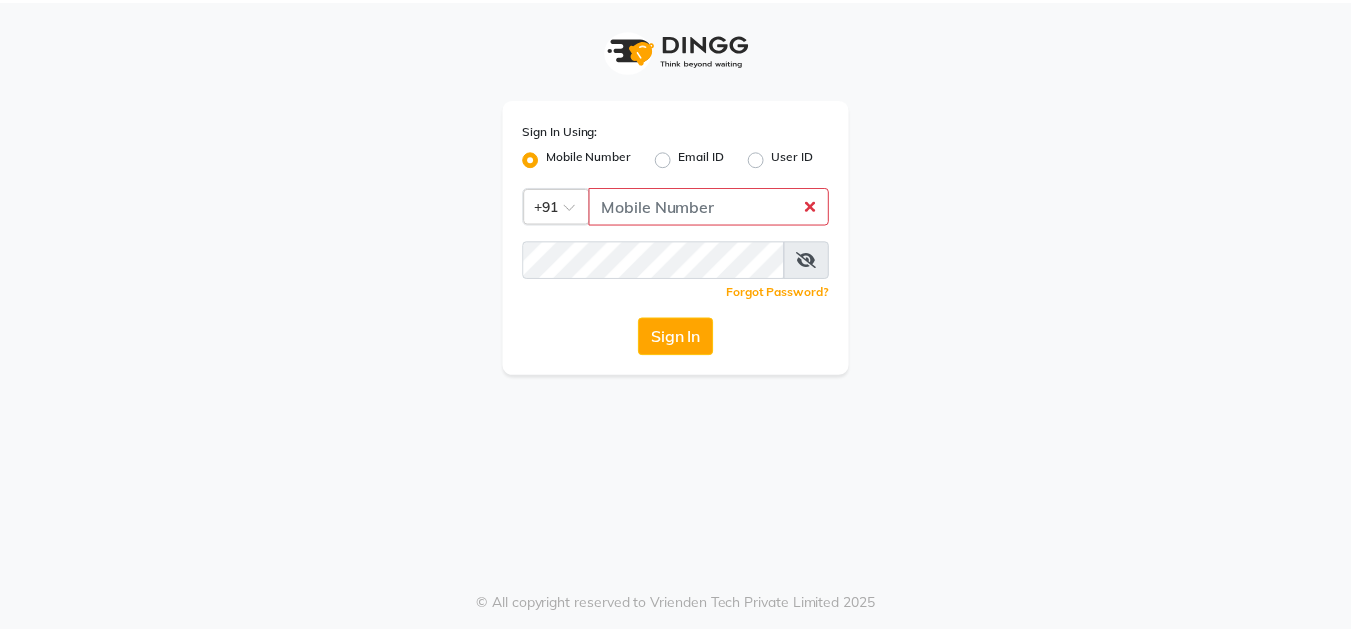 scroll, scrollTop: 0, scrollLeft: 0, axis: both 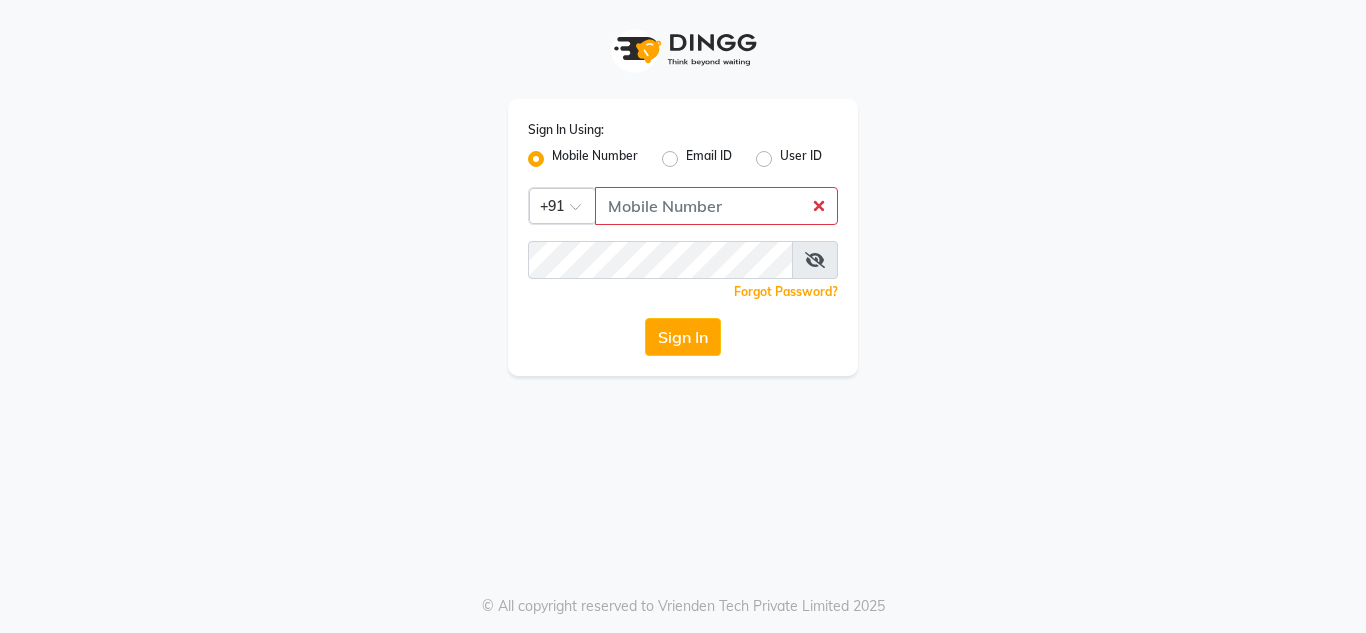click 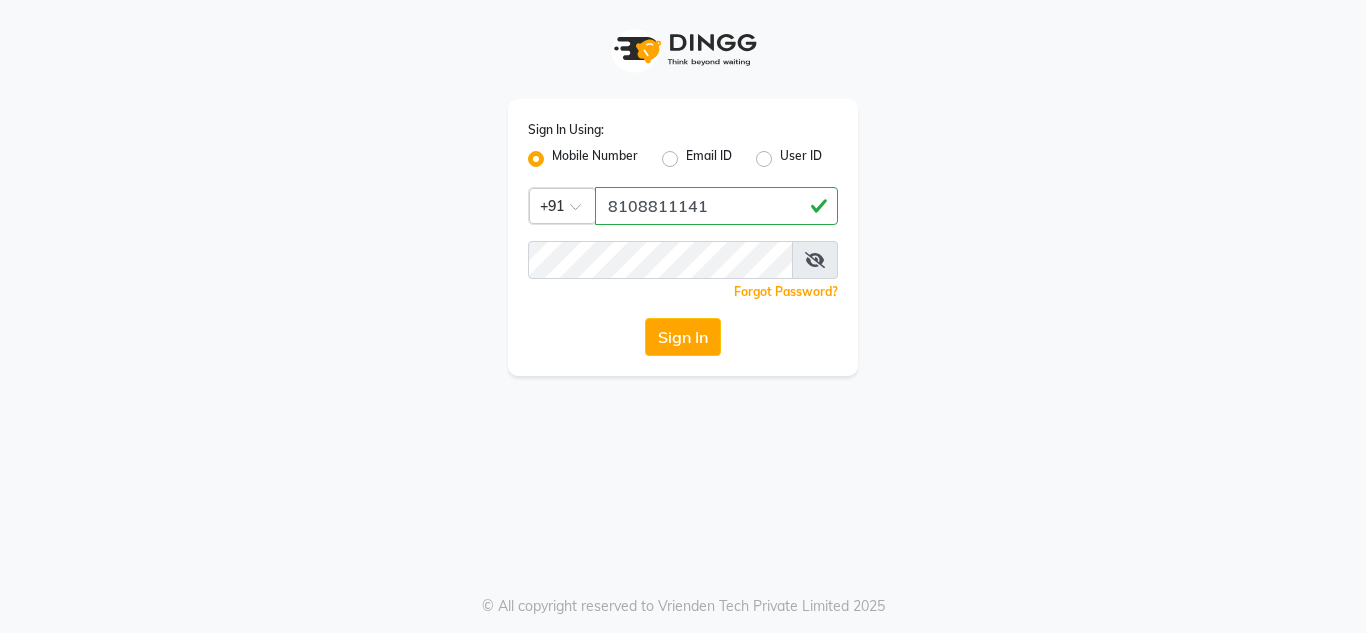 type on "8108811141" 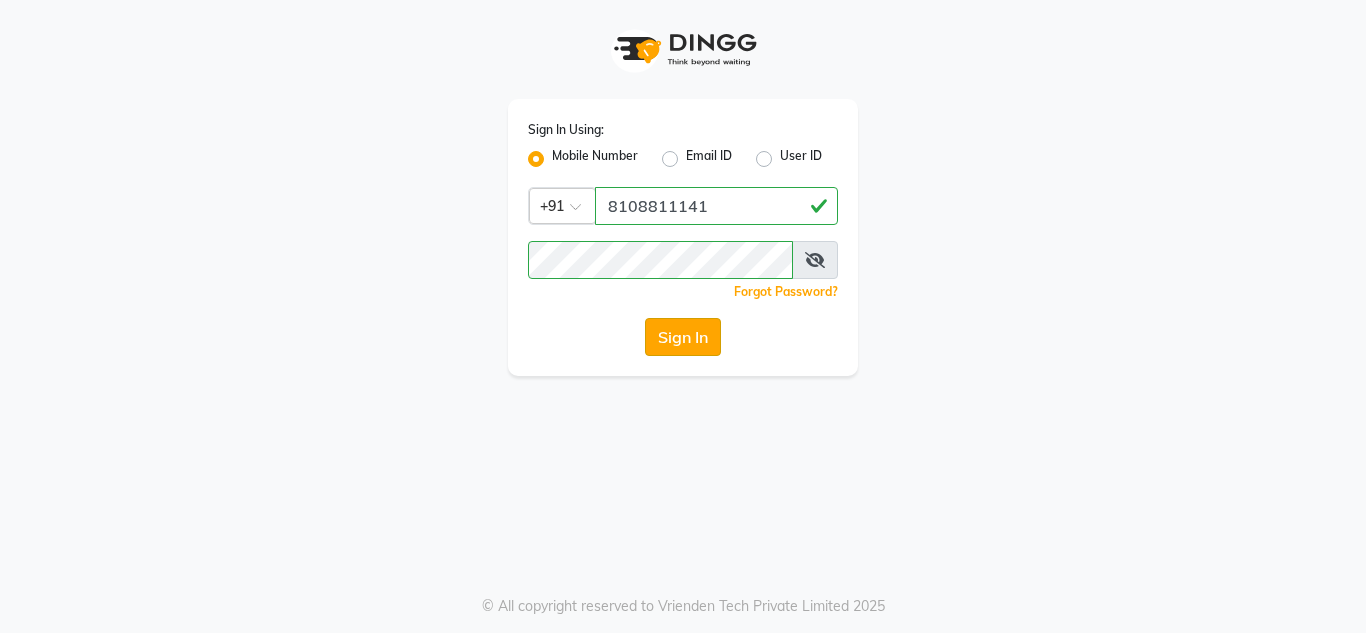 click on "Sign In" 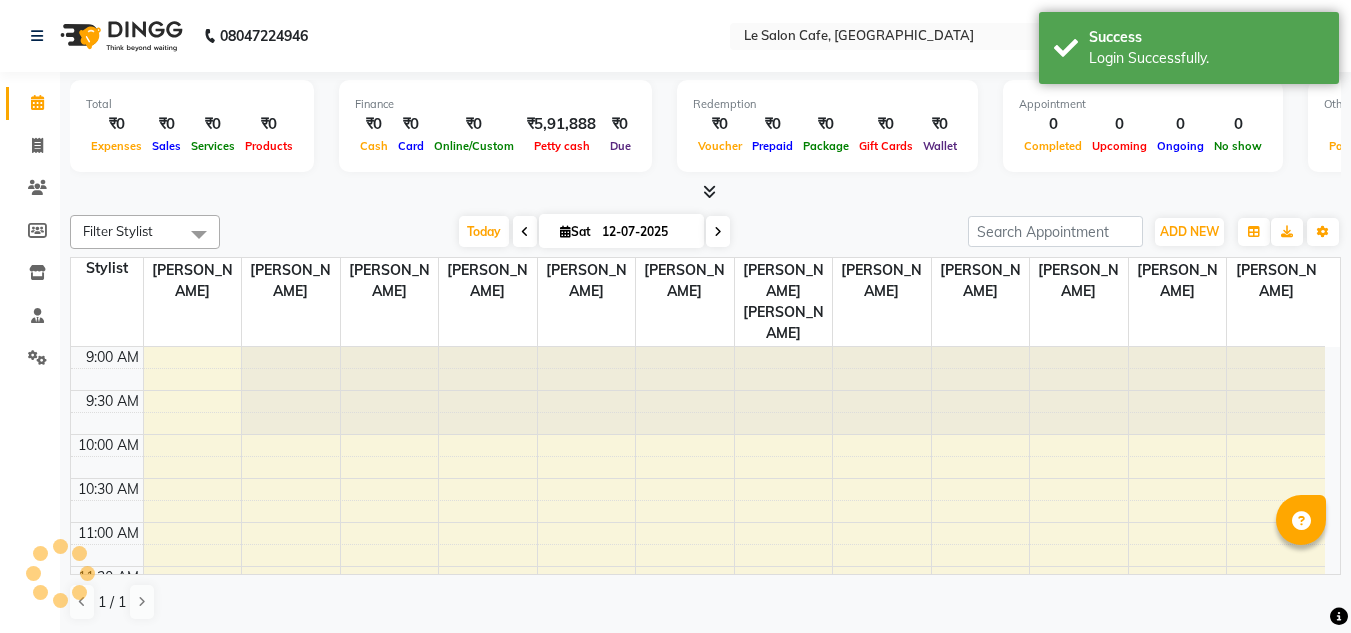 scroll, scrollTop: 0, scrollLeft: 0, axis: both 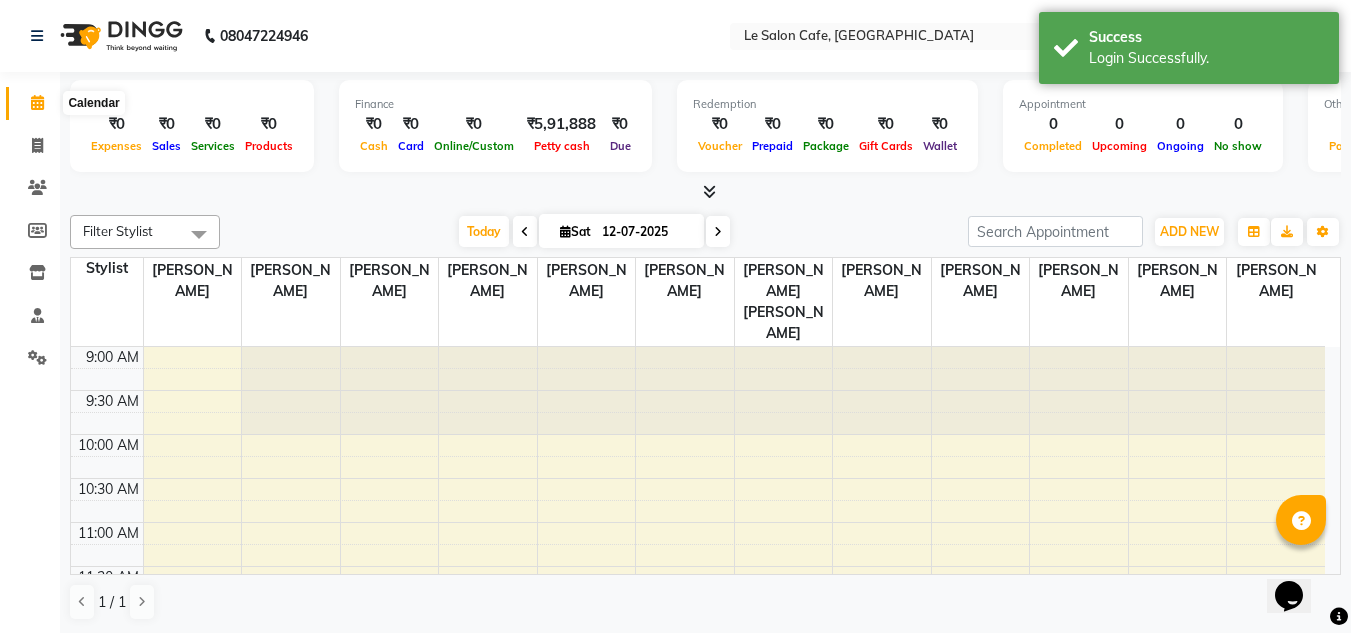 click 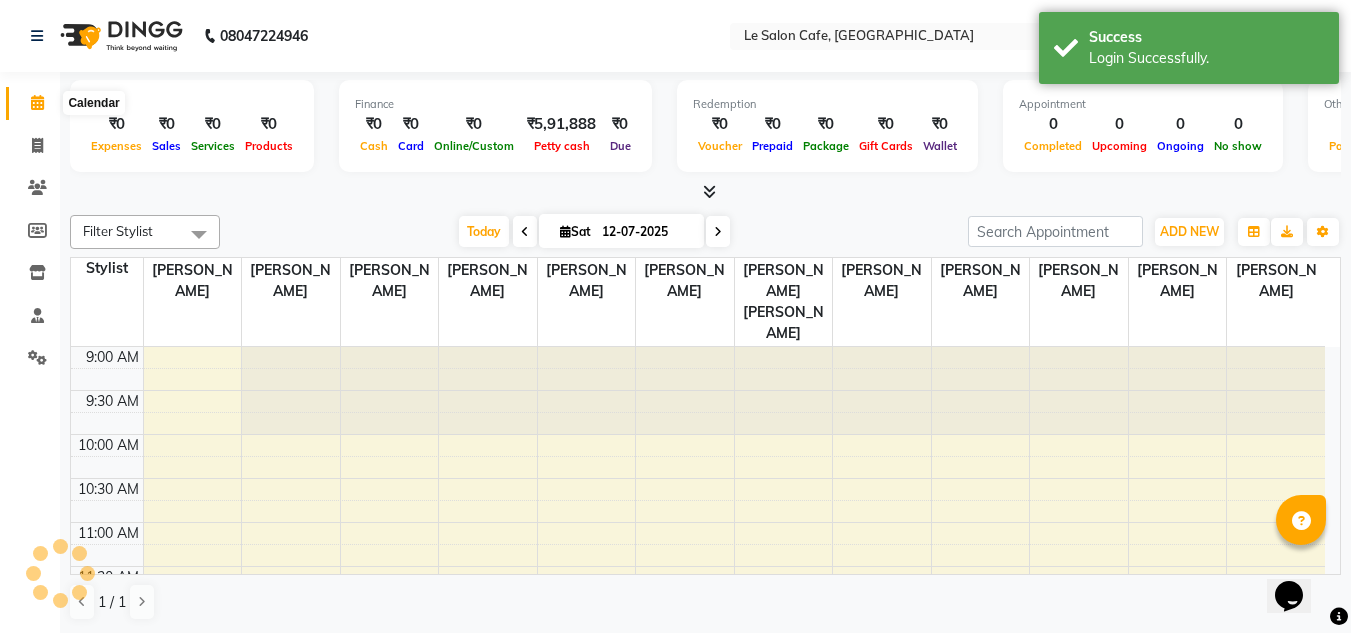 click 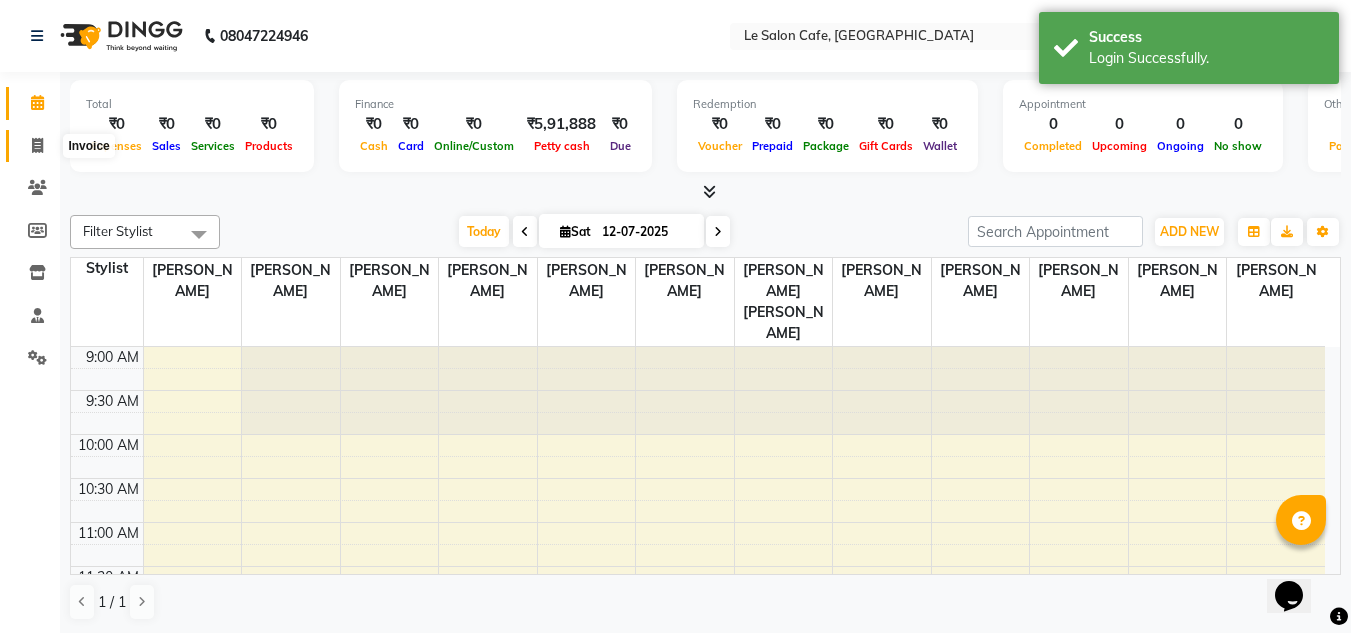 click 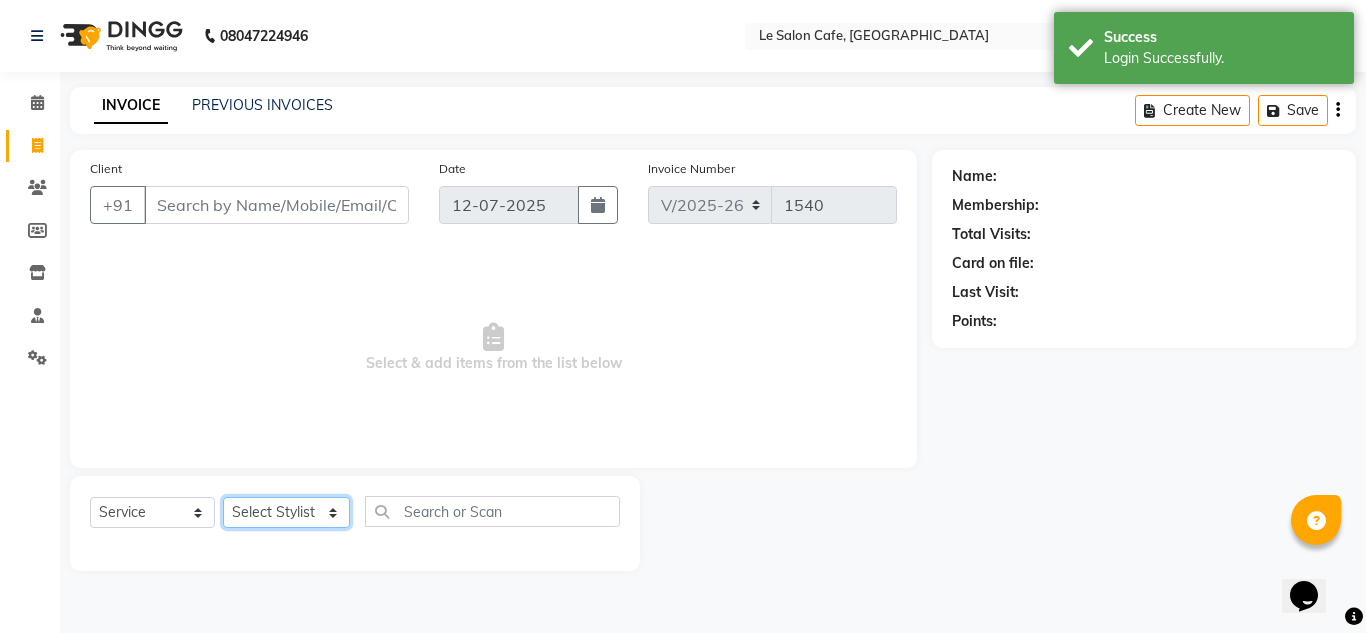 click on "Select Stylist [PERSON_NAME]  [PERSON_NAME]  Front Desk  [PERSON_NAME]  Pooja [PERSON_NAME] [PERSON_NAME]  [PERSON_NAME] [PERSON_NAME]  [PERSON_NAME] [PERSON_NAME] [PERSON_NAME] [PERSON_NAME] [PERSON_NAME]" 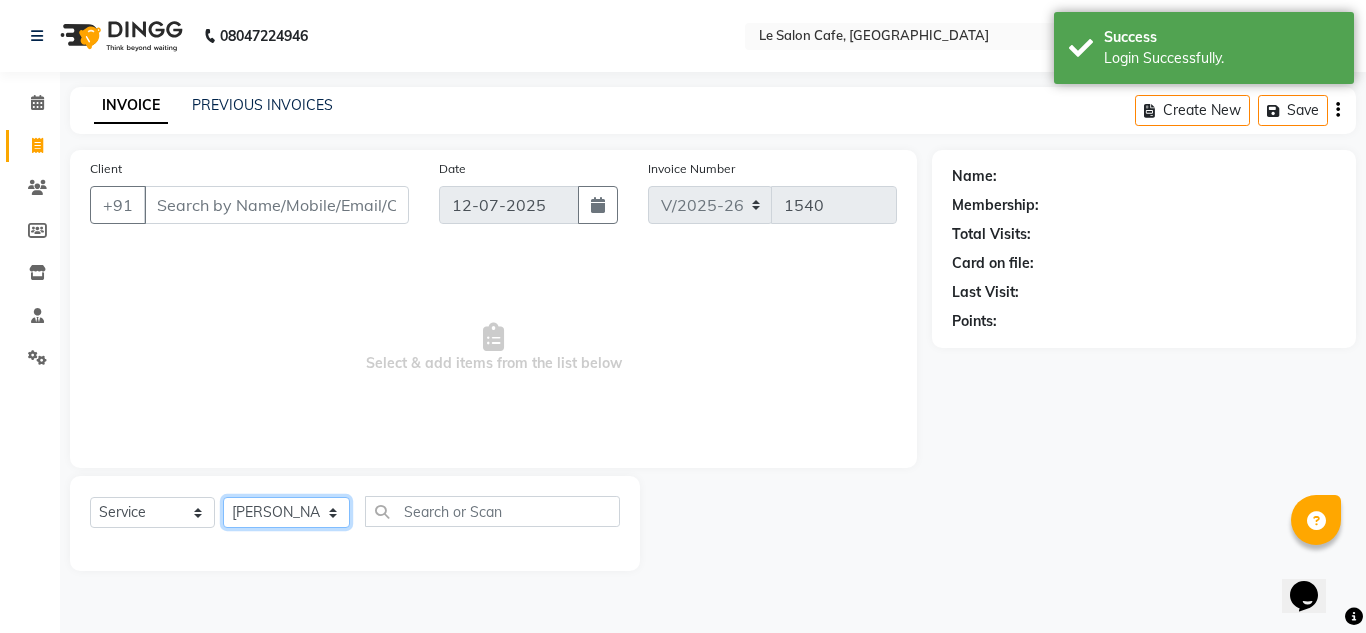 click on "Select Stylist [PERSON_NAME]  [PERSON_NAME]  Front Desk  [PERSON_NAME]  Pooja [PERSON_NAME] [PERSON_NAME]  [PERSON_NAME] [PERSON_NAME]  [PERSON_NAME] [PERSON_NAME] [PERSON_NAME] [PERSON_NAME] [PERSON_NAME]" 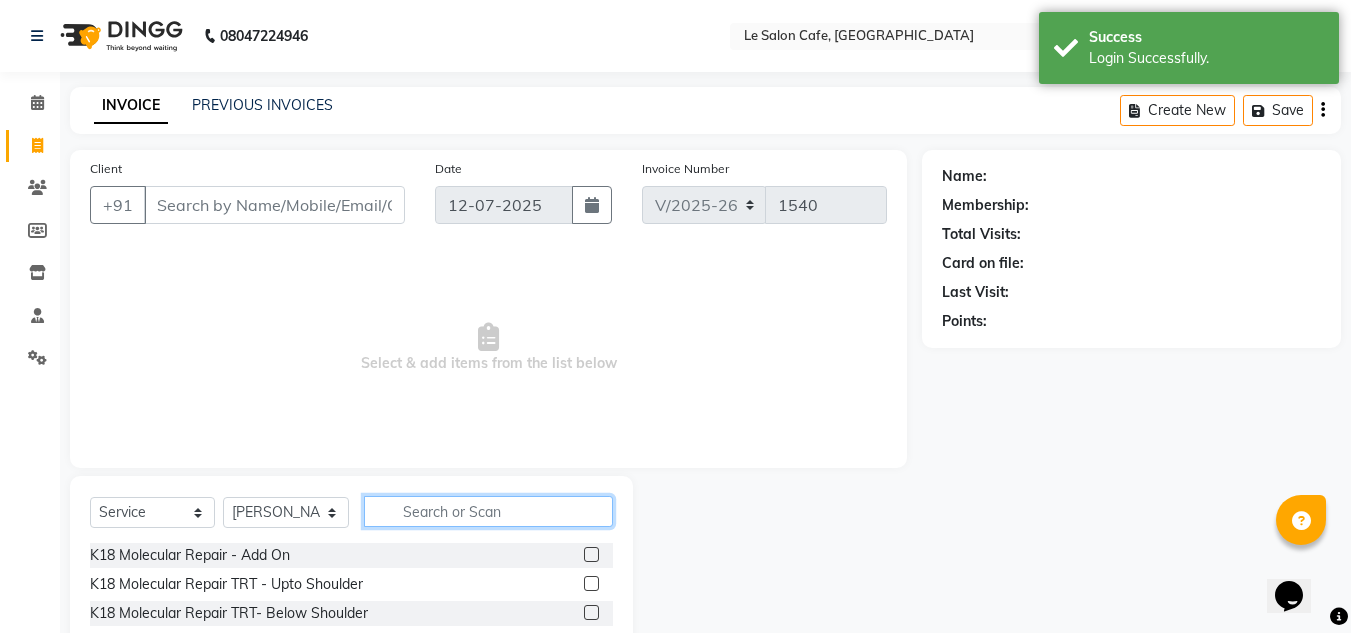 click 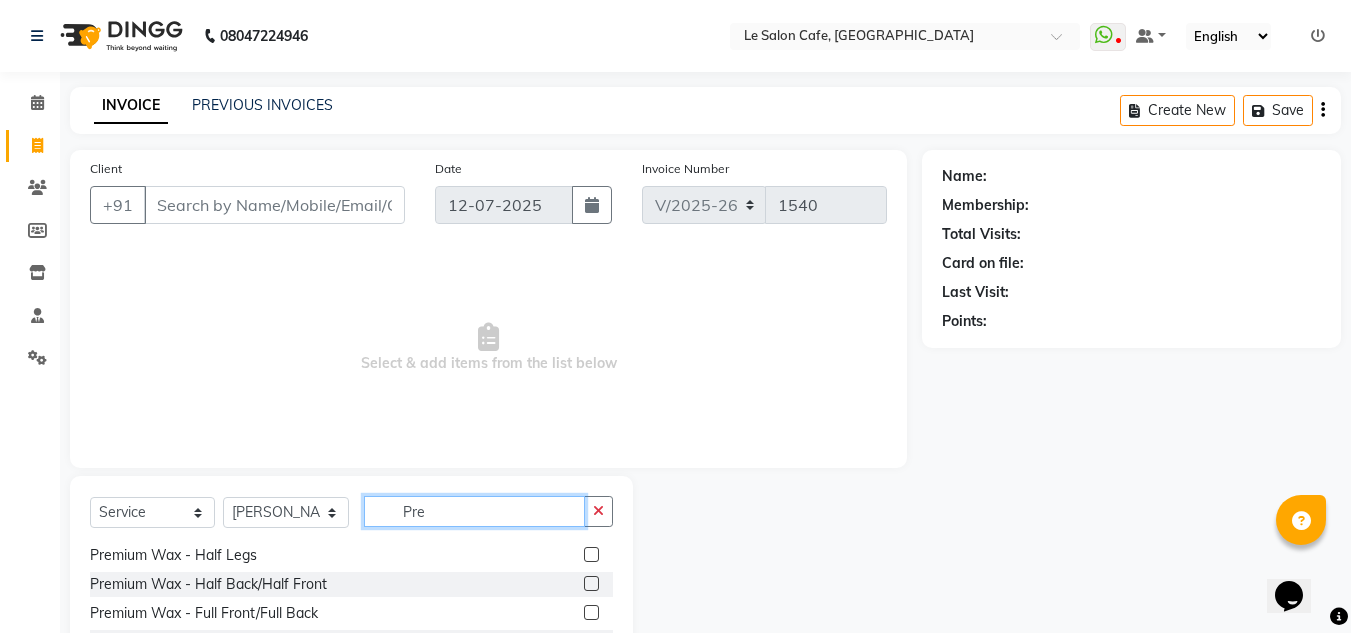 scroll, scrollTop: 300, scrollLeft: 0, axis: vertical 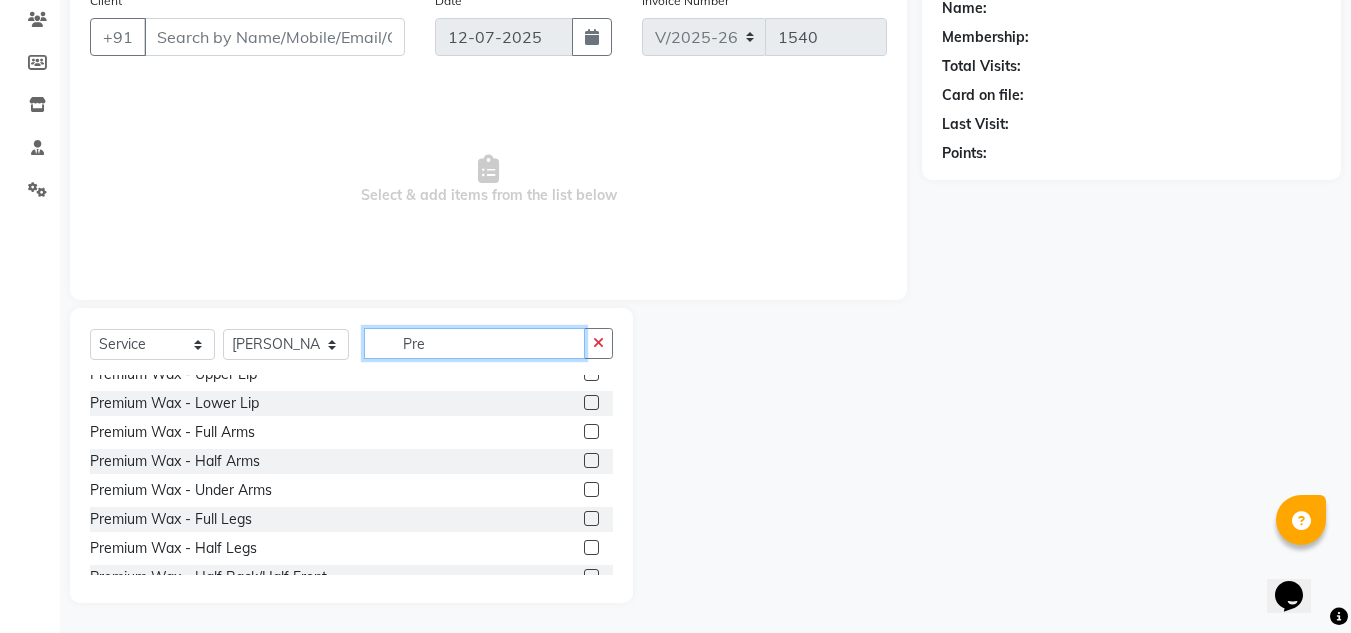 type on "Pre" 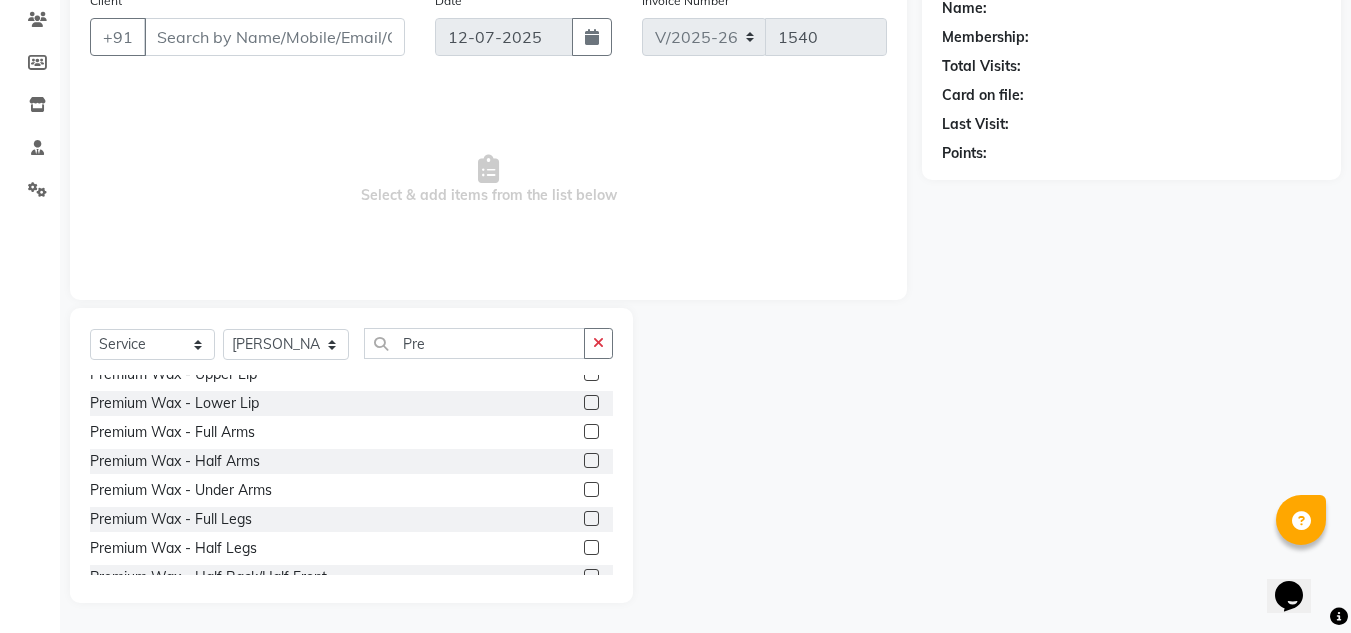 click 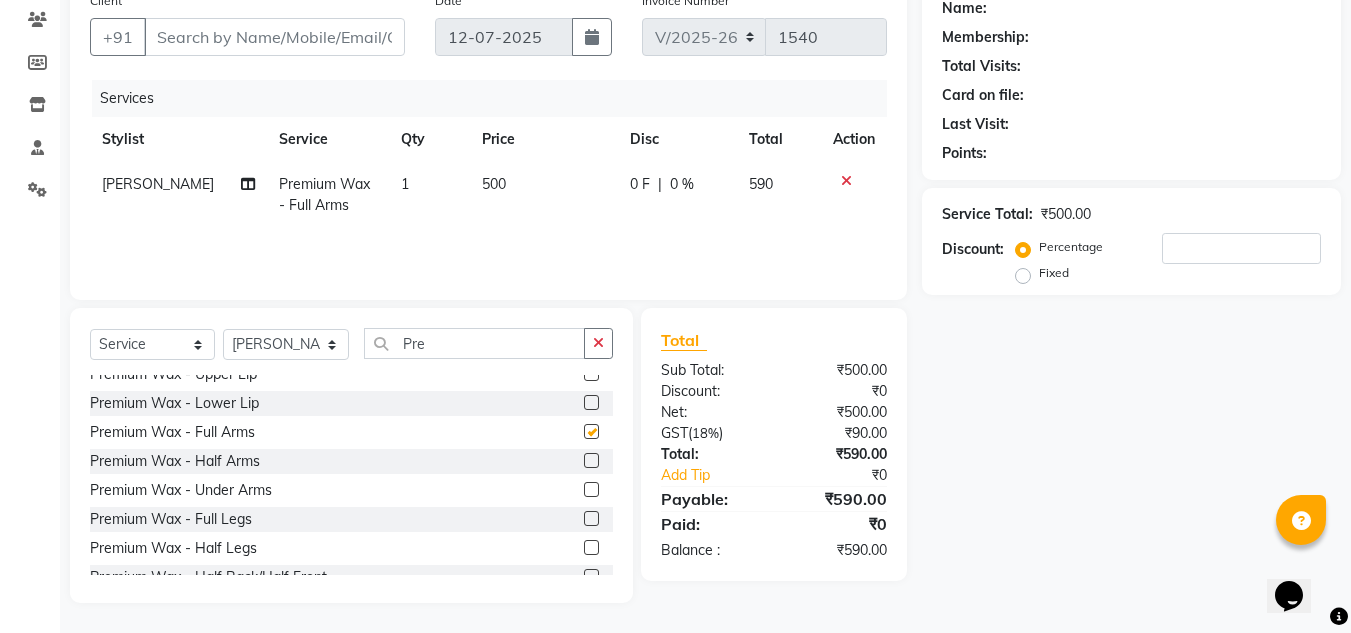 checkbox on "false" 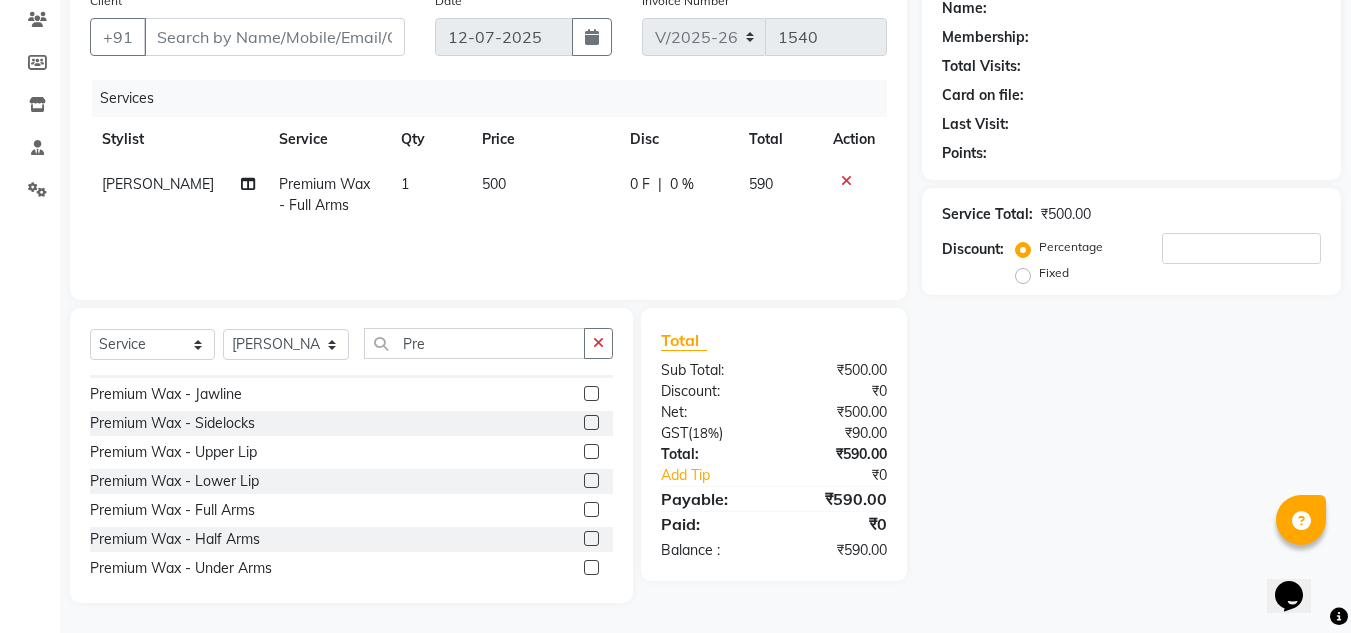 scroll, scrollTop: 0, scrollLeft: 0, axis: both 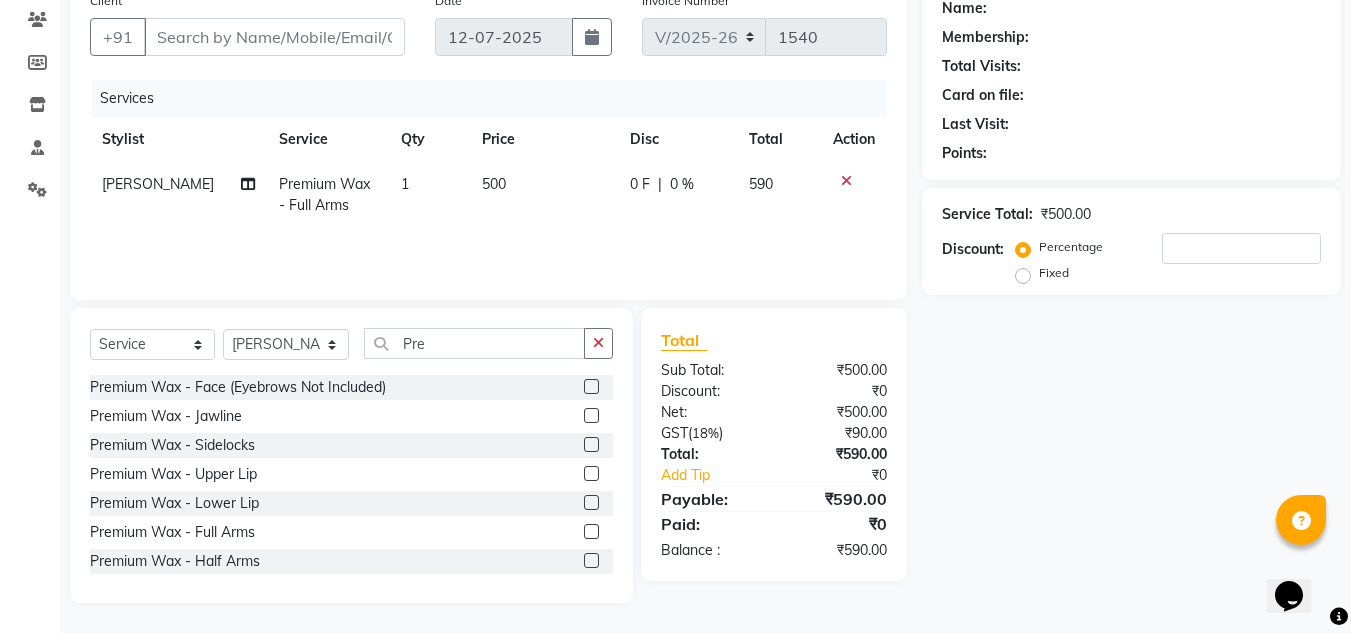 click 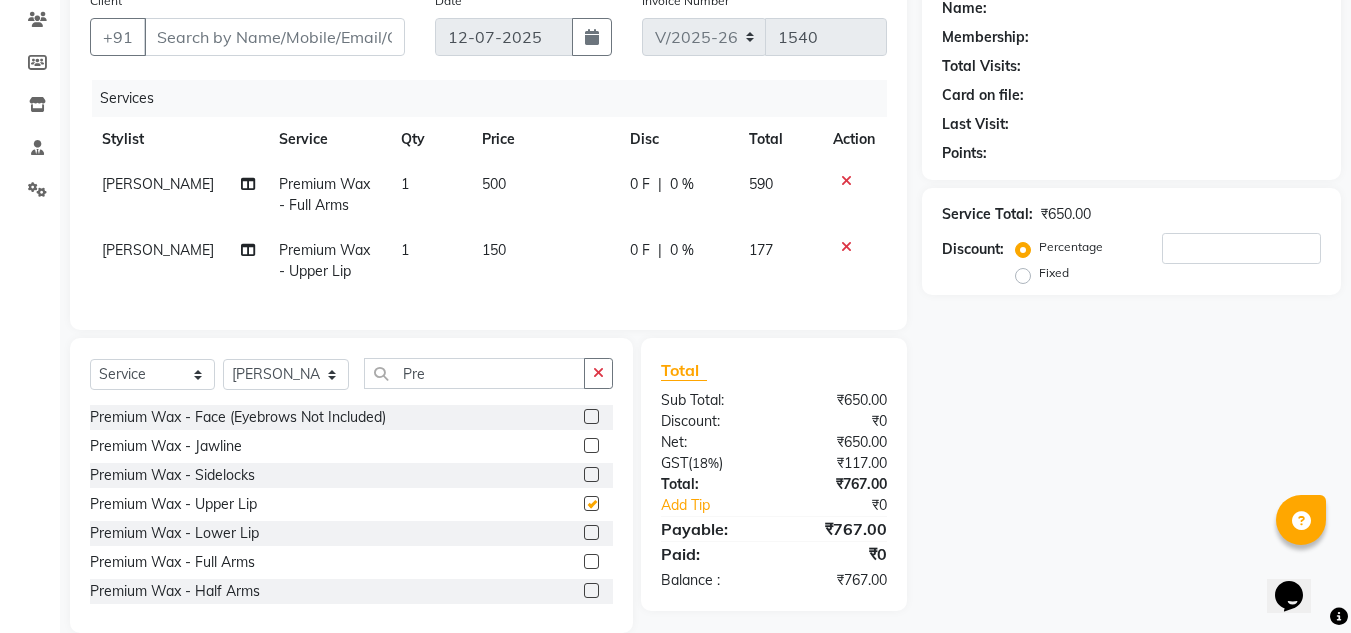 checkbox on "false" 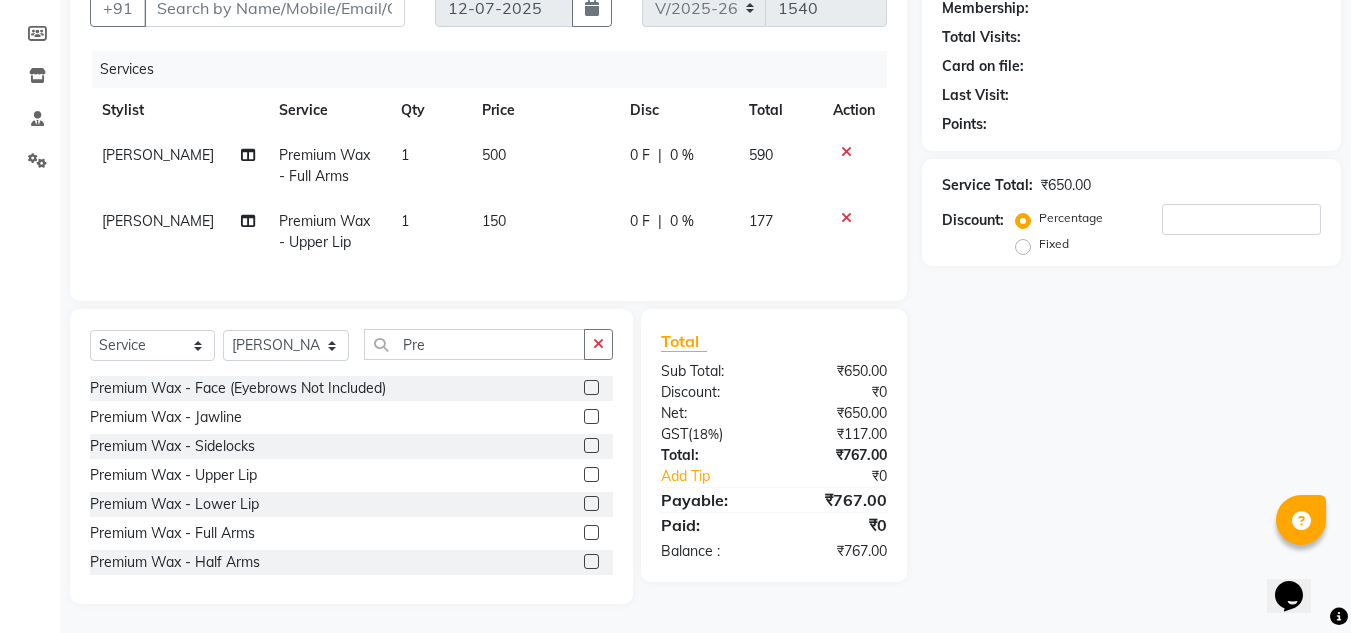 scroll, scrollTop: 213, scrollLeft: 0, axis: vertical 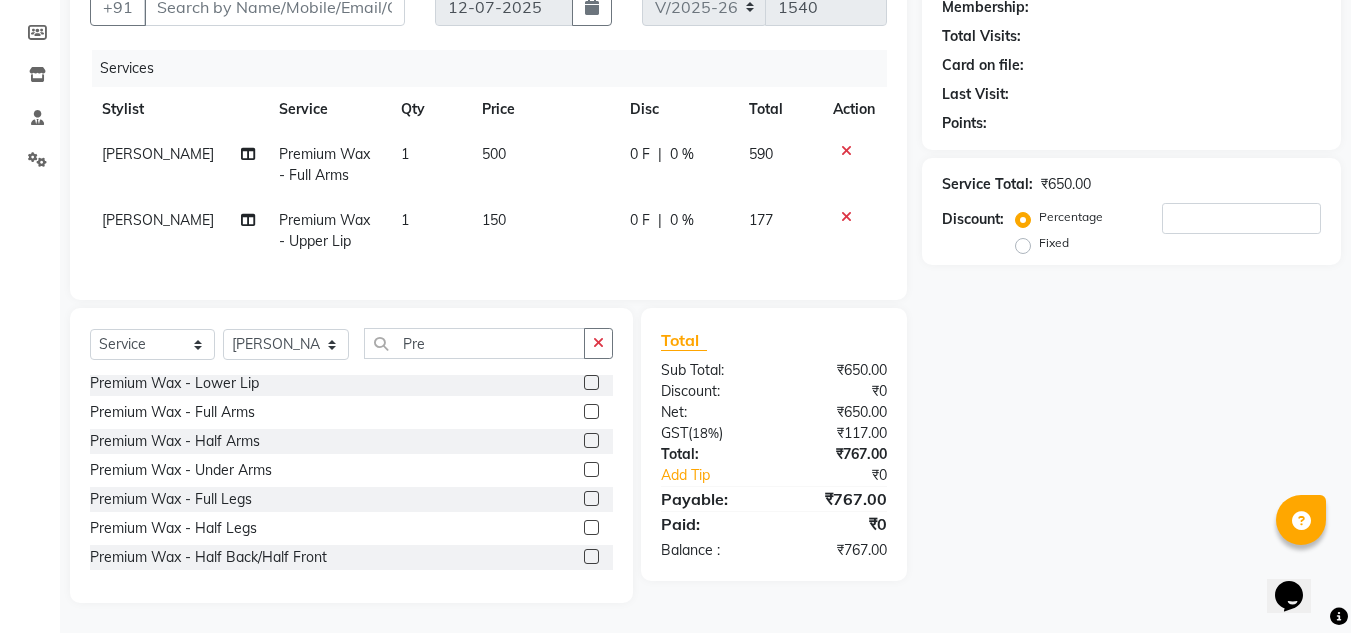 click 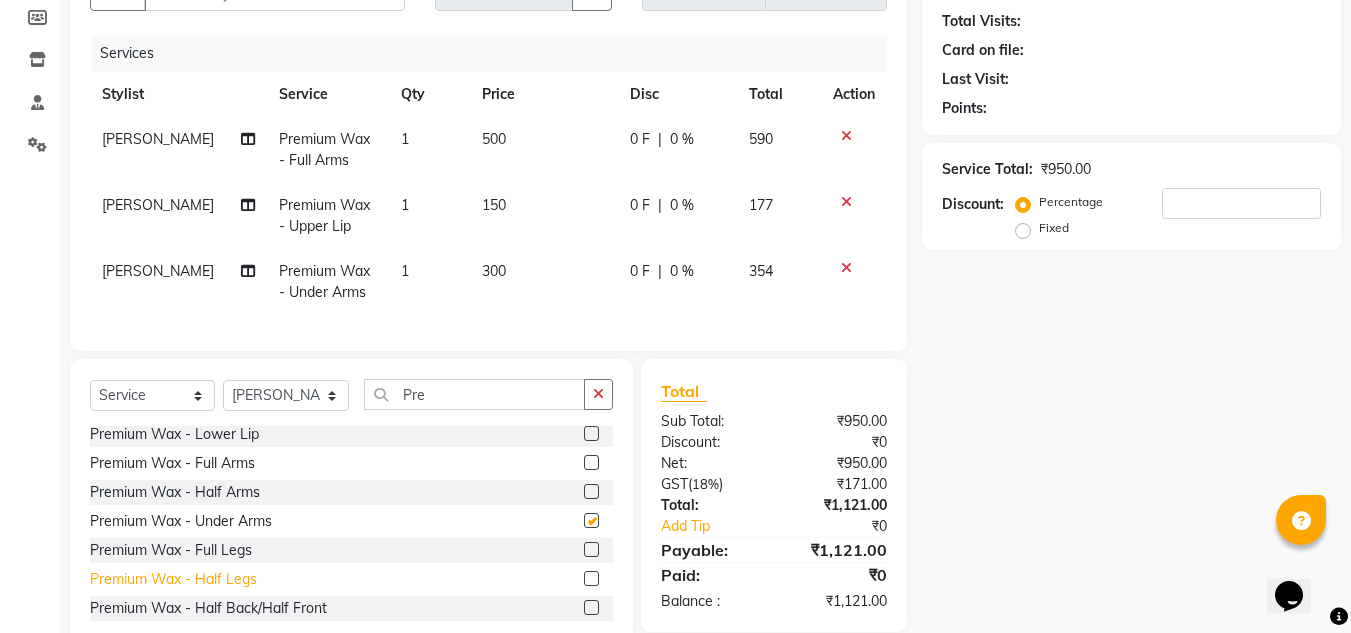 checkbox on "false" 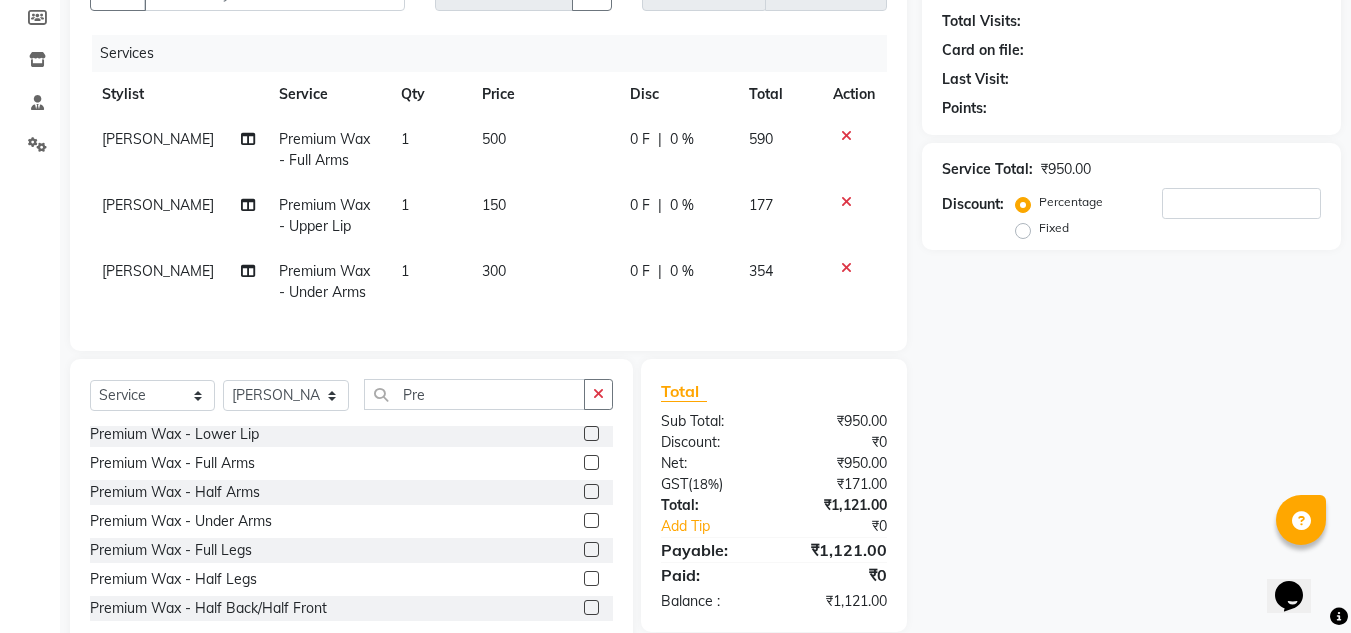 click 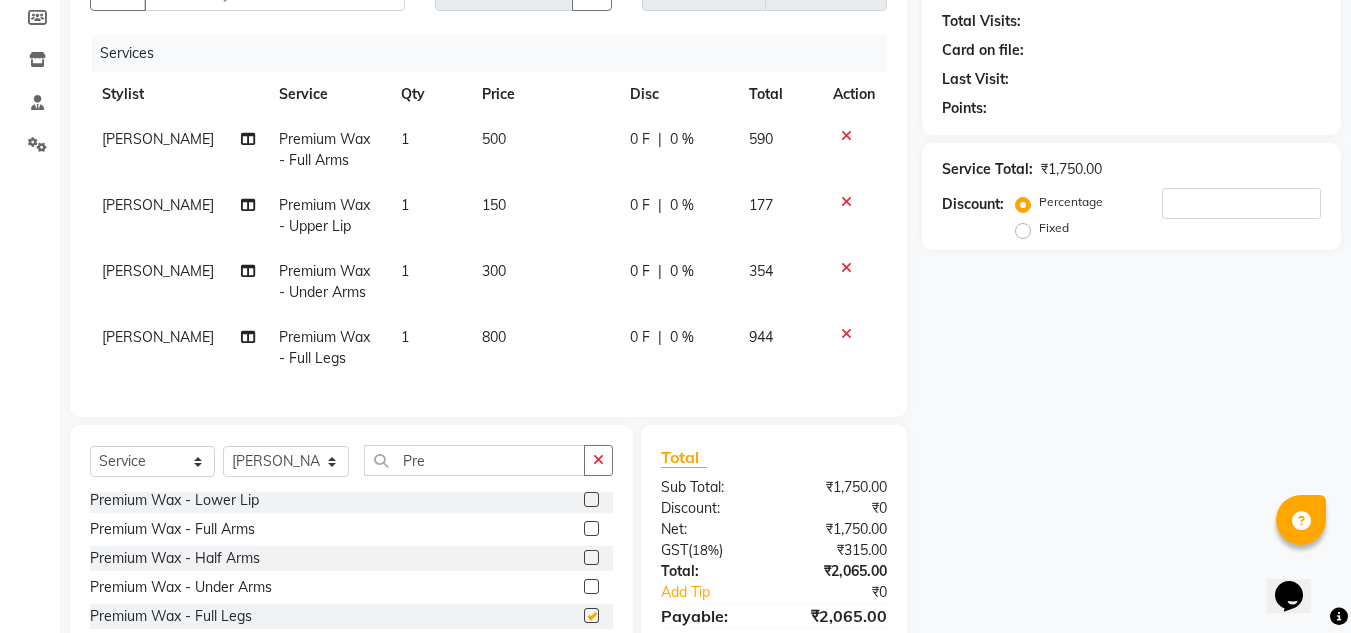 checkbox on "false" 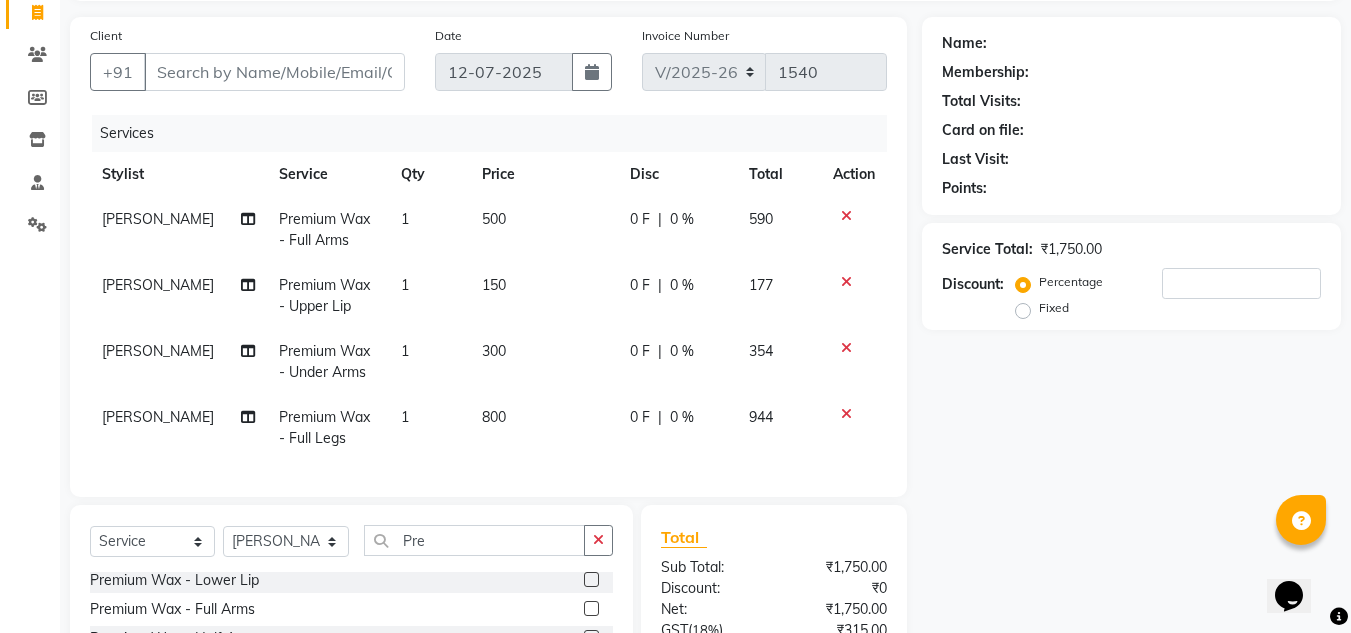 scroll, scrollTop: 13, scrollLeft: 0, axis: vertical 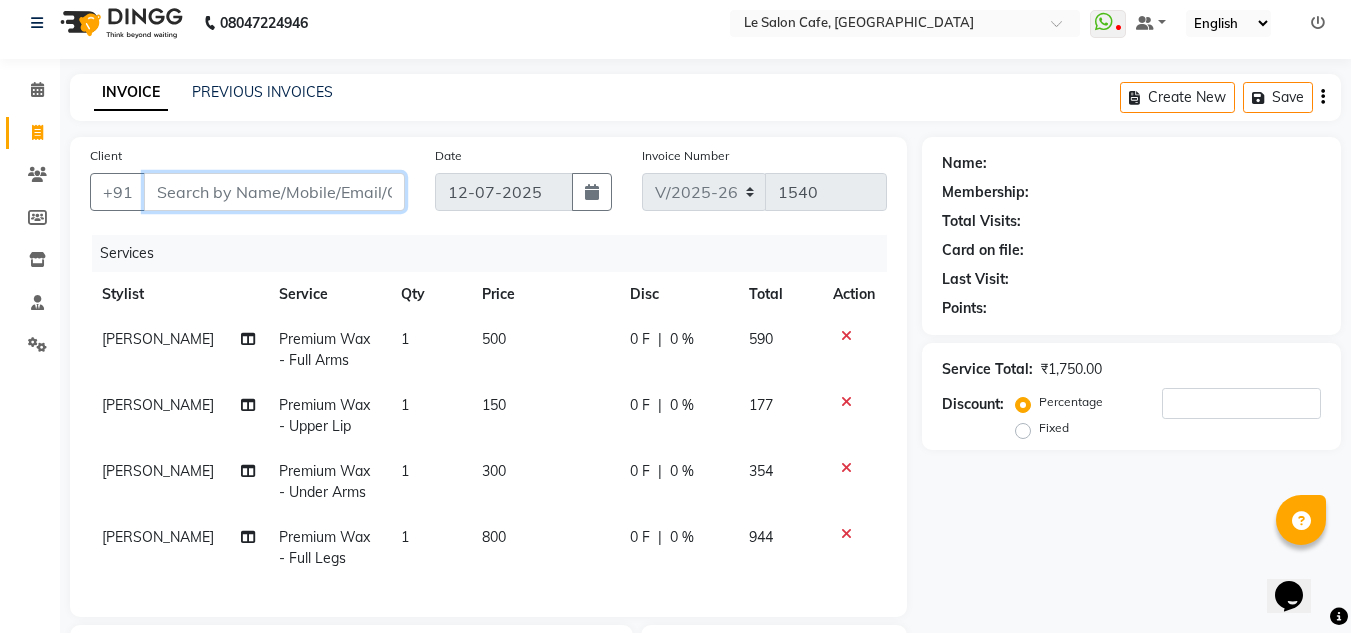 click on "Client" at bounding box center (274, 192) 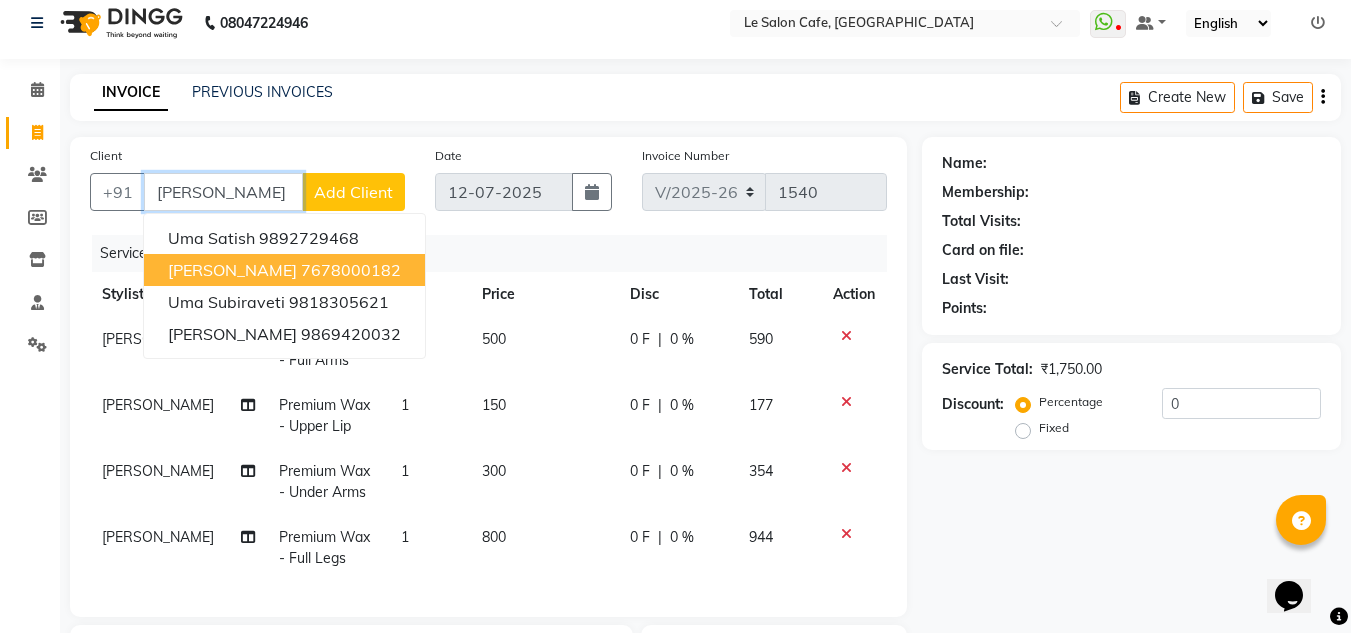 click on "Uma Sridhar" at bounding box center (232, 270) 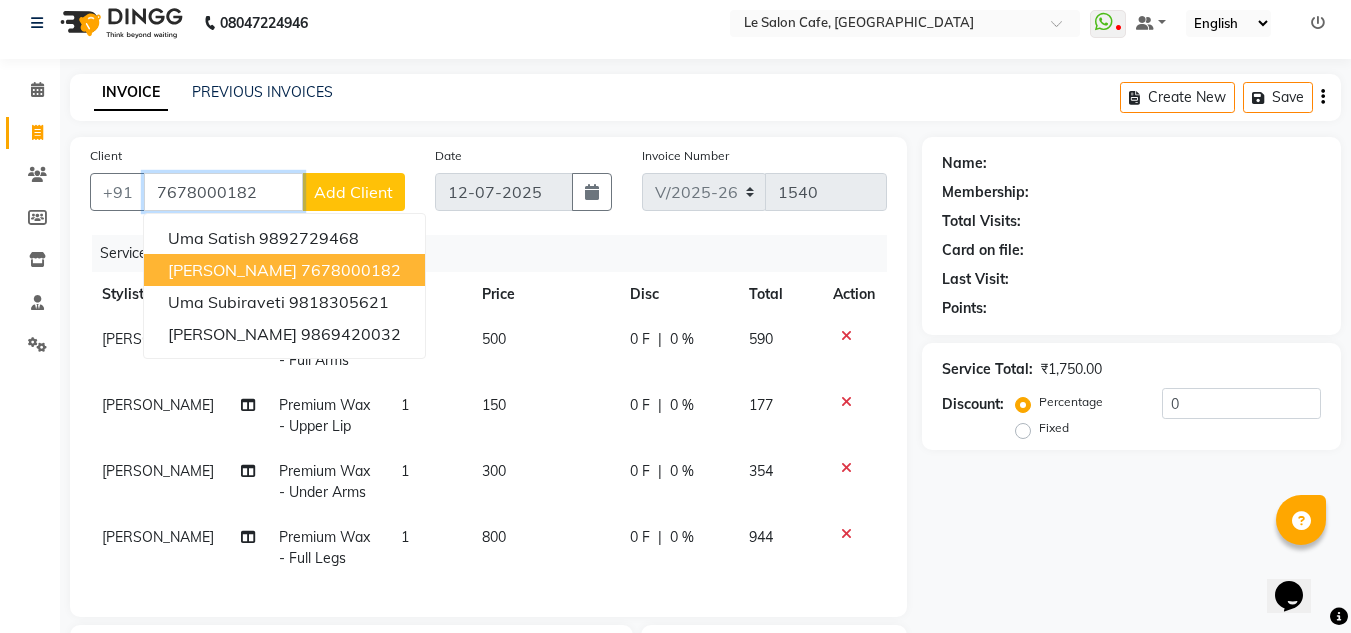 type on "7678000182" 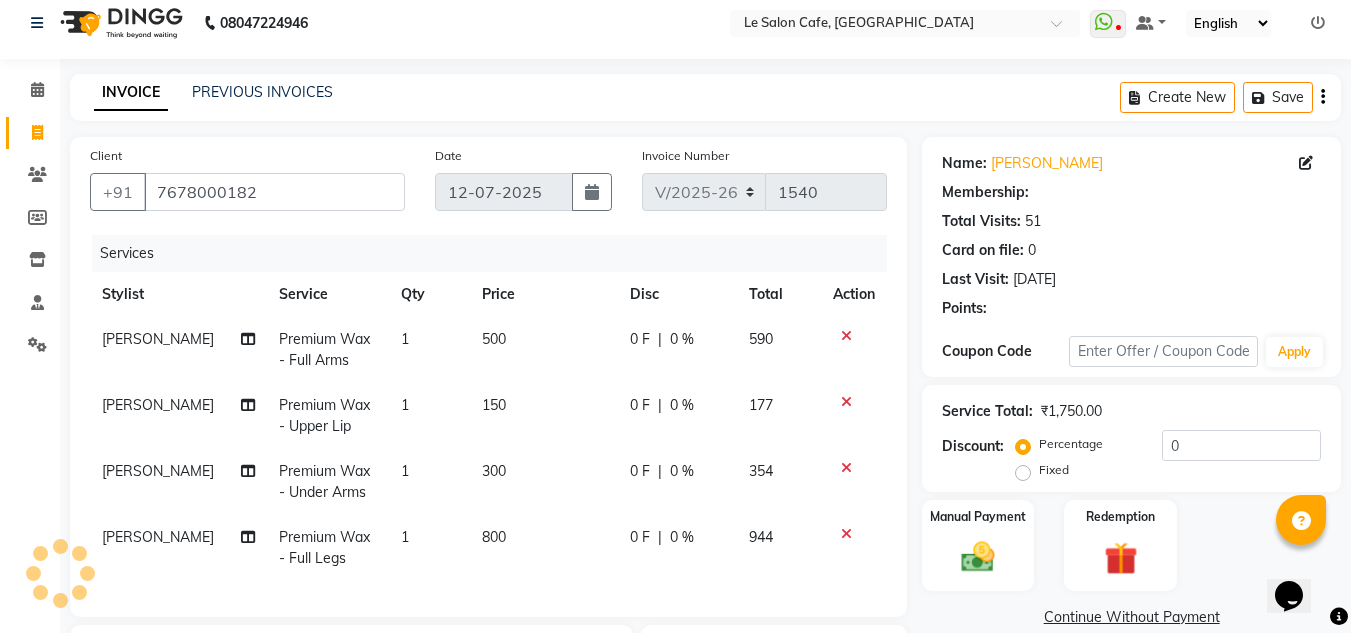 select on "1: Object" 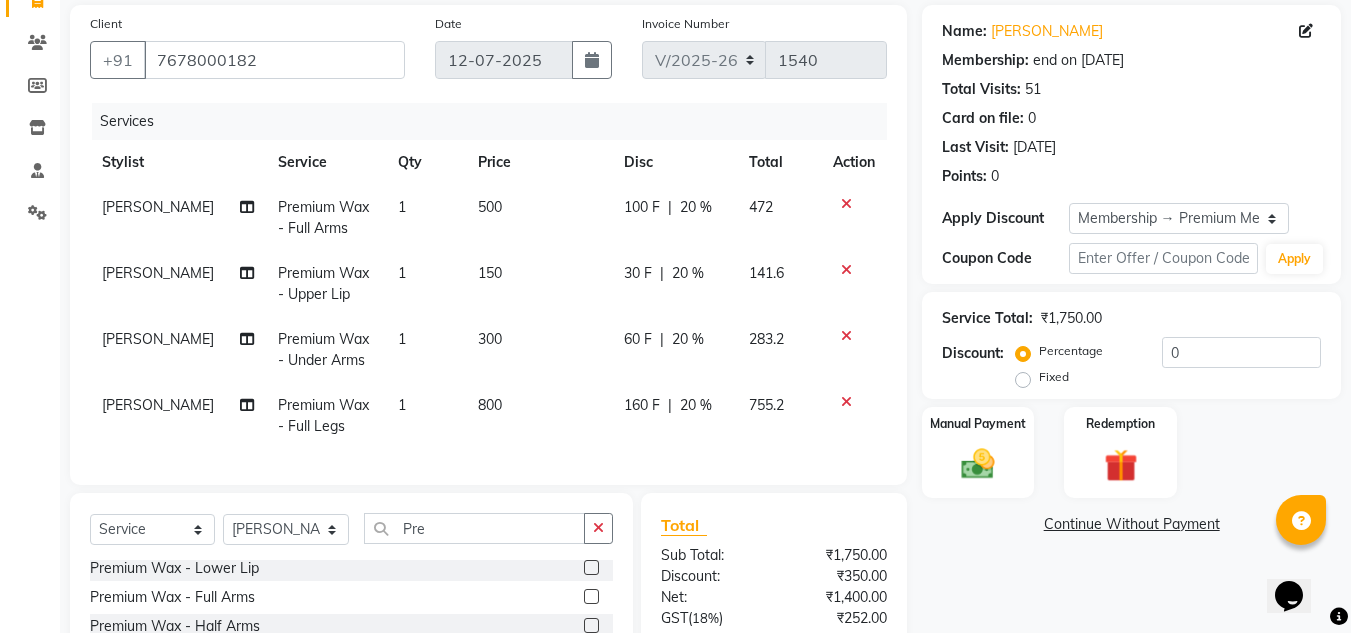 scroll, scrollTop: 345, scrollLeft: 0, axis: vertical 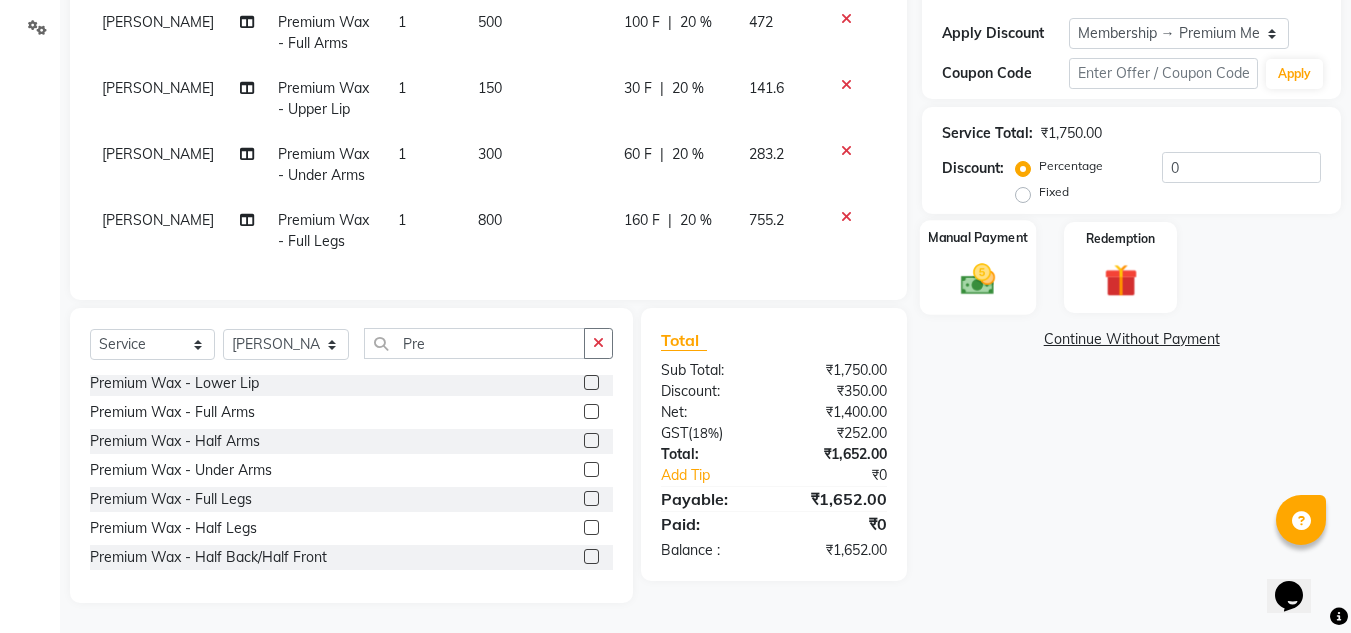 click 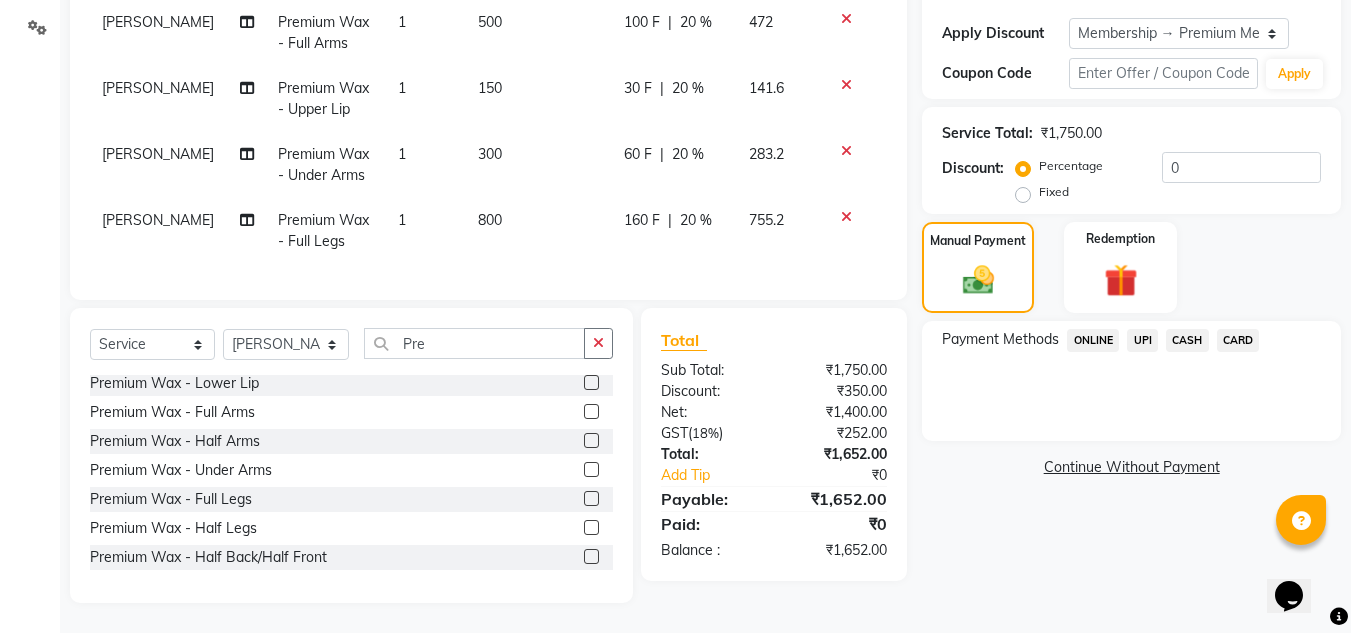 click on "CARD" 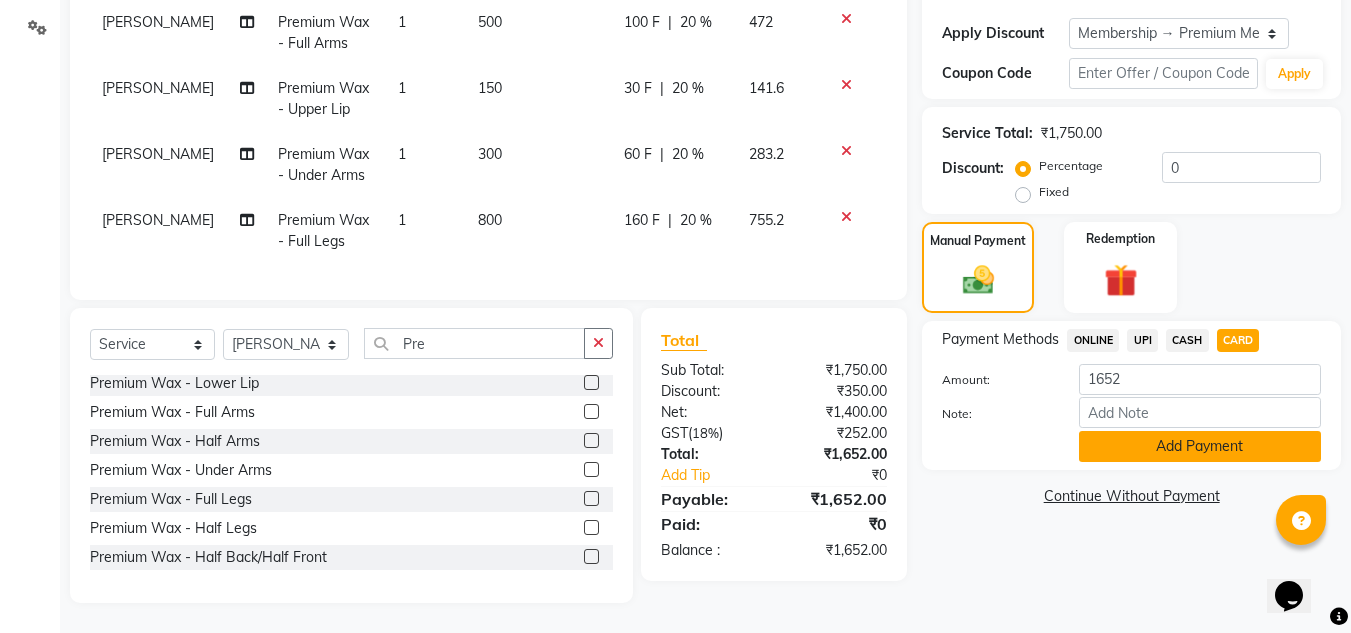 click on "Add Payment" 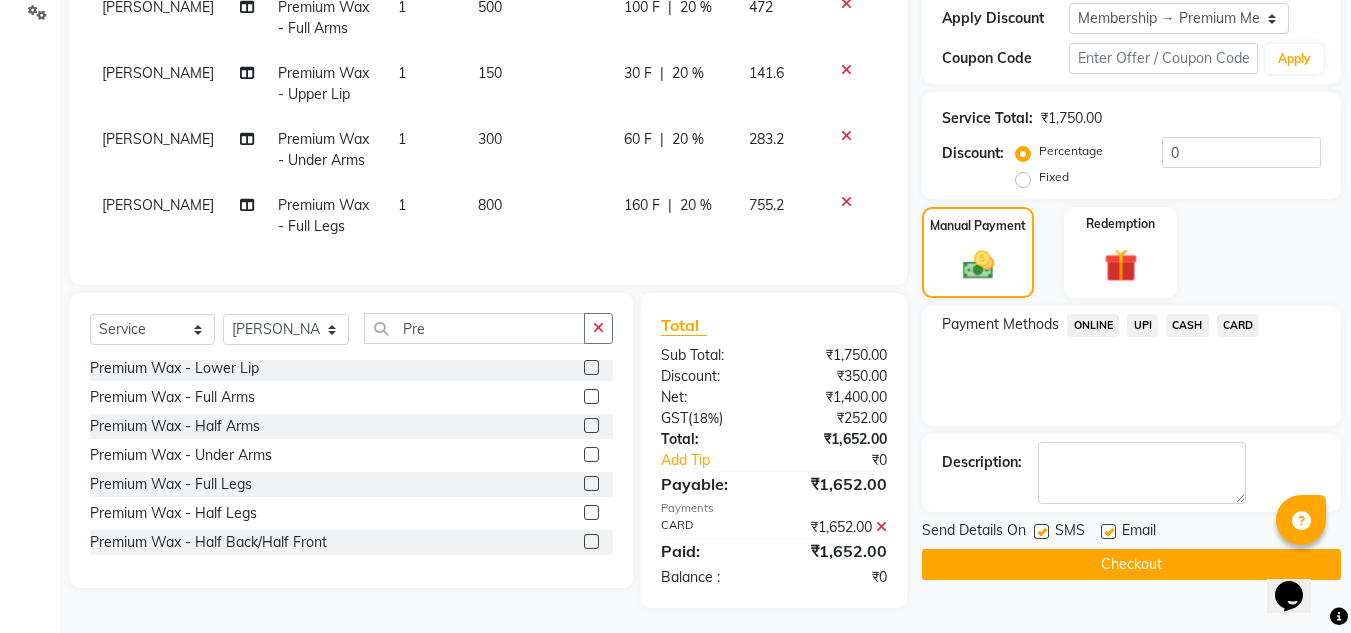 scroll, scrollTop: 365, scrollLeft: 0, axis: vertical 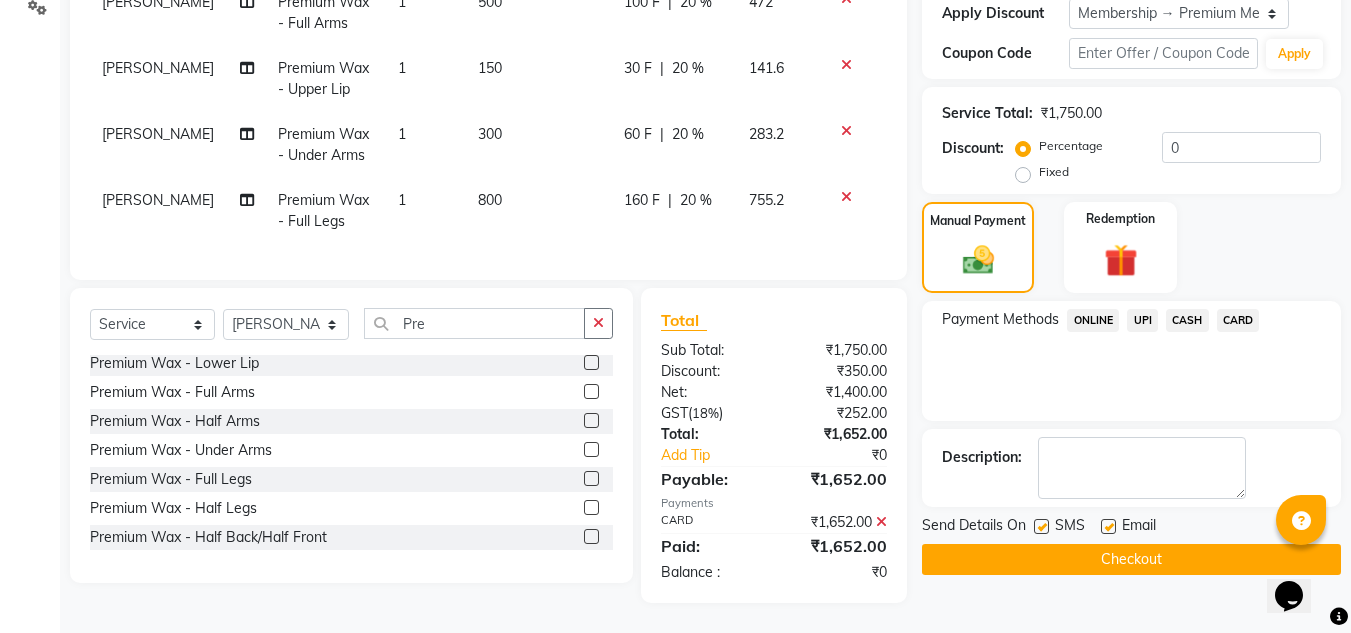 click 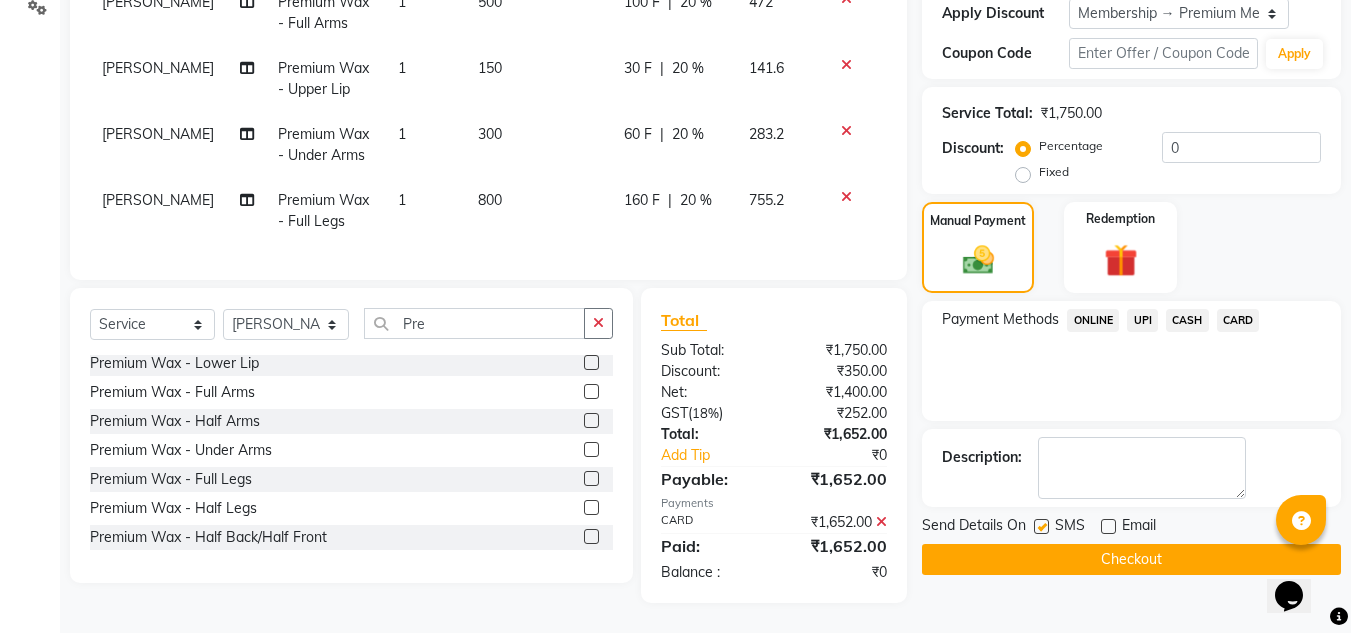 click on "Checkout" 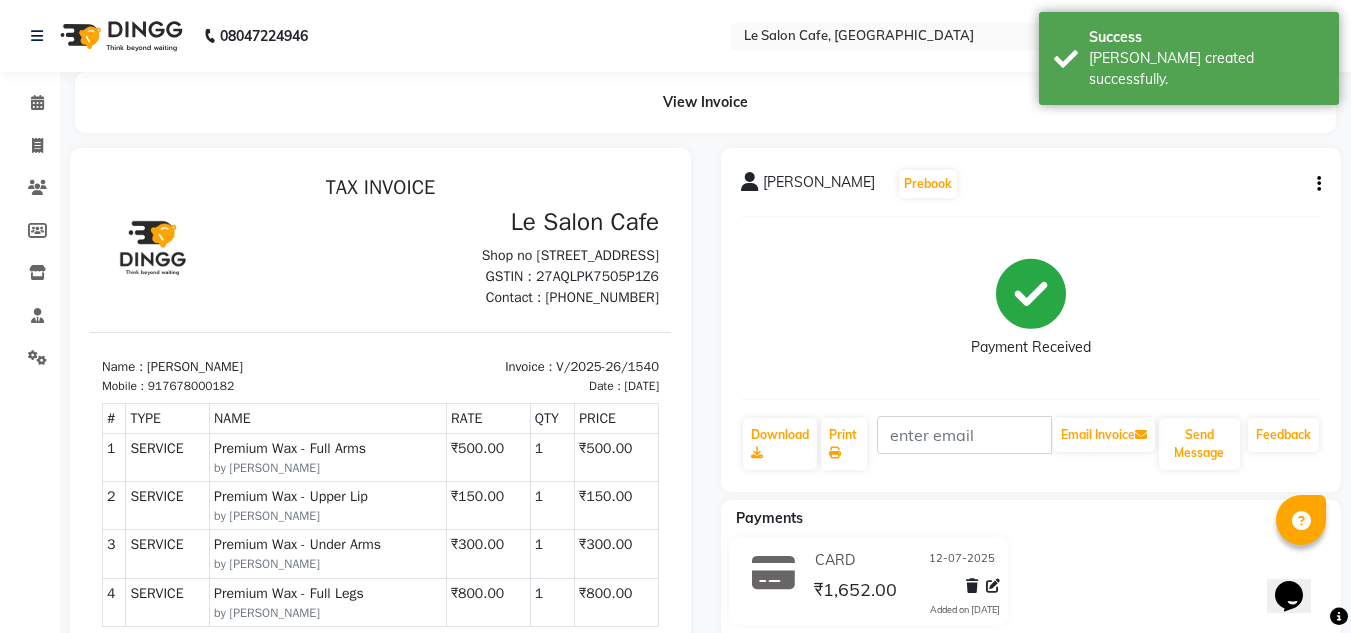 scroll, scrollTop: 0, scrollLeft: 0, axis: both 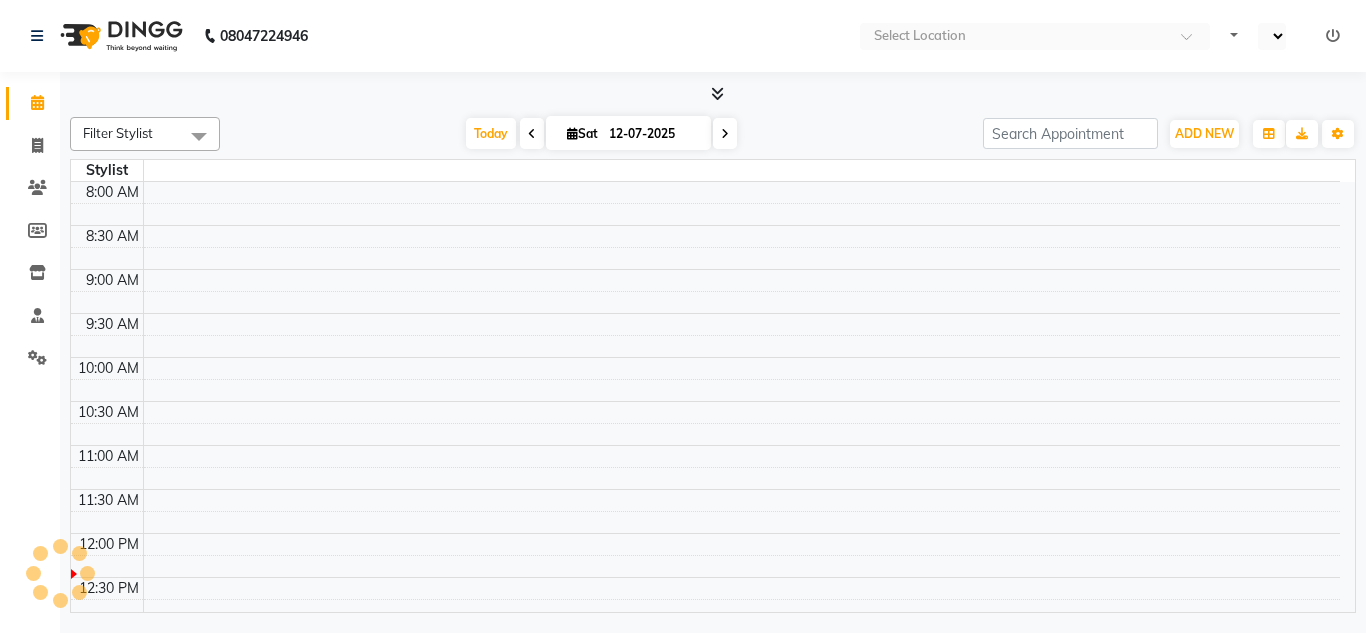 click at bounding box center (741, 346) 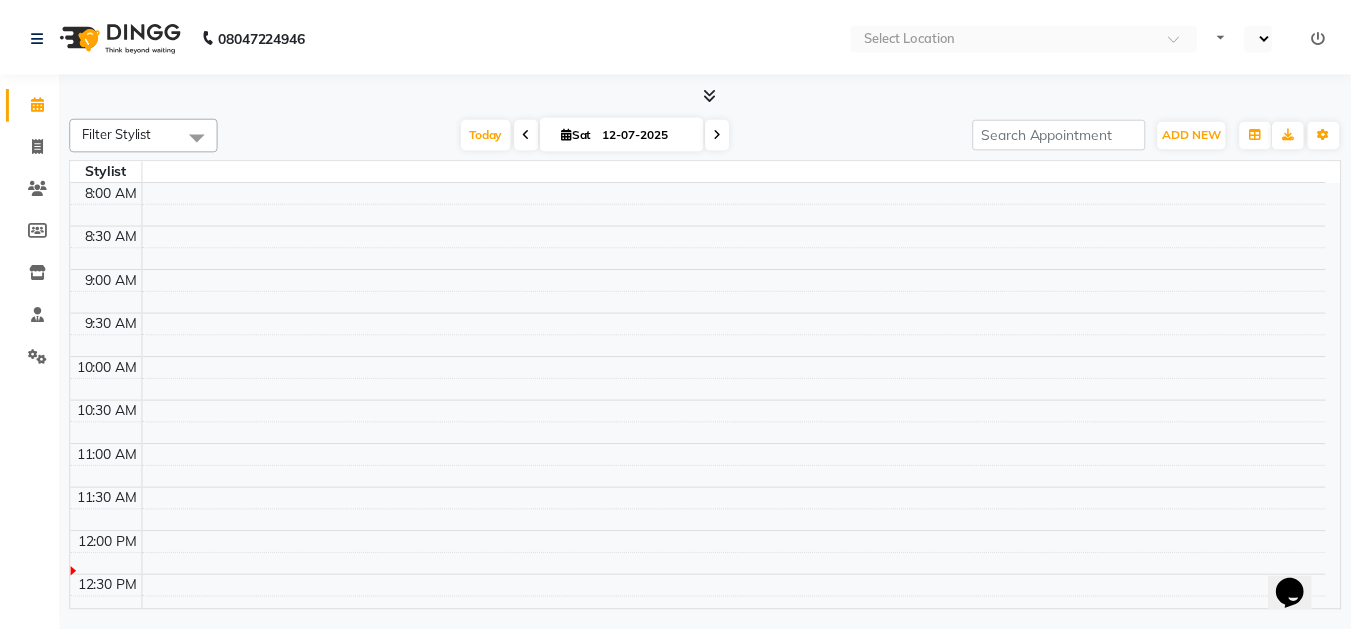 scroll, scrollTop: 0, scrollLeft: 0, axis: both 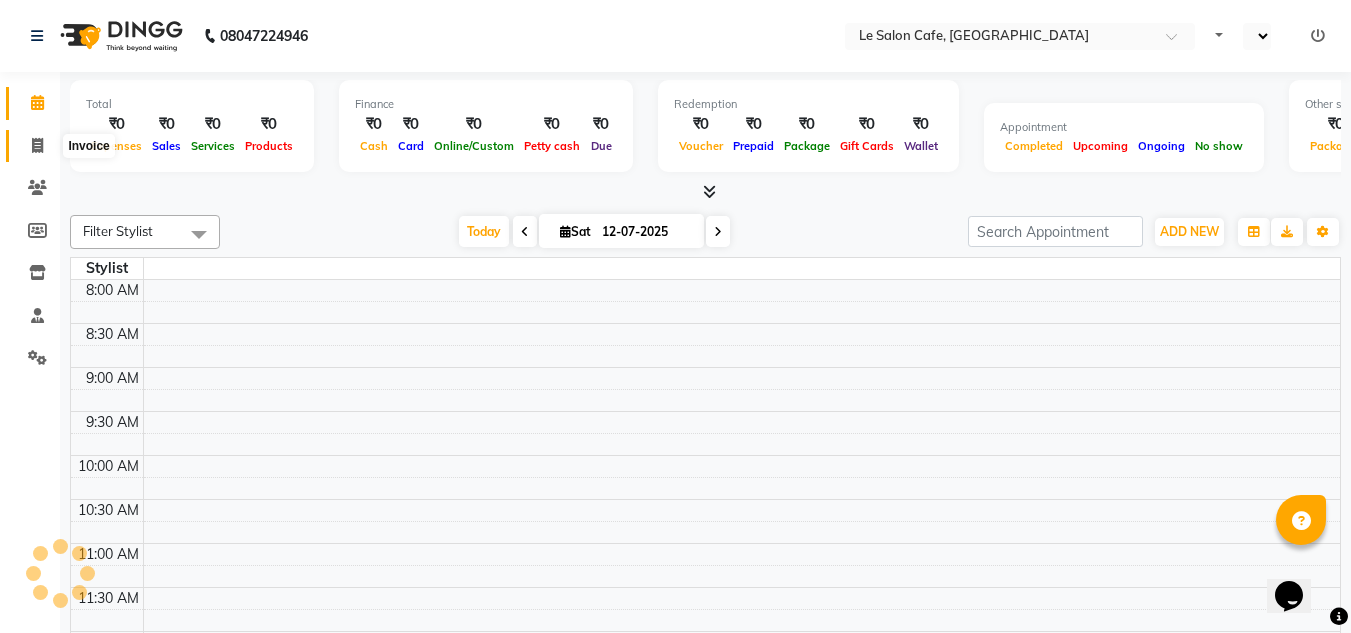 click 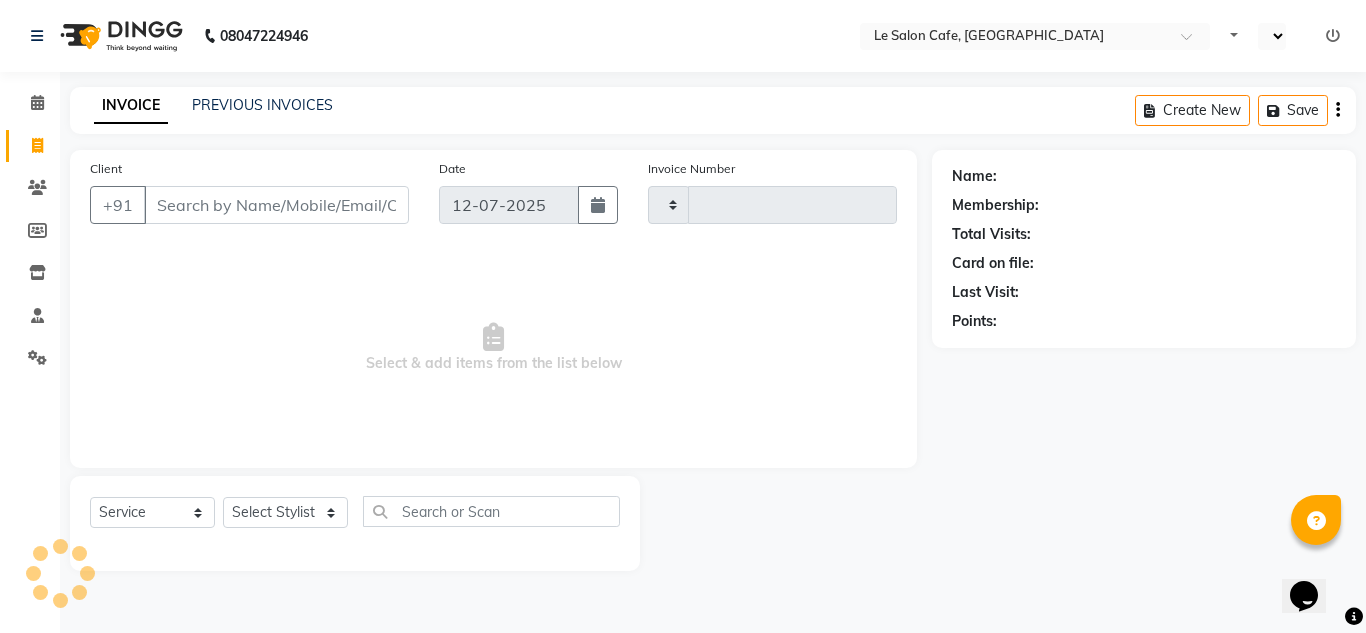 select on "en" 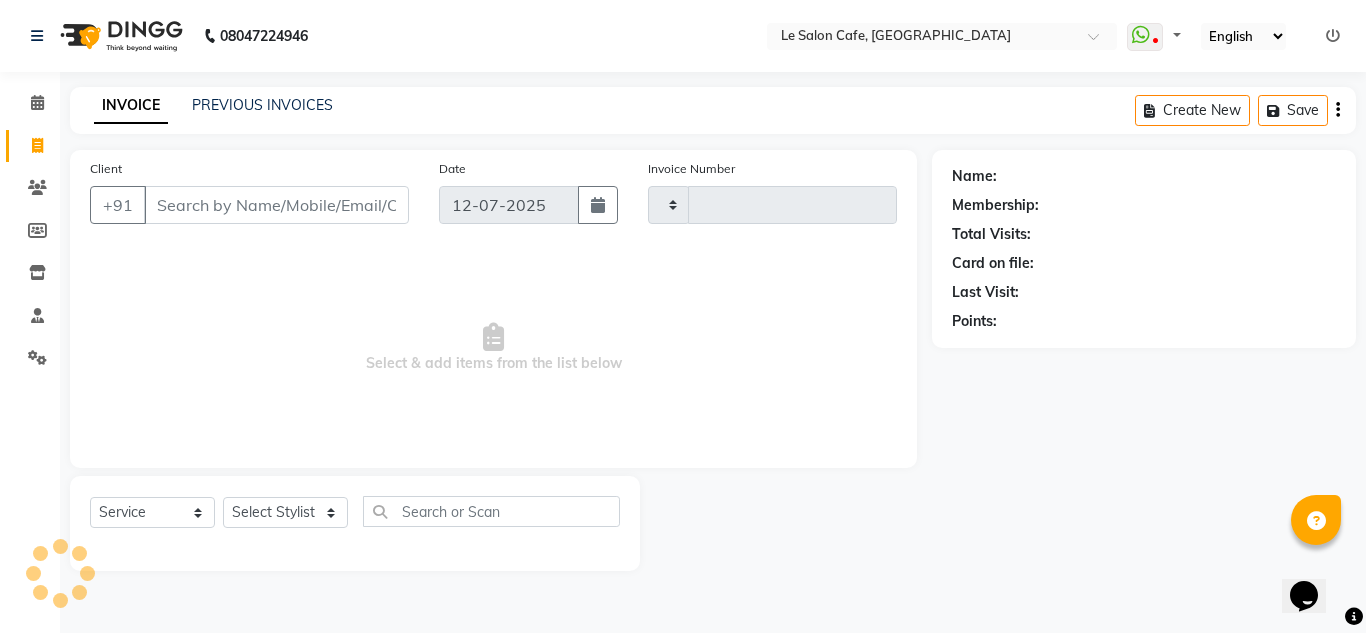 click on "Client" at bounding box center [276, 205] 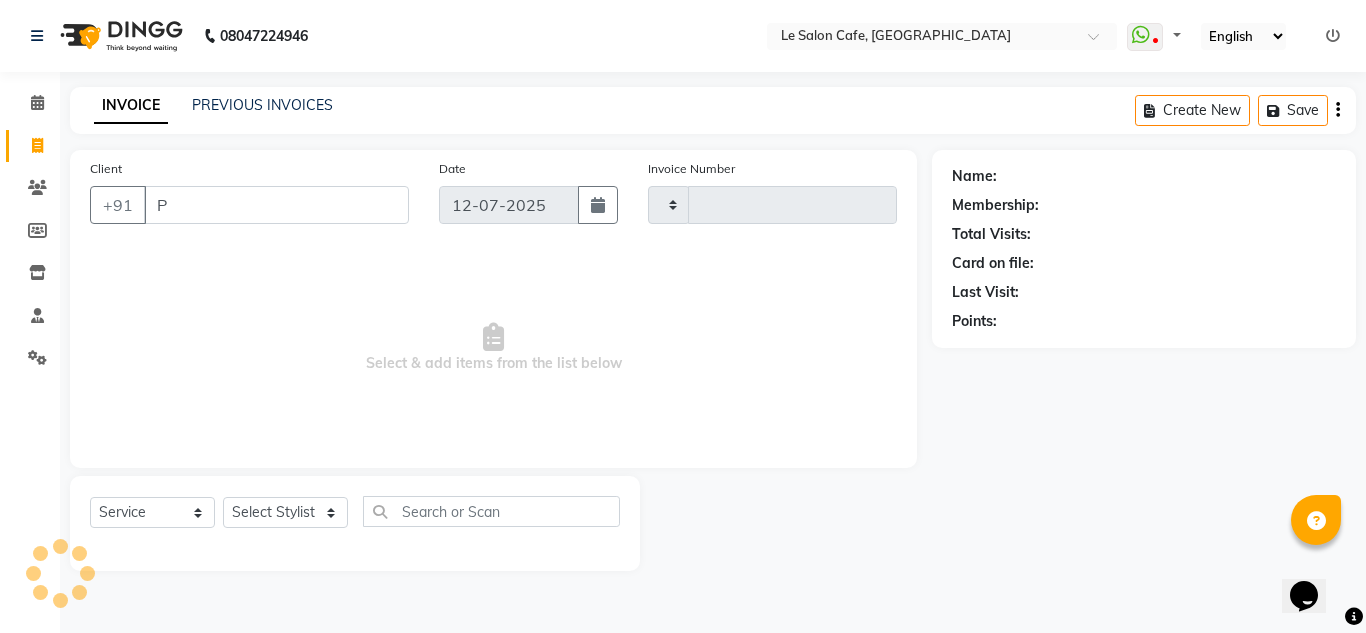 type on "Po" 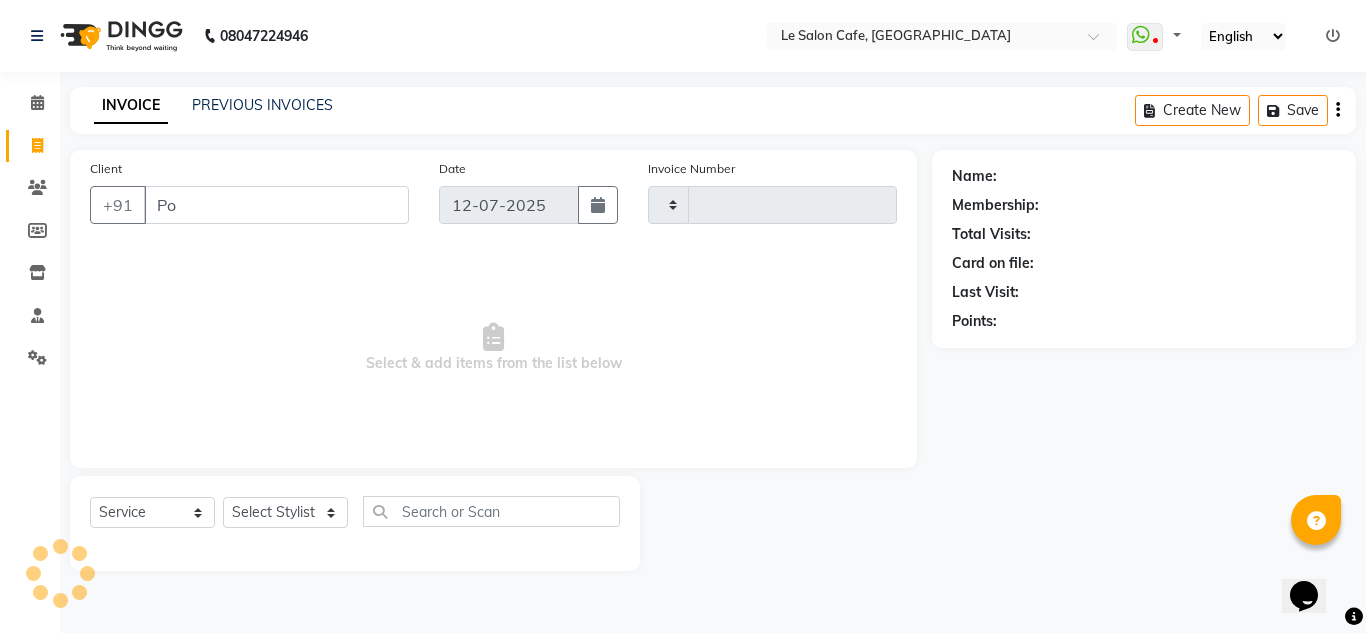 type on "1541" 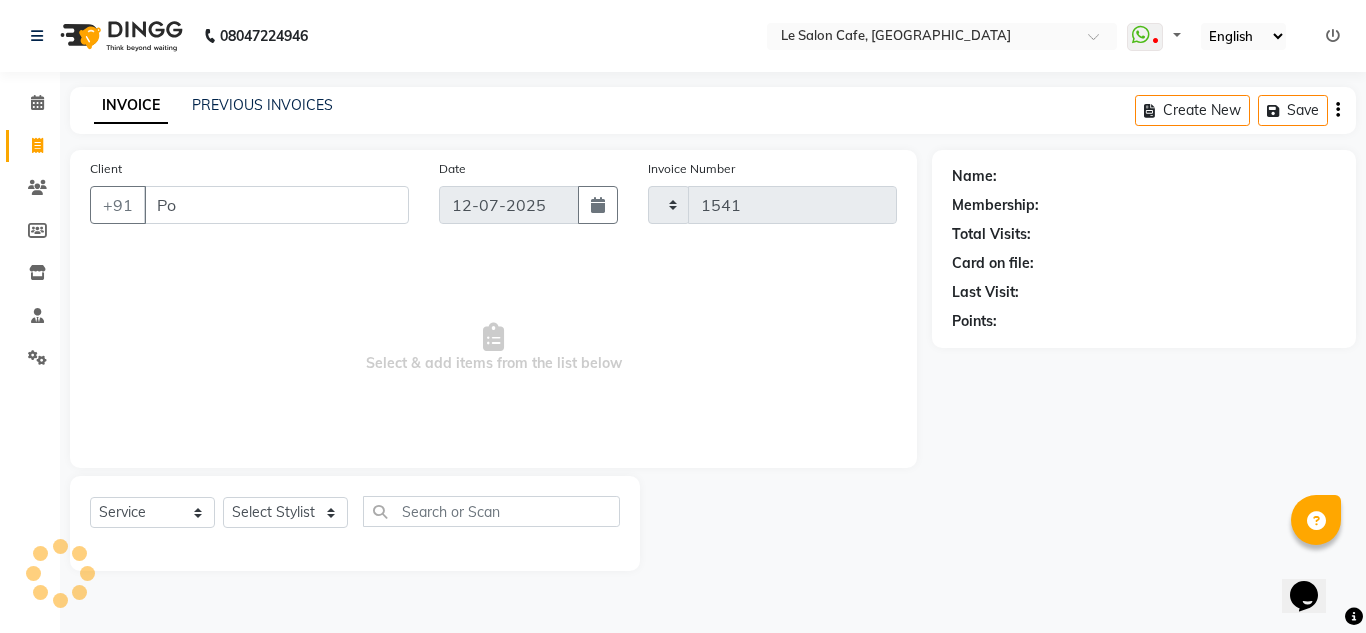 type on "Poo" 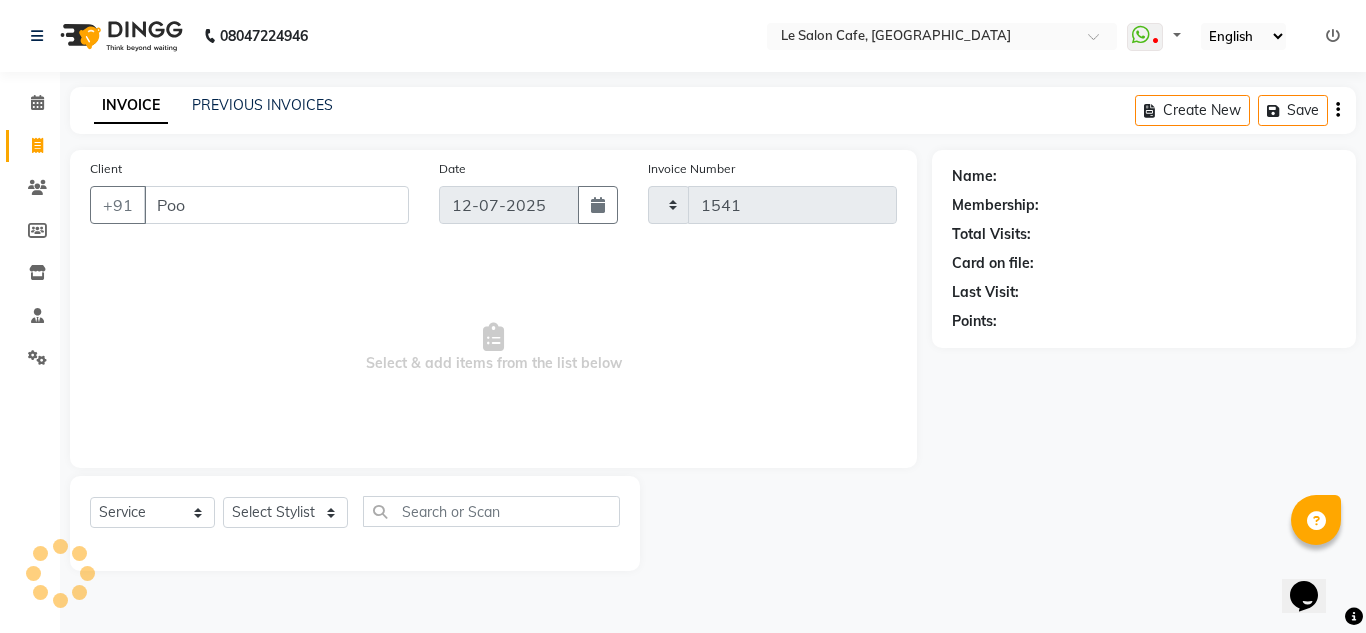 select on "594" 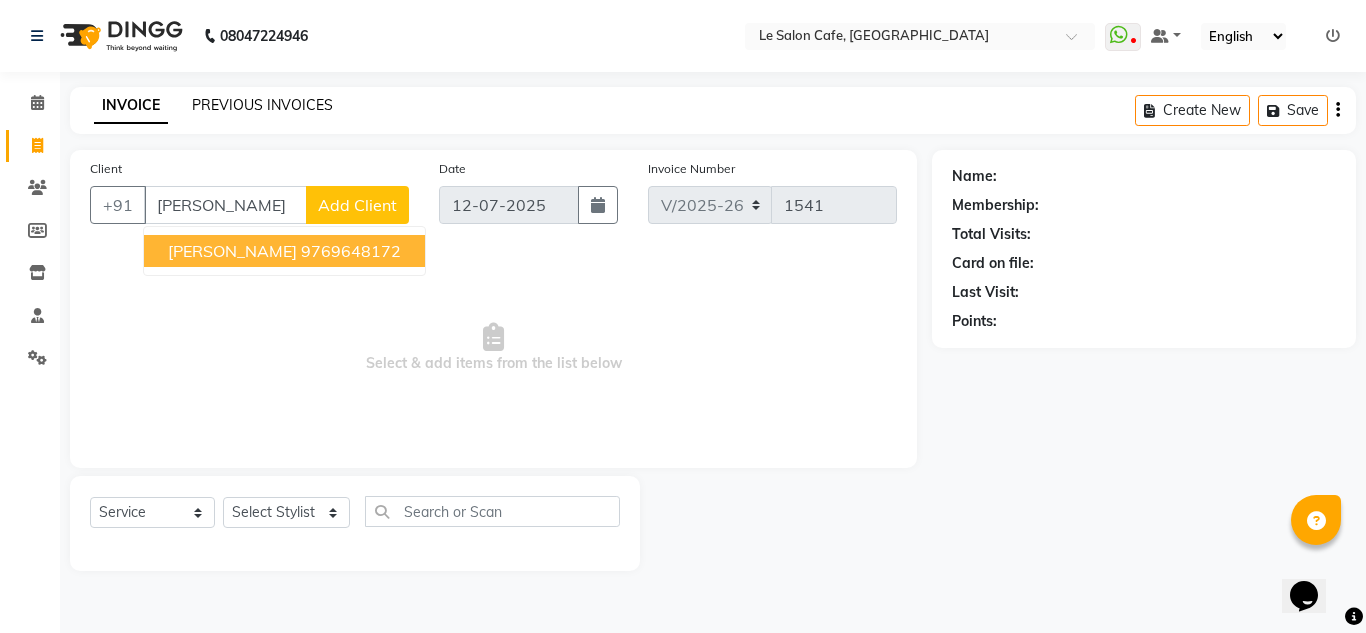 type on "Pooja Gupt" 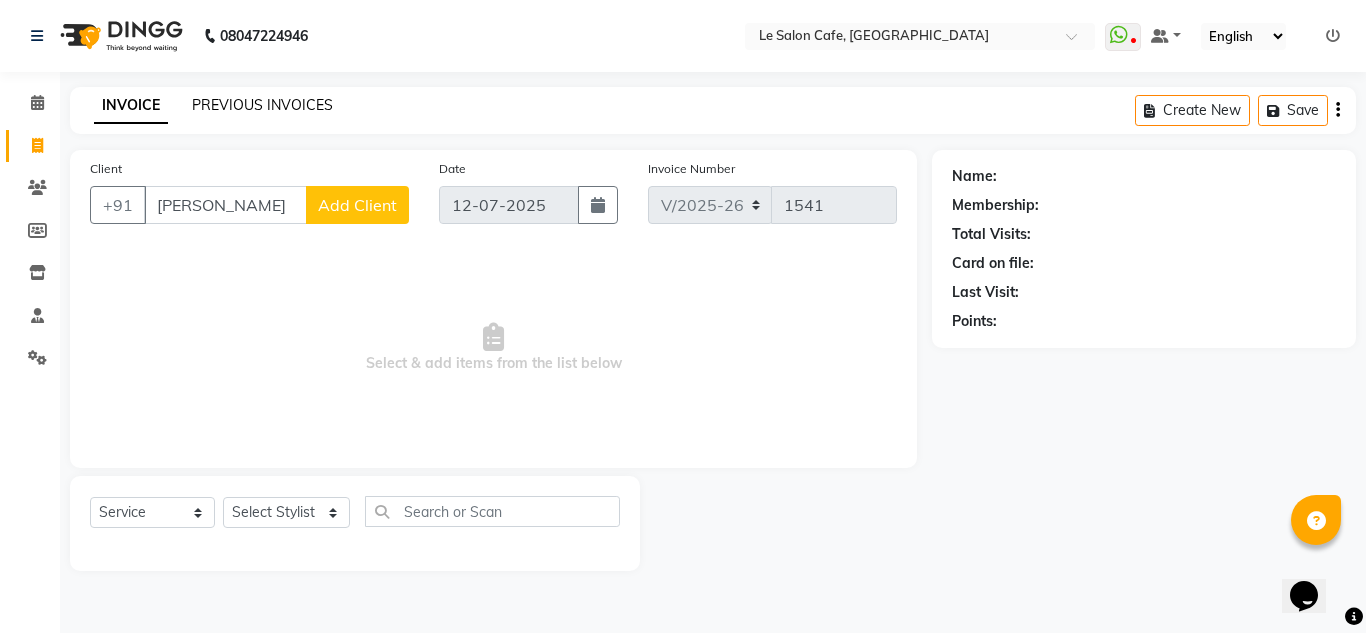 click on "PREVIOUS INVOICES" 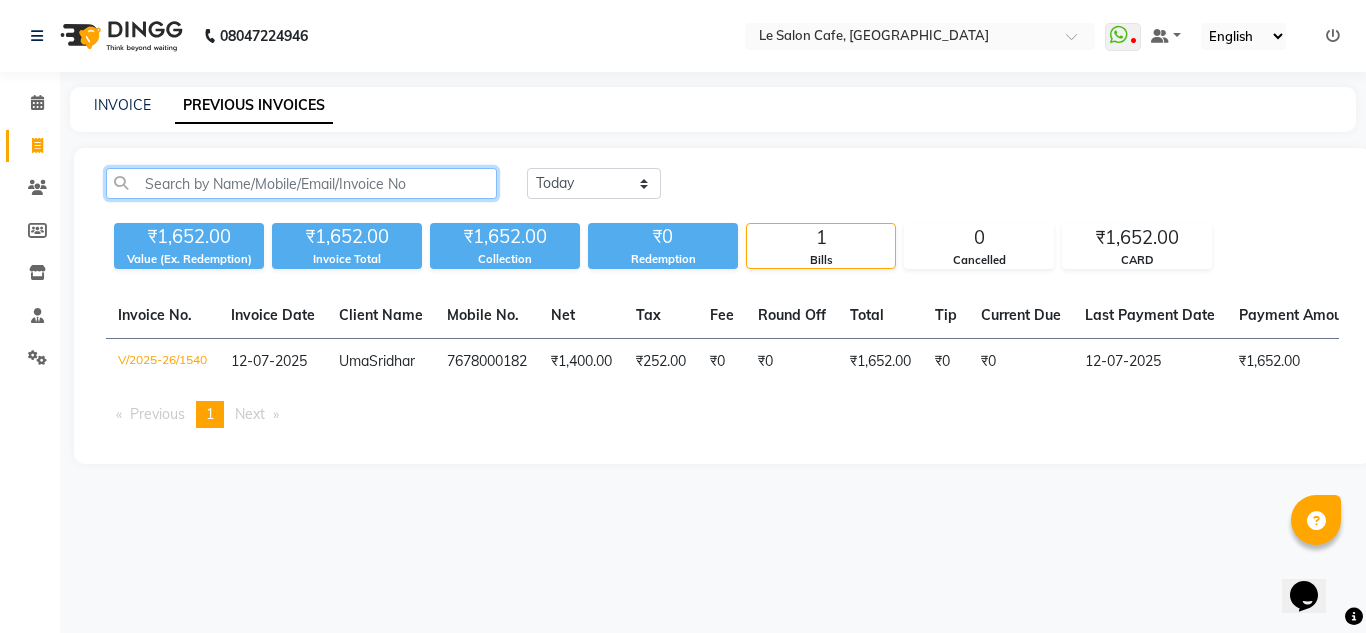 click 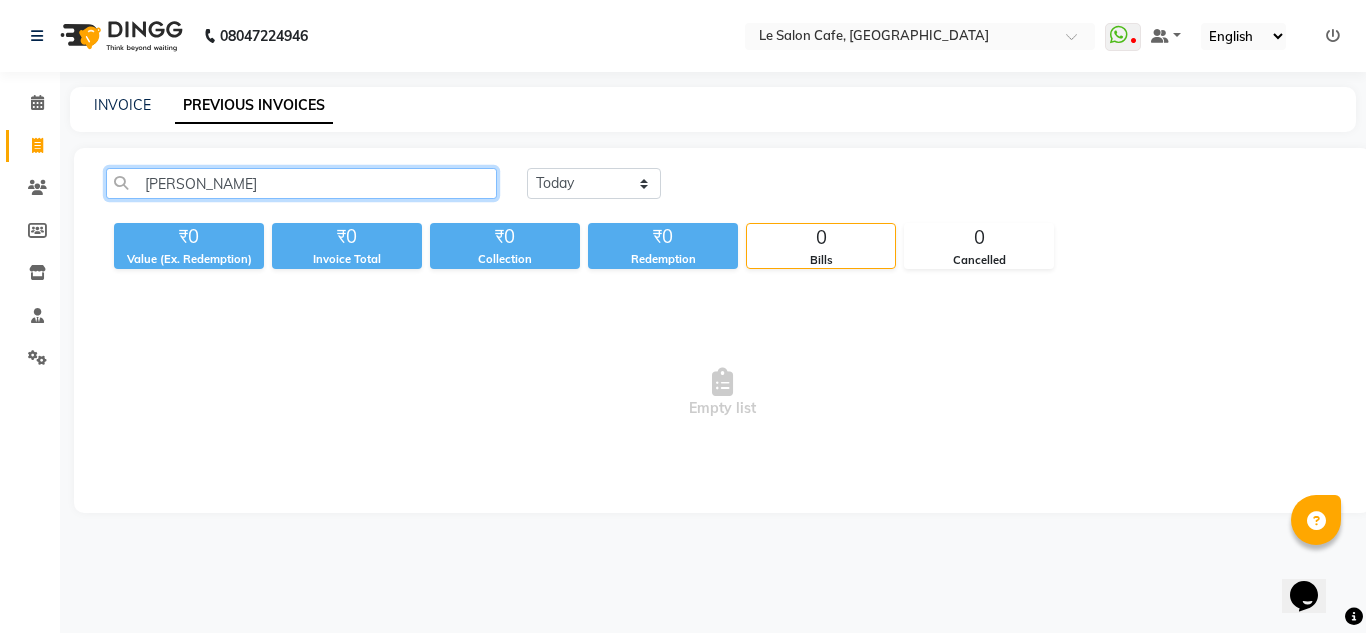 click on "Pooja Gupta" 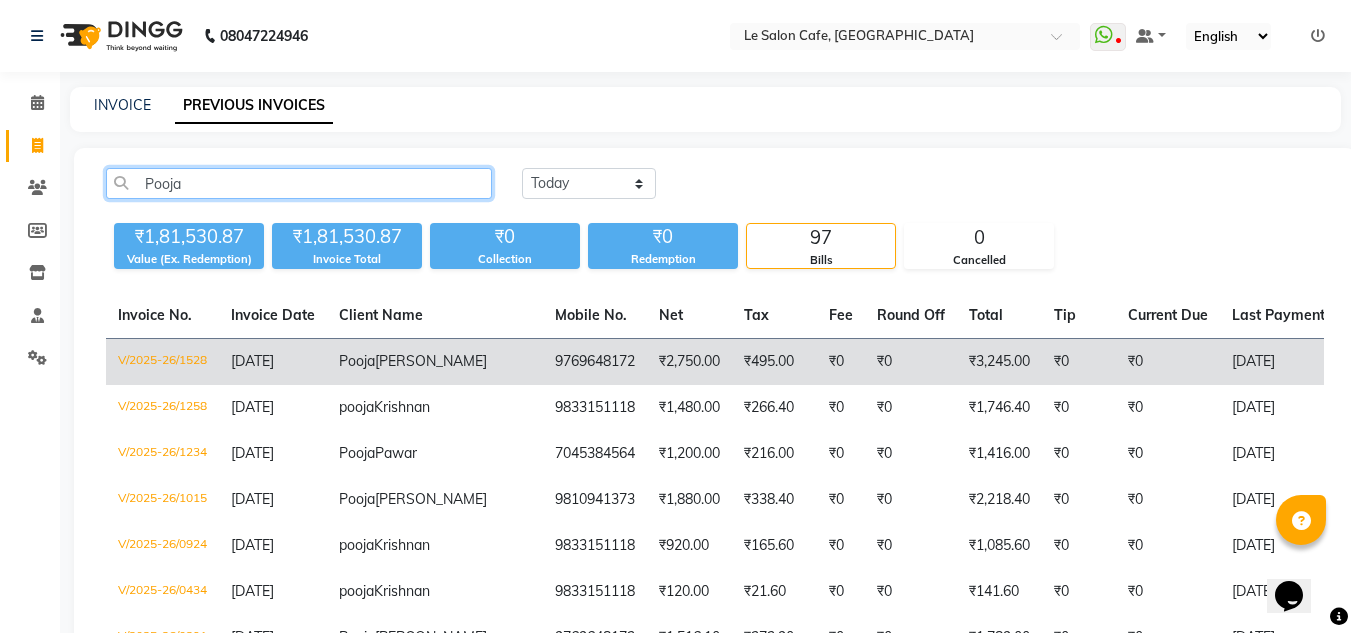 type on "Pooja" 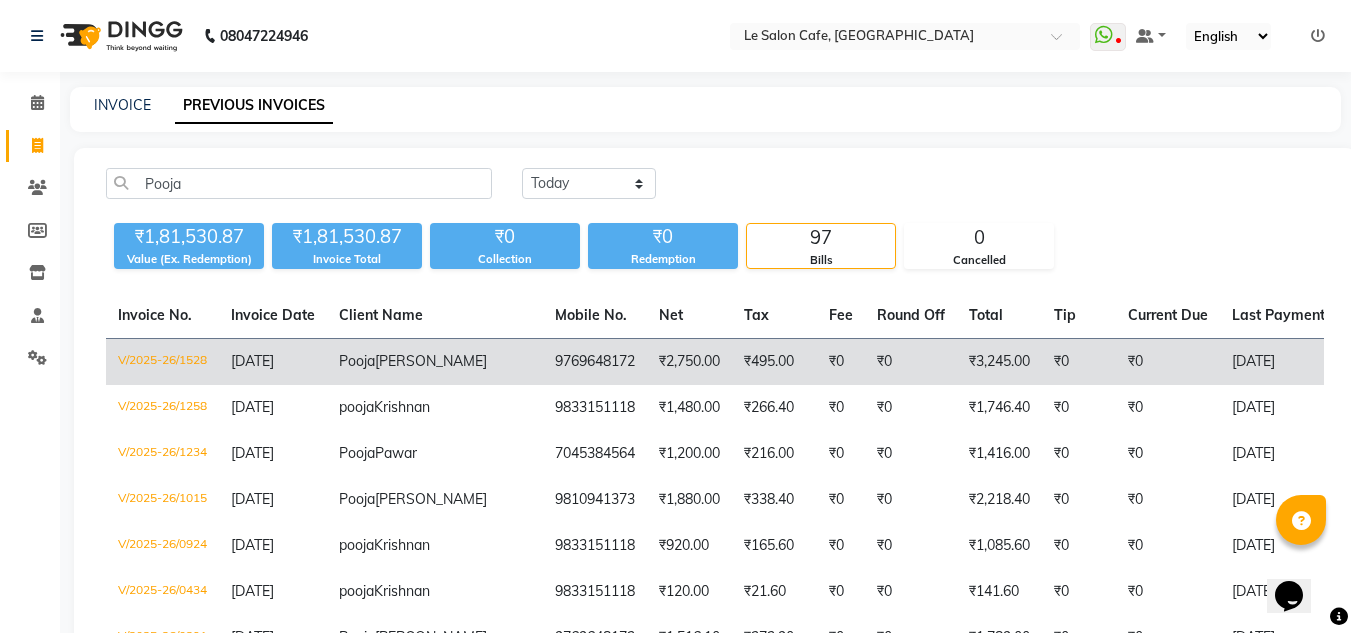 click on "₹2,750.00" 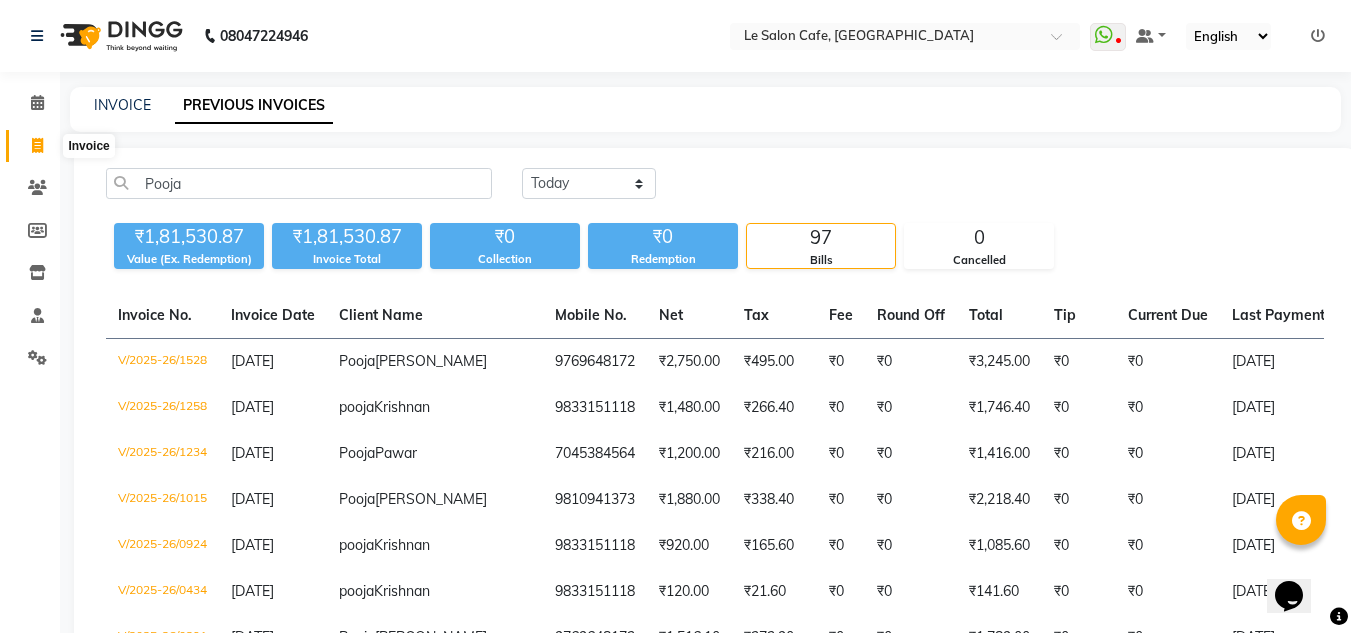click 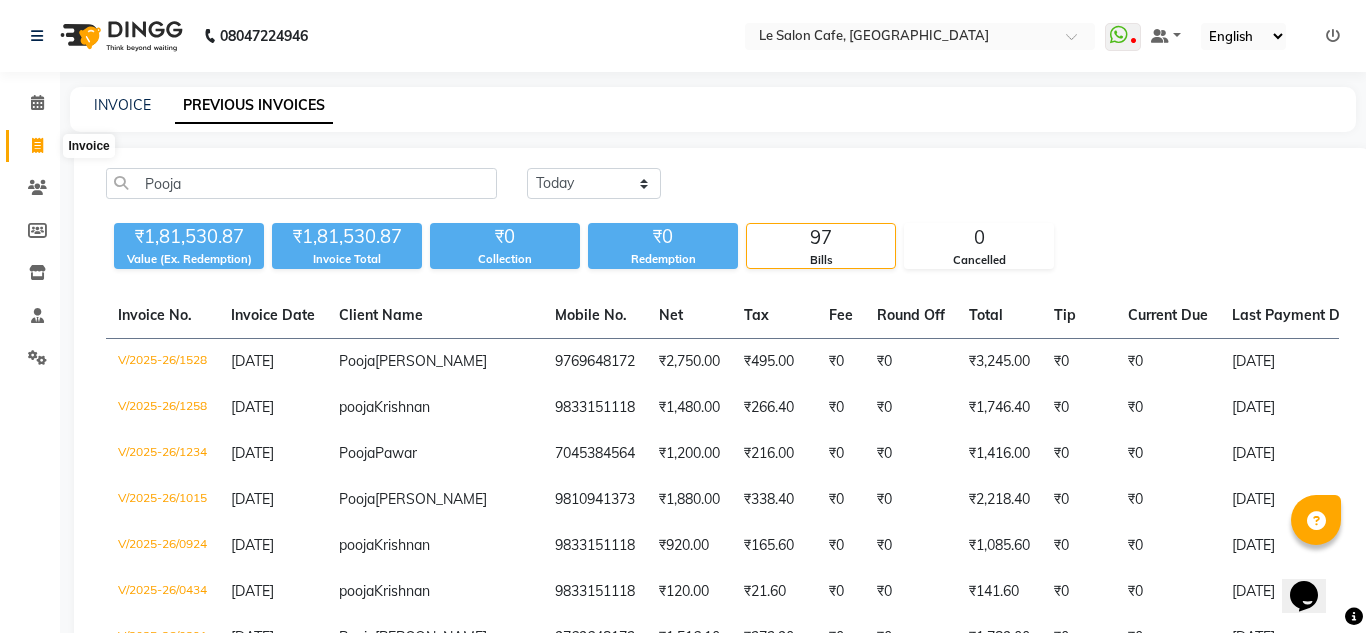 select on "594" 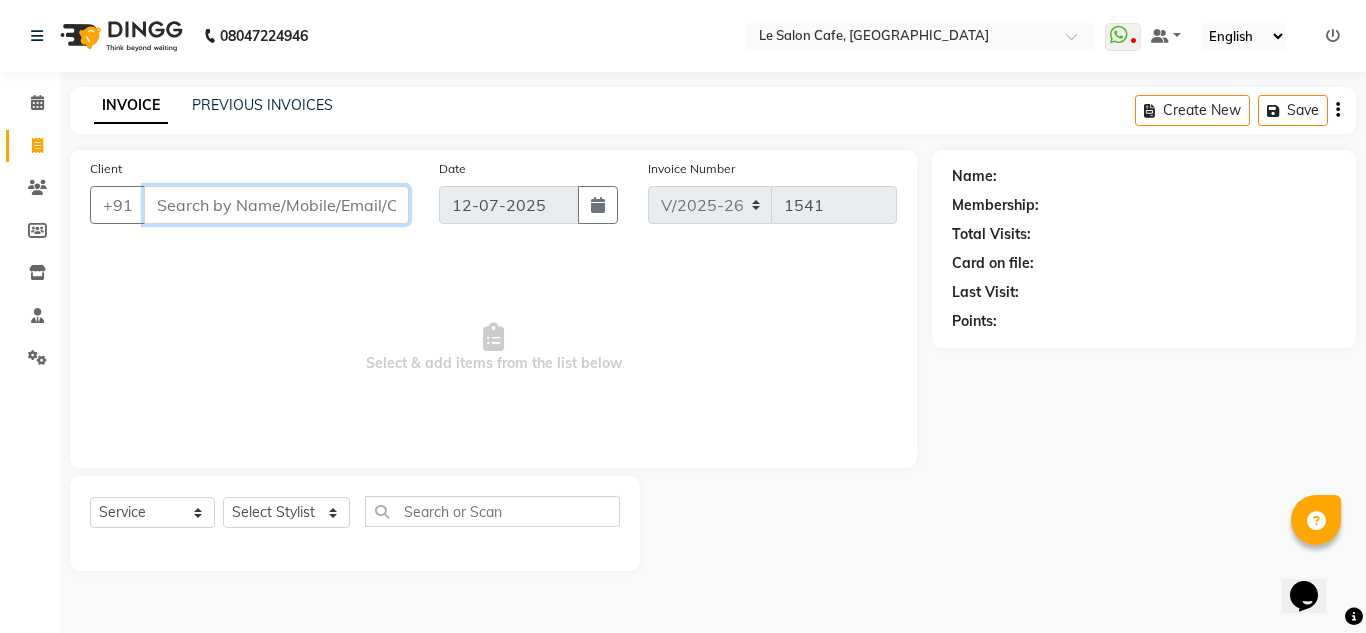 click on "Client" at bounding box center [276, 205] 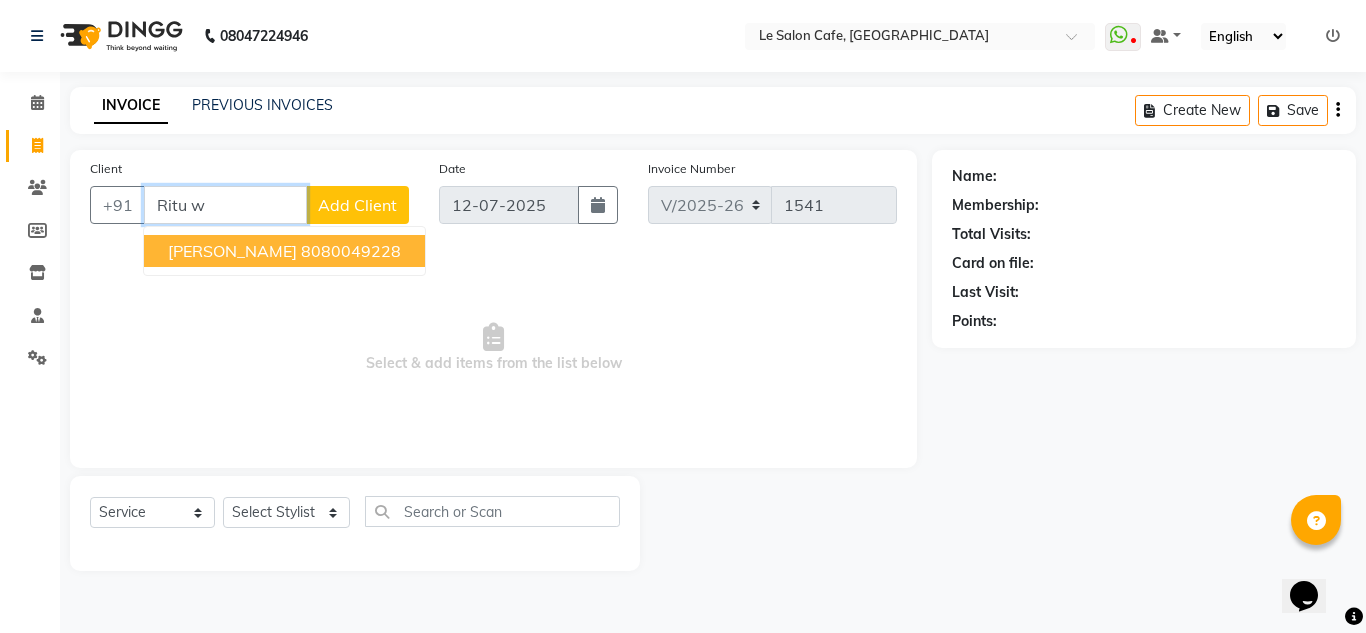 click on "Ritu Wadhwa  8080049228" at bounding box center (284, 251) 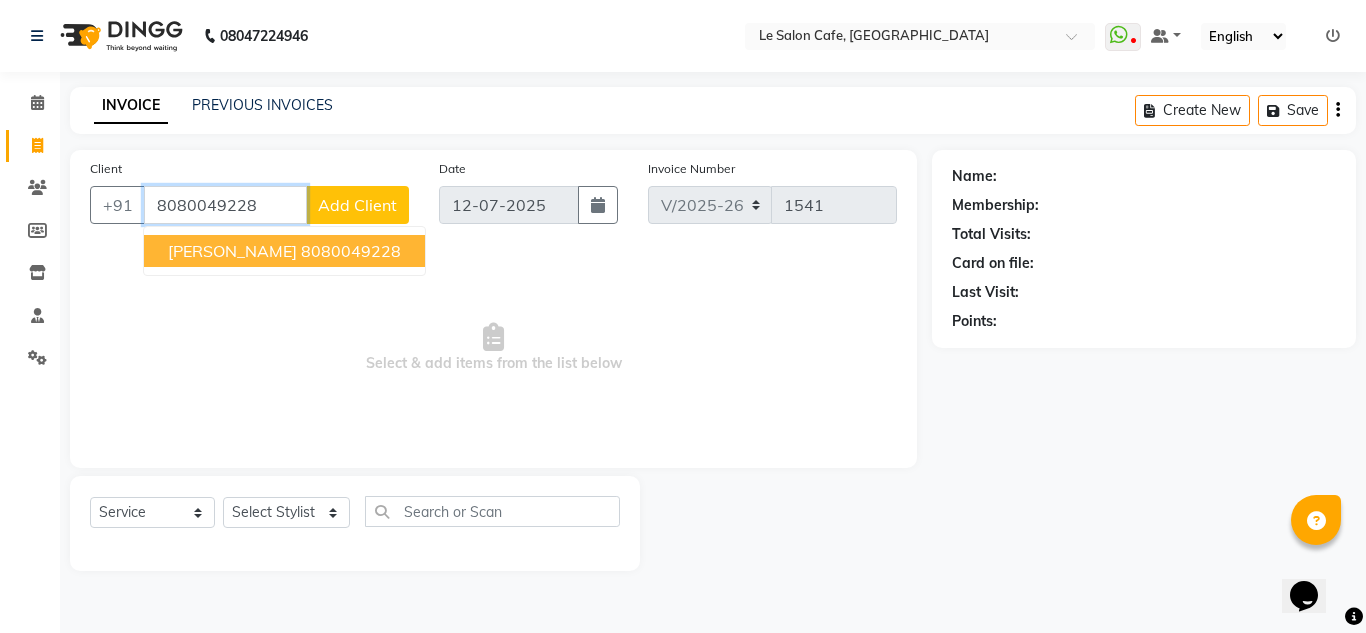 type on "8080049228" 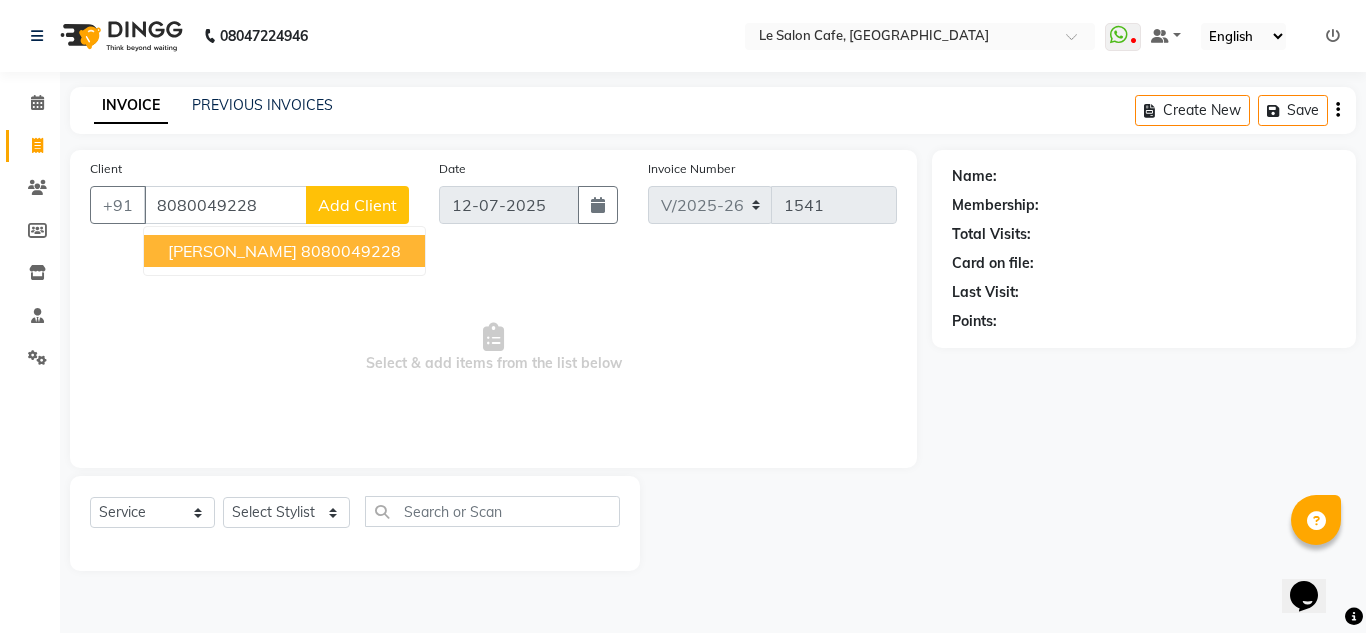 select on "1: Object" 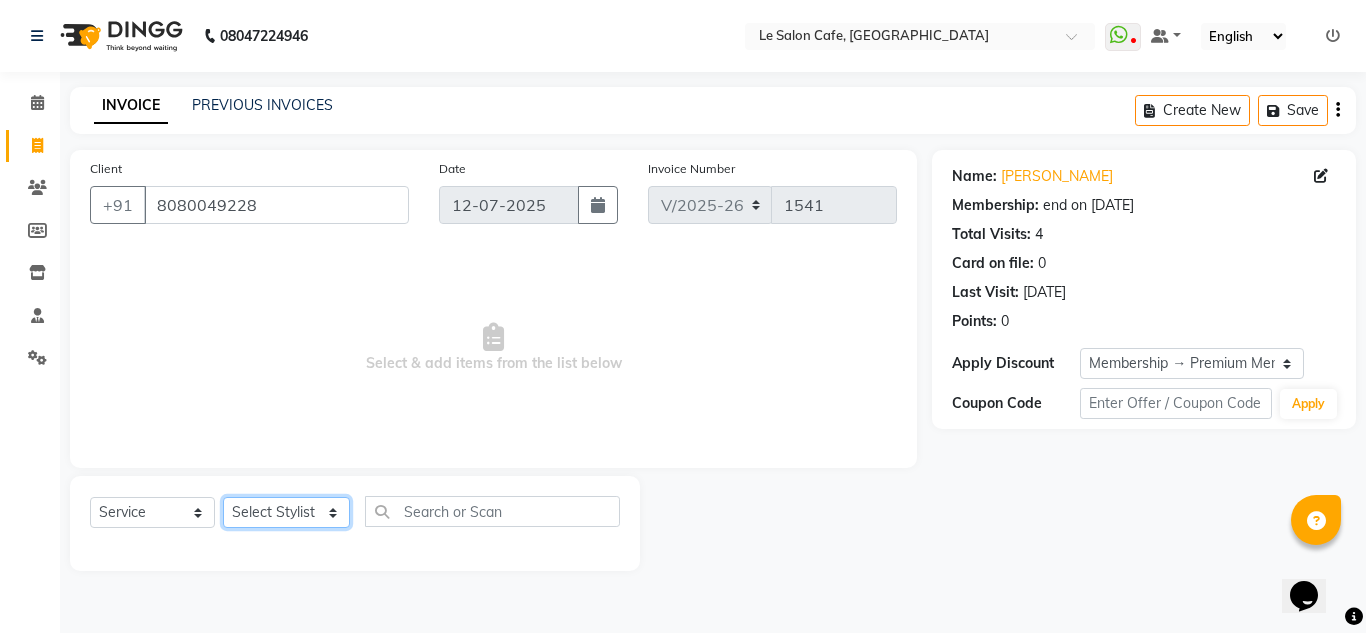 click on "Select Stylist [PERSON_NAME]  [PERSON_NAME]  Front Desk  [PERSON_NAME]  Pooja [PERSON_NAME] [PERSON_NAME]  [PERSON_NAME] [PERSON_NAME]  [PERSON_NAME] [PERSON_NAME] [PERSON_NAME] [PERSON_NAME] [PERSON_NAME]" 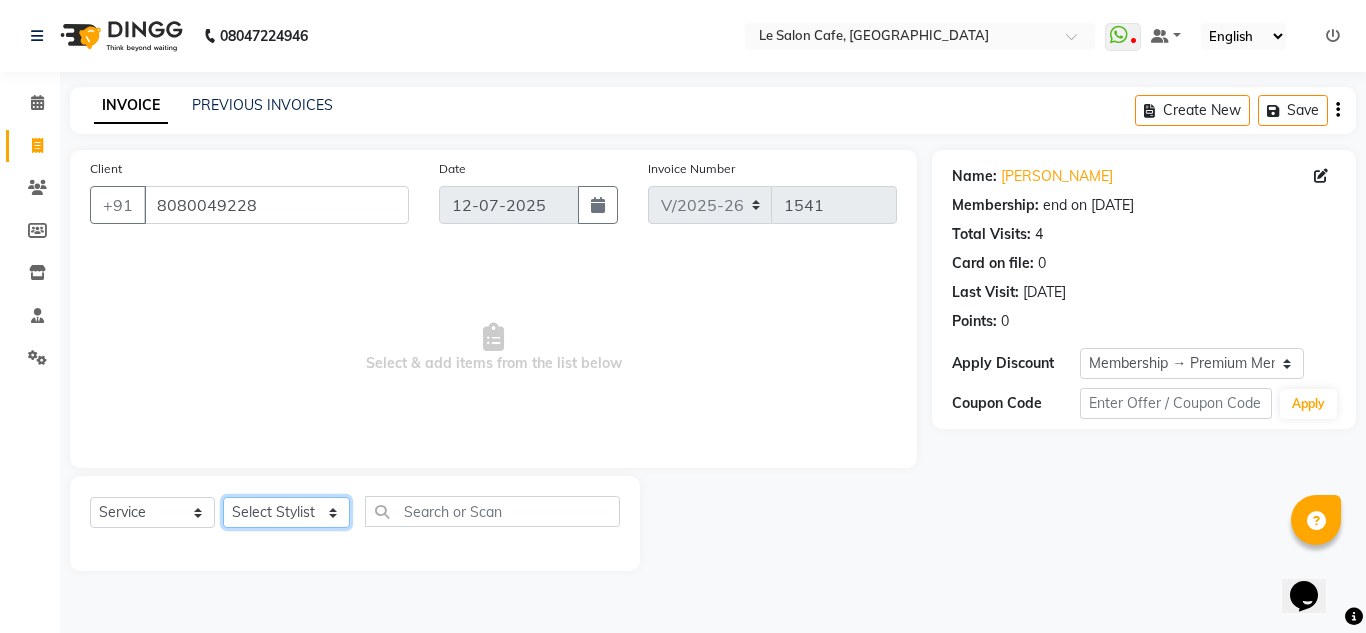 select on "8340" 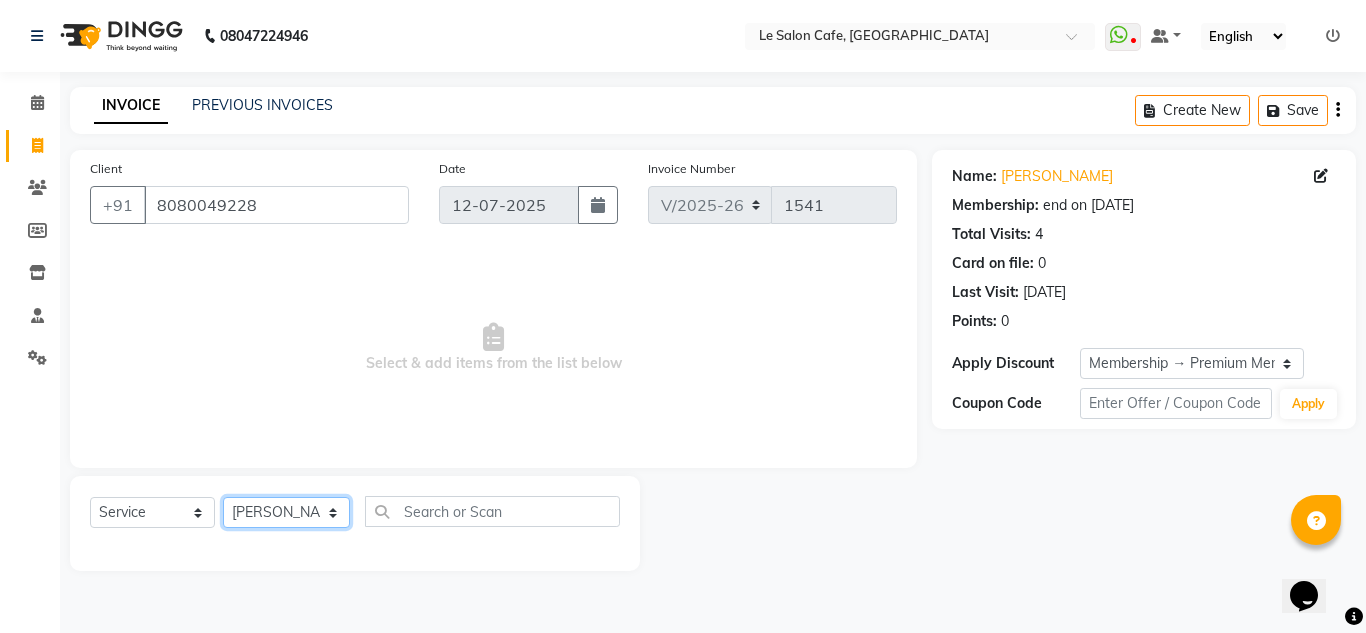 click on "Select Stylist [PERSON_NAME]  [PERSON_NAME]  Front Desk  [PERSON_NAME]  Pooja [PERSON_NAME] [PERSON_NAME]  [PERSON_NAME] [PERSON_NAME]  [PERSON_NAME] [PERSON_NAME] [PERSON_NAME] [PERSON_NAME] [PERSON_NAME]" 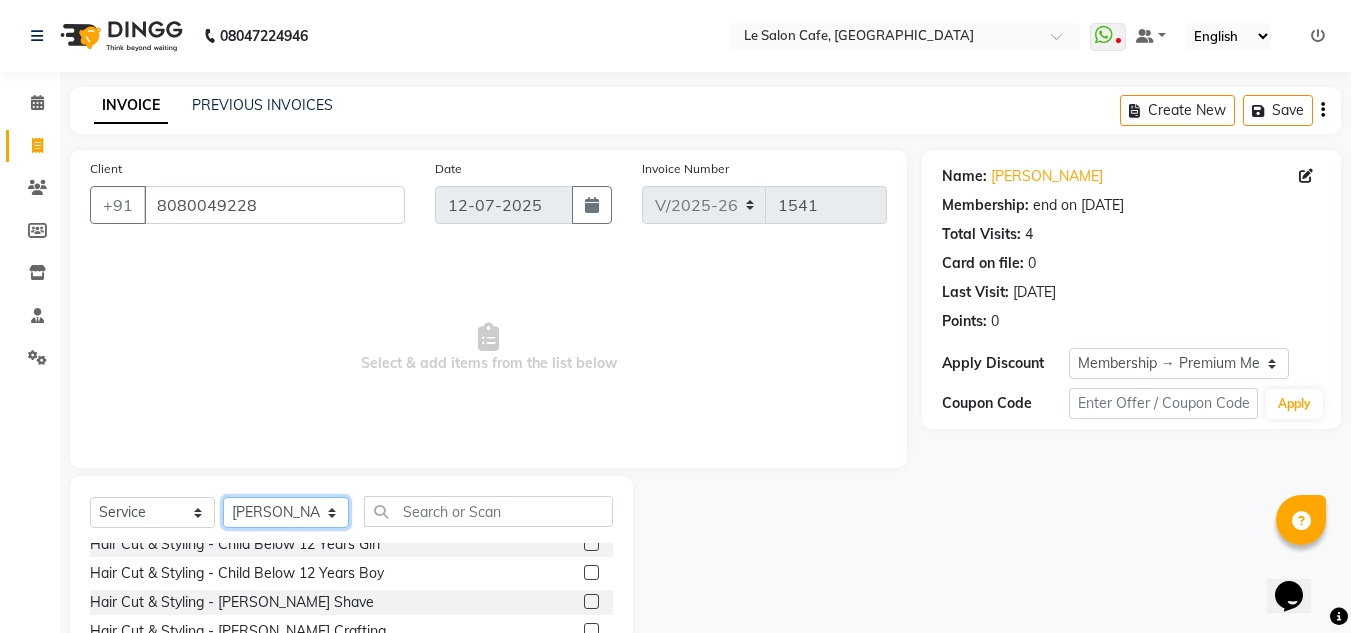 scroll, scrollTop: 100, scrollLeft: 0, axis: vertical 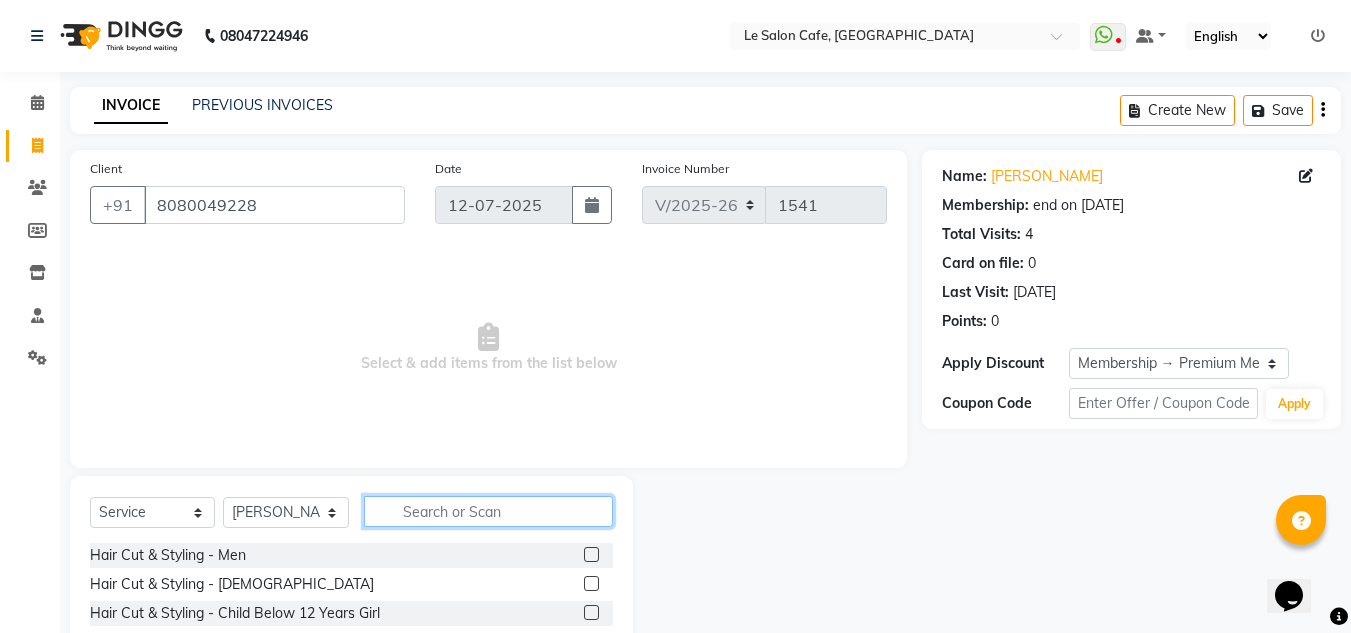 click 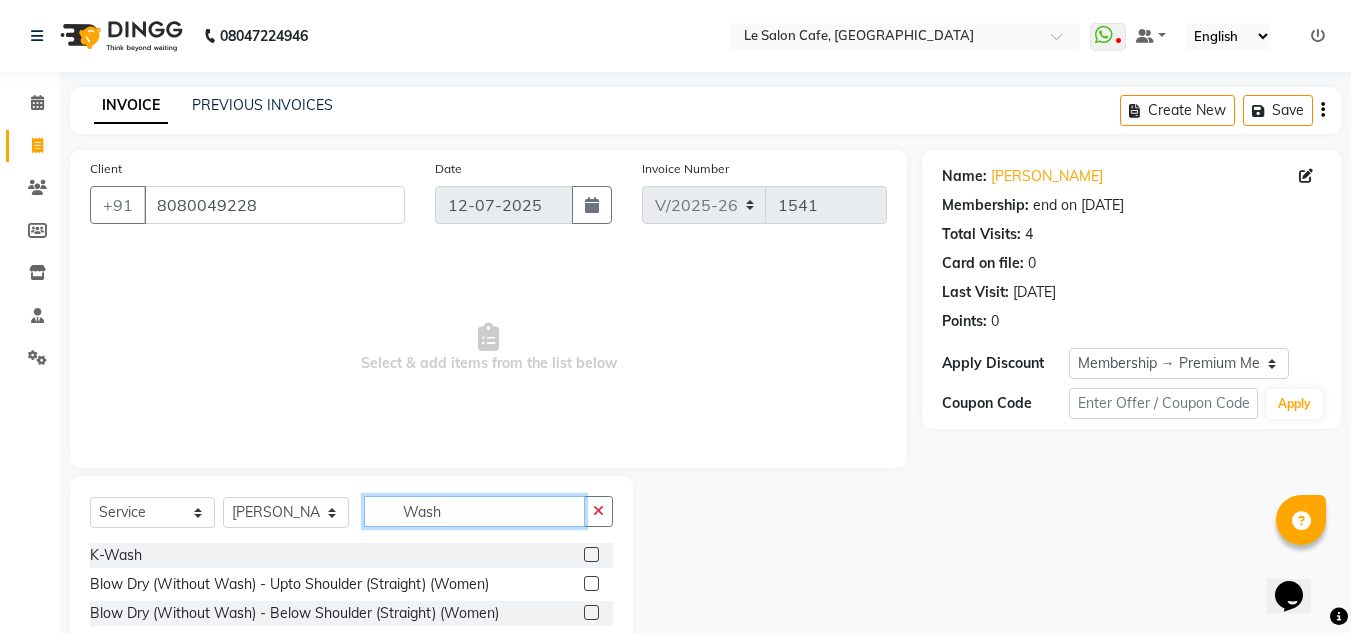 click on "Wash" 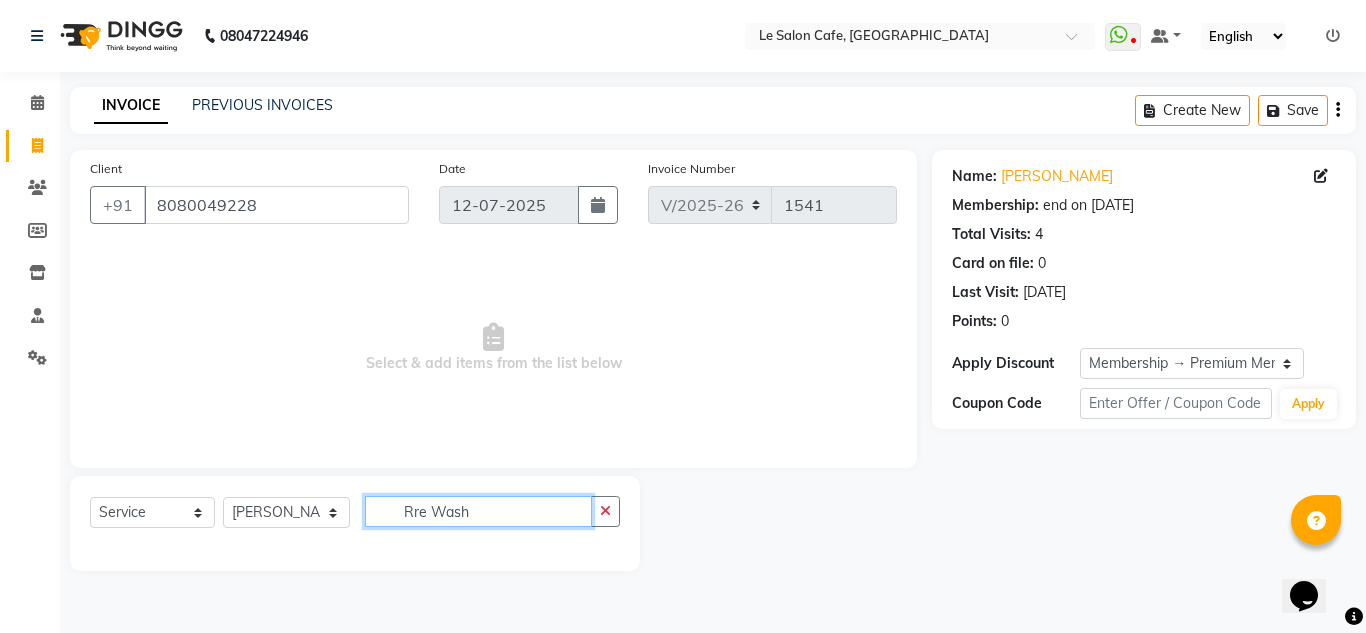 click on "Rre Wash" 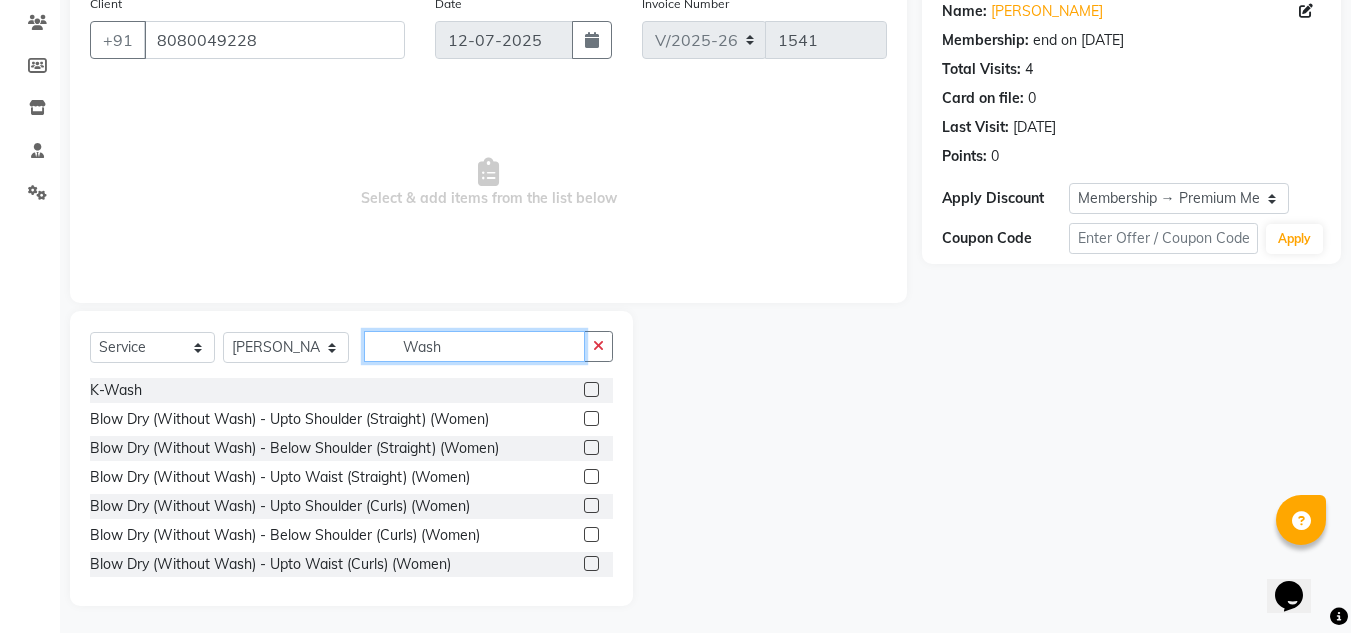 scroll, scrollTop: 168, scrollLeft: 0, axis: vertical 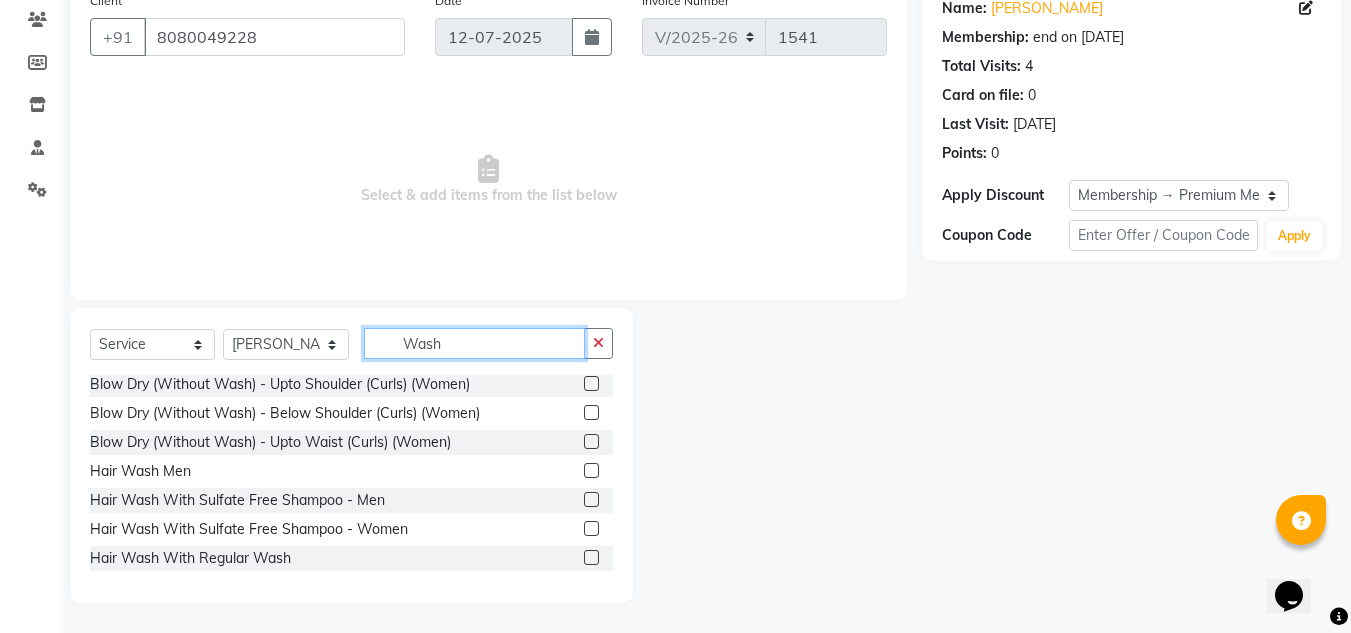 type on "Wash" 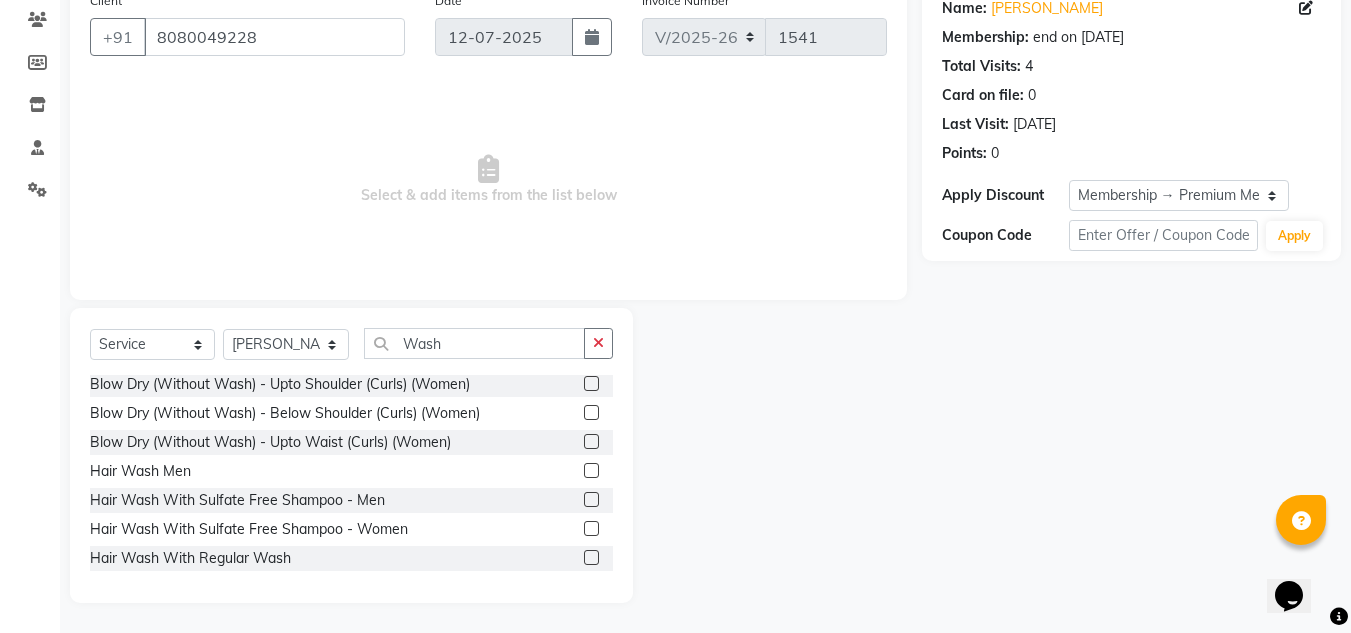 click 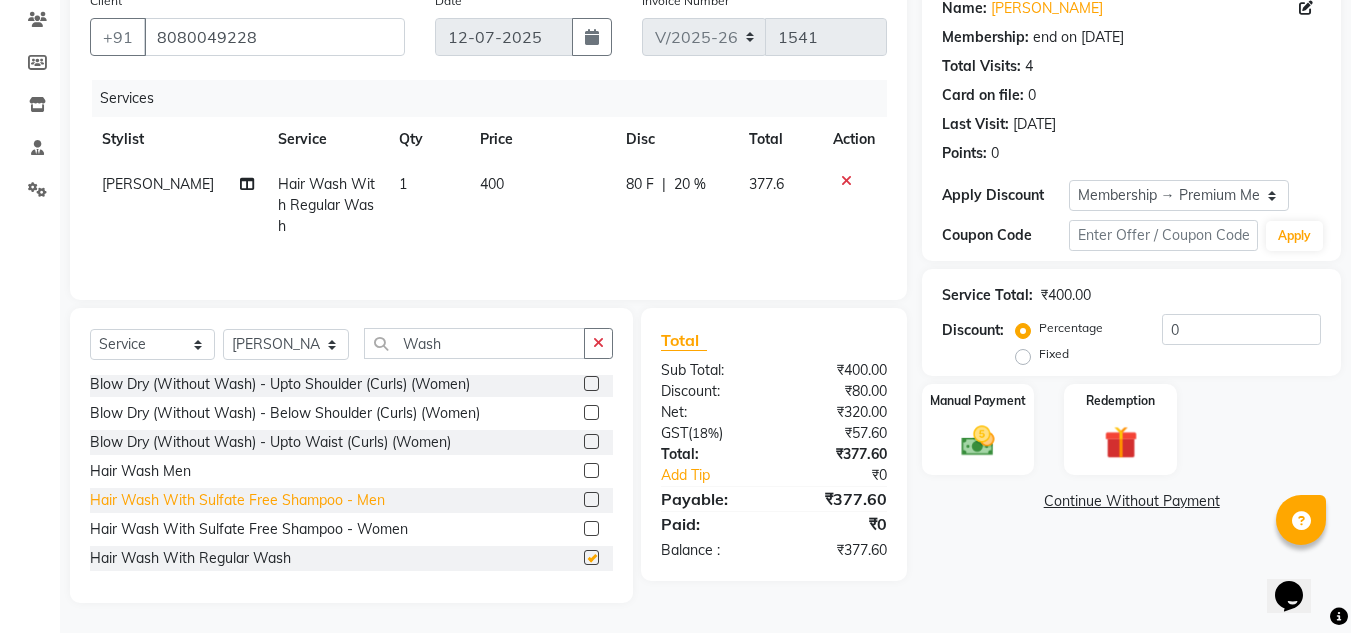 checkbox on "false" 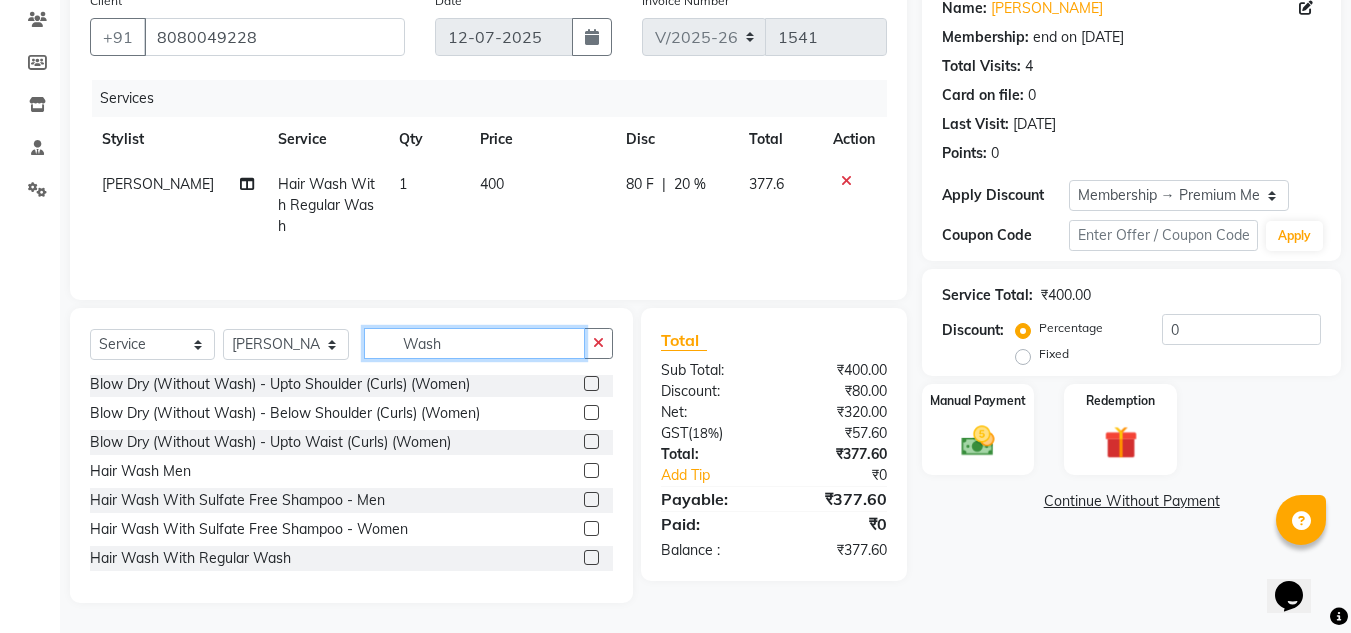 click on "Wash" 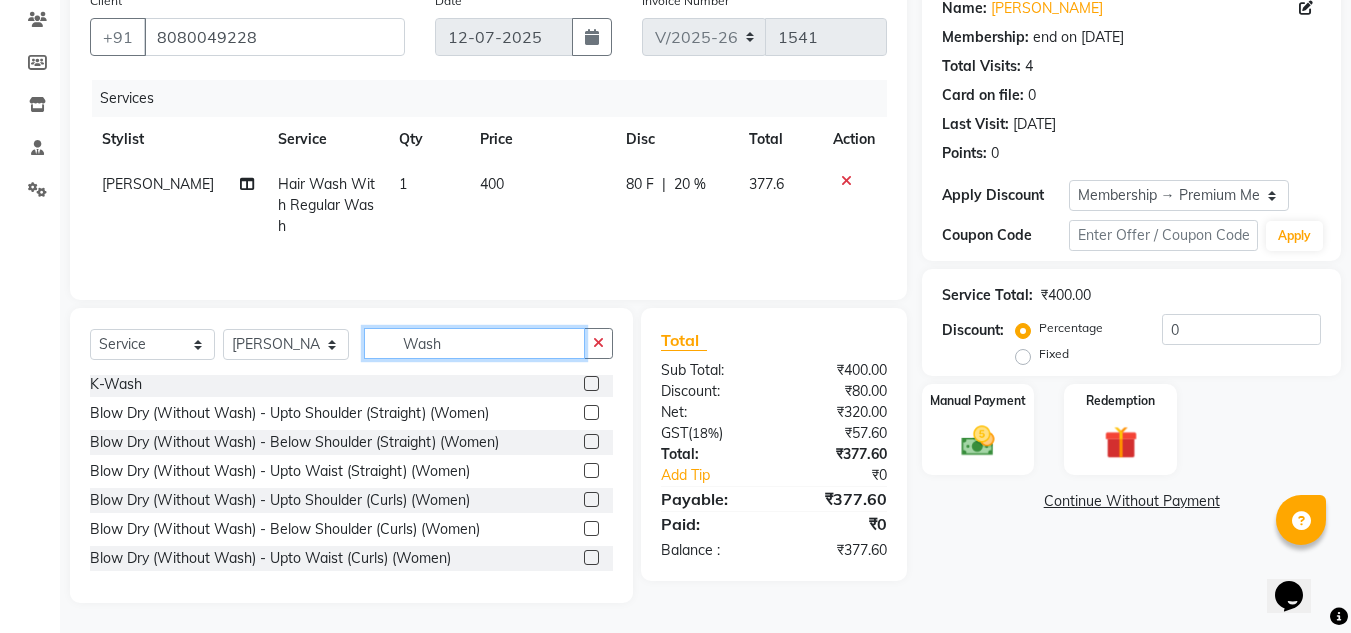 scroll, scrollTop: 0, scrollLeft: 0, axis: both 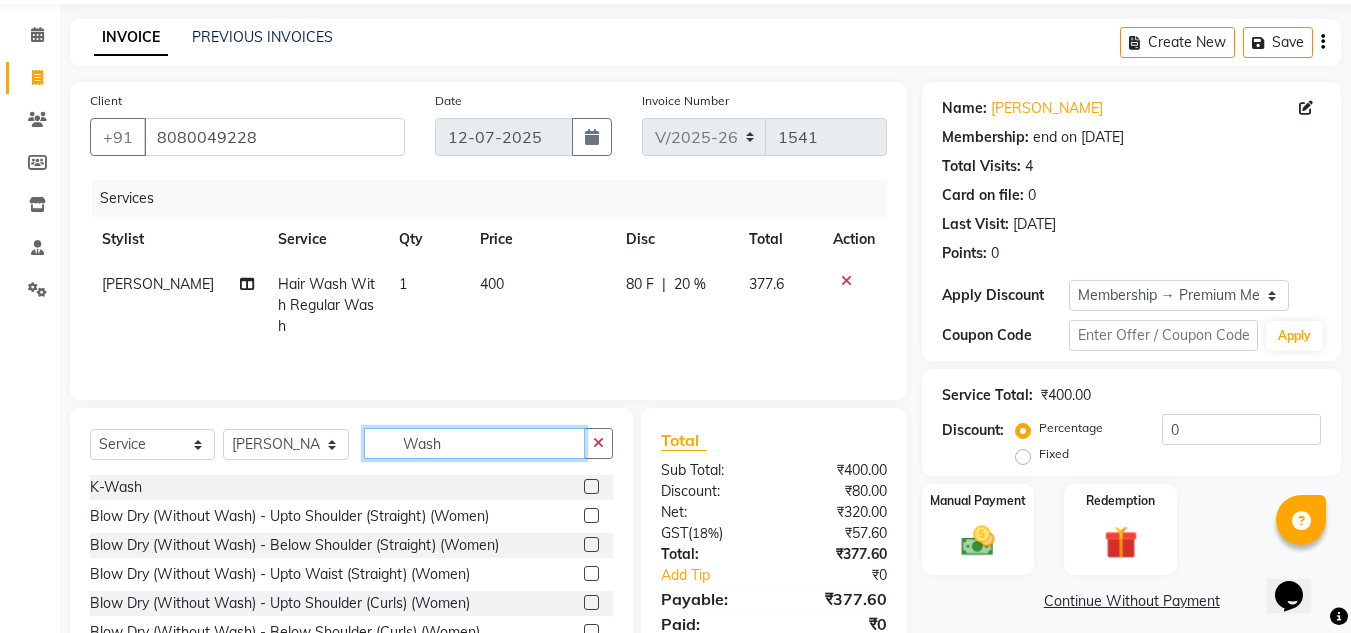 click on "Wash" 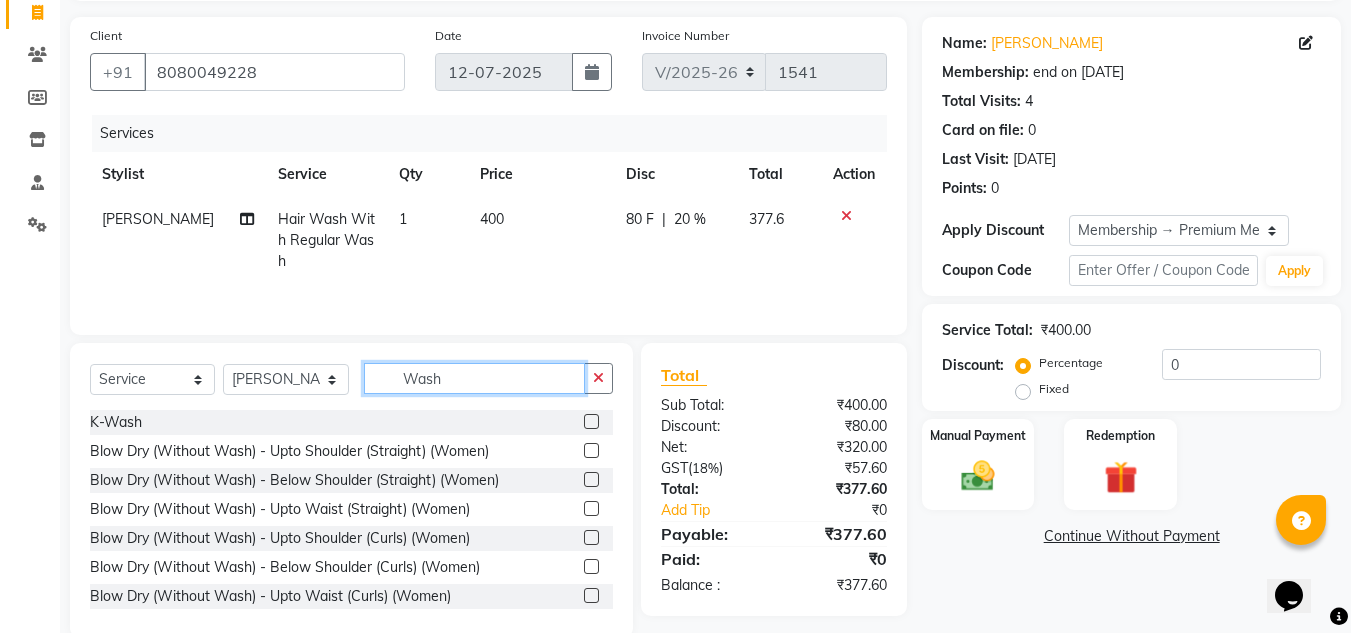 scroll, scrollTop: 168, scrollLeft: 0, axis: vertical 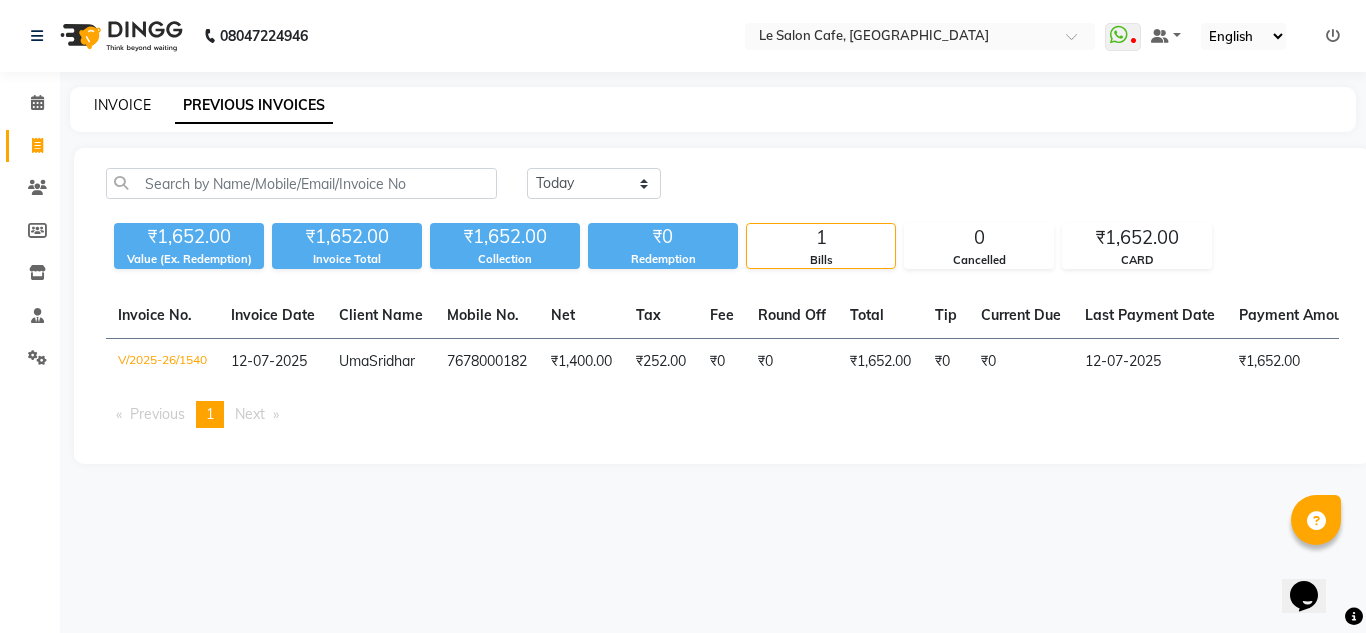 click on "INVOICE" 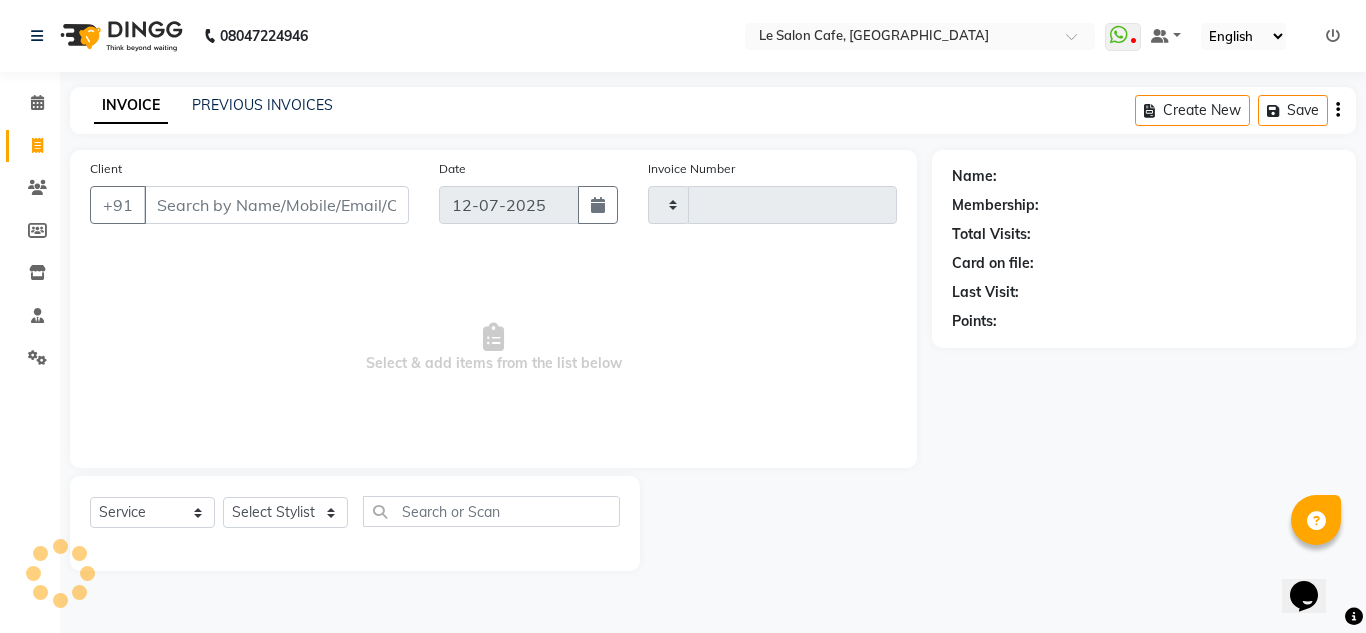 type on "1541" 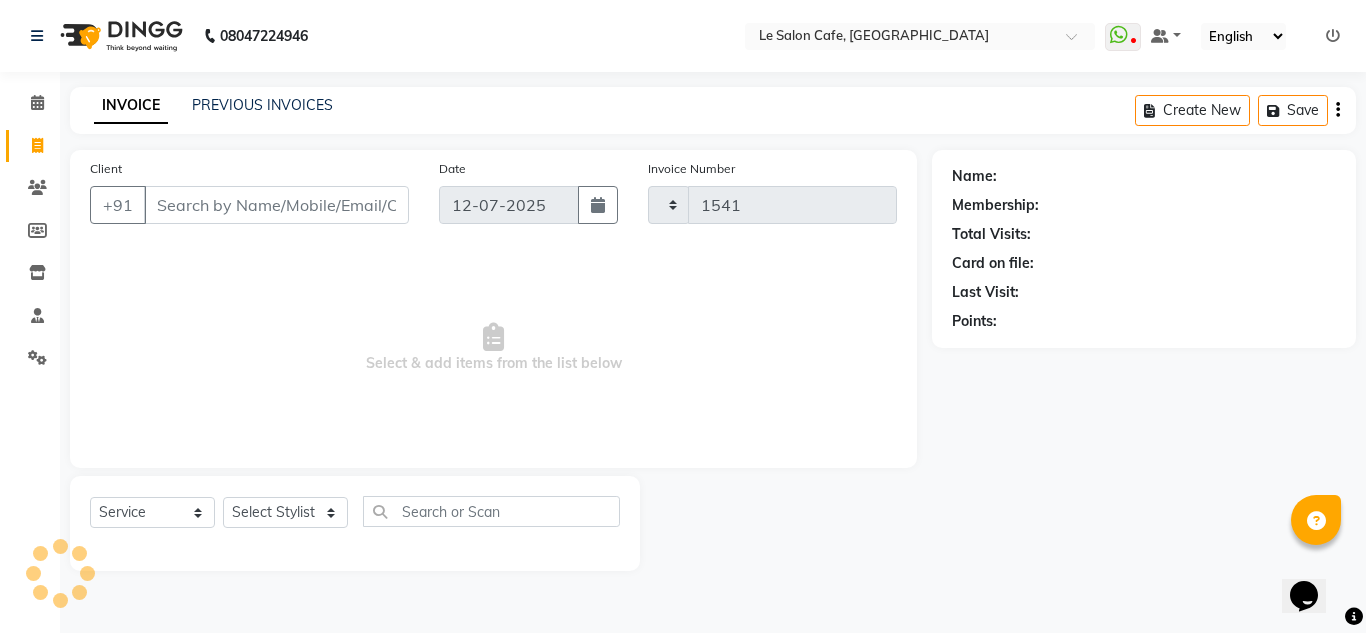 select on "594" 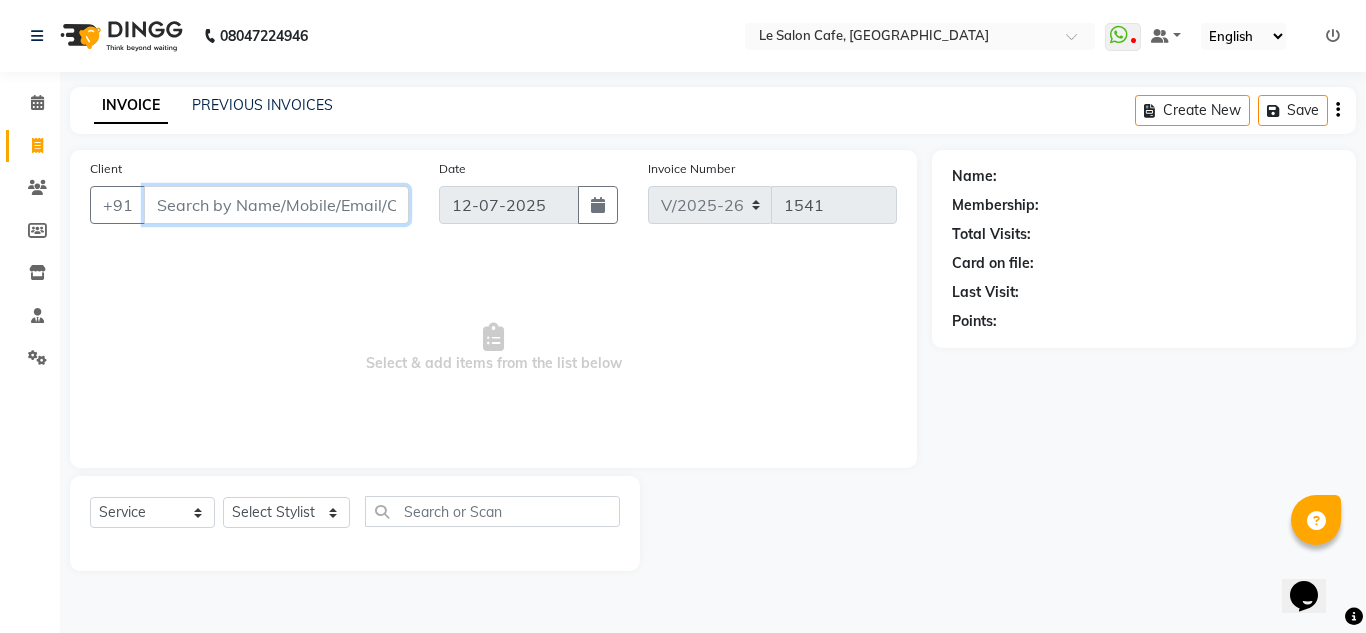 click on "Client" at bounding box center (276, 205) 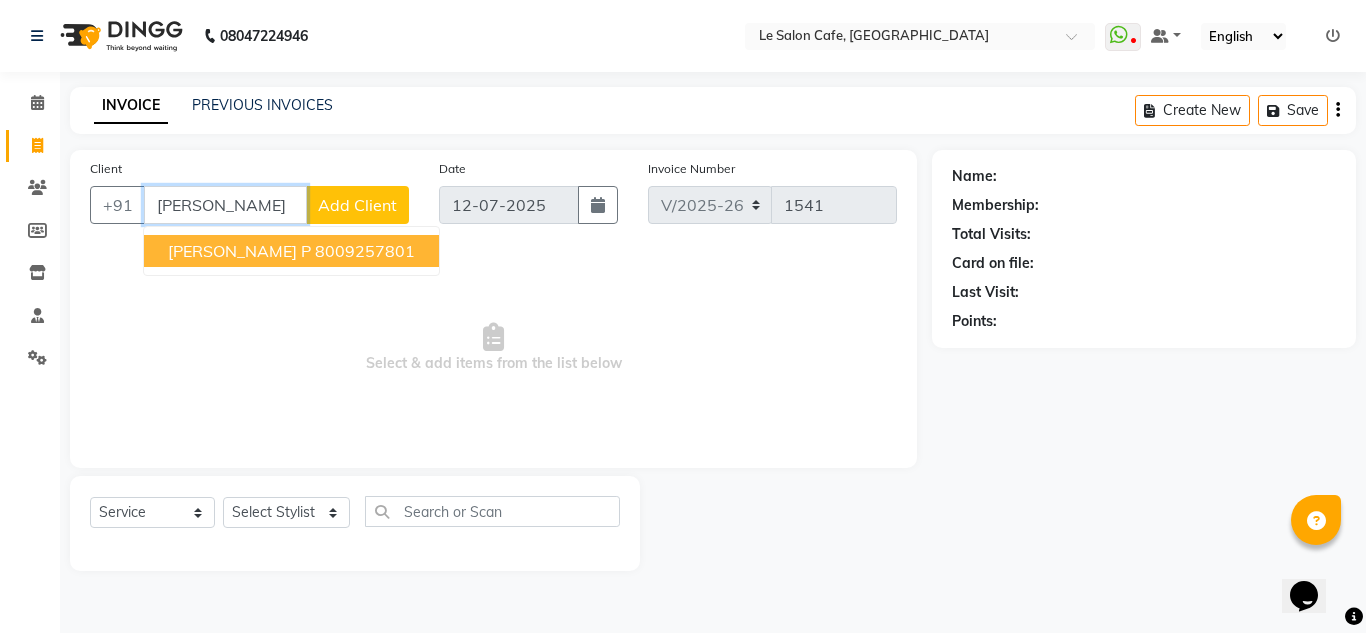 click on "8009257801" at bounding box center [365, 251] 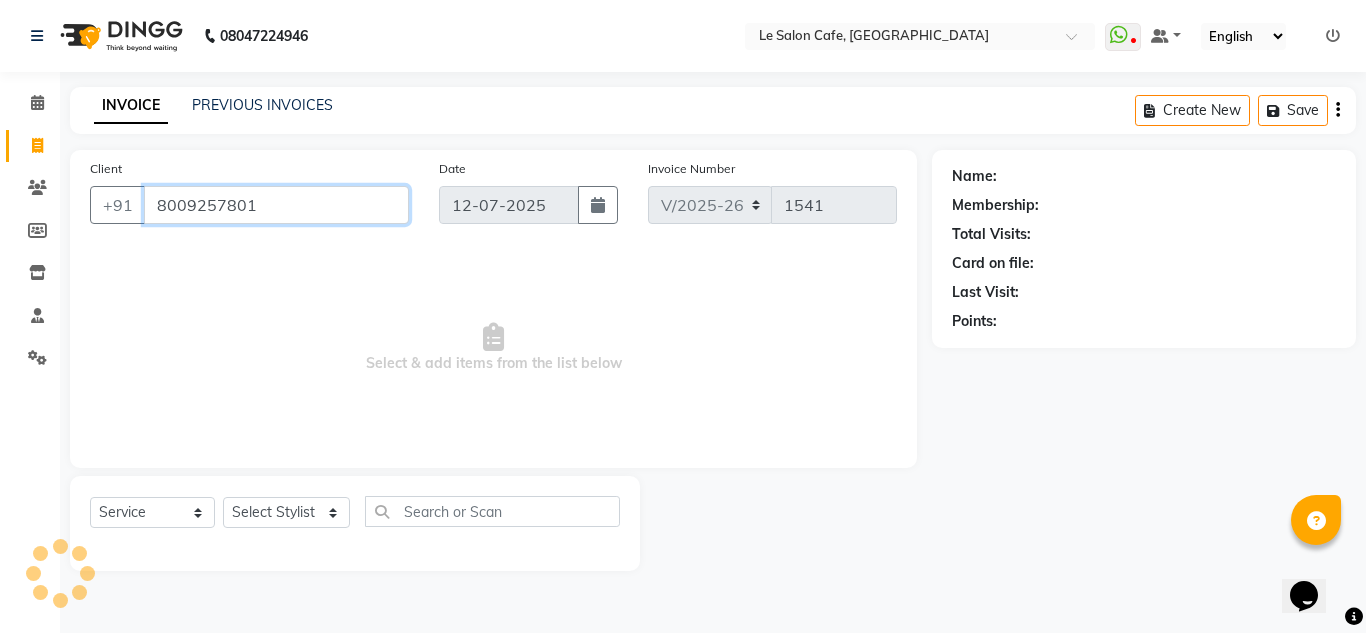 type on "8009257801" 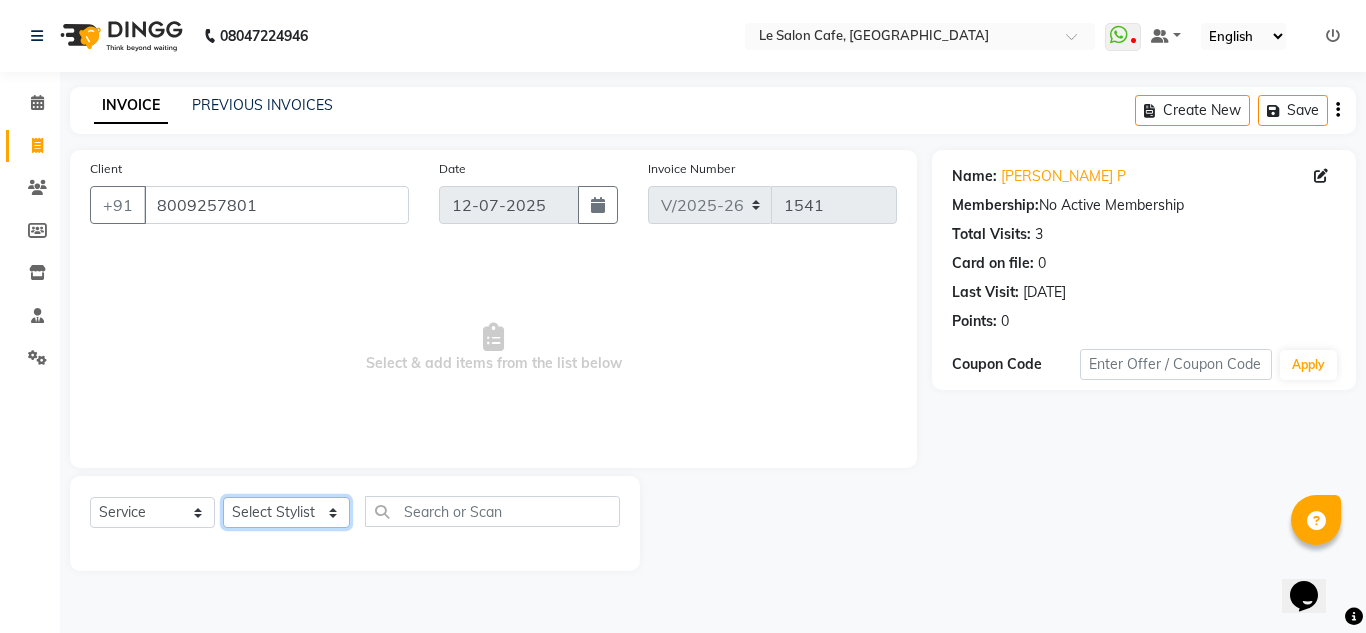 click on "Select Stylist [PERSON_NAME]  [PERSON_NAME]  Front Desk  [PERSON_NAME]  Pooja [PERSON_NAME] [PERSON_NAME]  [PERSON_NAME] [PERSON_NAME]  [PERSON_NAME] [PERSON_NAME] [PERSON_NAME] [PERSON_NAME] [PERSON_NAME]" 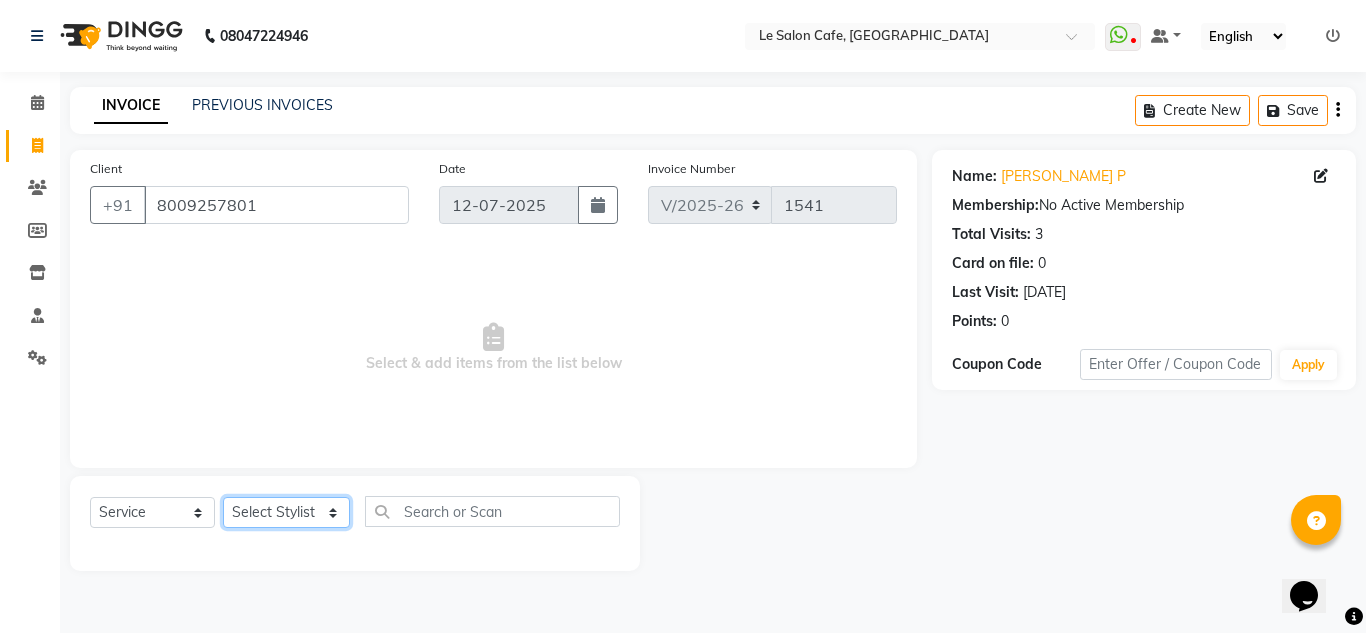 select on "63472" 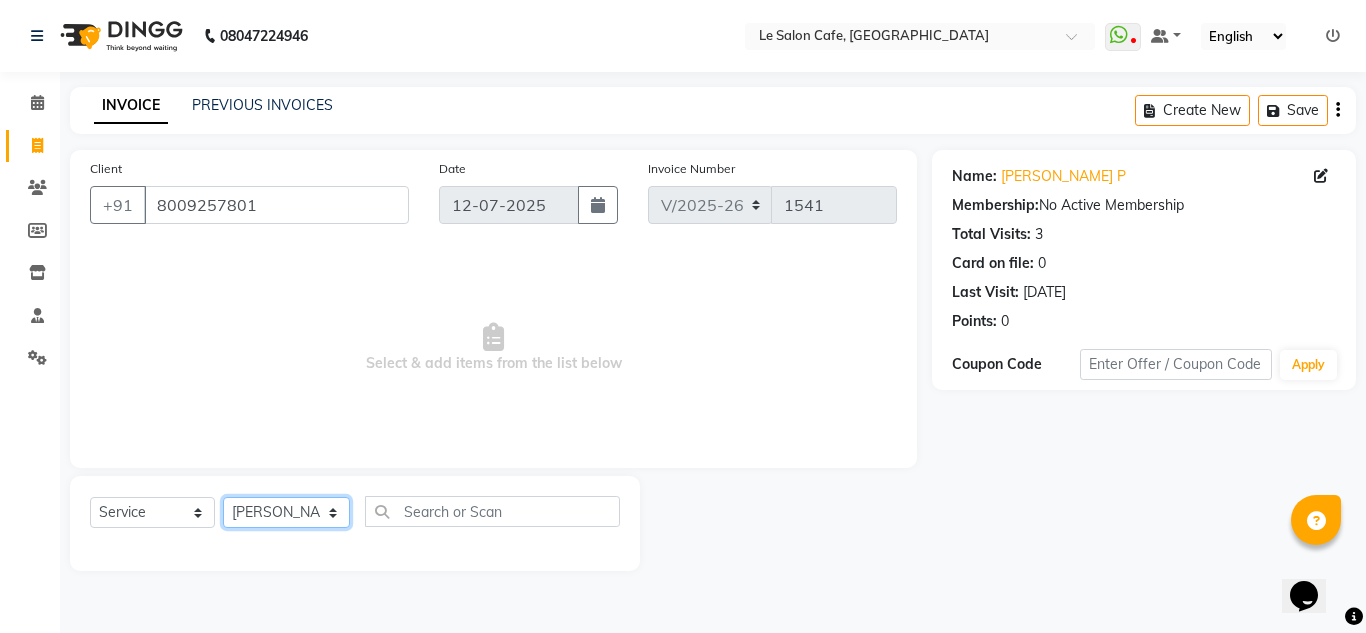 click on "Select Stylist [PERSON_NAME]  [PERSON_NAME]  Front Desk  [PERSON_NAME]  Pooja [PERSON_NAME] [PERSON_NAME]  [PERSON_NAME] [PERSON_NAME]  [PERSON_NAME] [PERSON_NAME] [PERSON_NAME] [PERSON_NAME] [PERSON_NAME]" 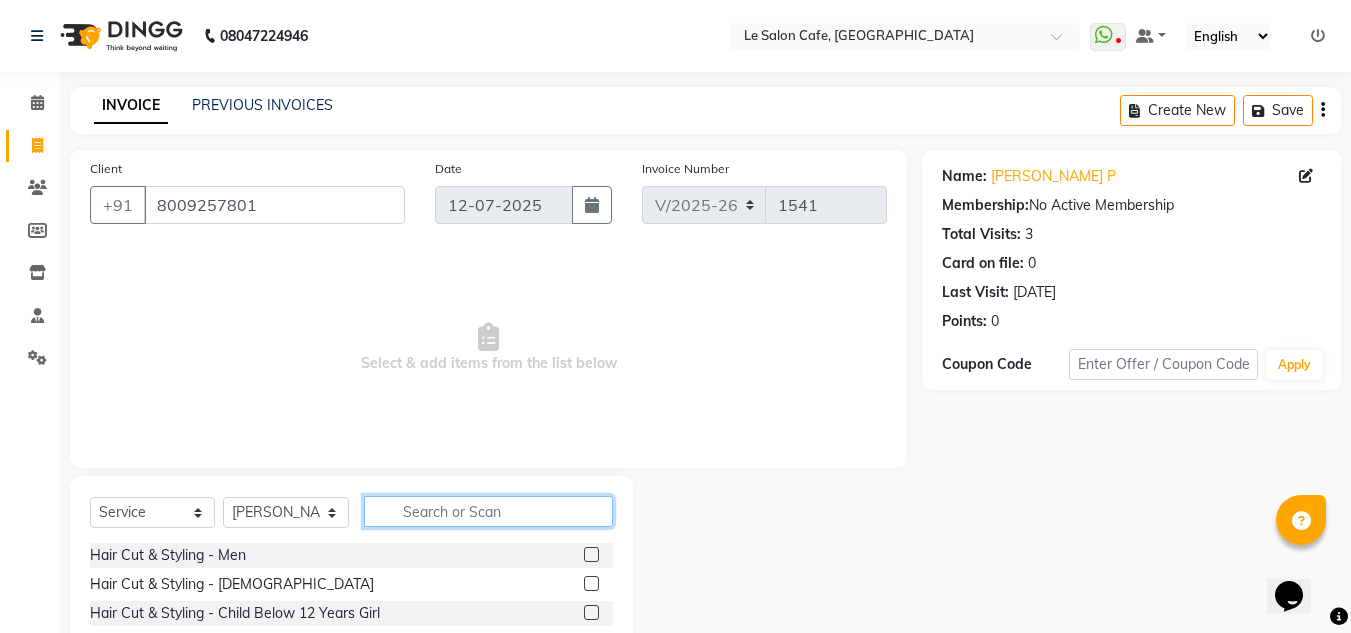click 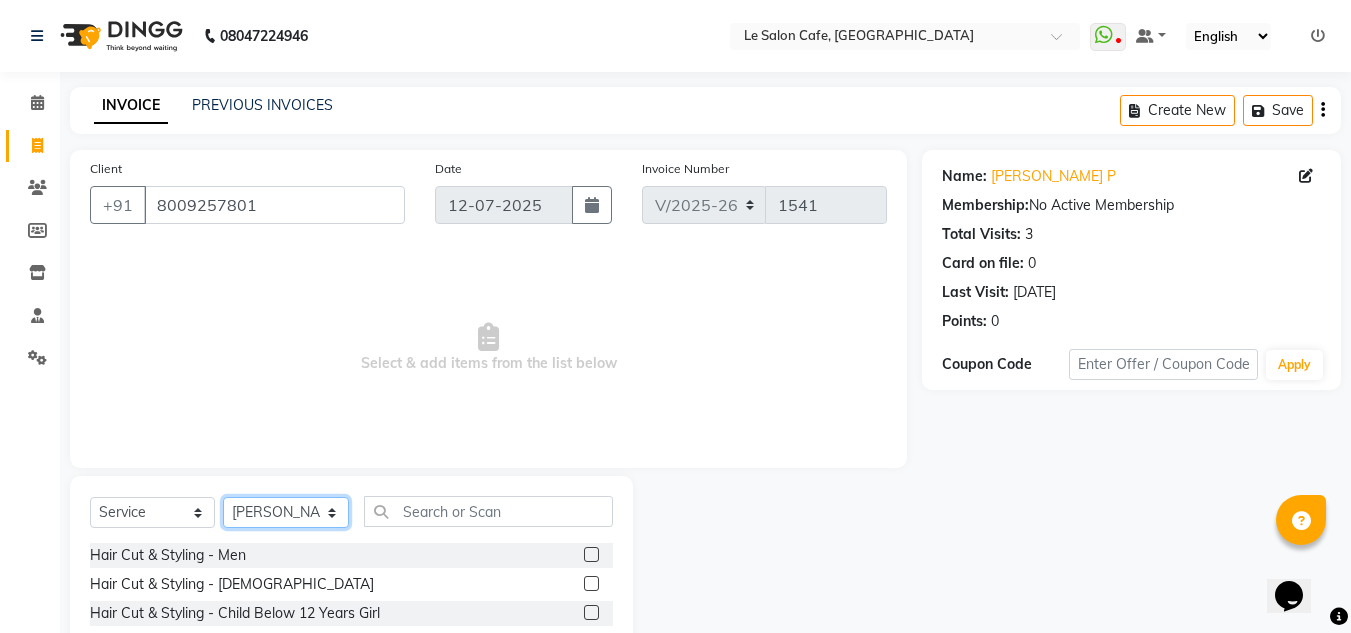 click on "Select Stylist [PERSON_NAME]  [PERSON_NAME]  Front Desk  [PERSON_NAME]  Pooja [PERSON_NAME] [PERSON_NAME]  [PERSON_NAME] [PERSON_NAME]  [PERSON_NAME] [PERSON_NAME] [PERSON_NAME] [PERSON_NAME] [PERSON_NAME]" 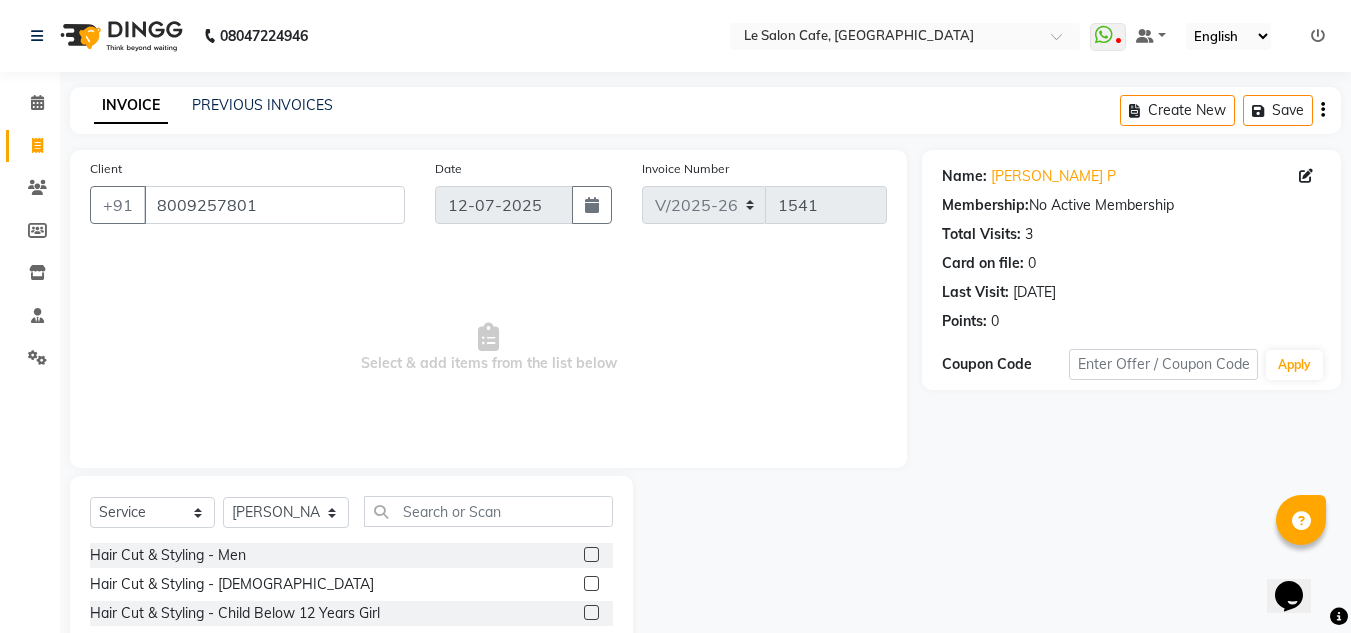 click on "Client +91 8009257801 Date 12-07-2025 Invoice Number V/2025 V/2025-26 1541  Select & add items from the list below" 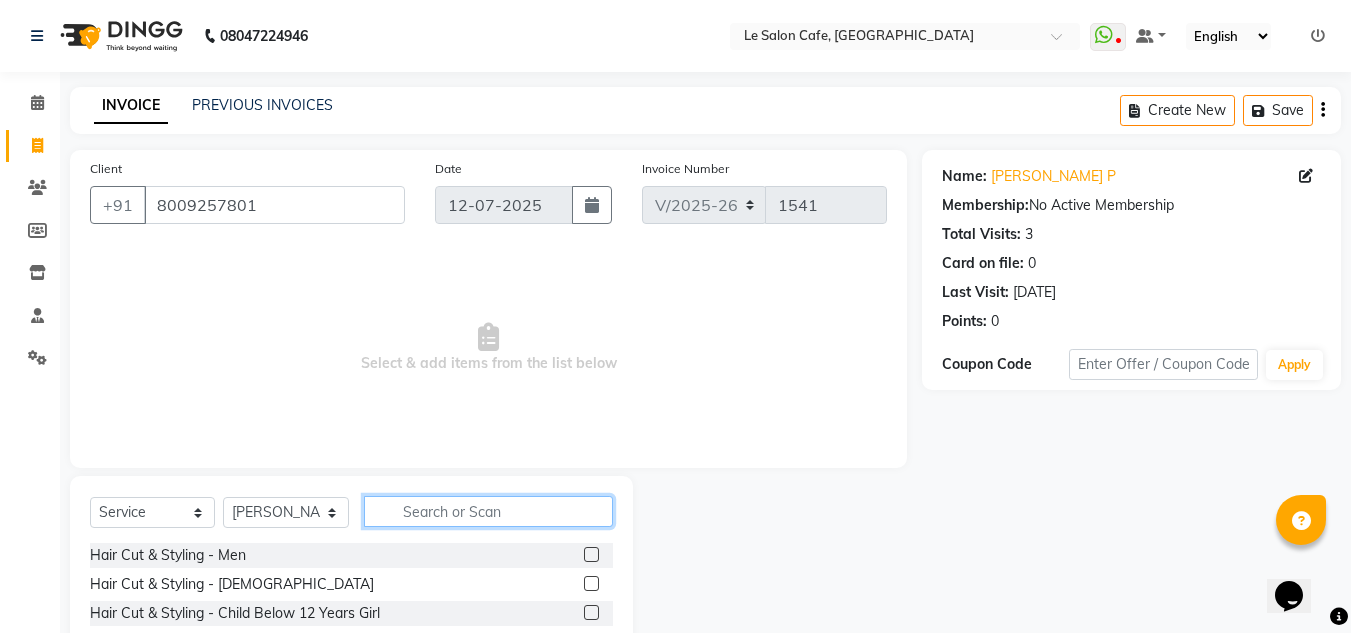 click 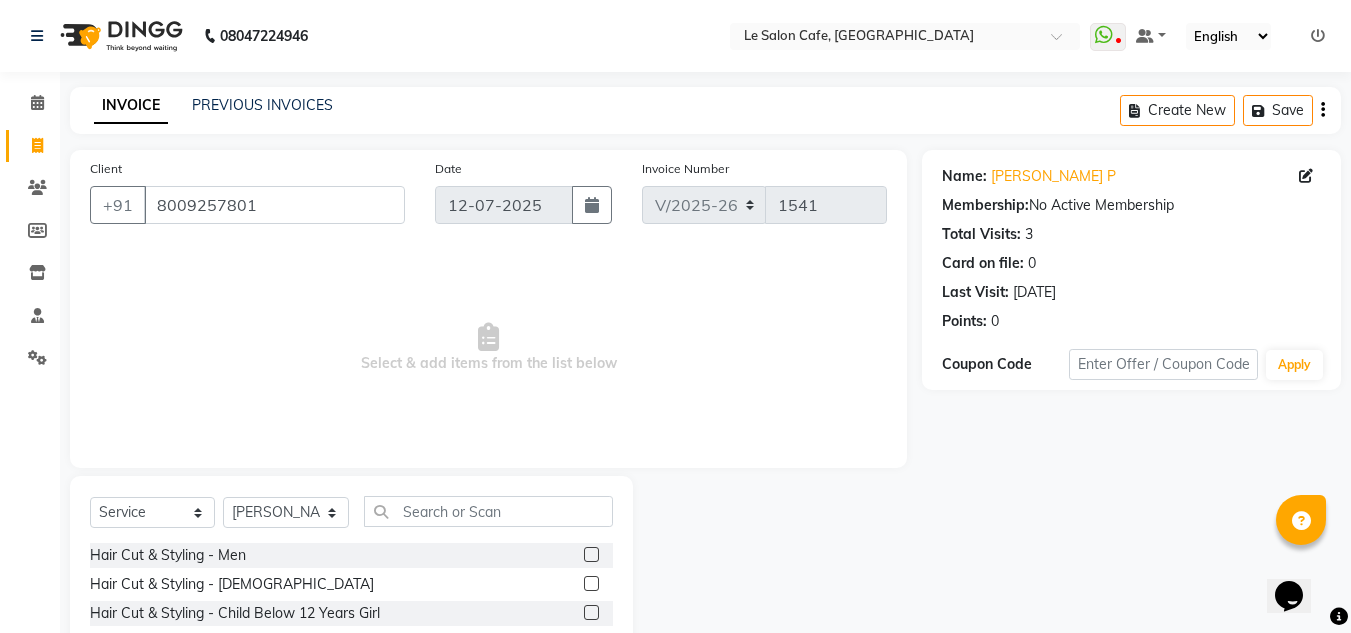 click 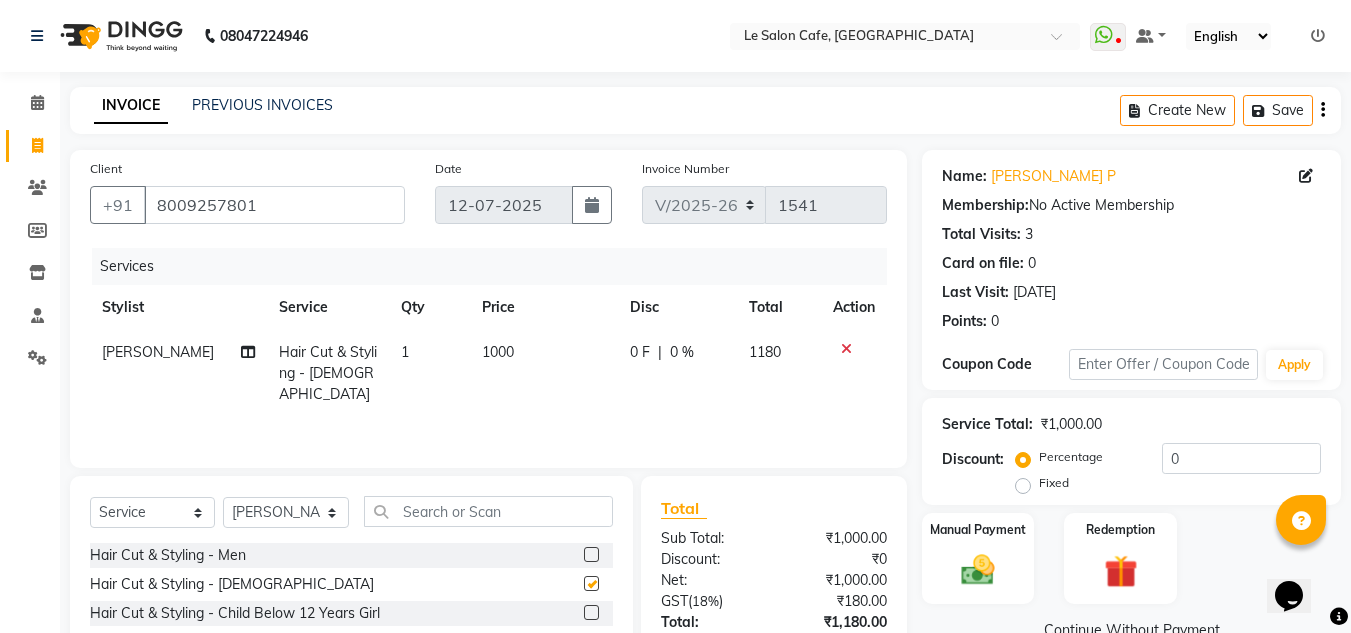 checkbox on "false" 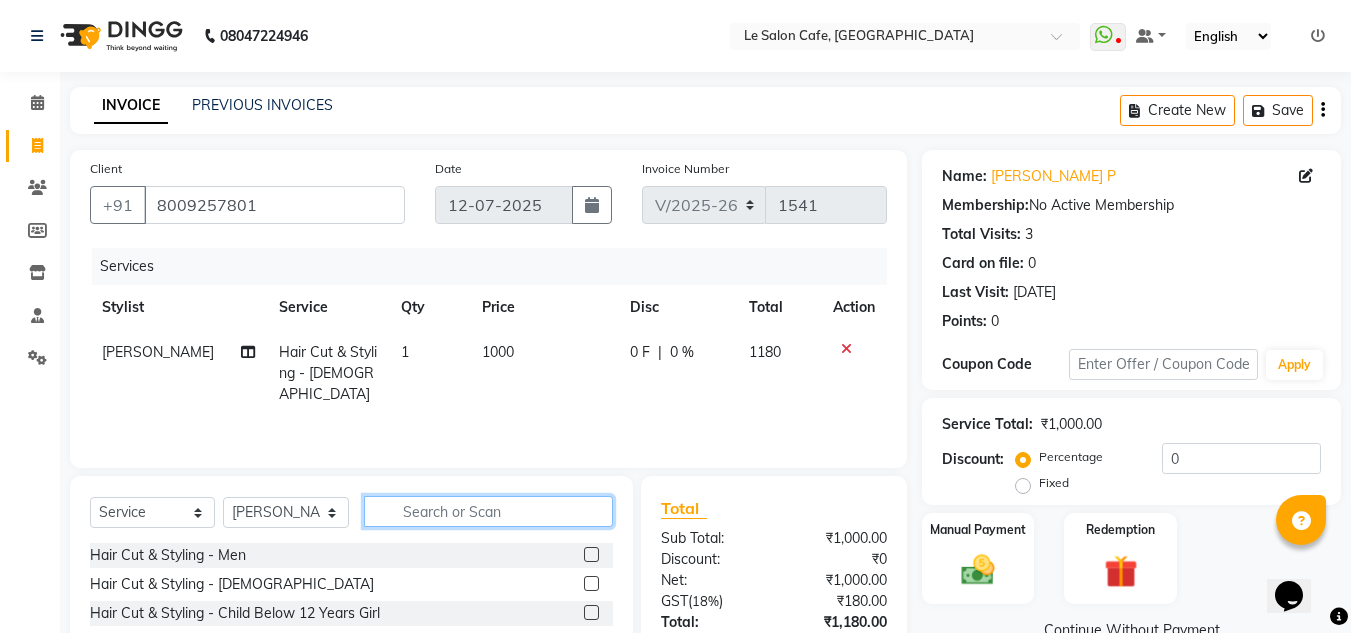 click 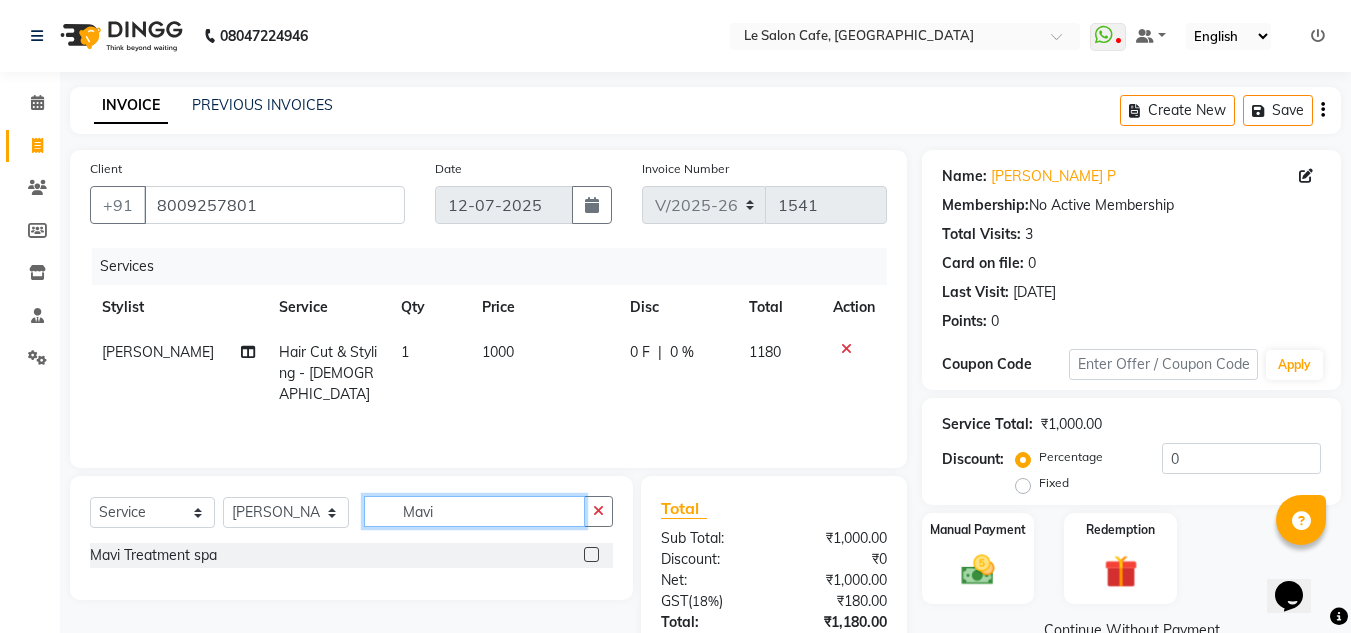 type on "Mavi" 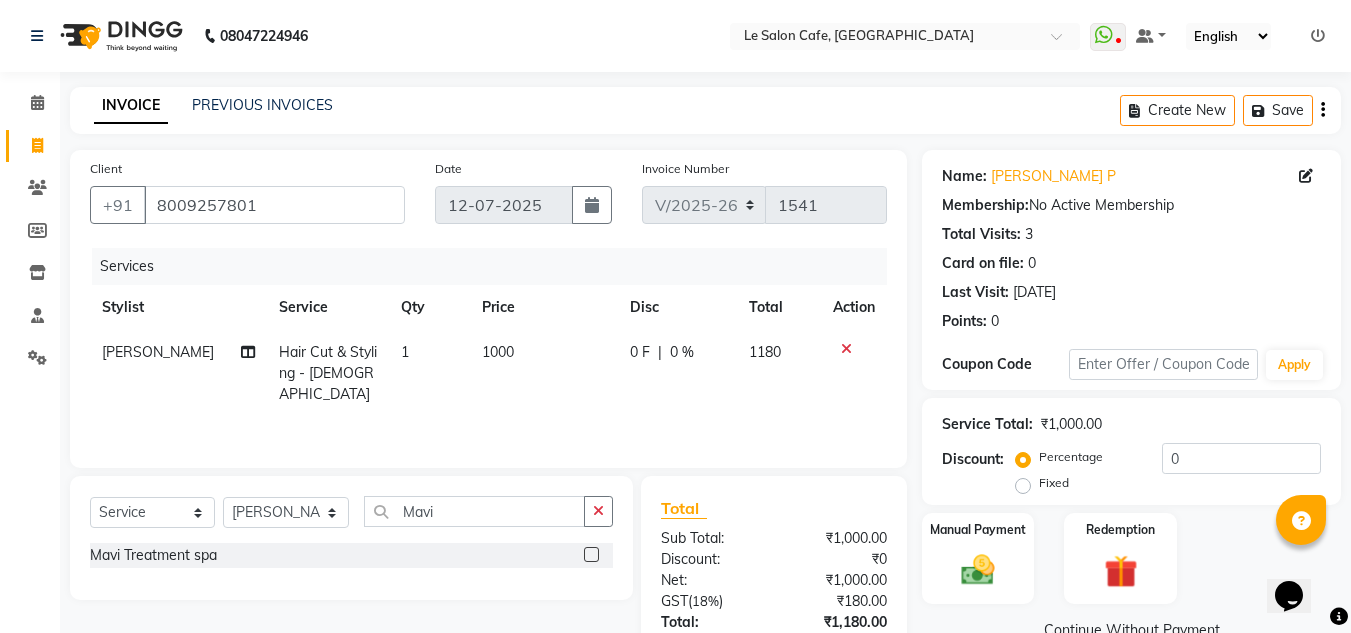 click 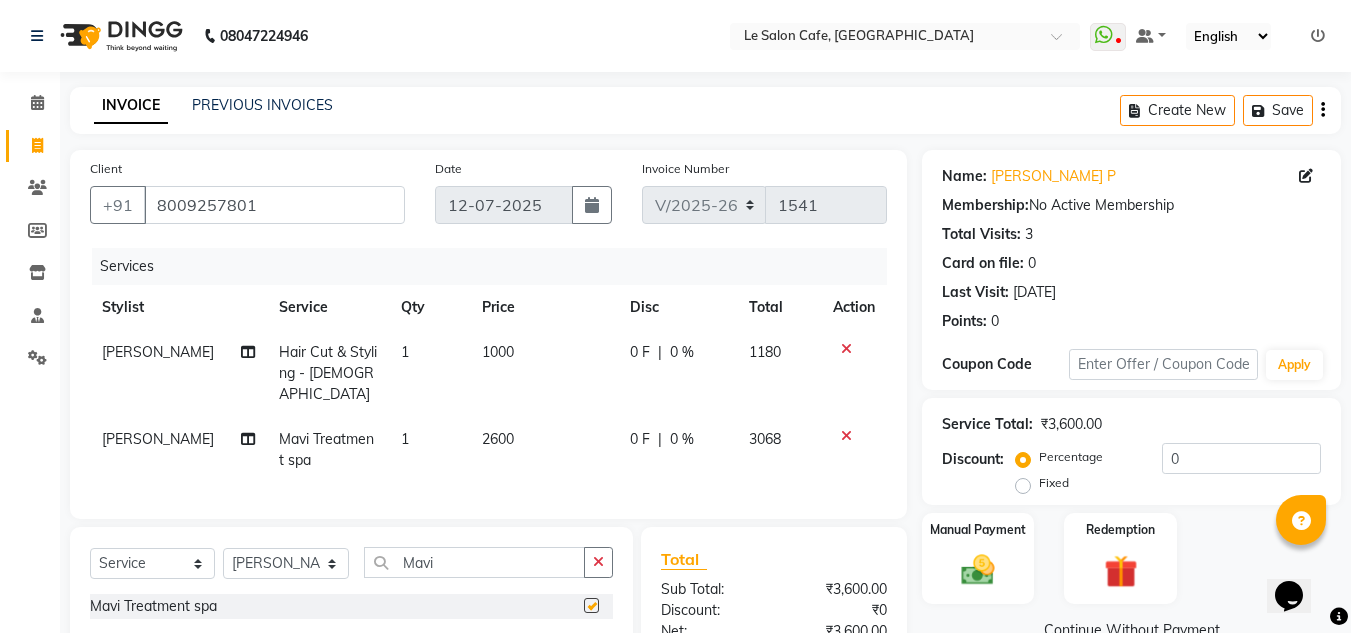 checkbox on "false" 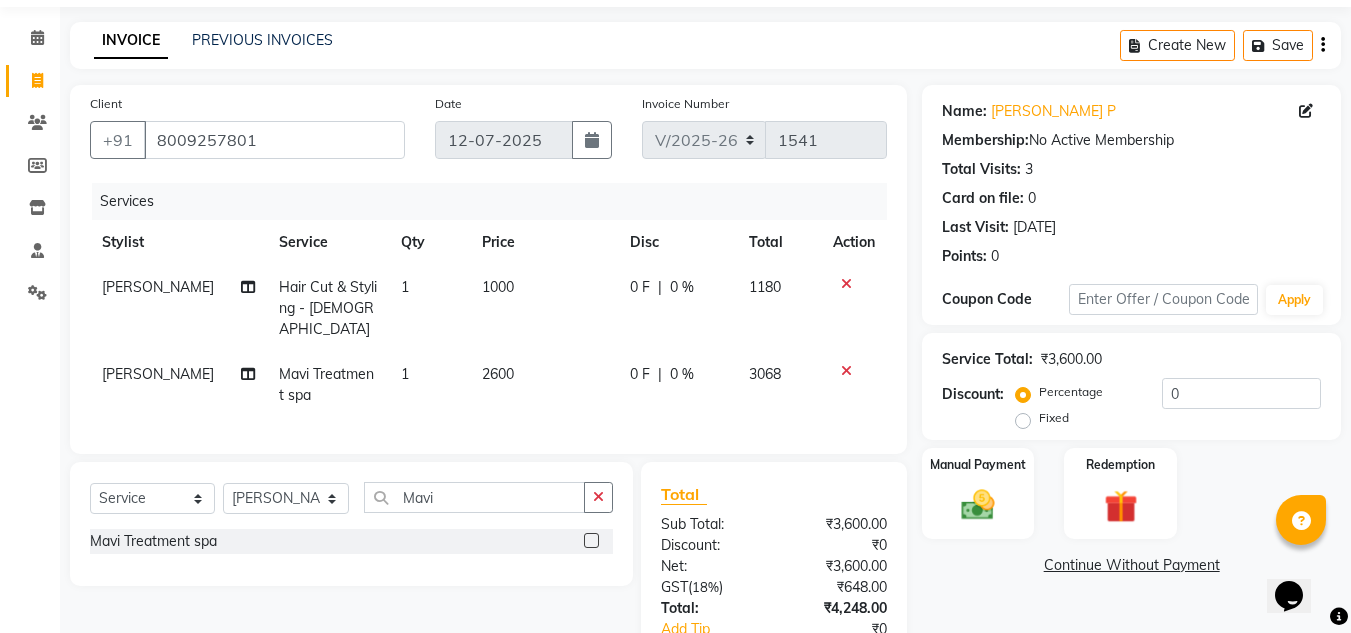 scroll, scrollTop: 100, scrollLeft: 0, axis: vertical 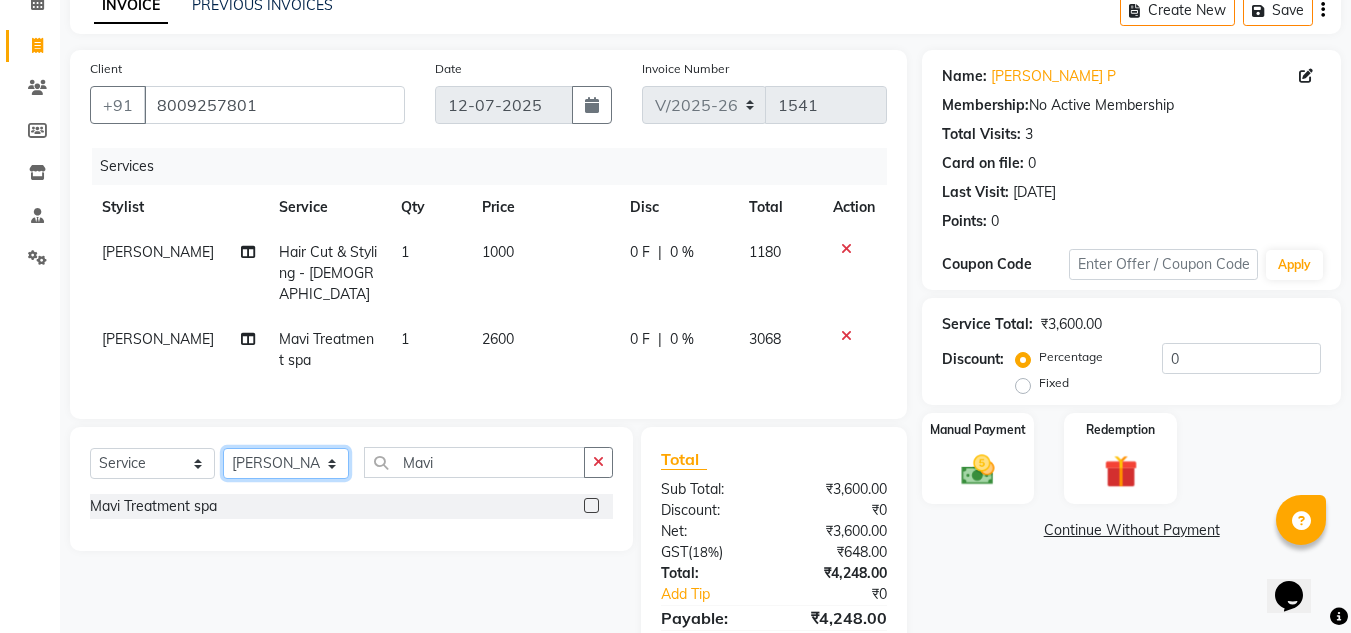 click on "Select Stylist [PERSON_NAME]  [PERSON_NAME]  Front Desk  [PERSON_NAME]  Pooja [PERSON_NAME] [PERSON_NAME]  [PERSON_NAME] [PERSON_NAME]  [PERSON_NAME] [PERSON_NAME] [PERSON_NAME] [PERSON_NAME] [PERSON_NAME]" 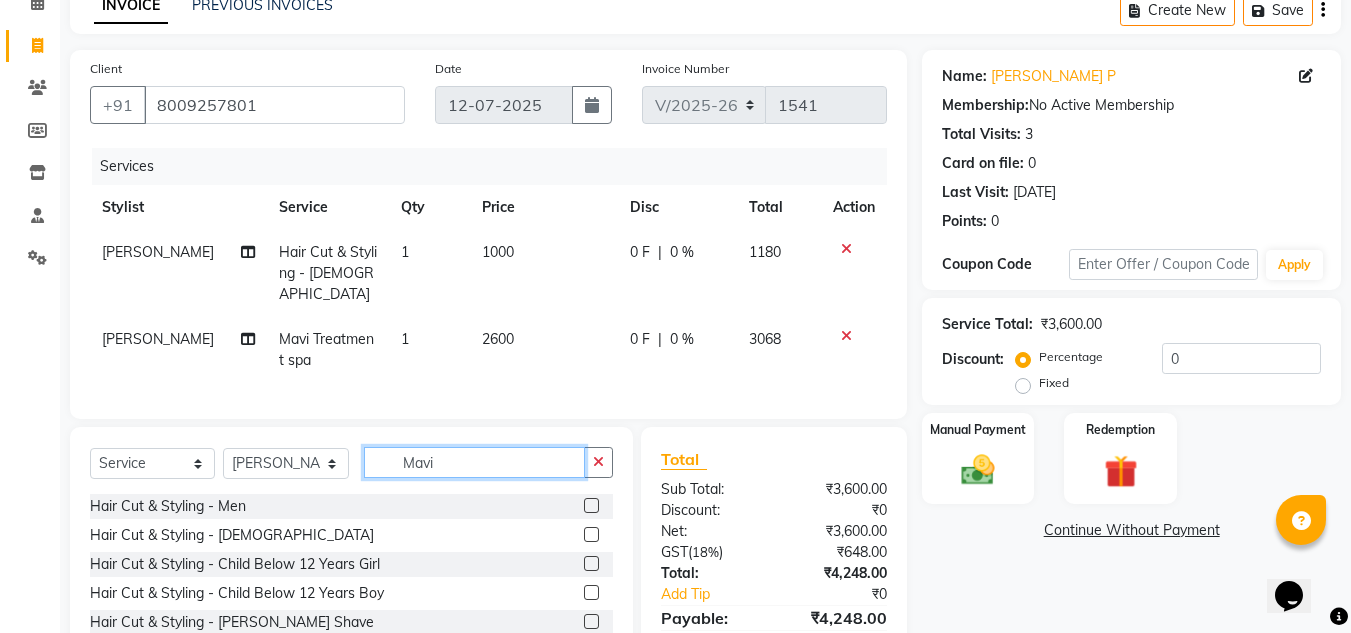 click on "Mavi" 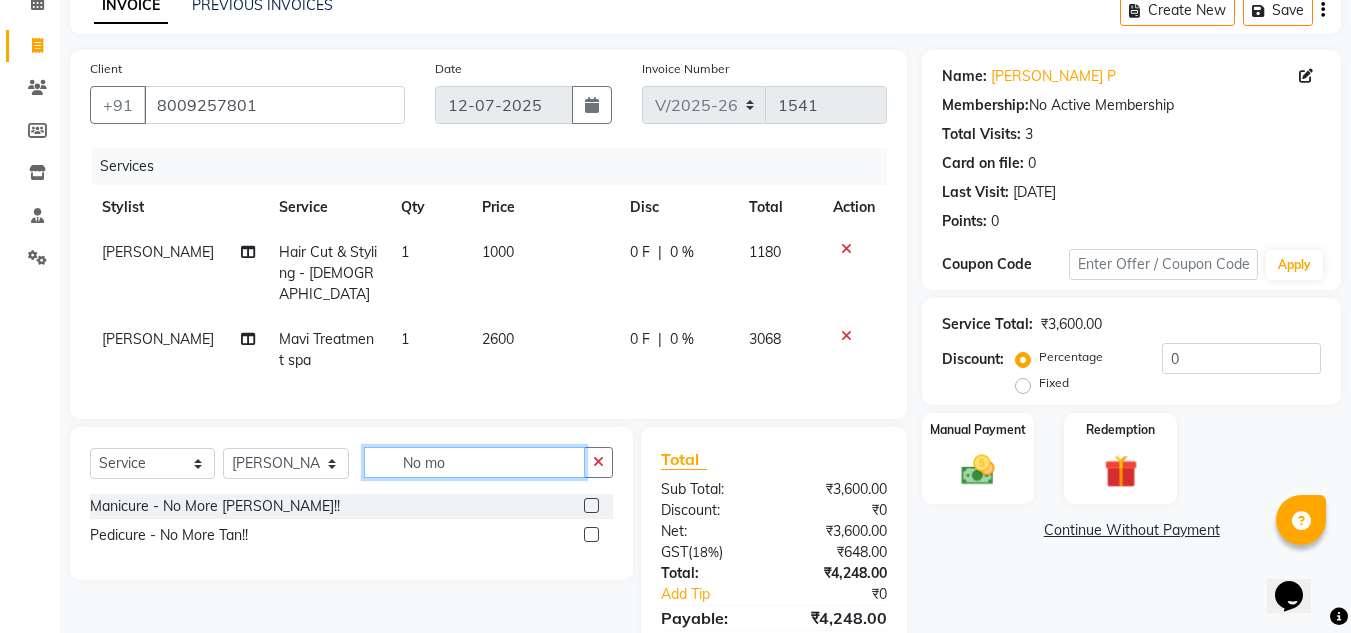 type on "No mo" 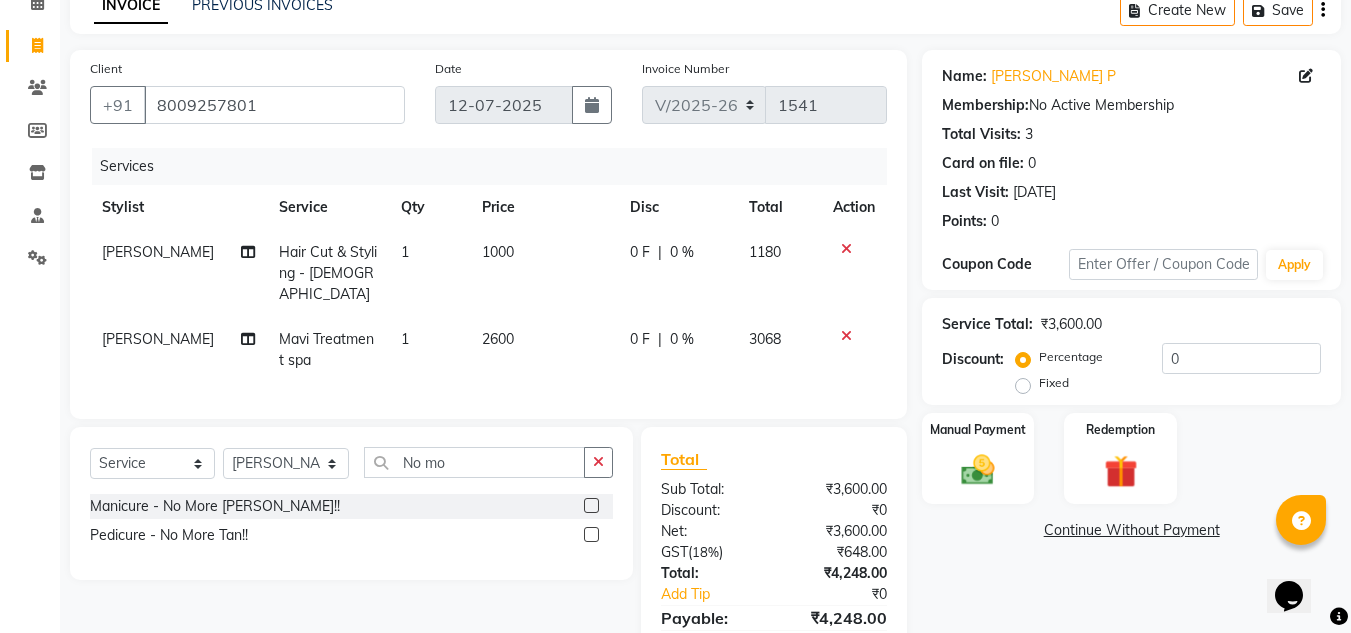 click 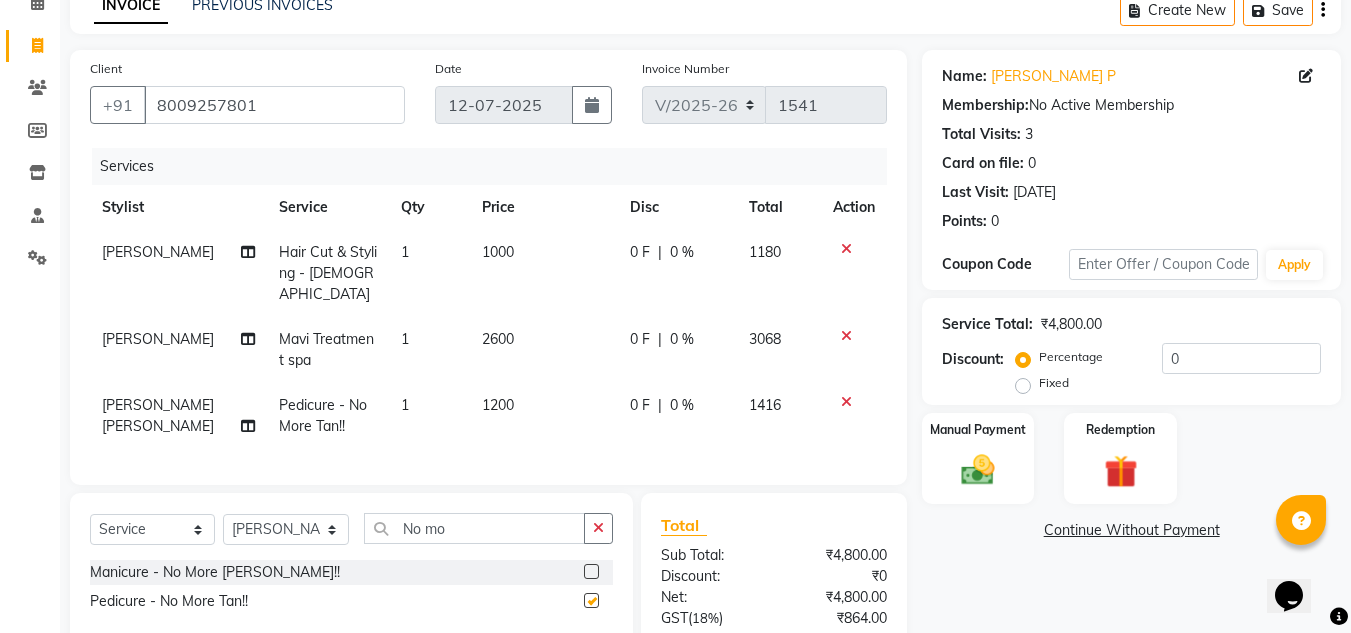 checkbox on "false" 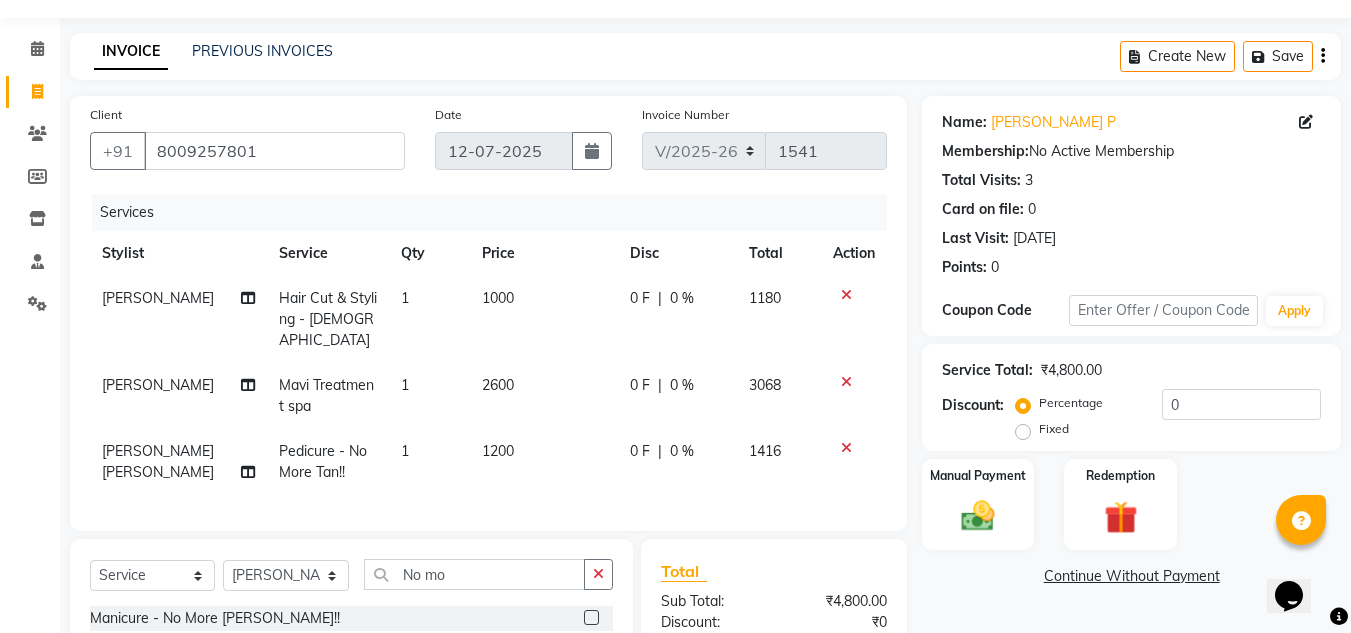 scroll, scrollTop: 257, scrollLeft: 0, axis: vertical 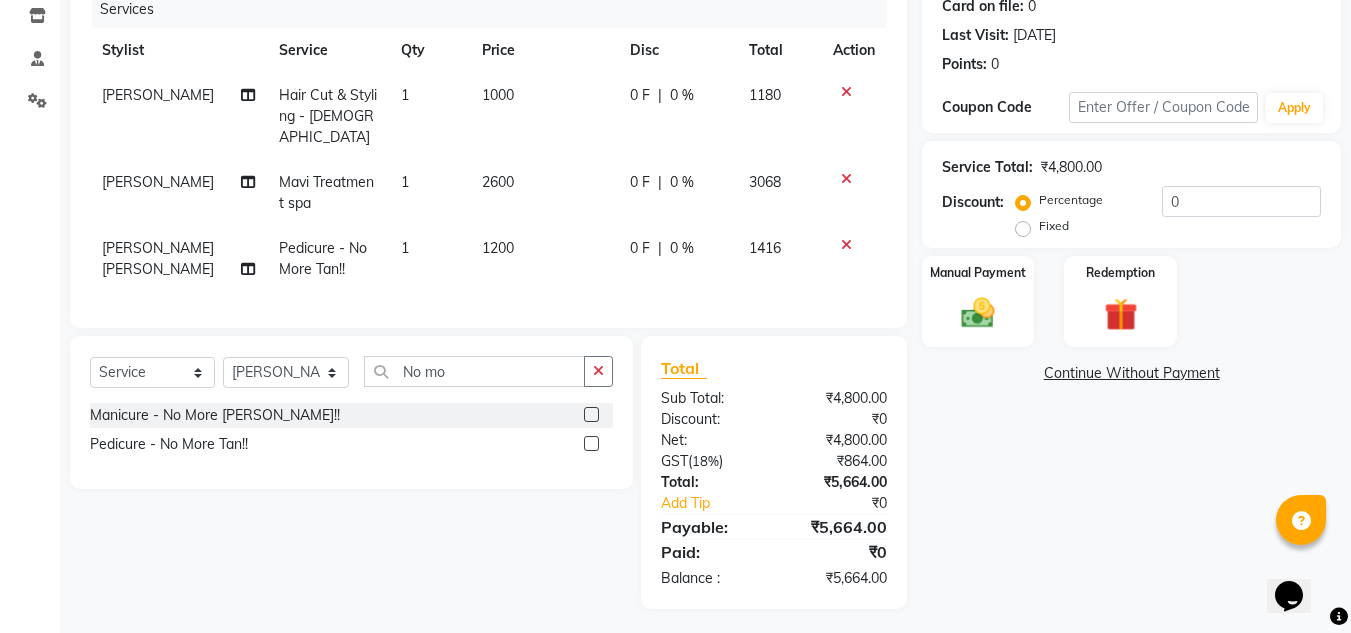 click on "Name: Samridhi P Membership:  No Active Membership  Total Visits:  3 Card on file:  0 Last Visit:   11-07-2025 Points:   0  Coupon Code Apply Service Total:  ₹4,800.00  Discount:  Percentage   Fixed  0 Manual Payment Redemption  Continue Without Payment" 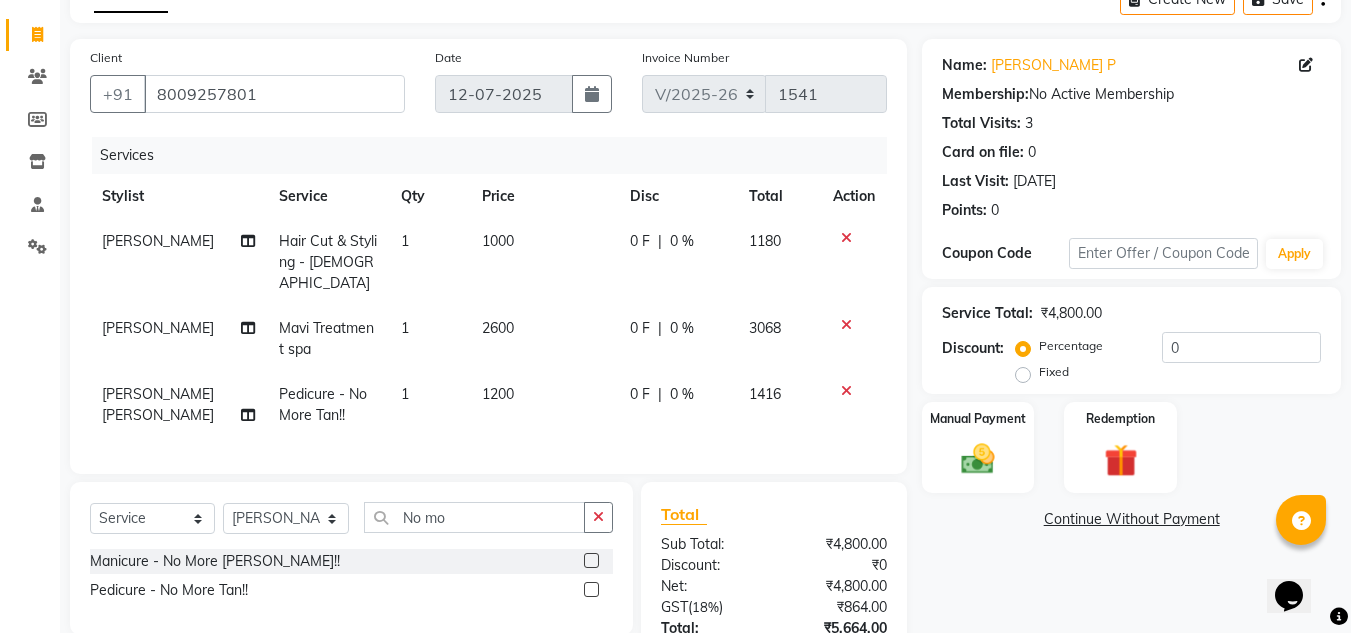 scroll, scrollTop: 257, scrollLeft: 0, axis: vertical 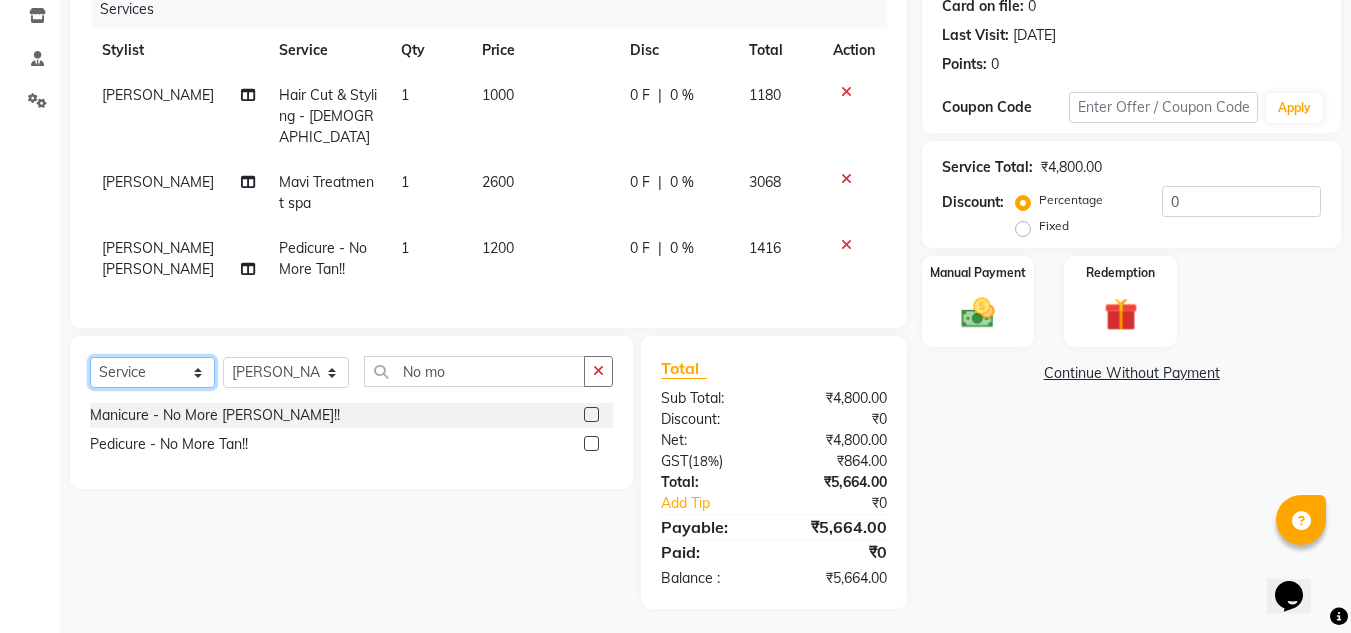 click on "Select  Service  Product  Membership  Package Voucher Prepaid Gift Card" 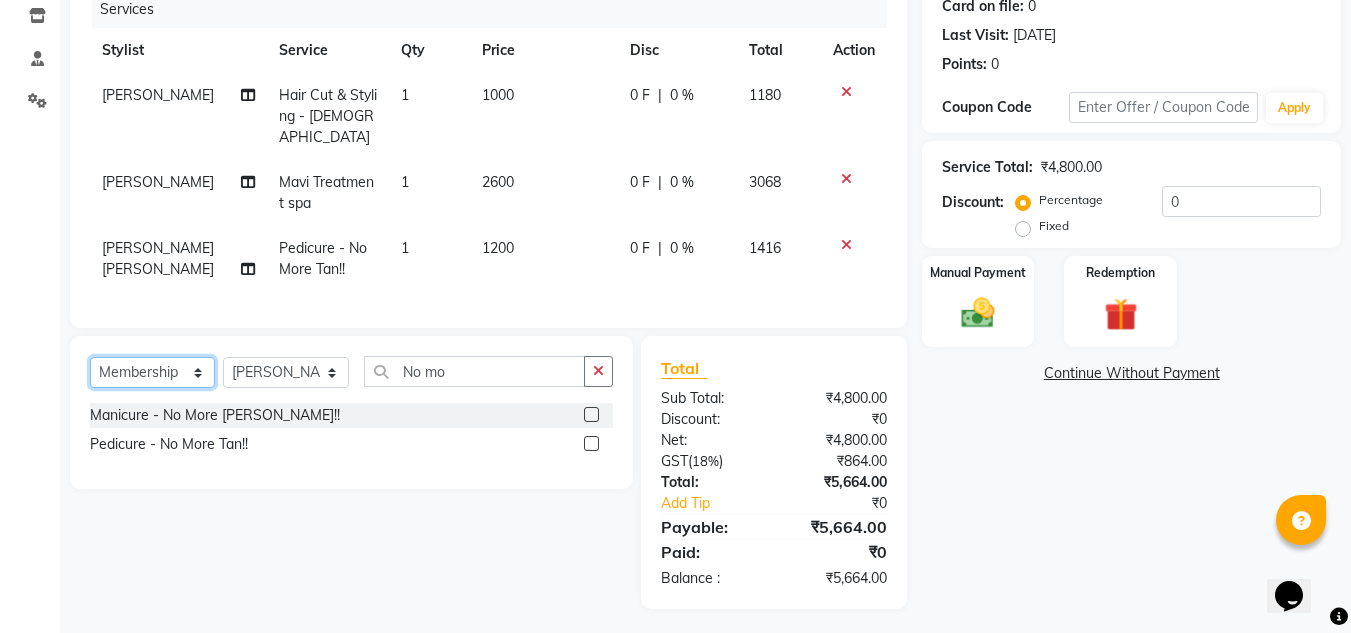 click on "Select  Service  Product  Membership  Package Voucher Prepaid Gift Card" 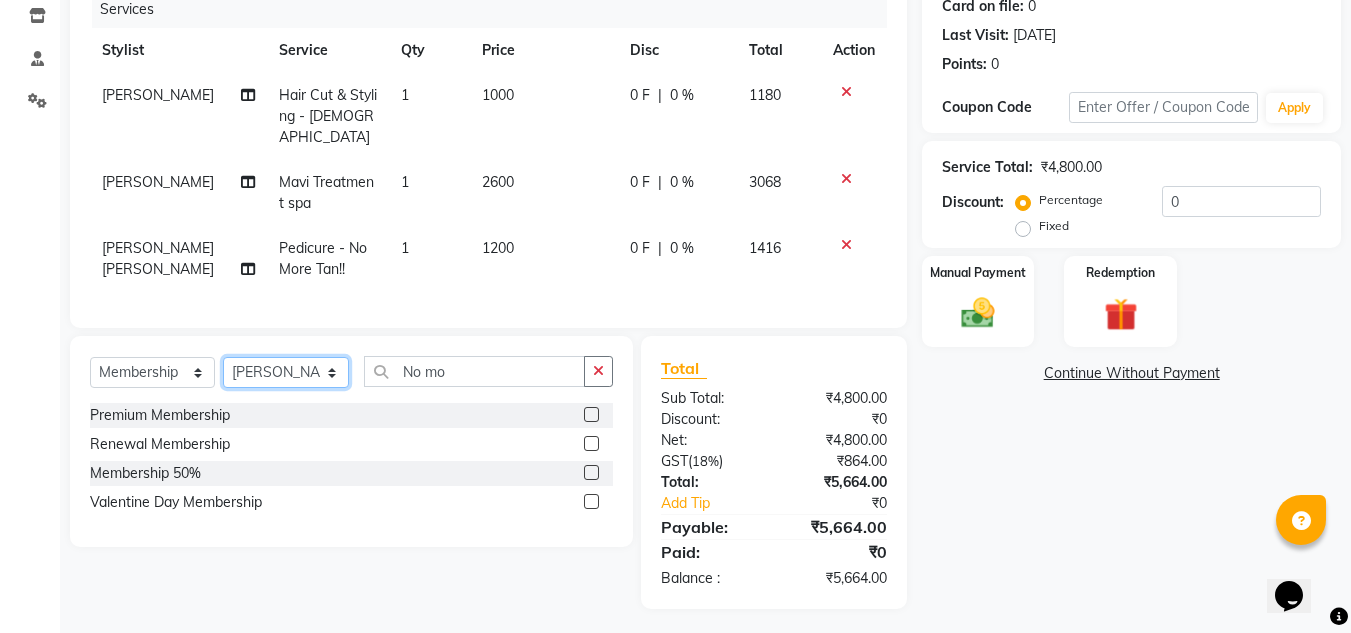 click on "Select Stylist [PERSON_NAME]  [PERSON_NAME]  Front Desk  [PERSON_NAME]  Pooja [PERSON_NAME] [PERSON_NAME]  [PERSON_NAME] [PERSON_NAME]  [PERSON_NAME] [PERSON_NAME] [PERSON_NAME] [PERSON_NAME] [PERSON_NAME]" 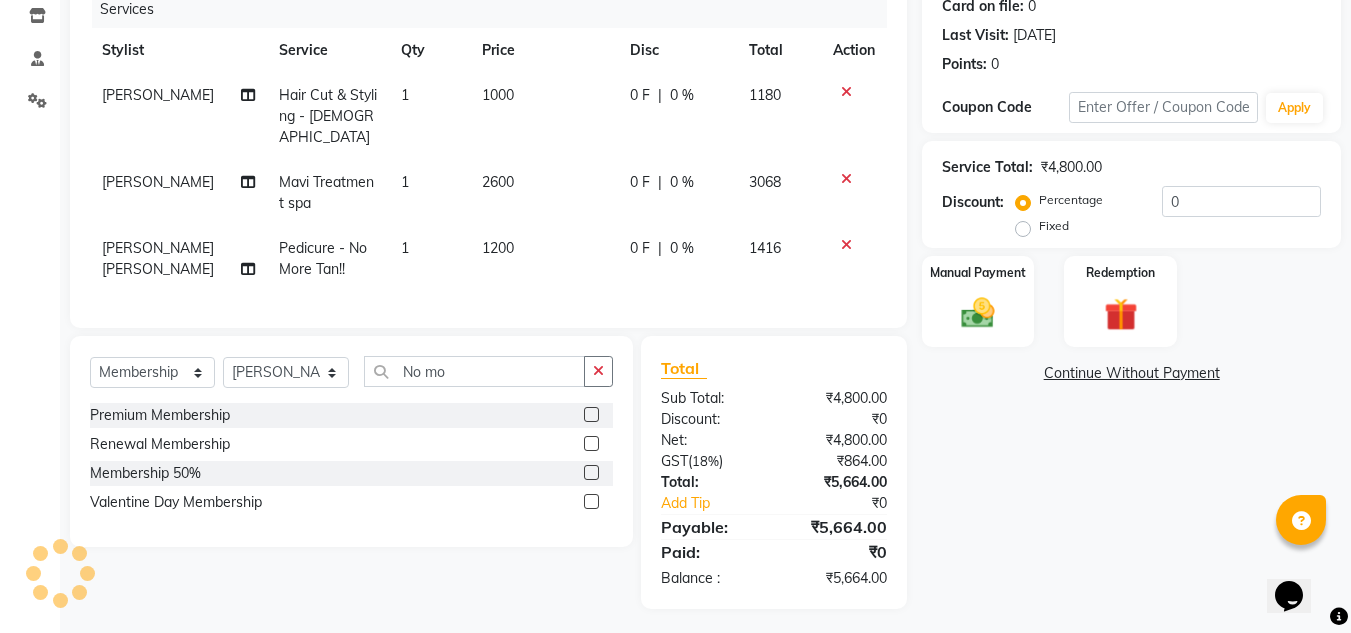click 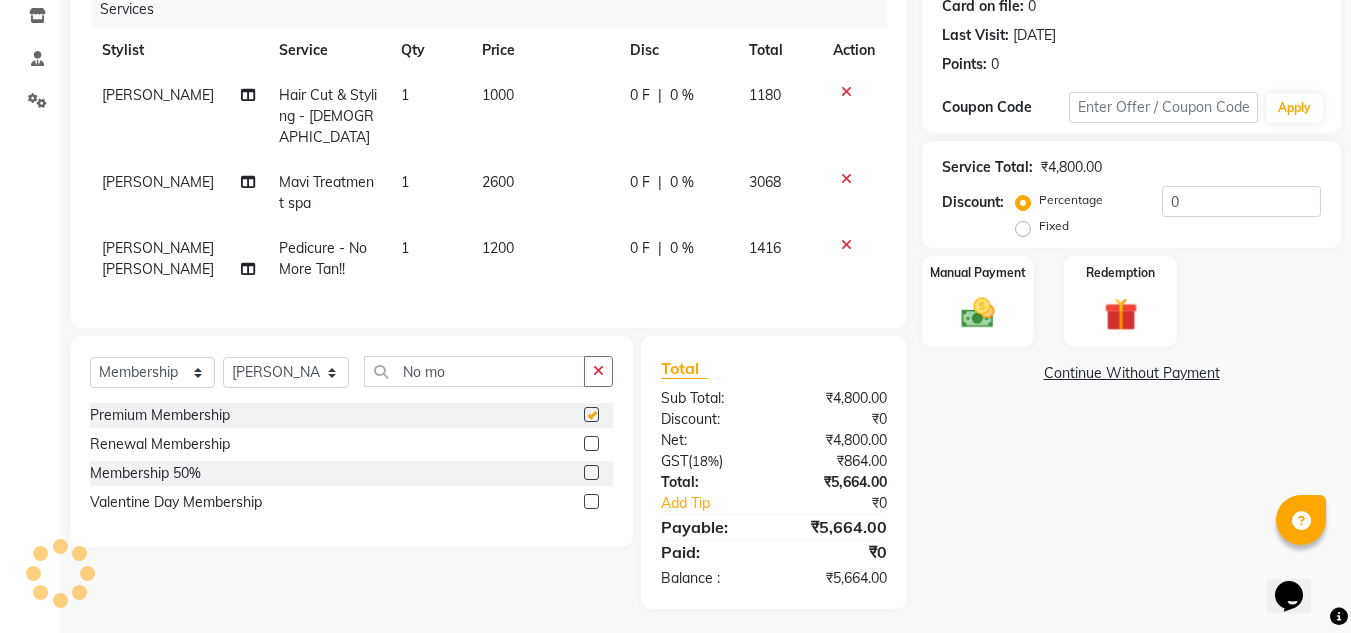 select on "select" 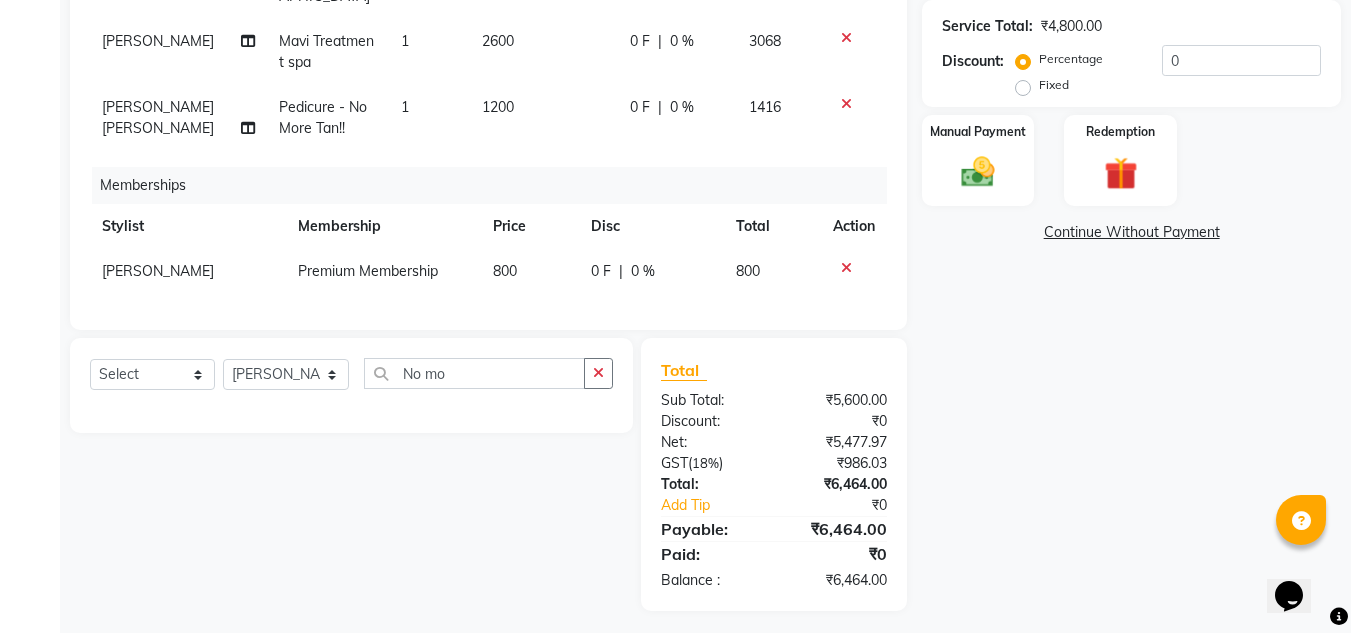 scroll, scrollTop: 400, scrollLeft: 0, axis: vertical 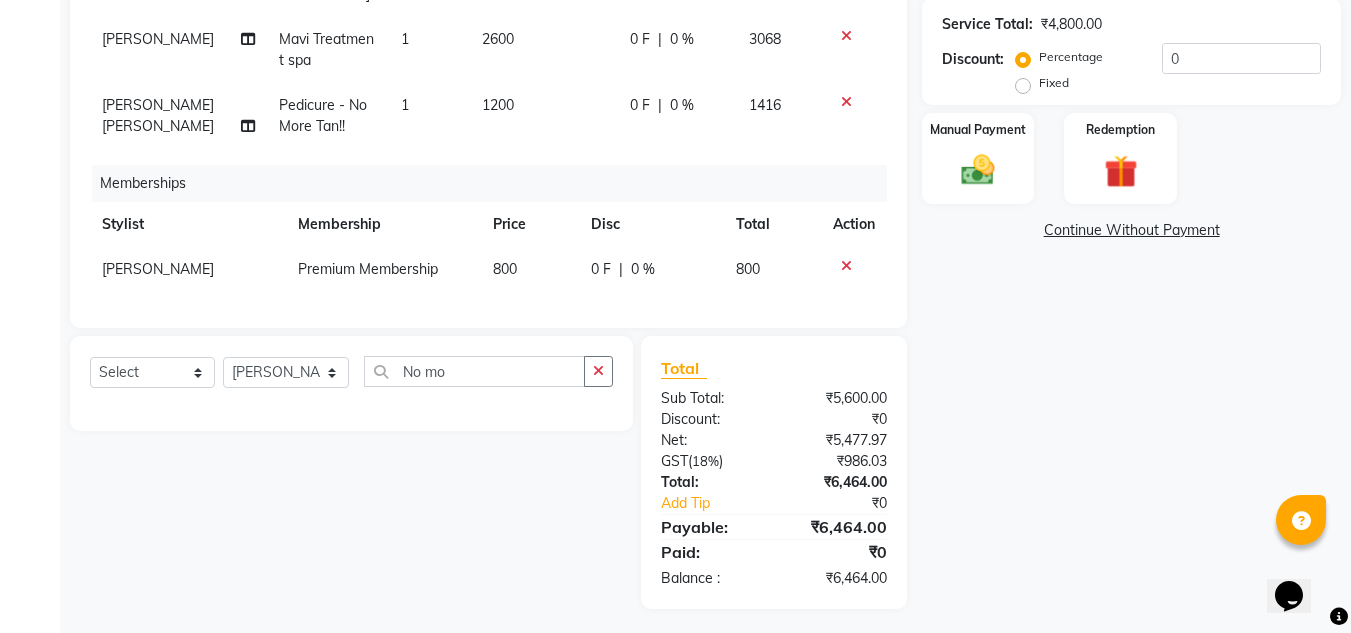 click 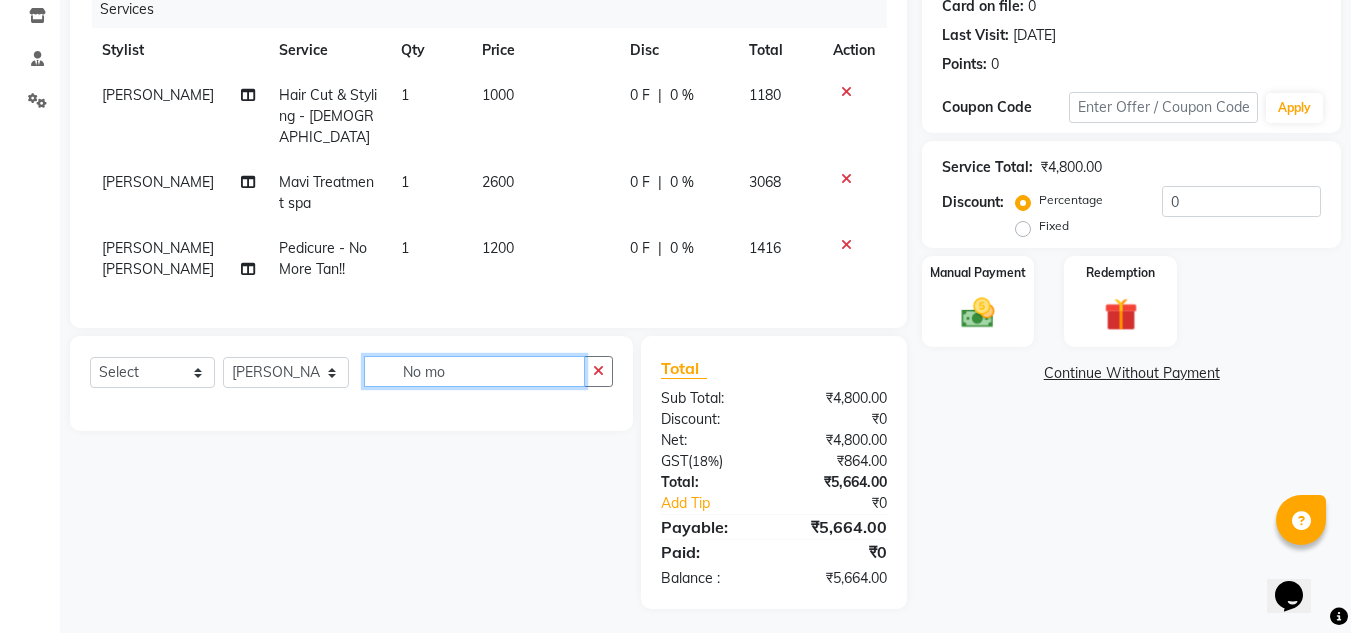 click on "No mo" 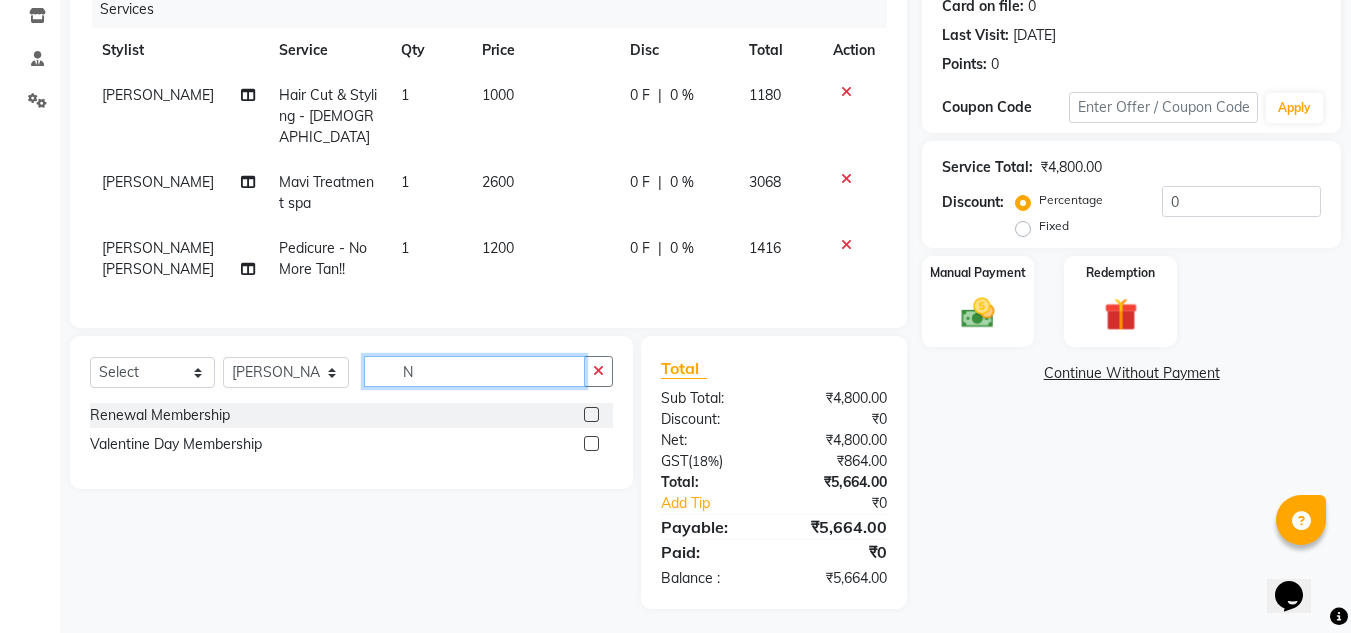 type on "N" 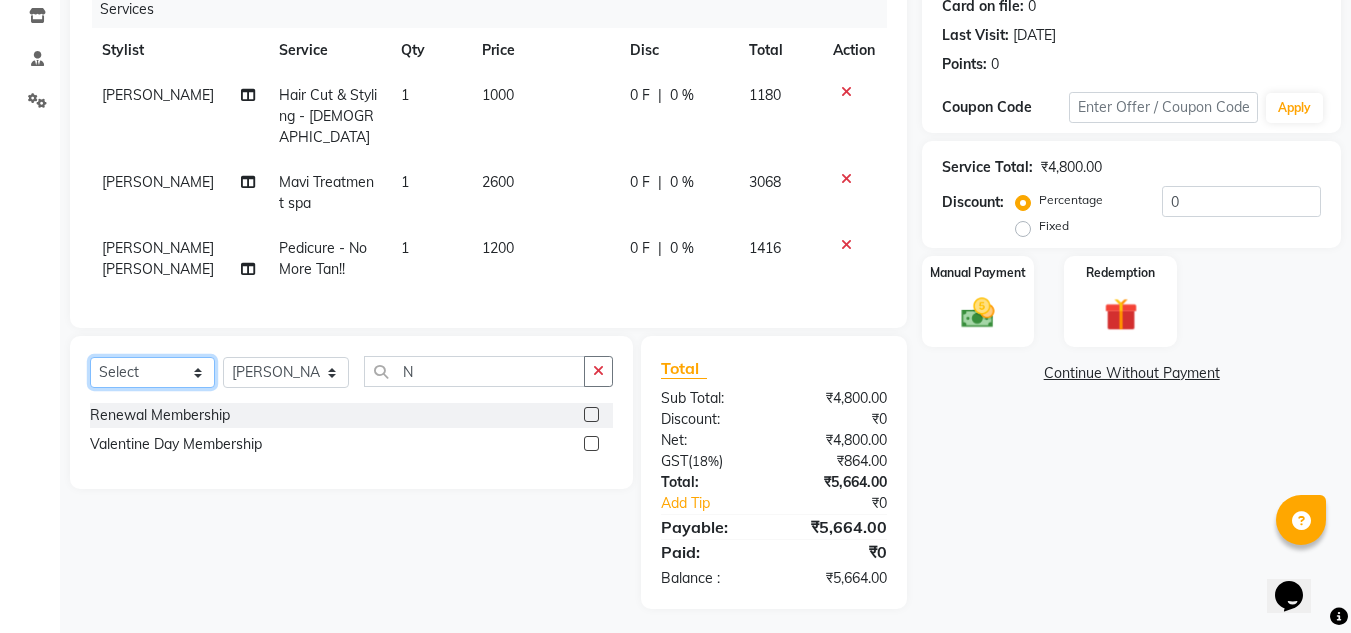 click on "Select  Service  Product  Membership  Package Voucher Prepaid Gift Card" 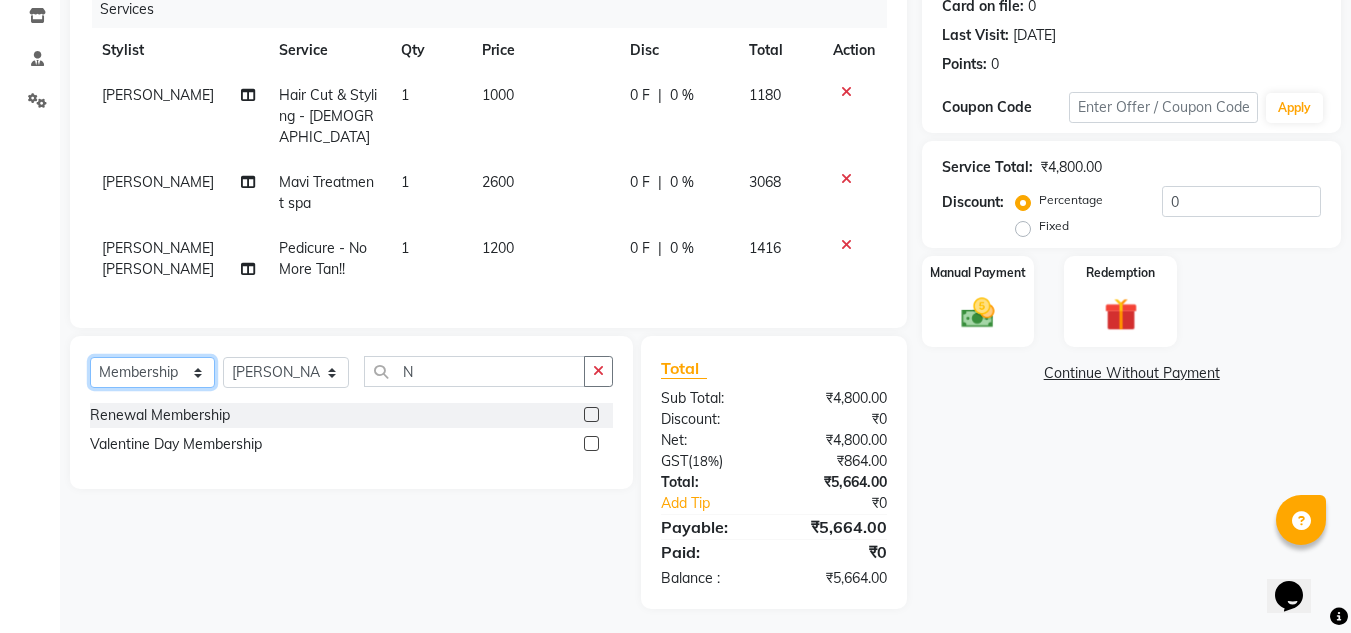 click on "Select  Service  Product  Membership  Package Voucher Prepaid Gift Card" 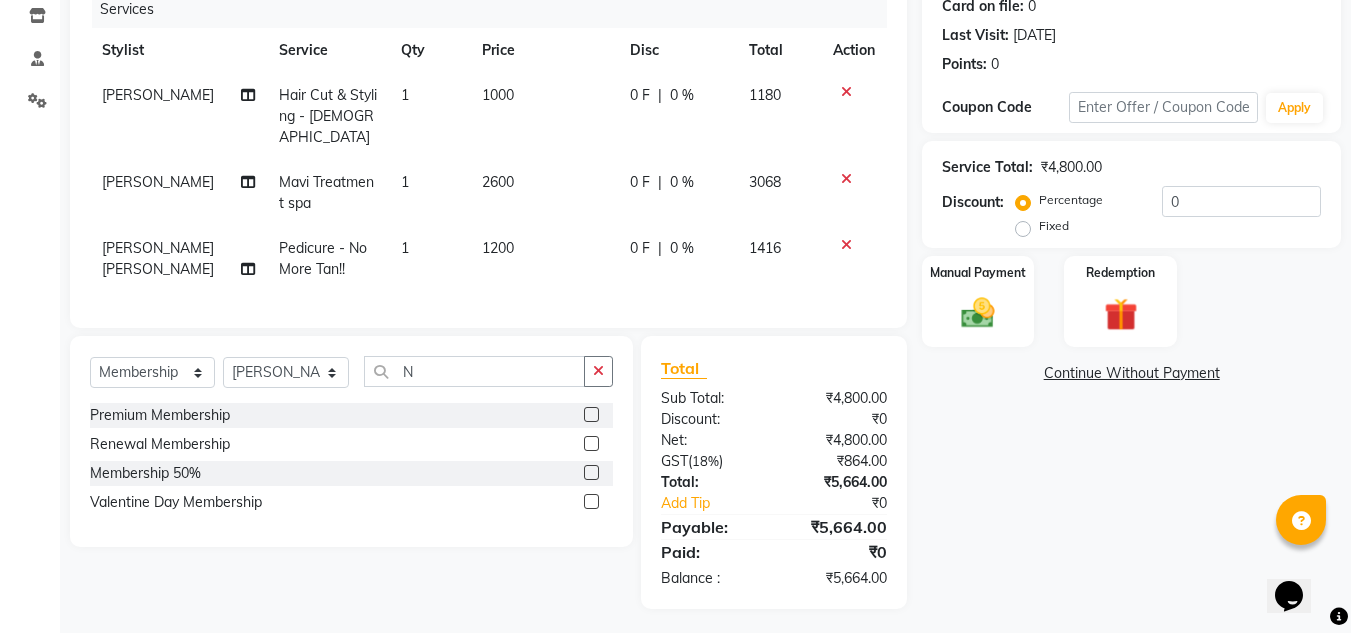 click 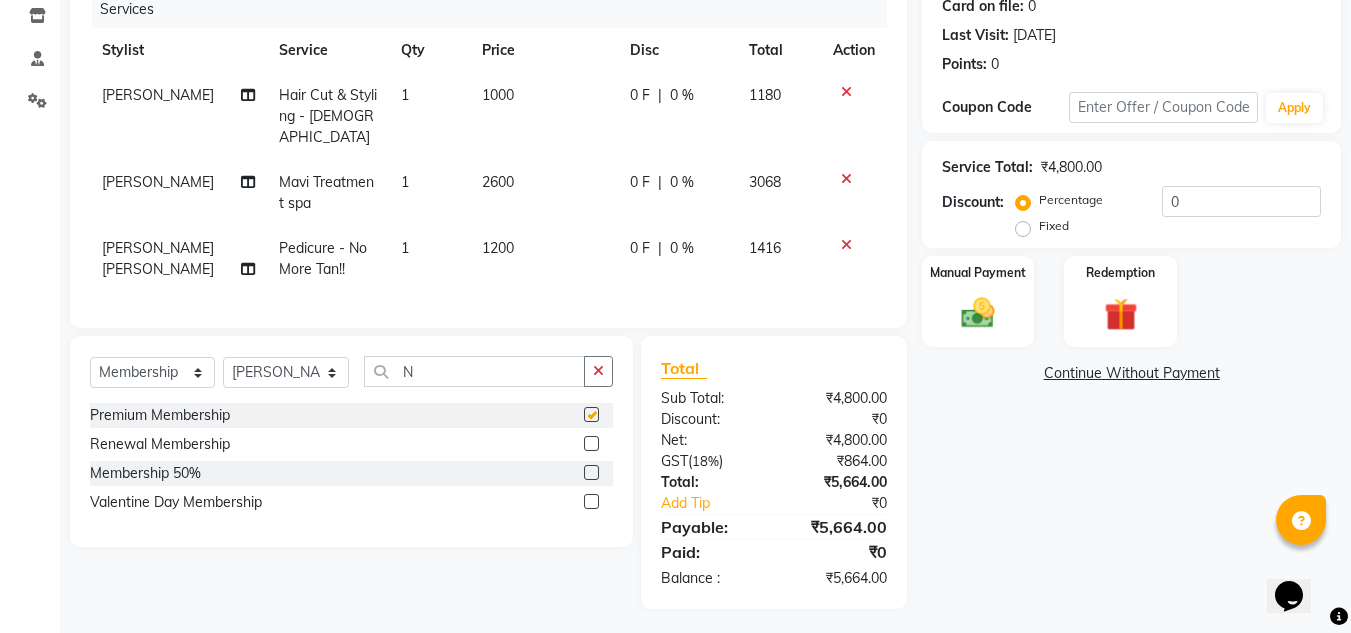 select on "select" 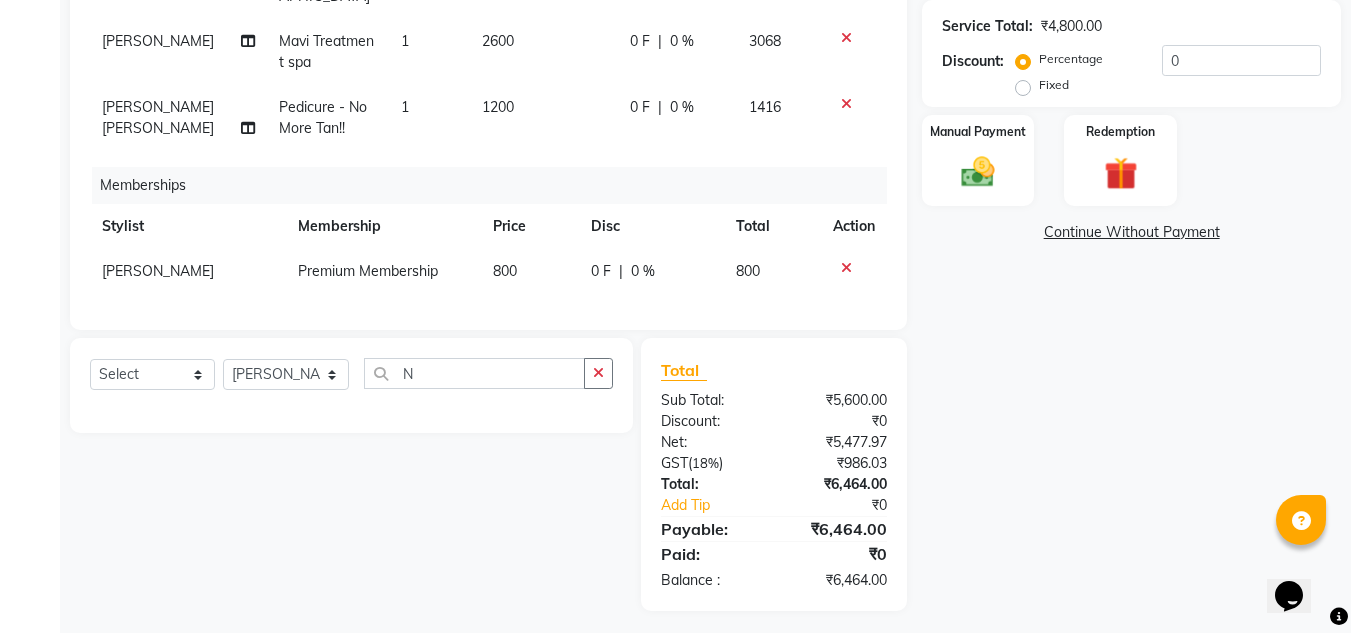 scroll, scrollTop: 400, scrollLeft: 0, axis: vertical 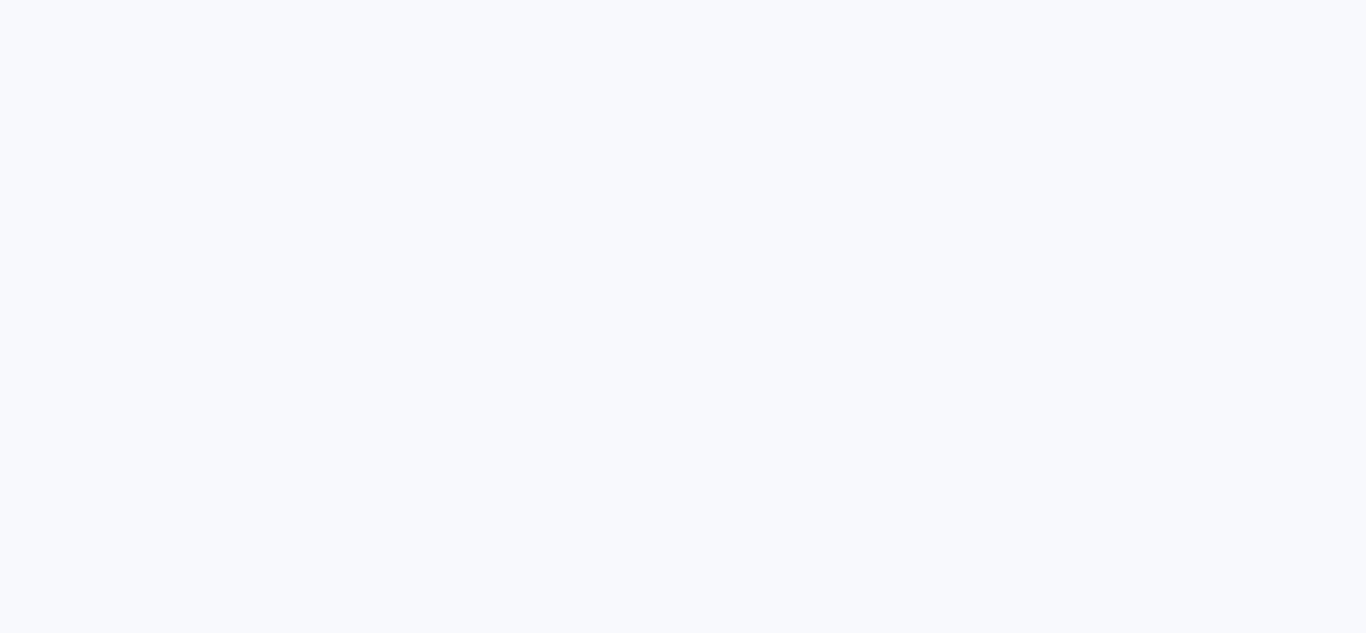 select on "service" 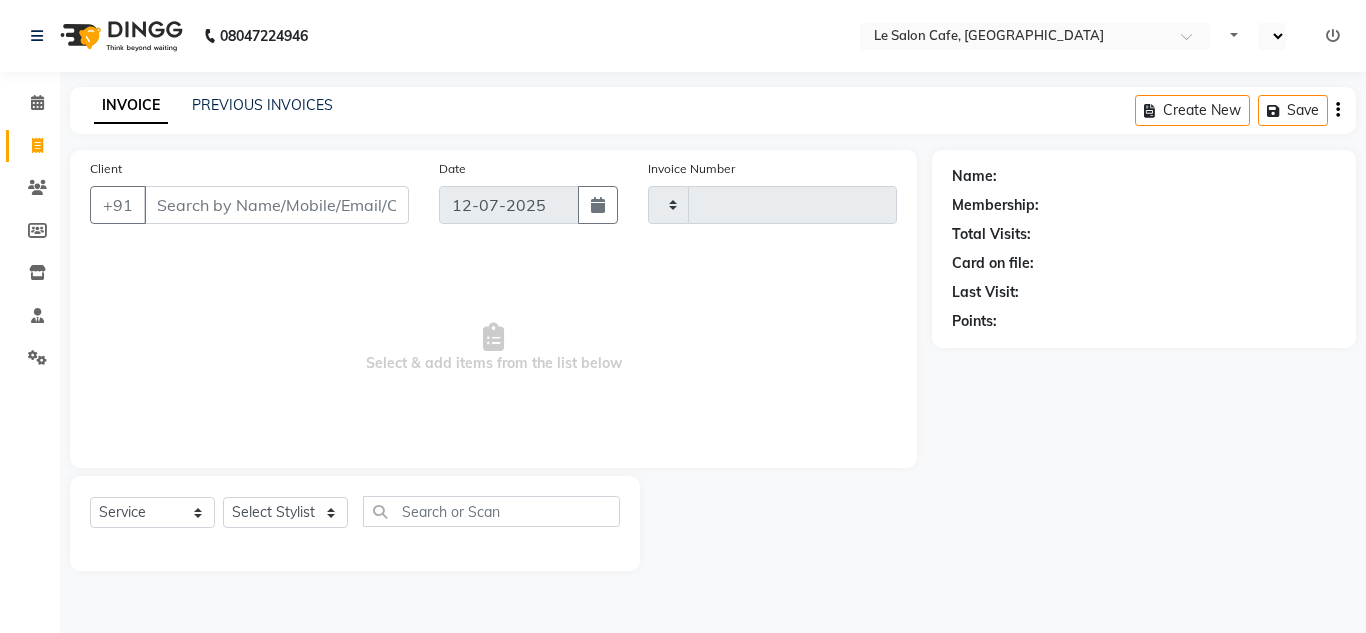 type on "1541" 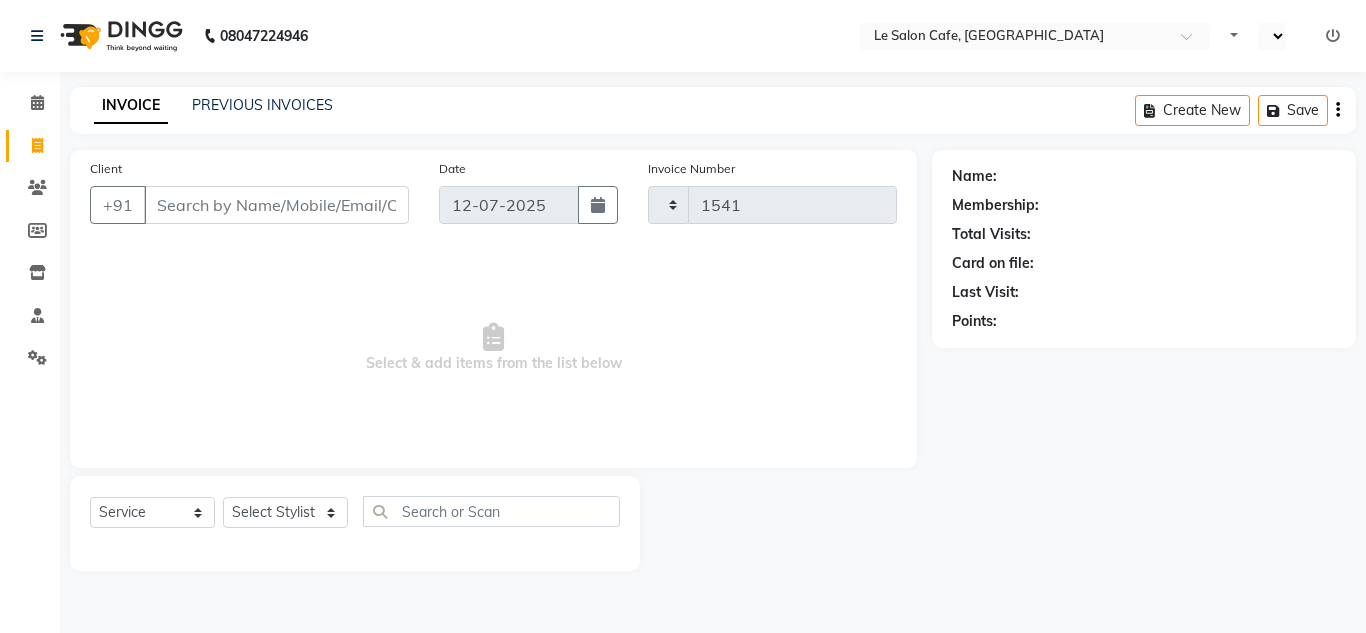 select on "en" 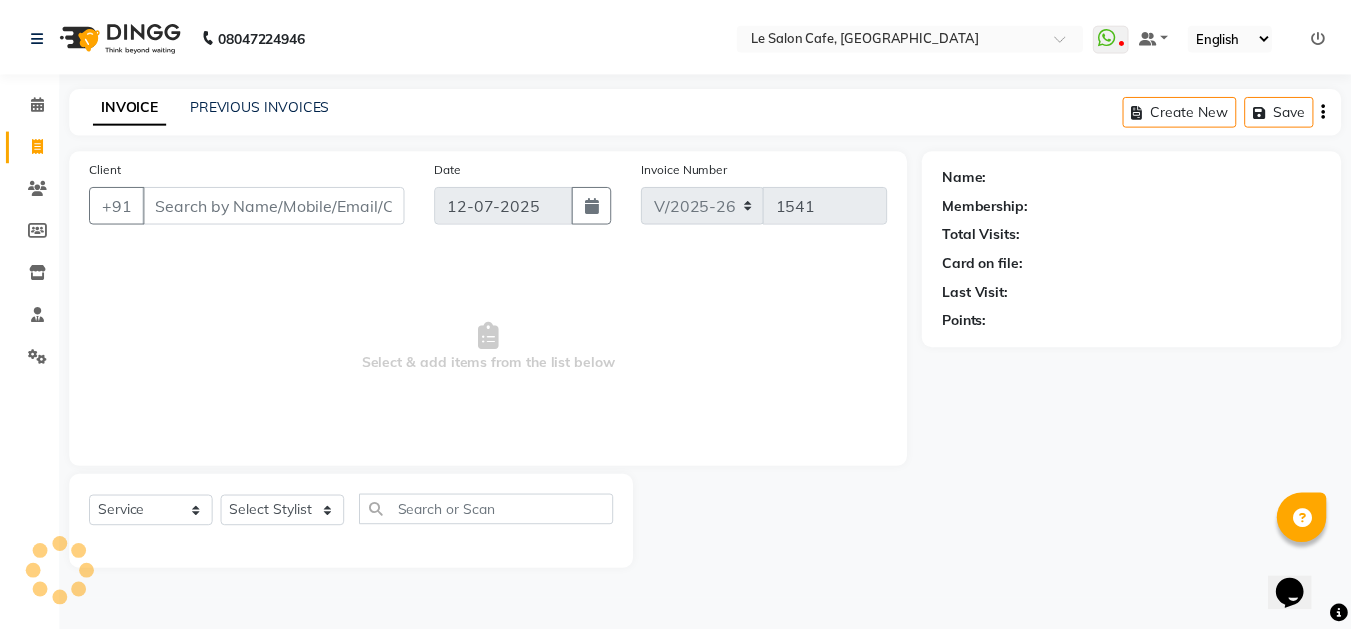 scroll, scrollTop: 0, scrollLeft: 0, axis: both 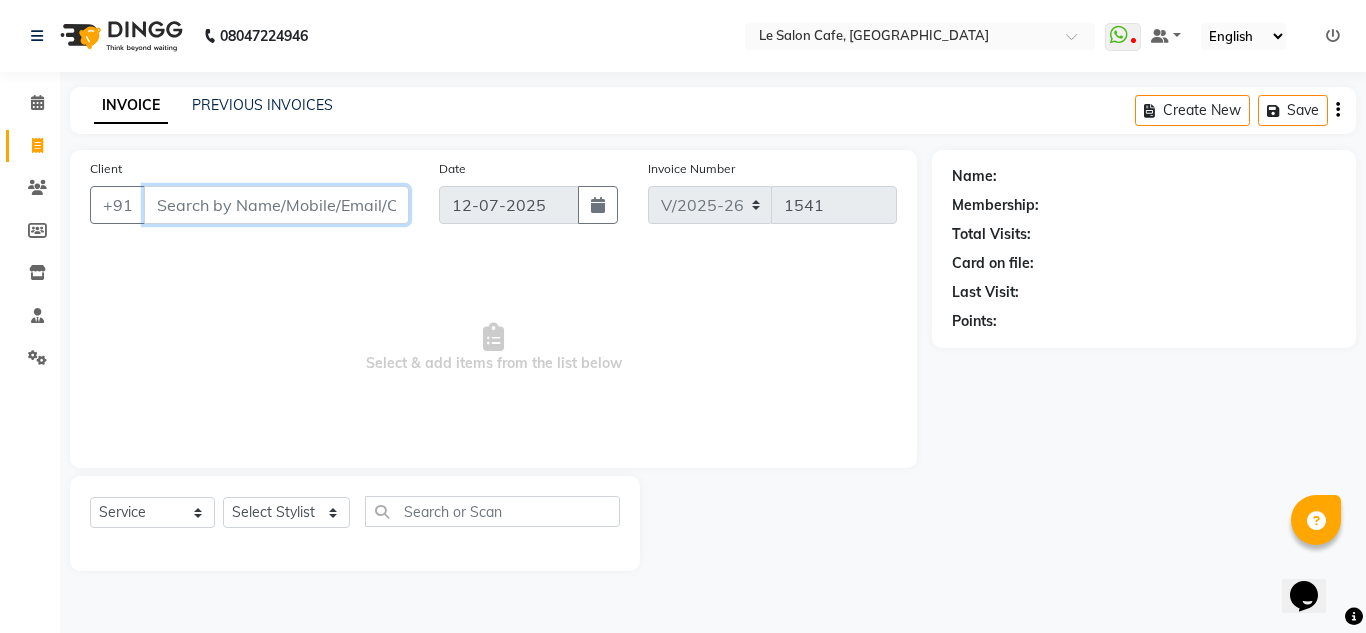 paste on "[PERSON_NAME]" 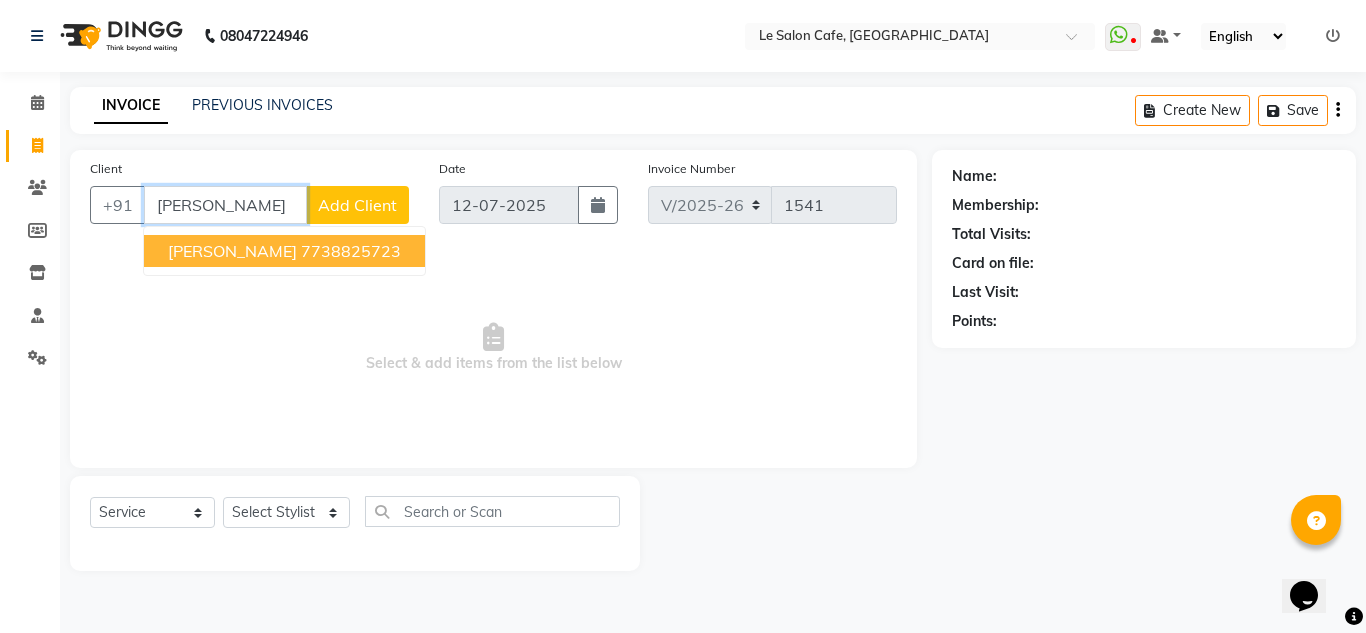 click on "7738825723" at bounding box center (351, 251) 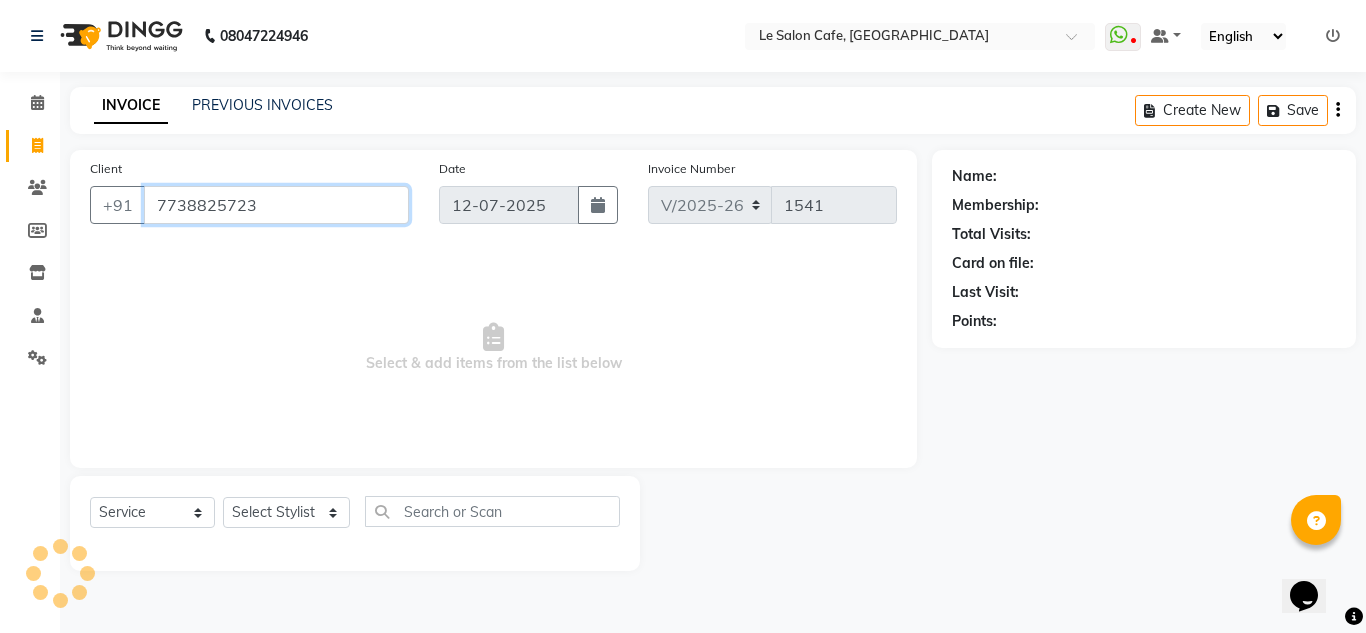 type on "7738825723" 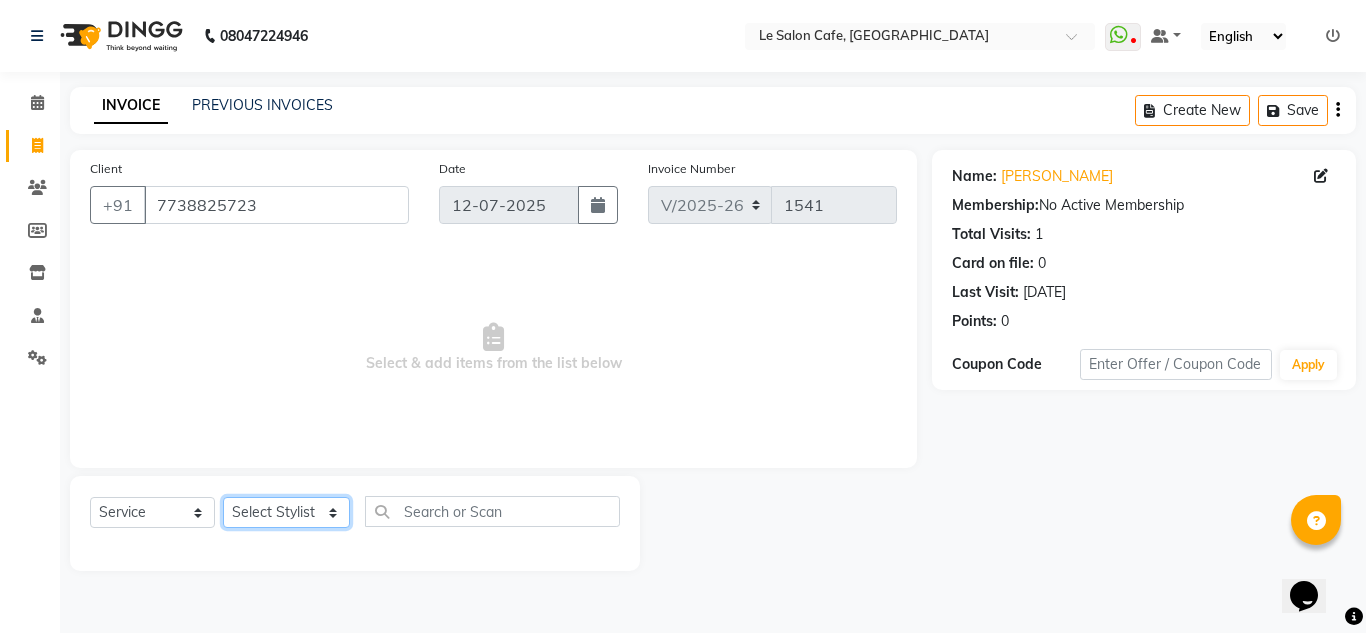 click on "Select Stylist [PERSON_NAME]  [PERSON_NAME]  Front Desk  [PERSON_NAME]  Pooja [PERSON_NAME] [PERSON_NAME]  [PERSON_NAME] [PERSON_NAME]  [PERSON_NAME] [PERSON_NAME] [PERSON_NAME] [PERSON_NAME] [PERSON_NAME]" 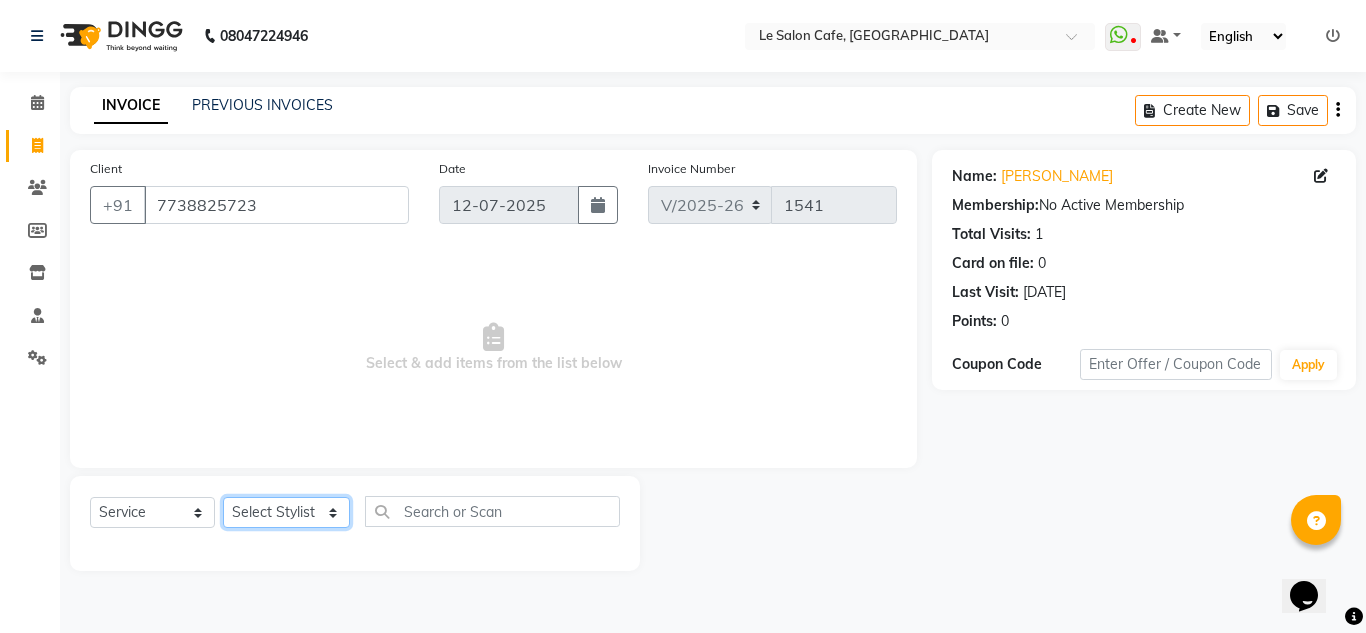 select on "67615" 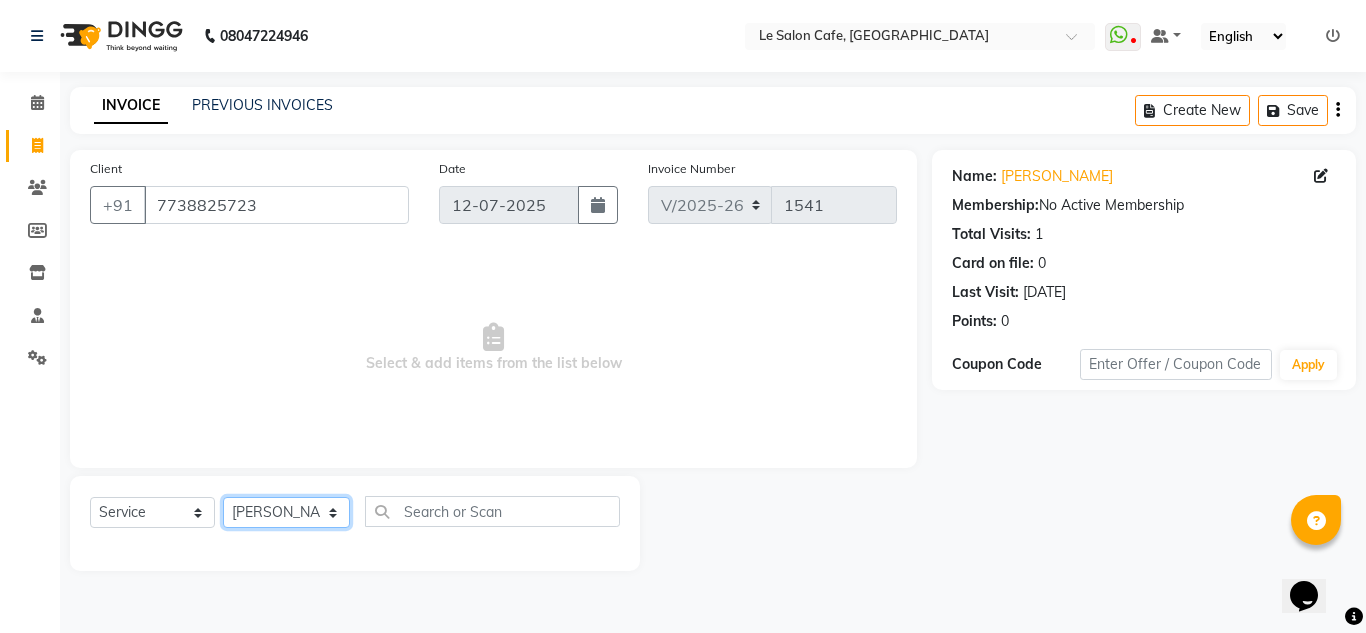 click on "Select Stylist [PERSON_NAME]  [PERSON_NAME]  Front Desk  [PERSON_NAME]  Pooja [PERSON_NAME] [PERSON_NAME]  [PERSON_NAME] [PERSON_NAME]  [PERSON_NAME] [PERSON_NAME] [PERSON_NAME] [PERSON_NAME] [PERSON_NAME]" 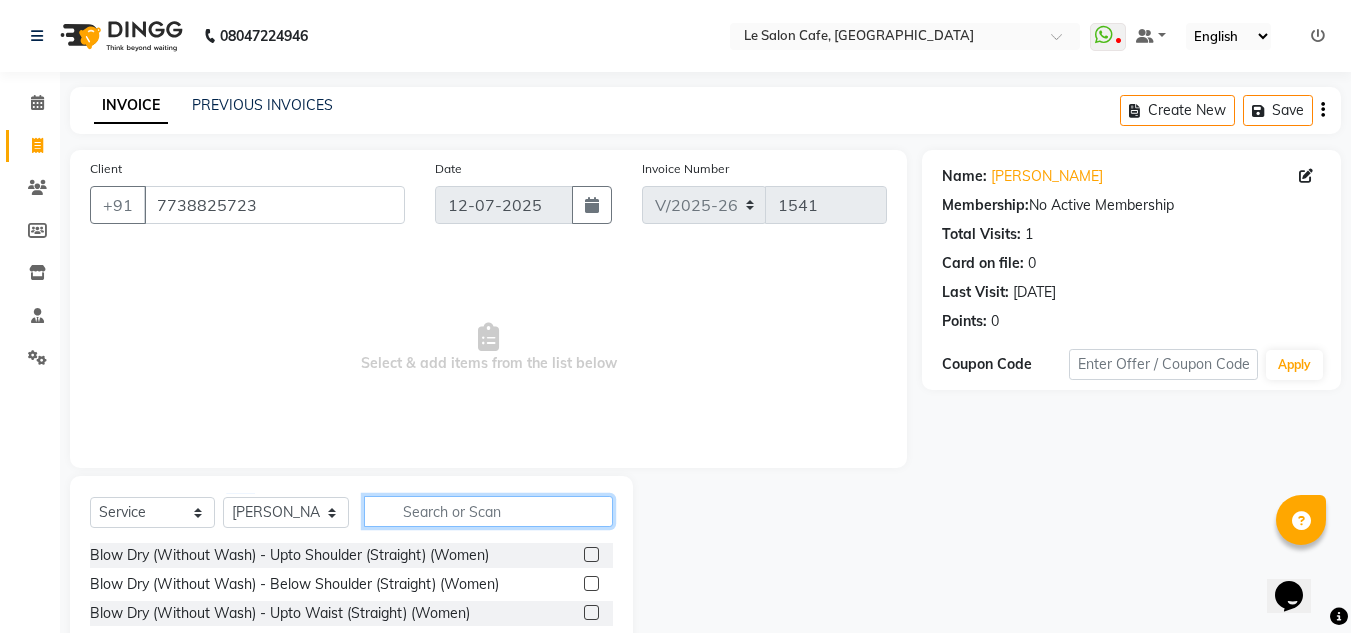 click 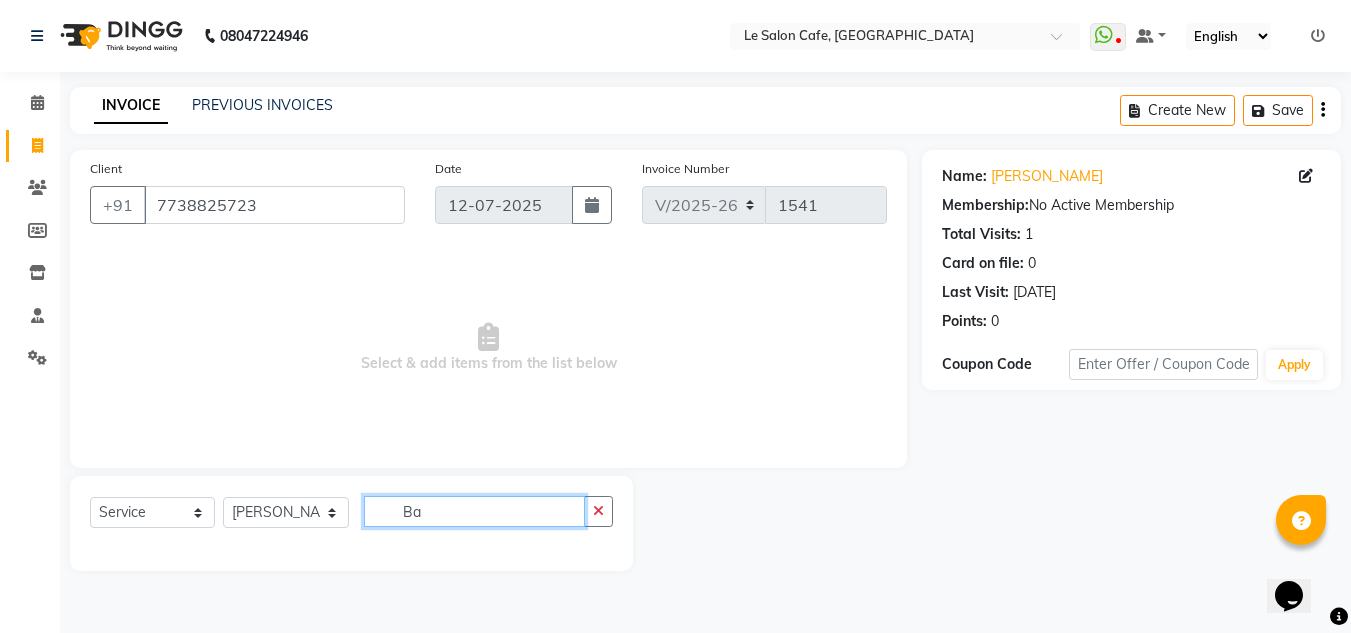 type on "B" 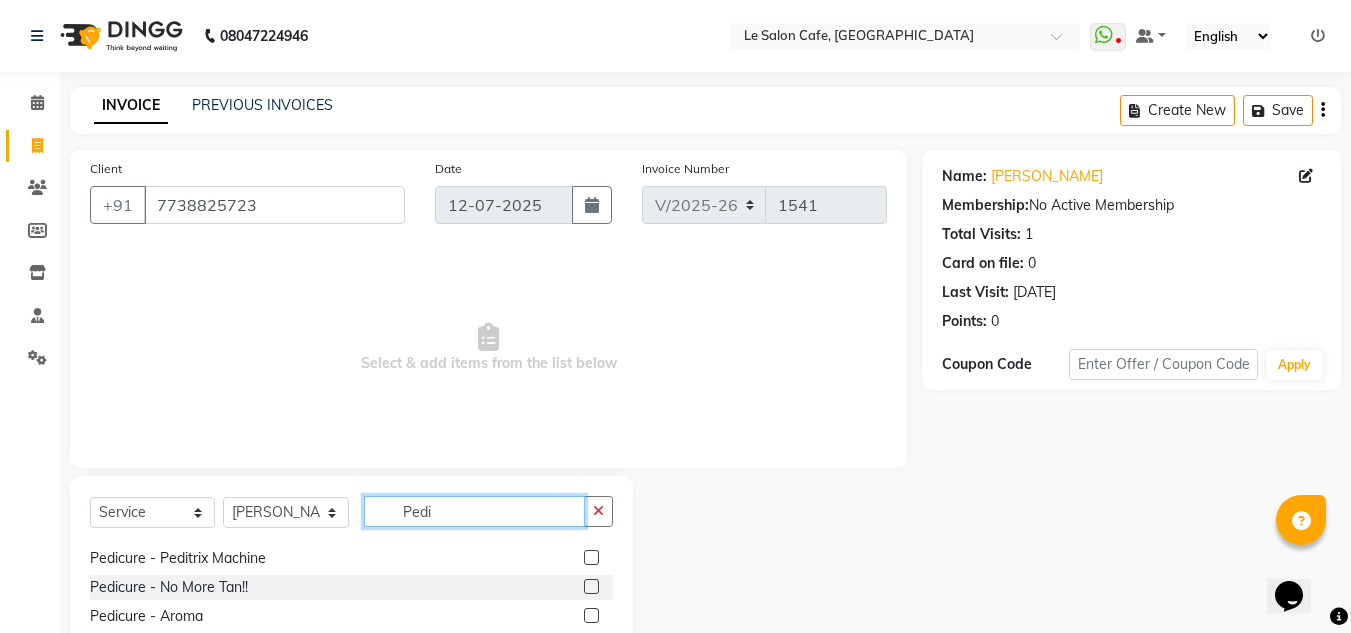 scroll, scrollTop: 206, scrollLeft: 0, axis: vertical 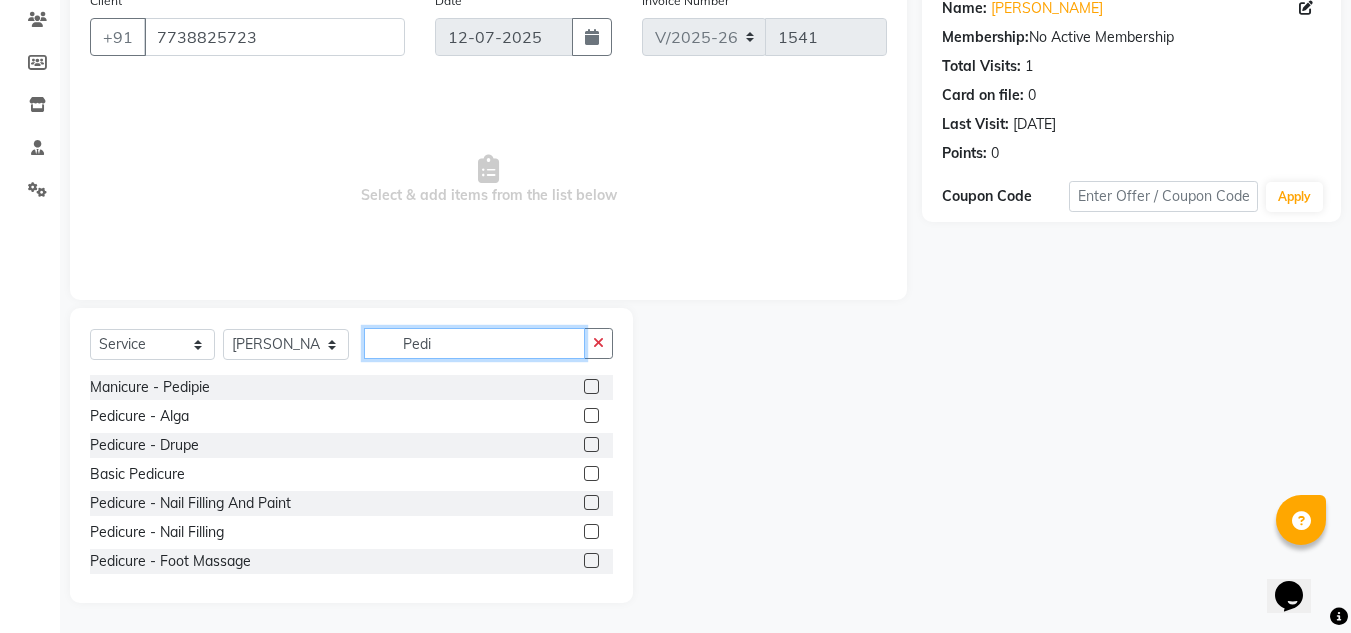 type on "Pedi" 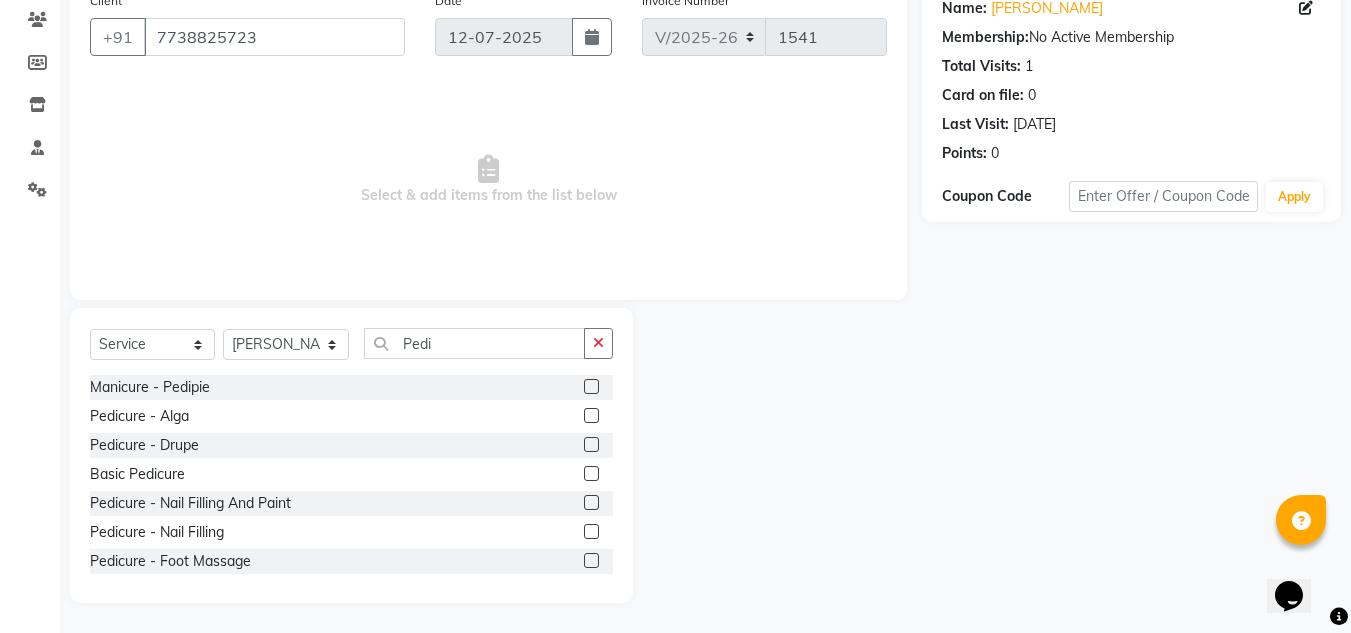 click 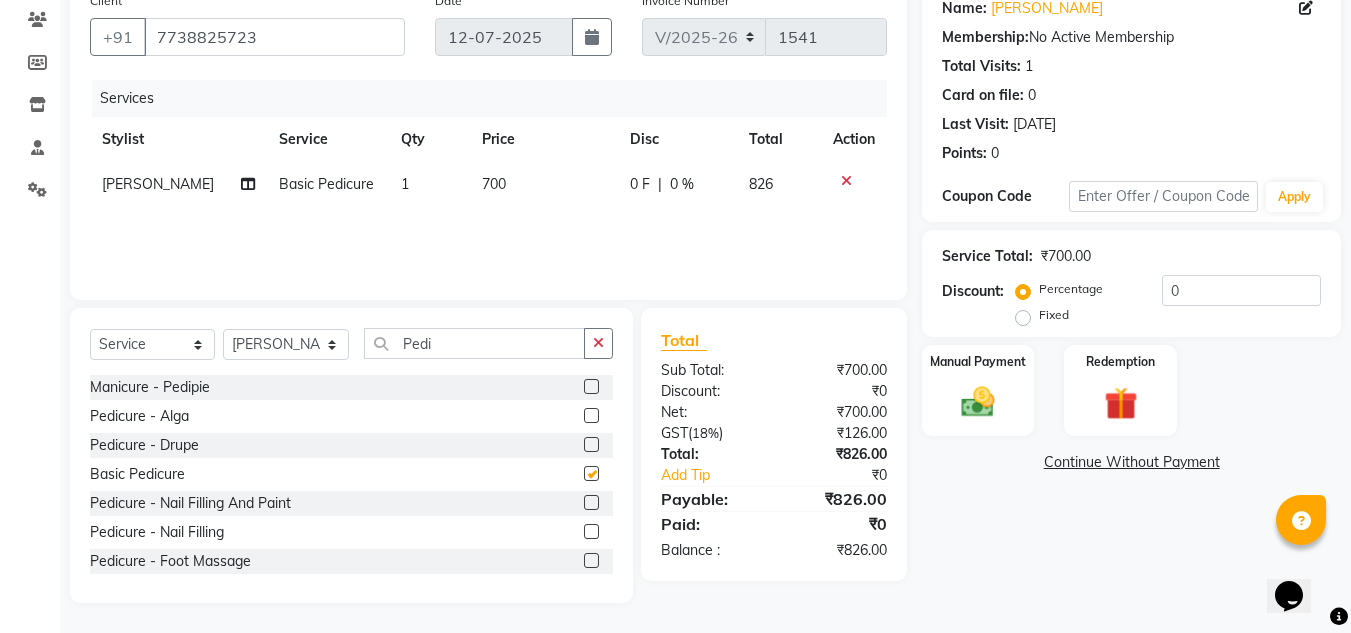 checkbox on "false" 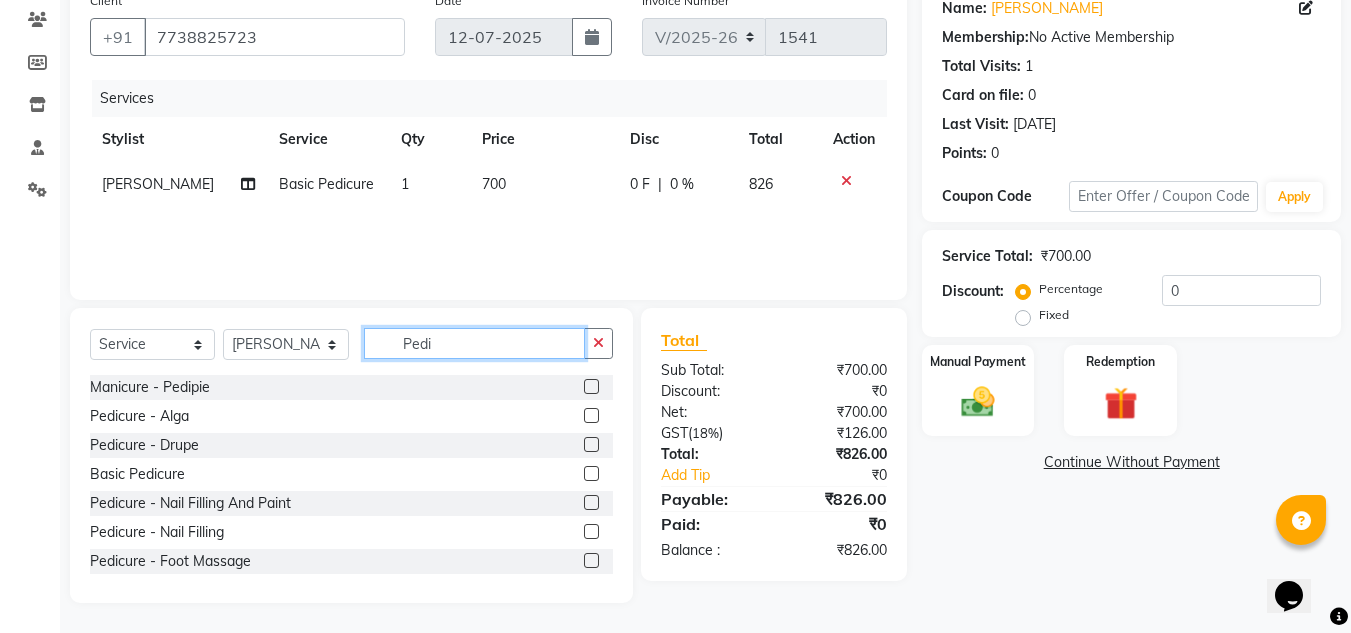 click on "Pedi" 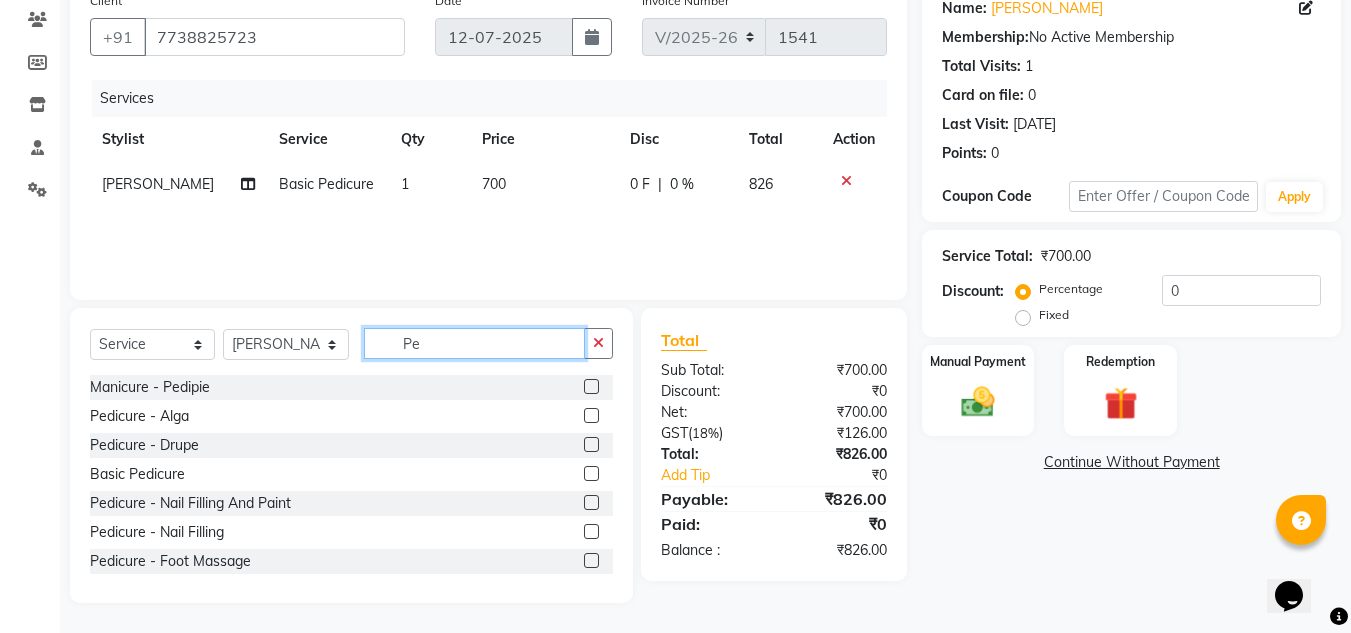 type on "P" 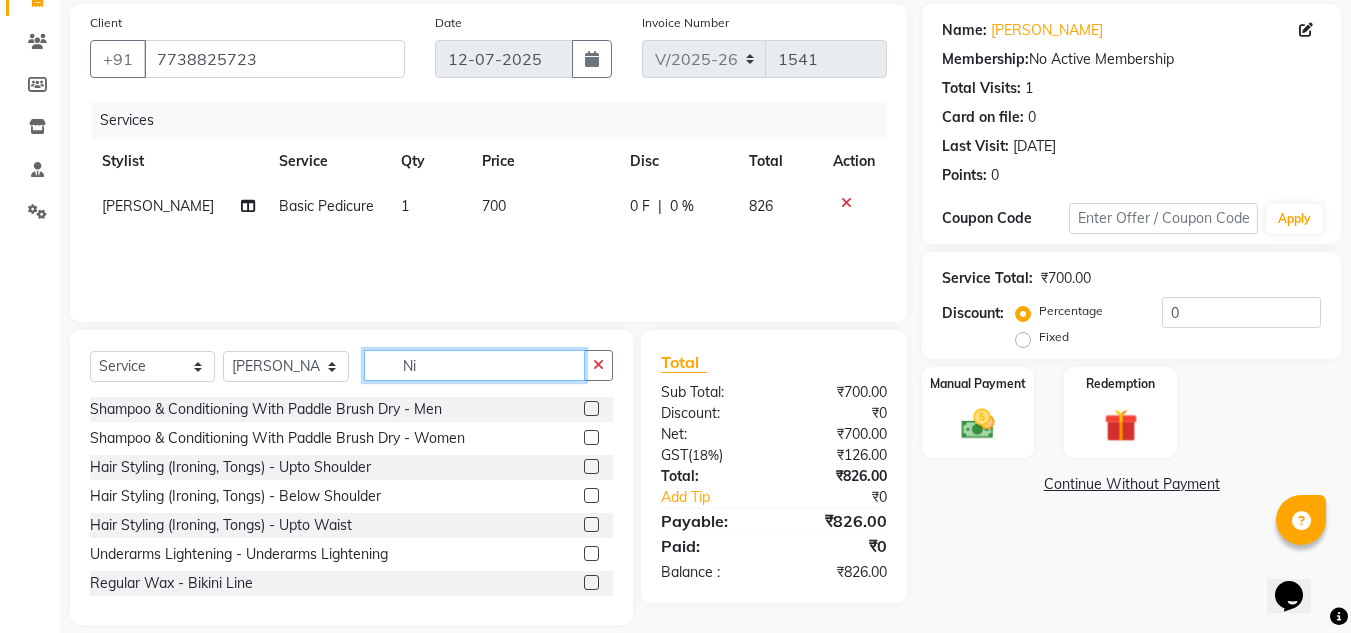 scroll, scrollTop: 168, scrollLeft: 0, axis: vertical 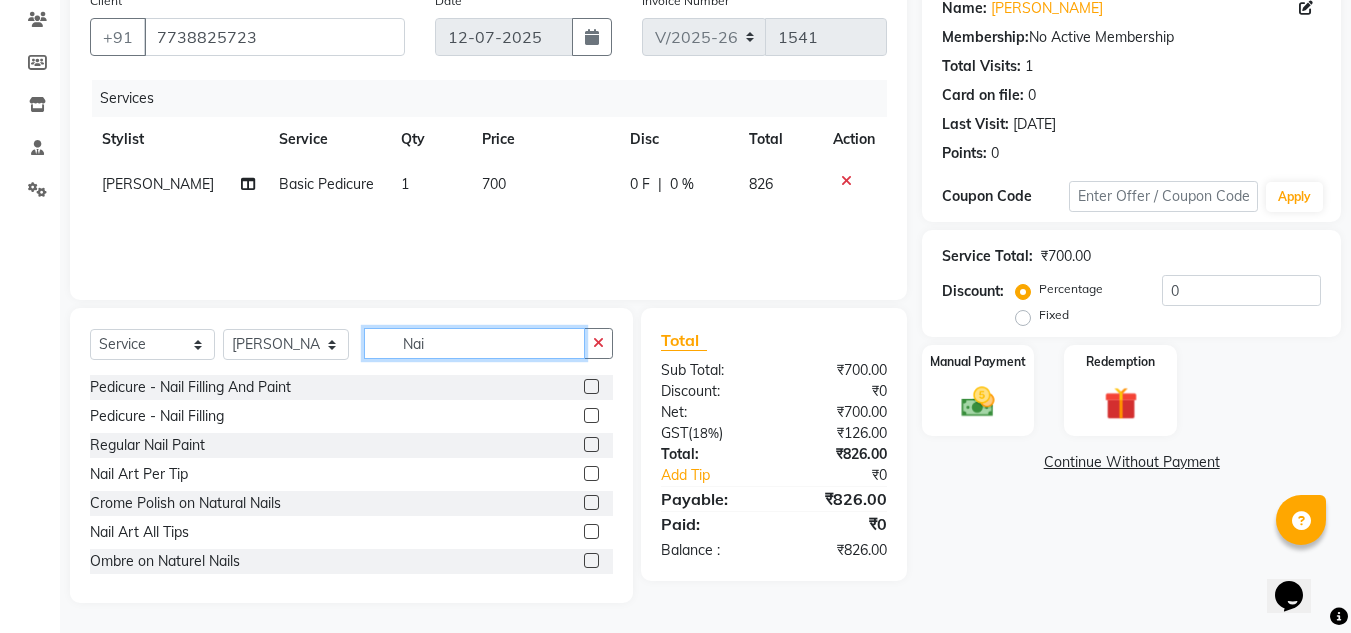 type on "Nai" 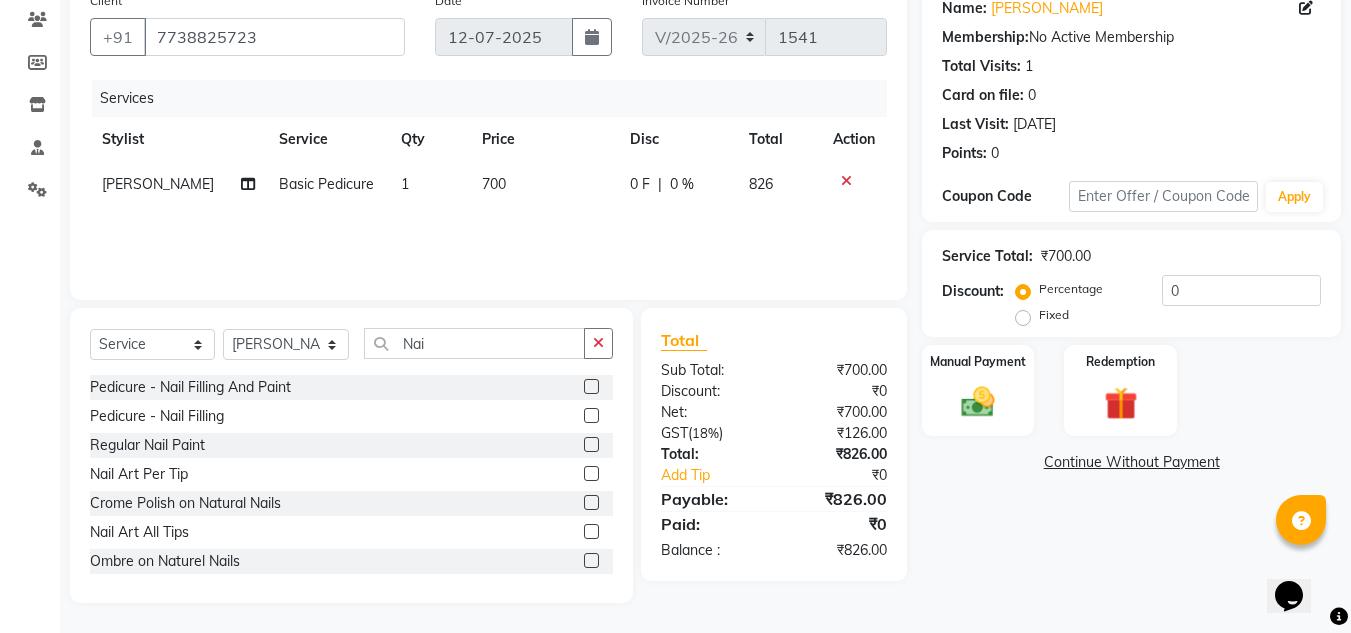 click 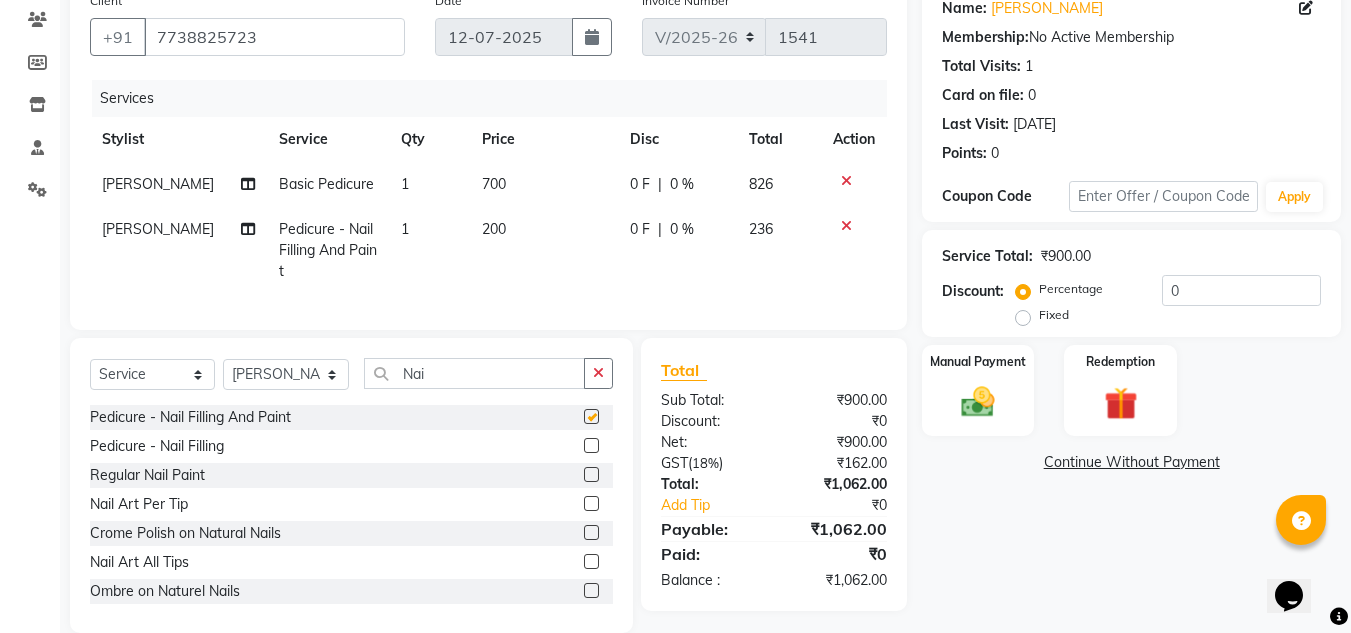 checkbox on "false" 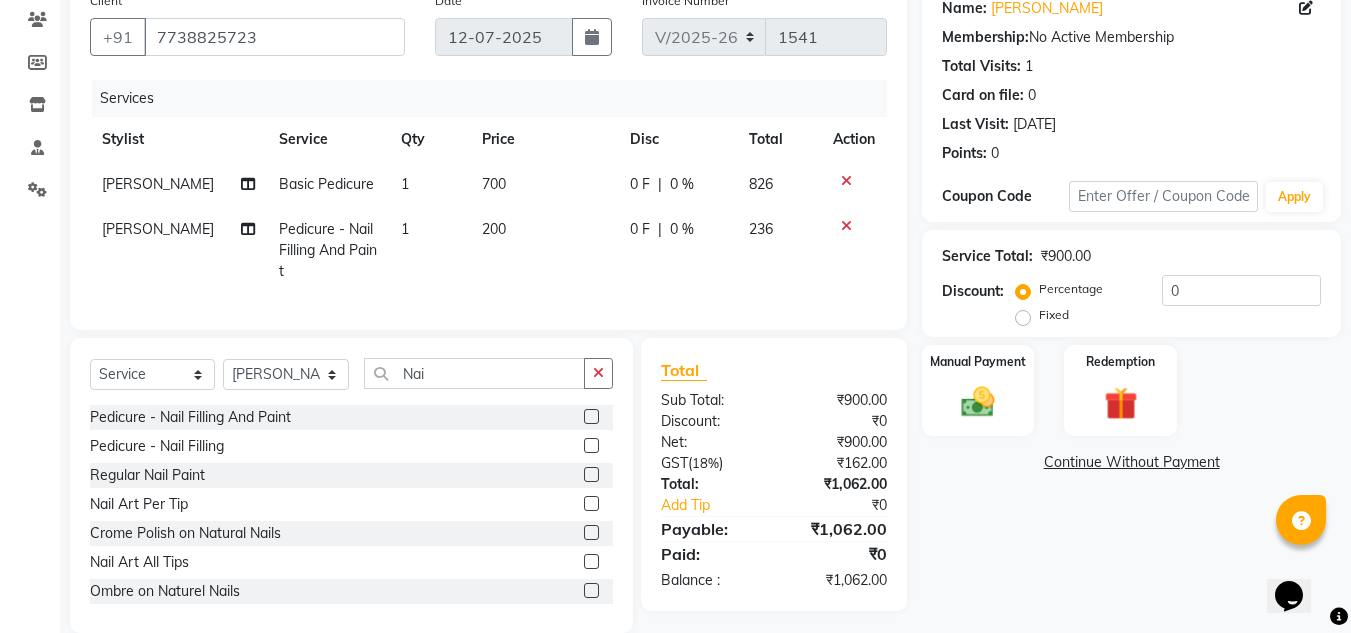 click 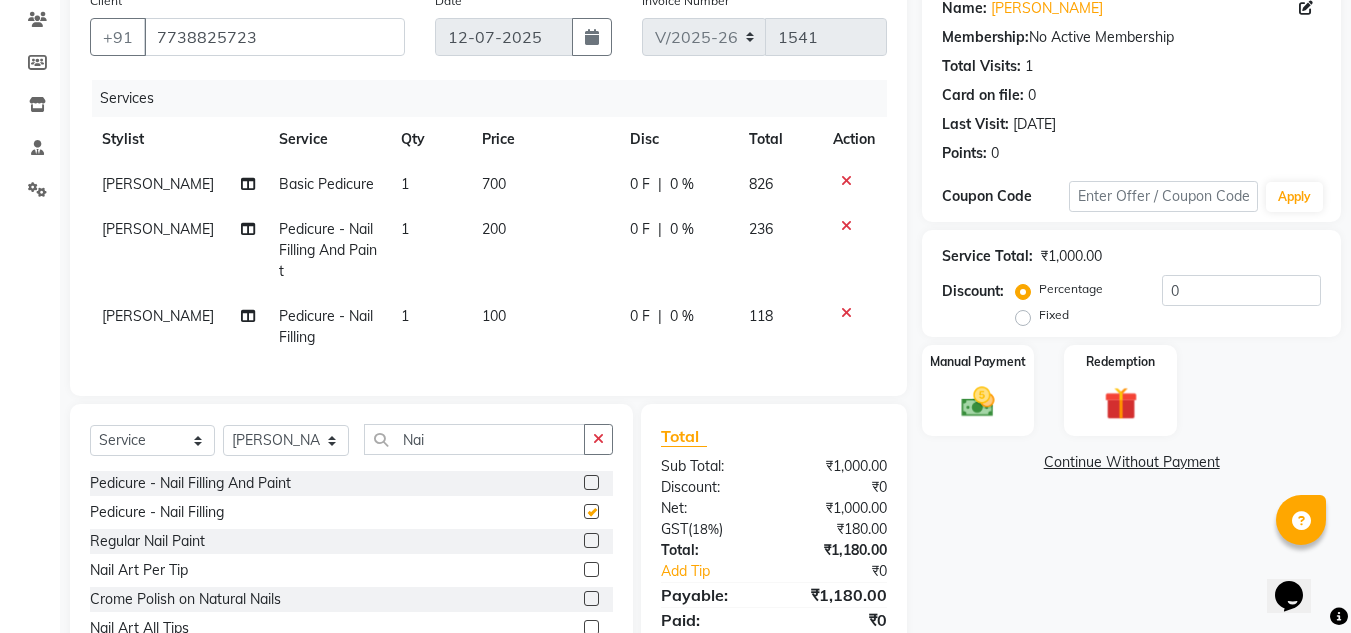 checkbox on "false" 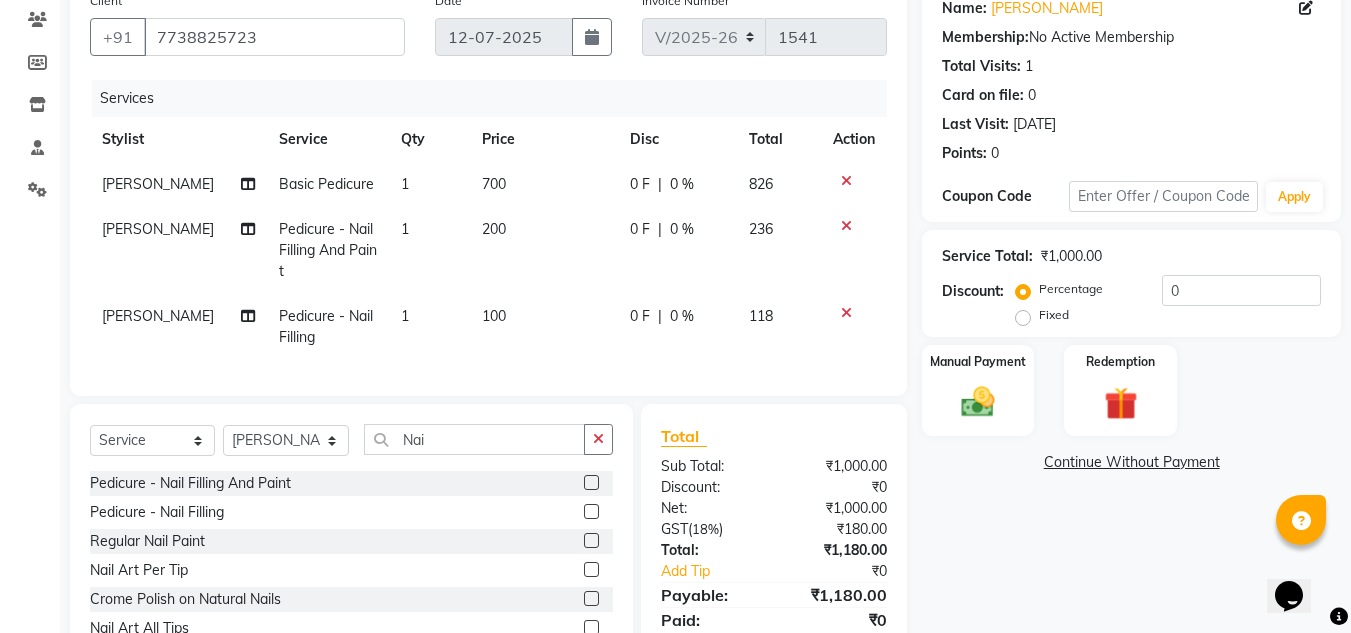 click 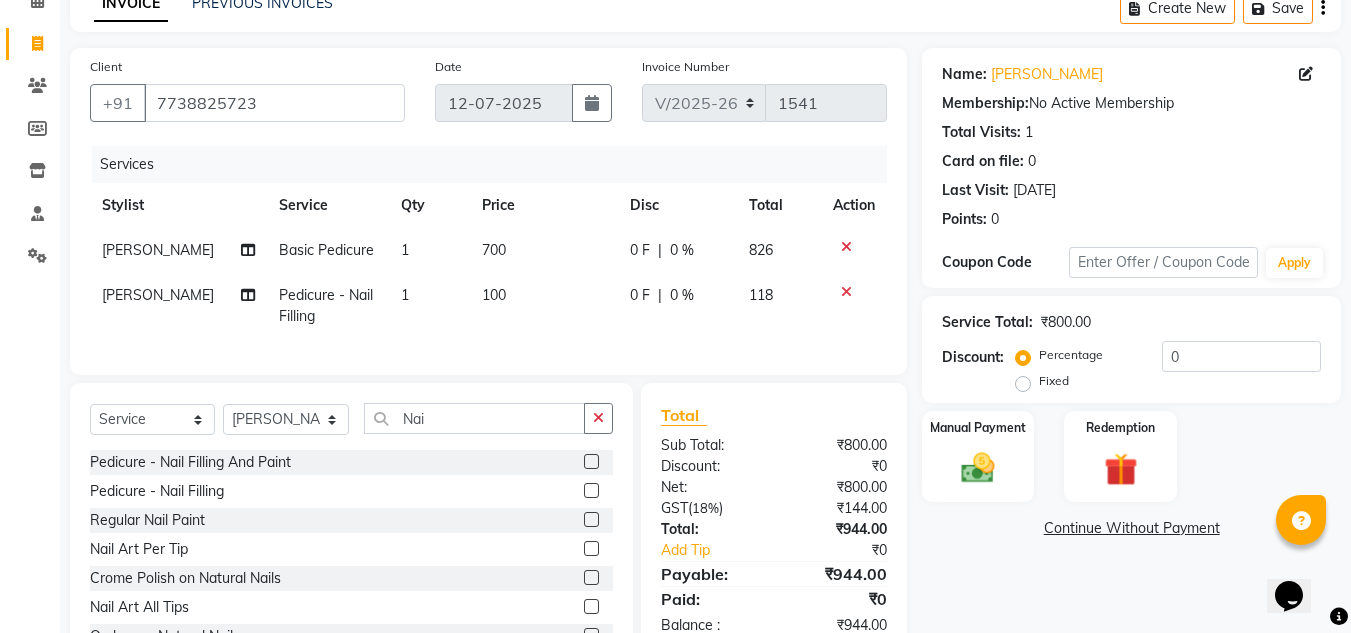 scroll, scrollTop: 68, scrollLeft: 0, axis: vertical 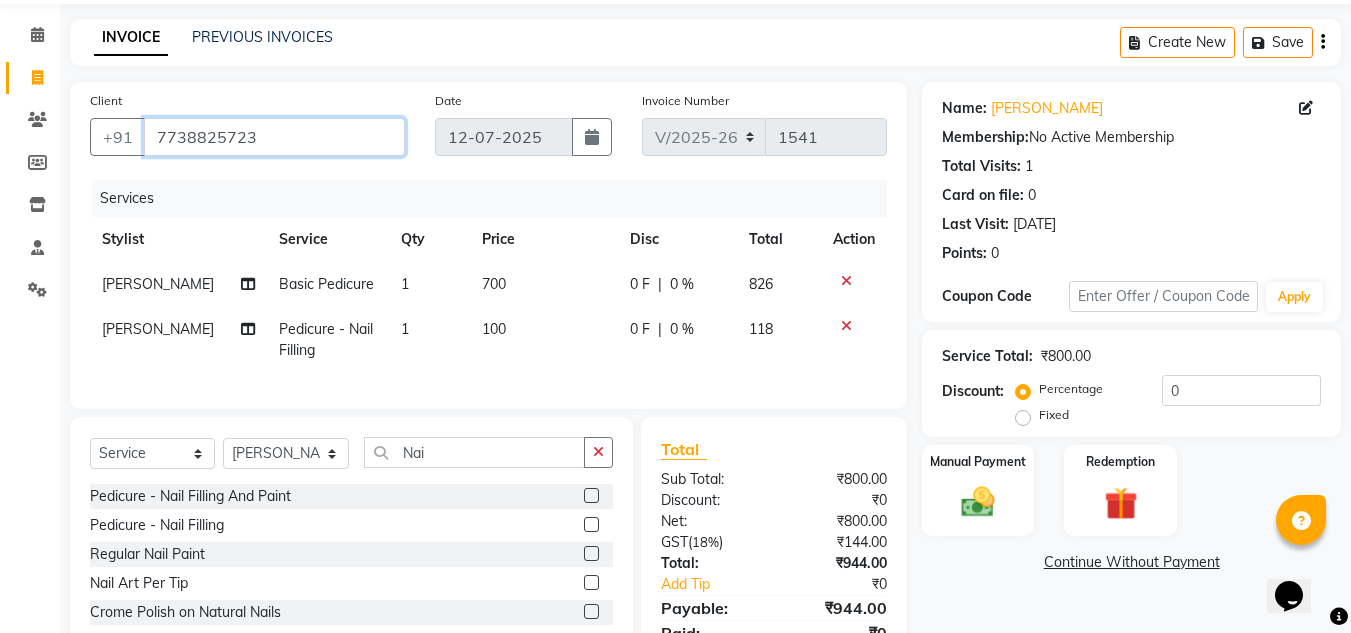 click on "7738825723" at bounding box center [274, 137] 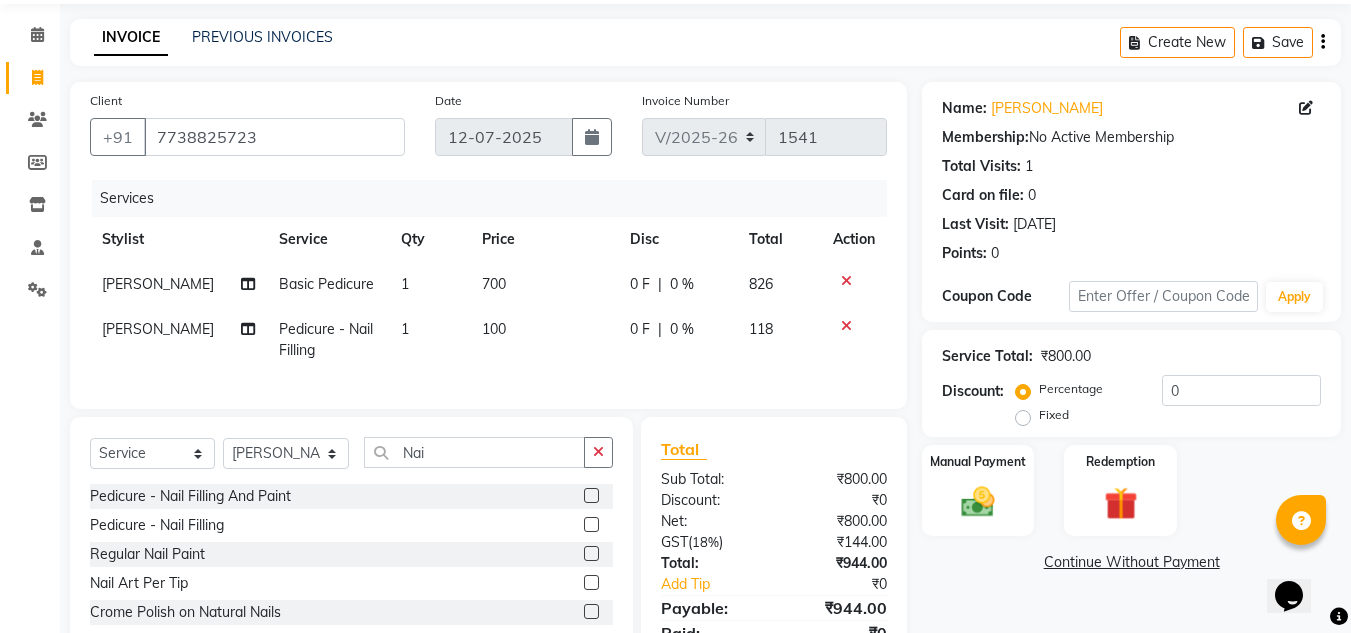click on "Services" 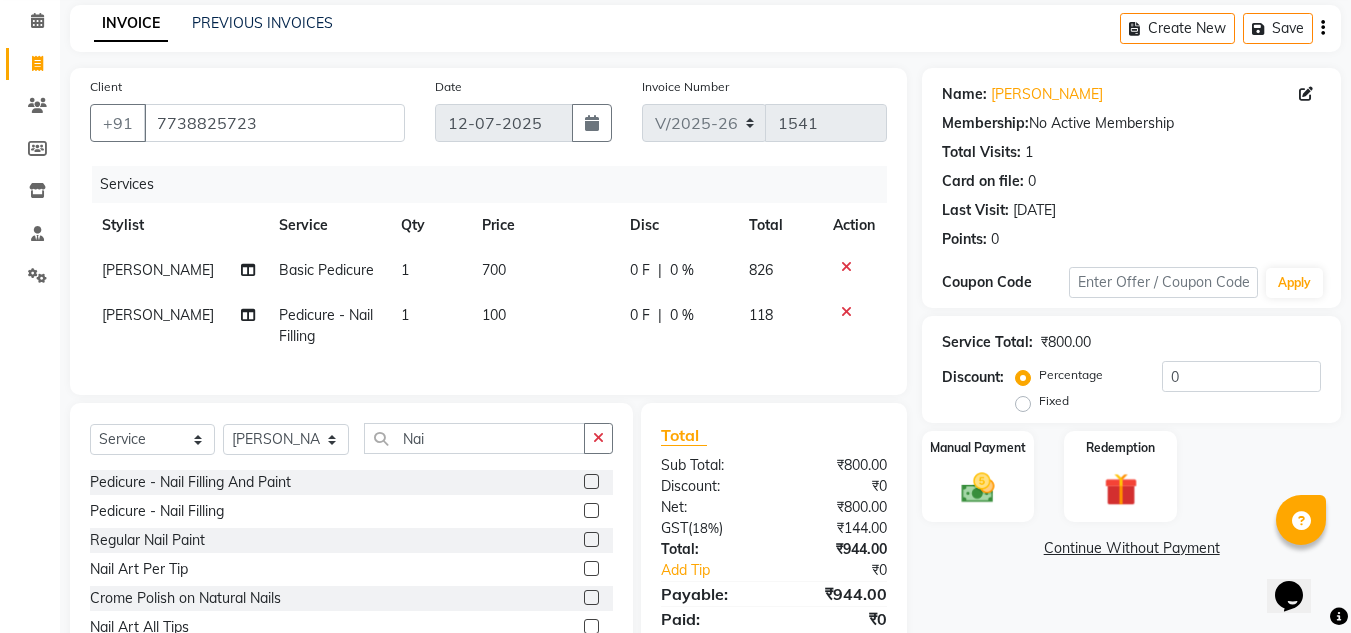 scroll, scrollTop: 192, scrollLeft: 0, axis: vertical 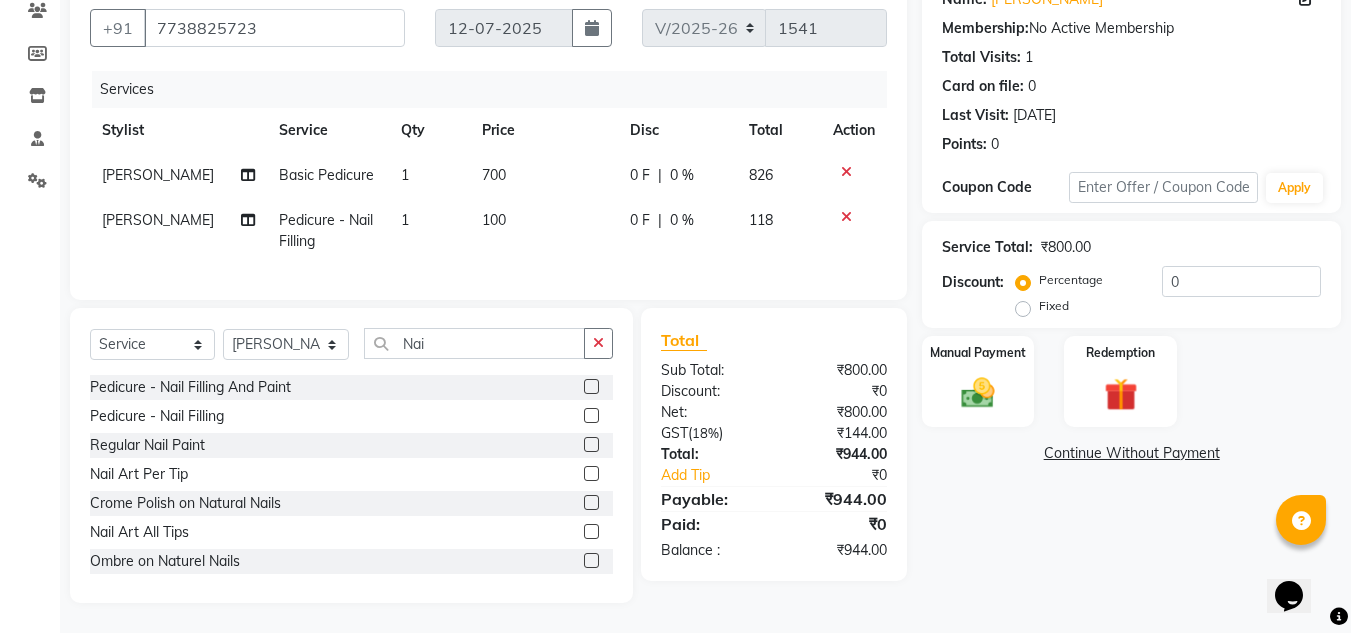 click 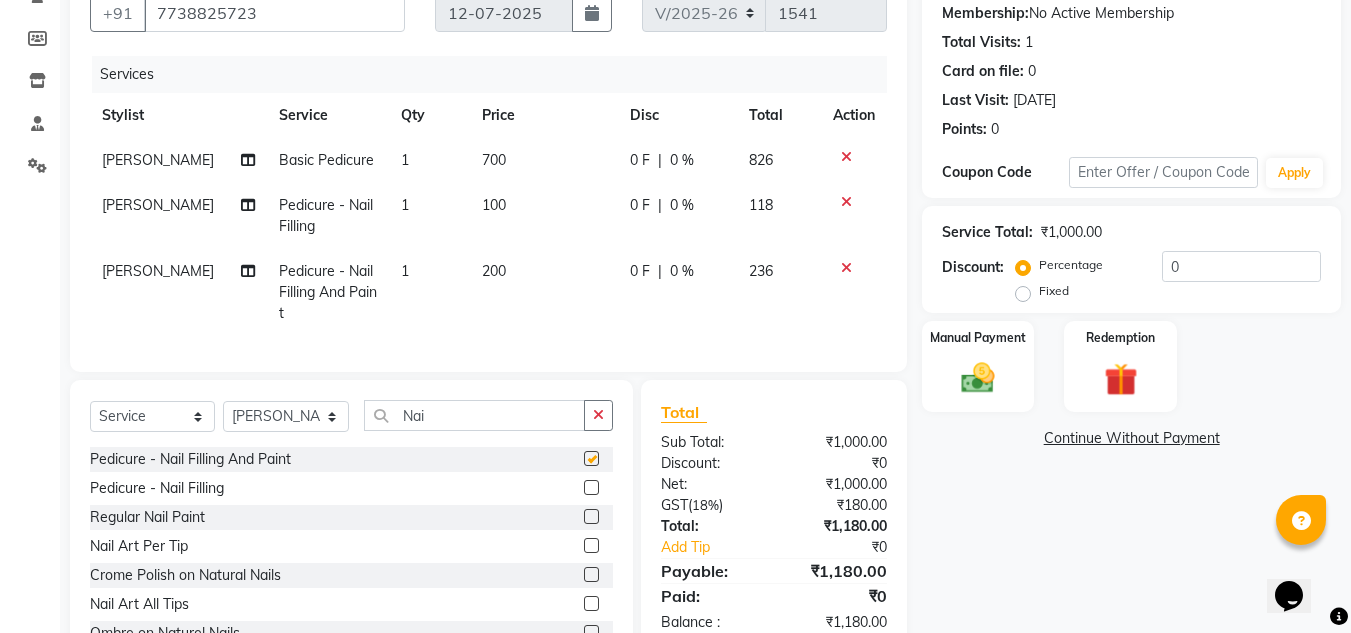 checkbox on "false" 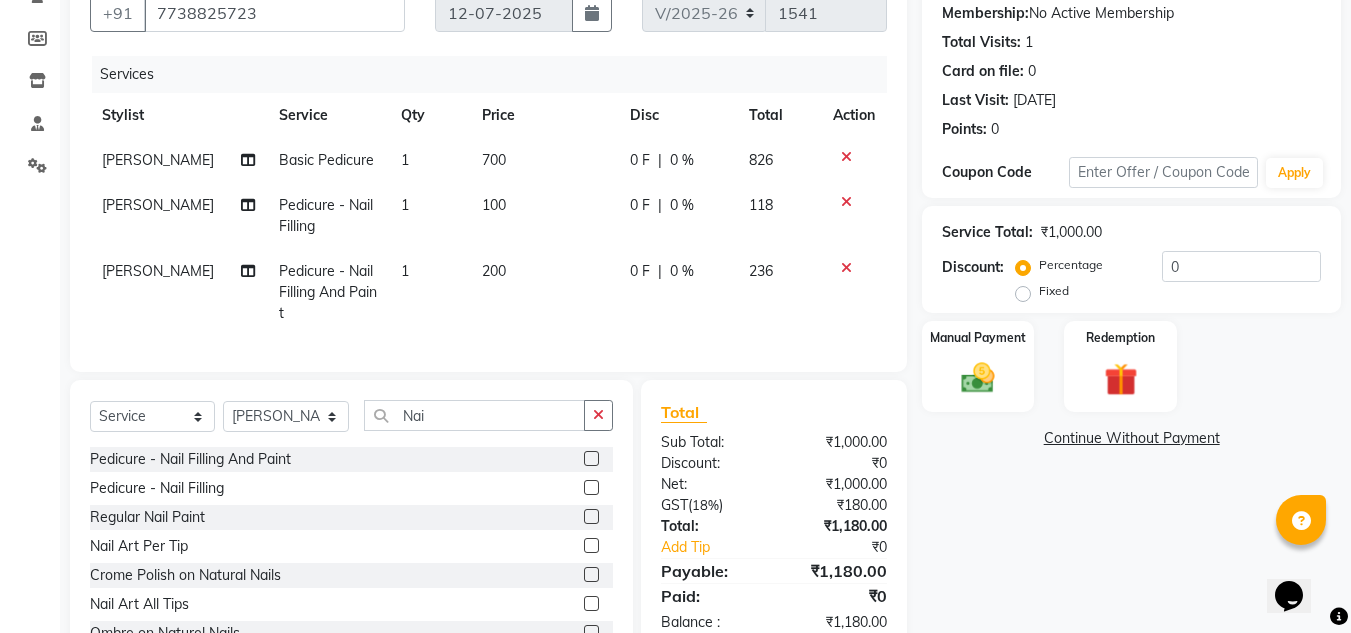 click 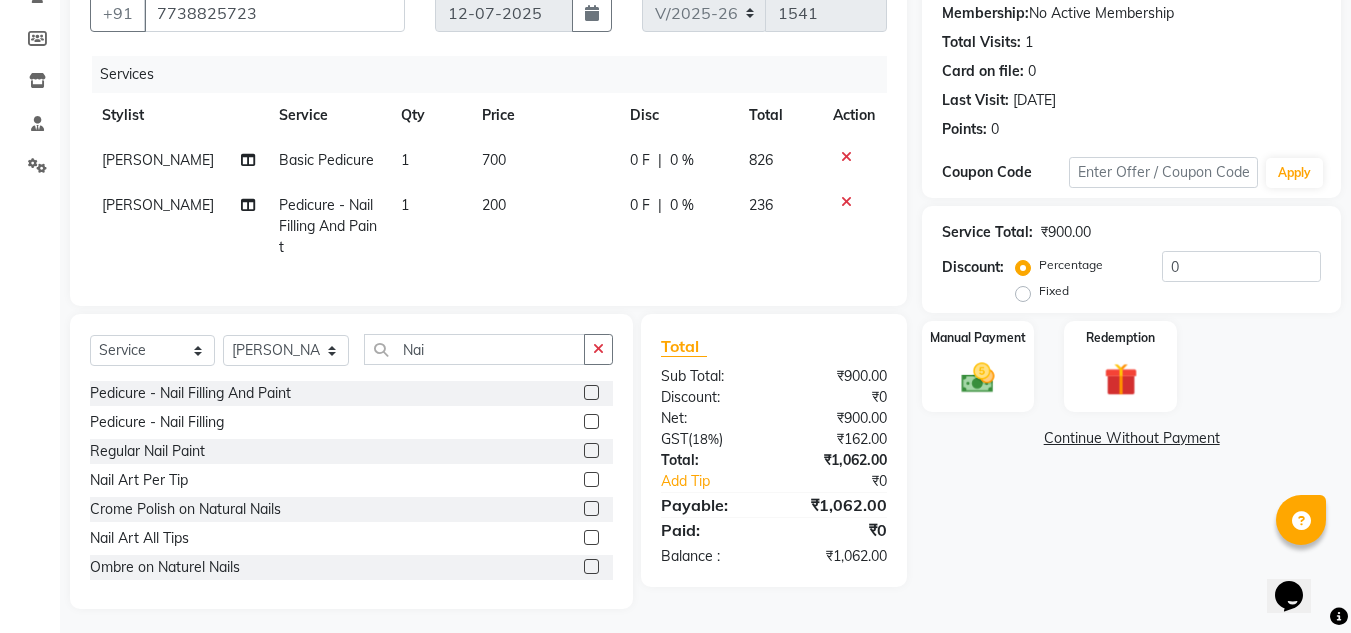 click on "Name: [PERSON_NAME] Membership:  No Active Membership  Total Visits:  1 Card on file:  0 Last Visit:   [DATE] Points:   0  Coupon Code Apply Service Total:  ₹900.00  Discount:  Percentage   Fixed  0 Manual Payment Redemption  Continue Without Payment" 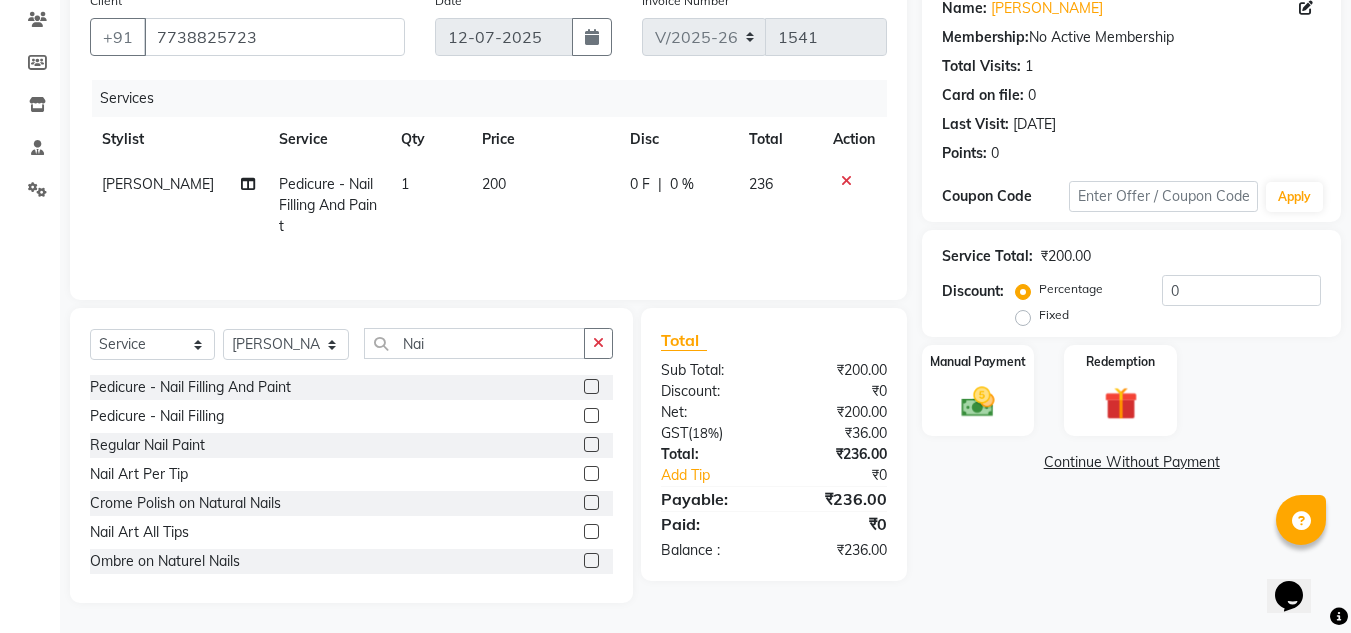 scroll, scrollTop: 168, scrollLeft: 0, axis: vertical 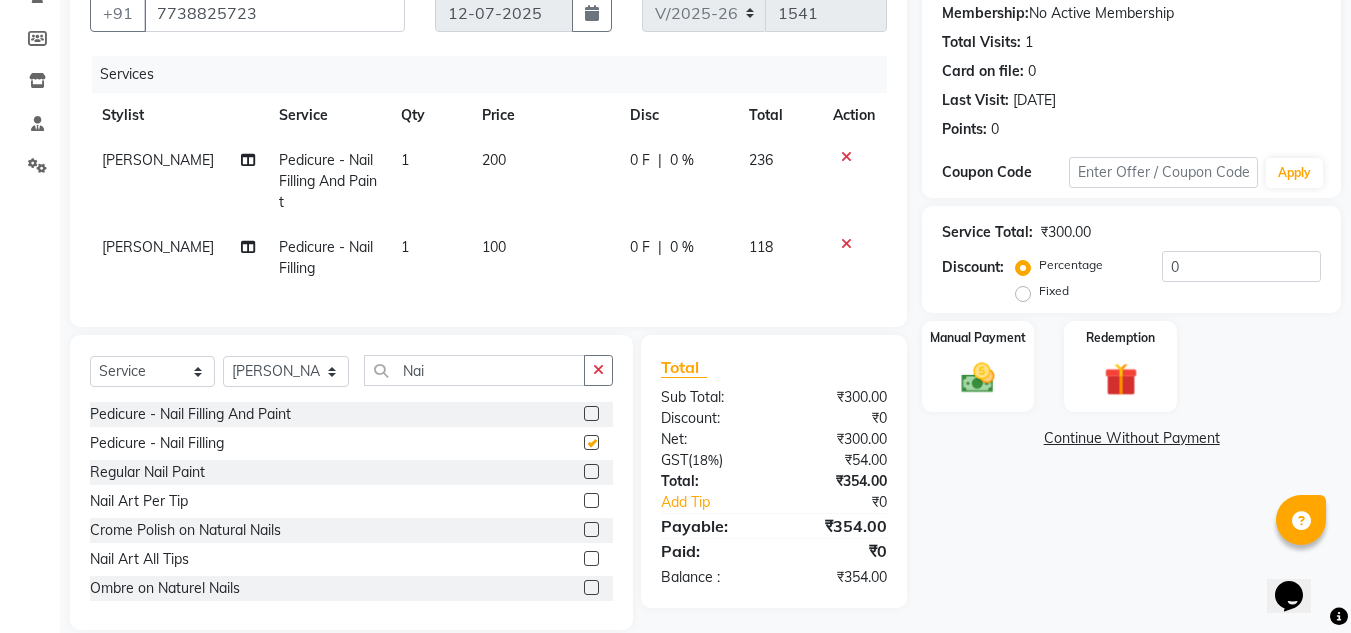 checkbox on "false" 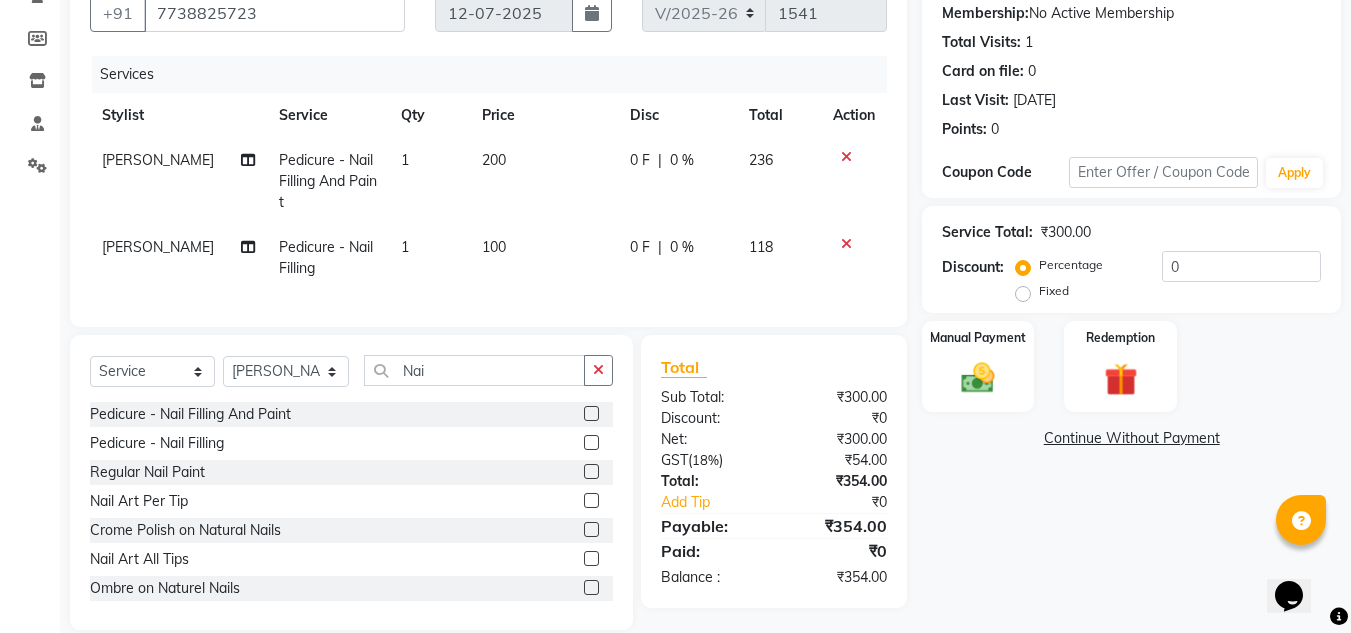 click 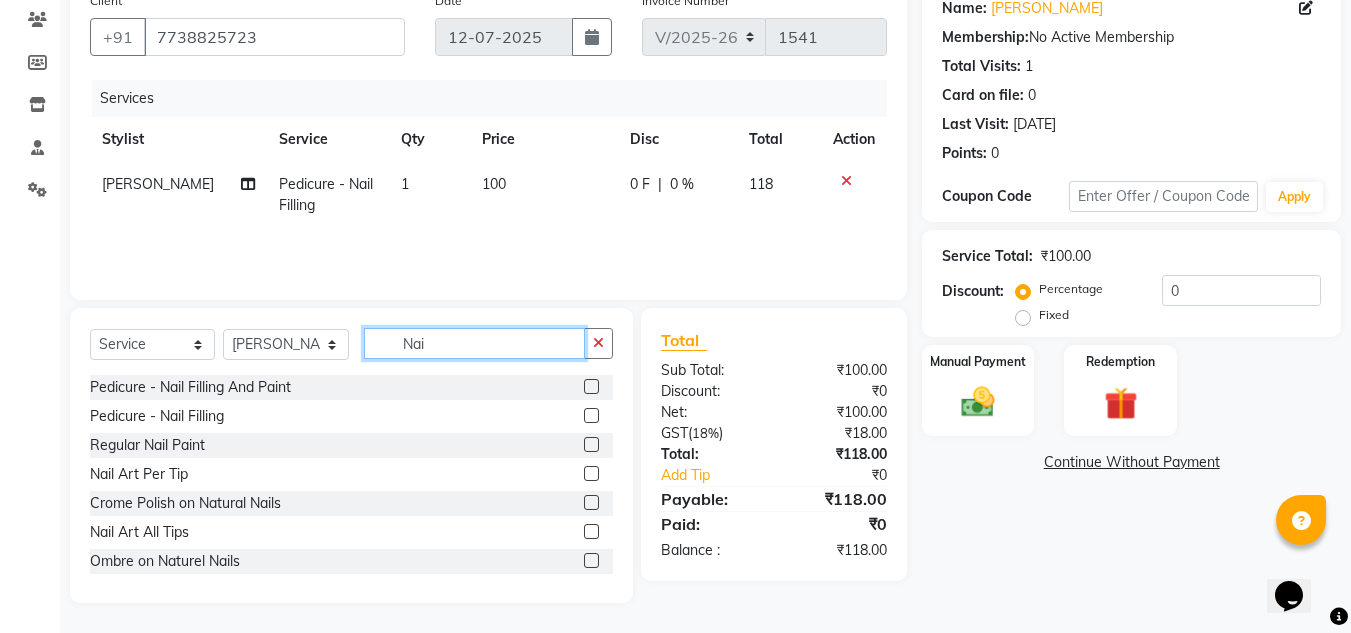 click on "Nai" 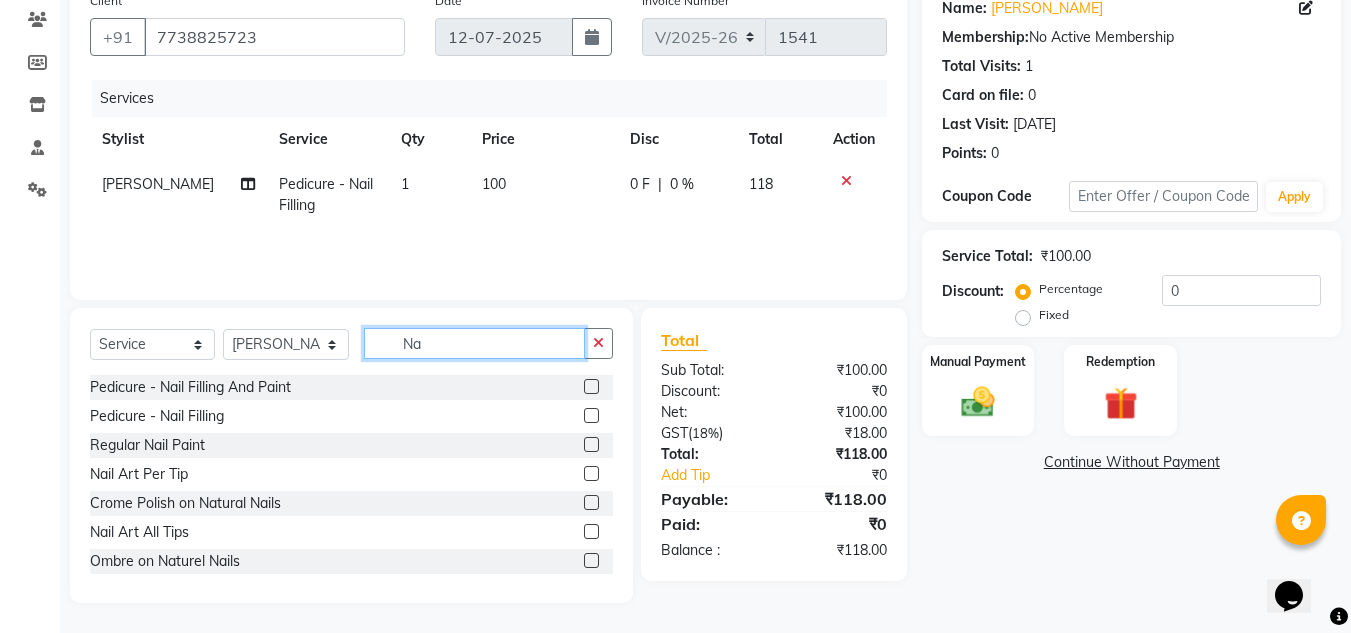 type on "N" 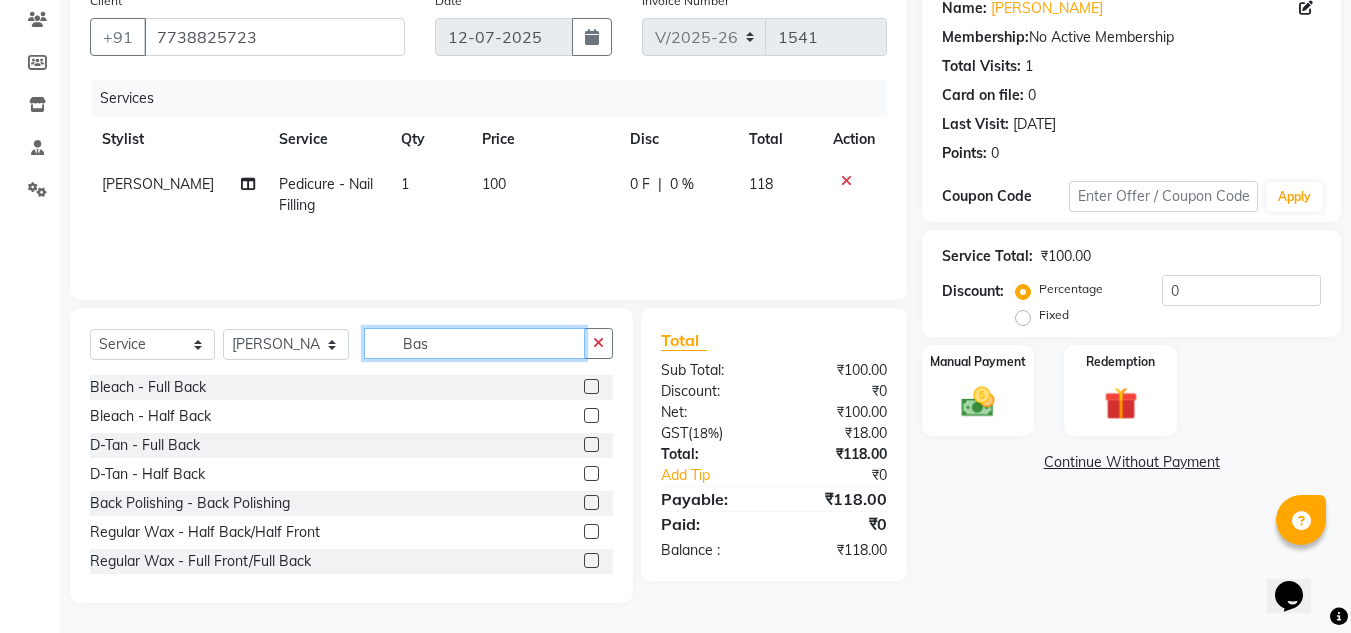 scroll, scrollTop: 146, scrollLeft: 0, axis: vertical 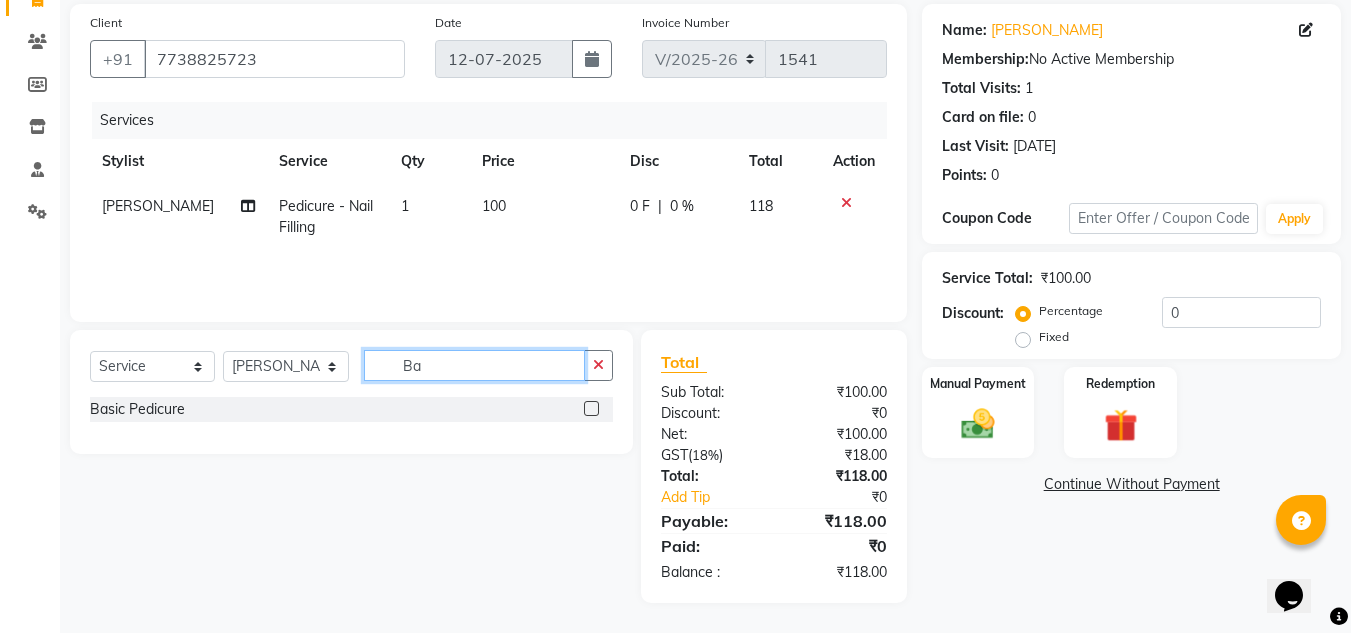 type on "B" 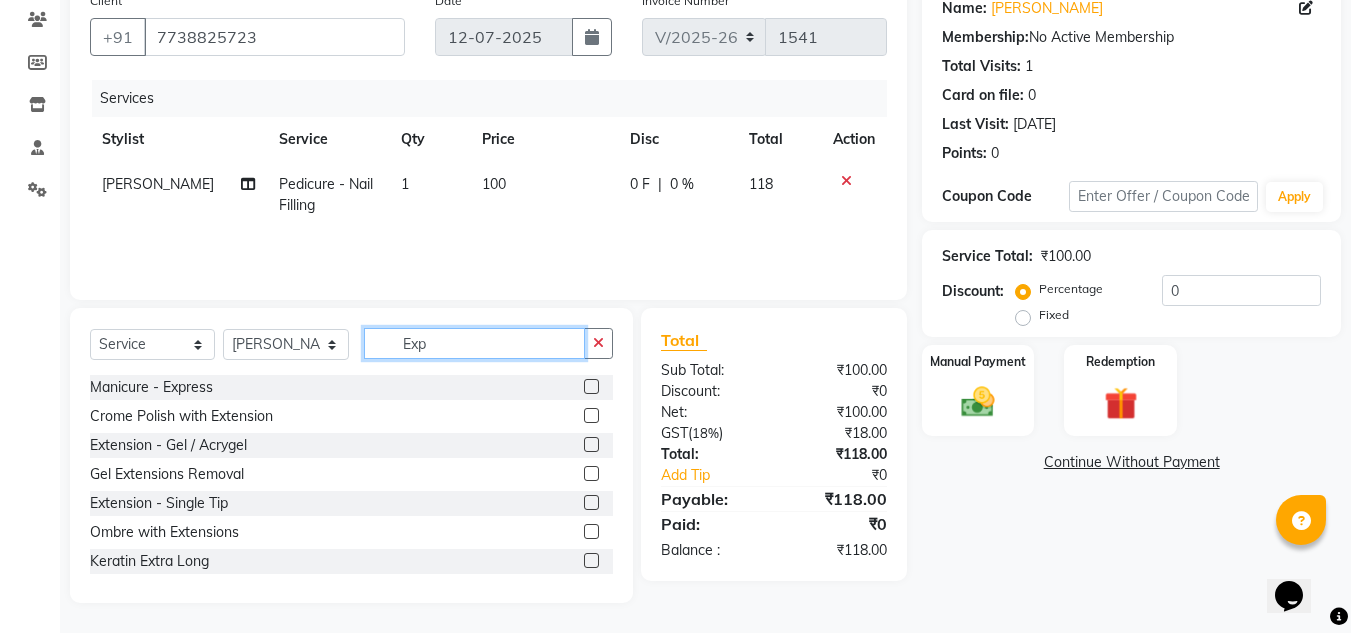 scroll, scrollTop: 146, scrollLeft: 0, axis: vertical 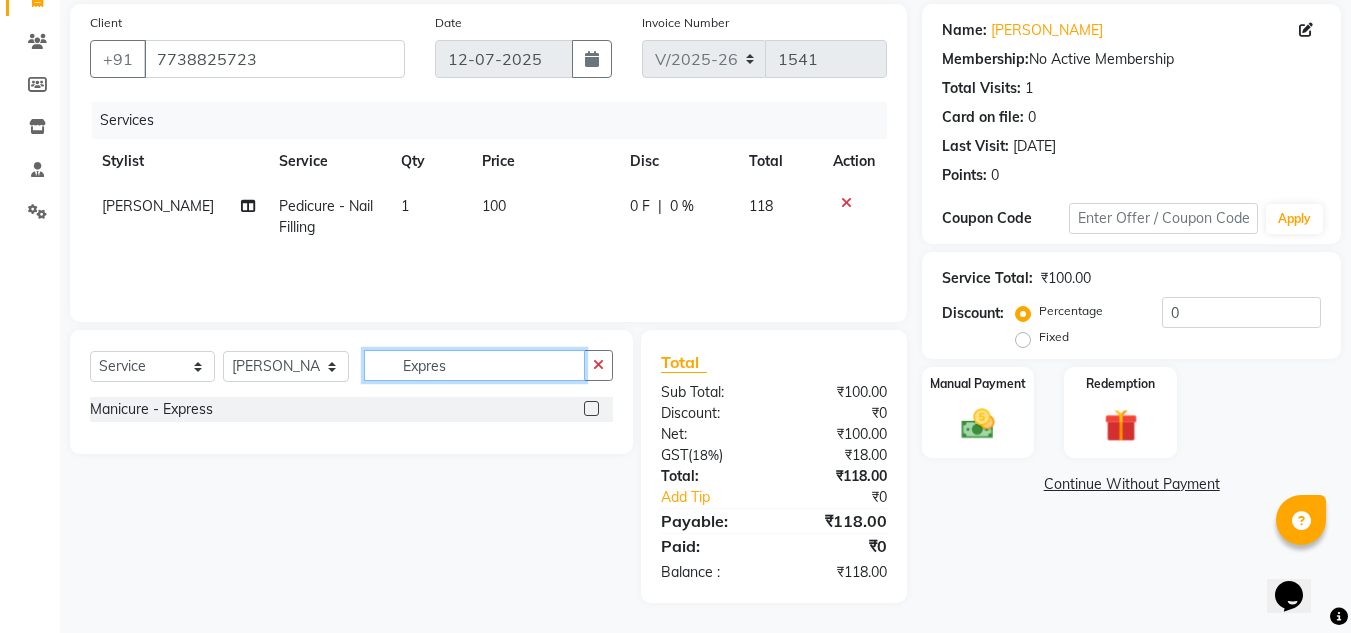 type on "Expres" 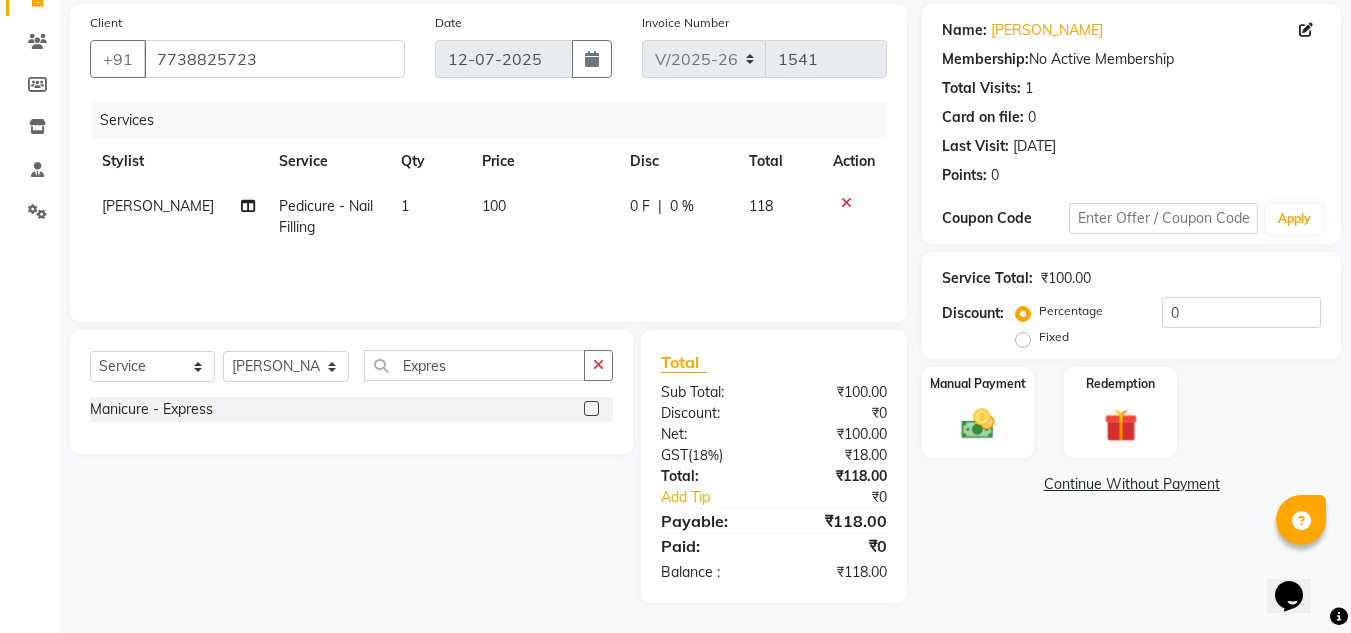 click 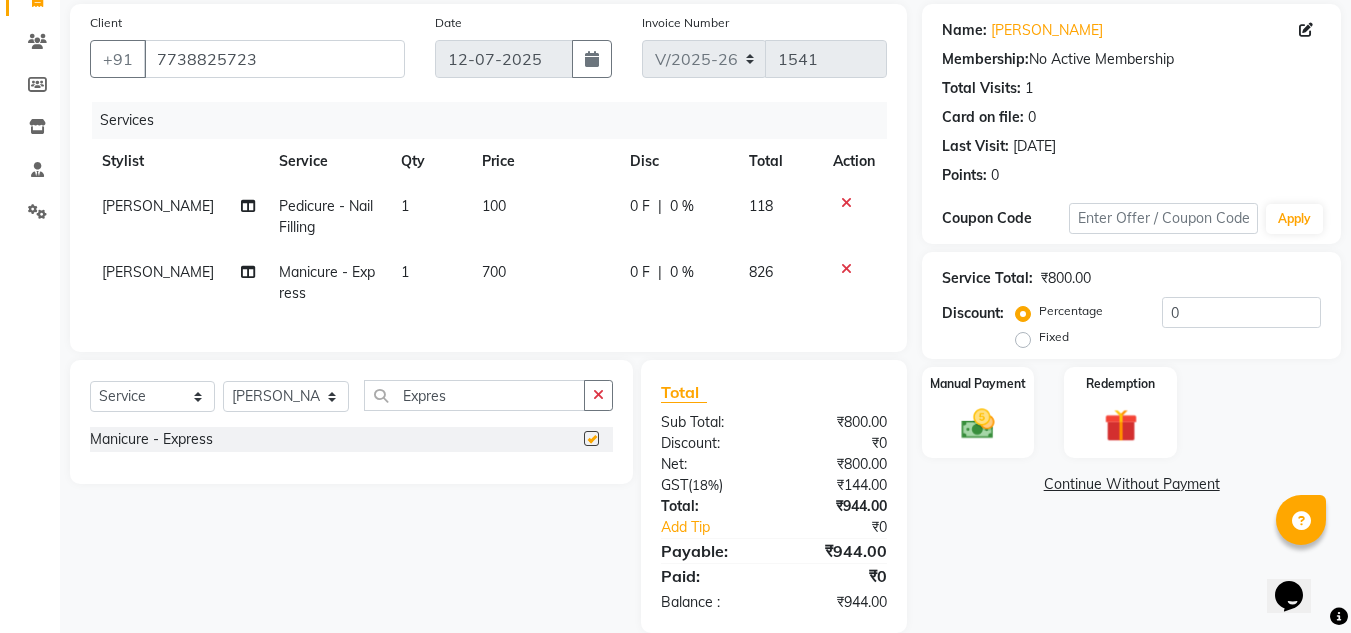 checkbox on "false" 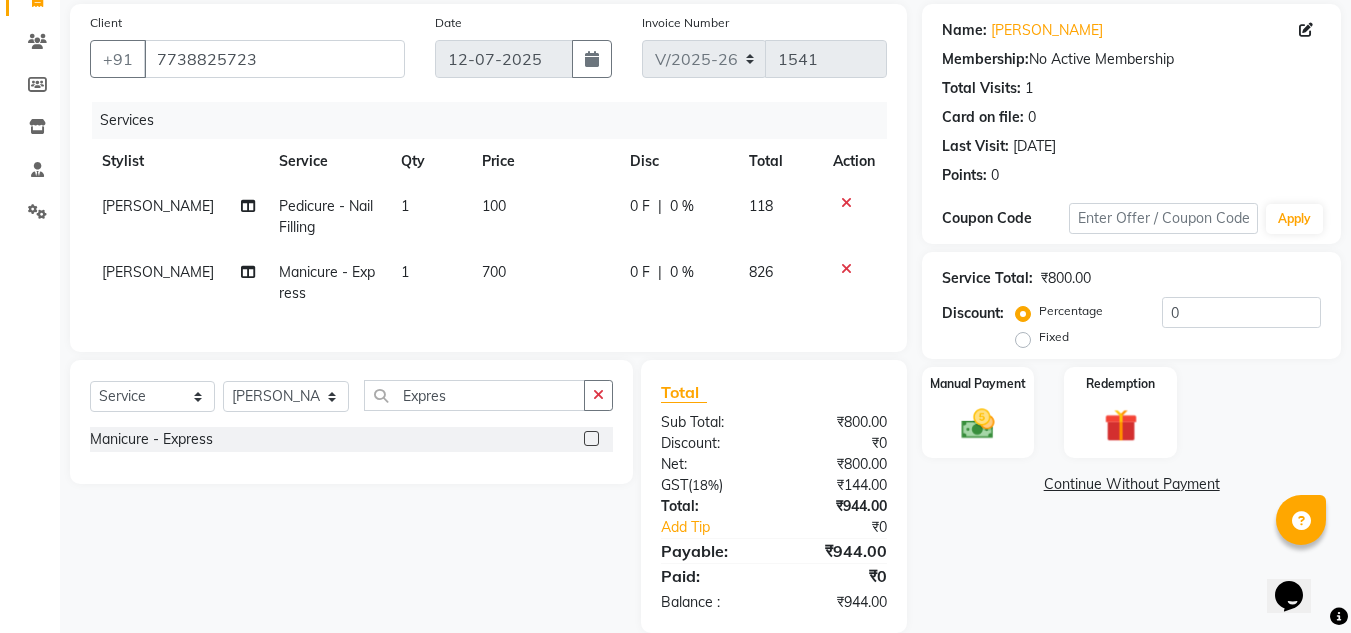 scroll, scrollTop: 191, scrollLeft: 0, axis: vertical 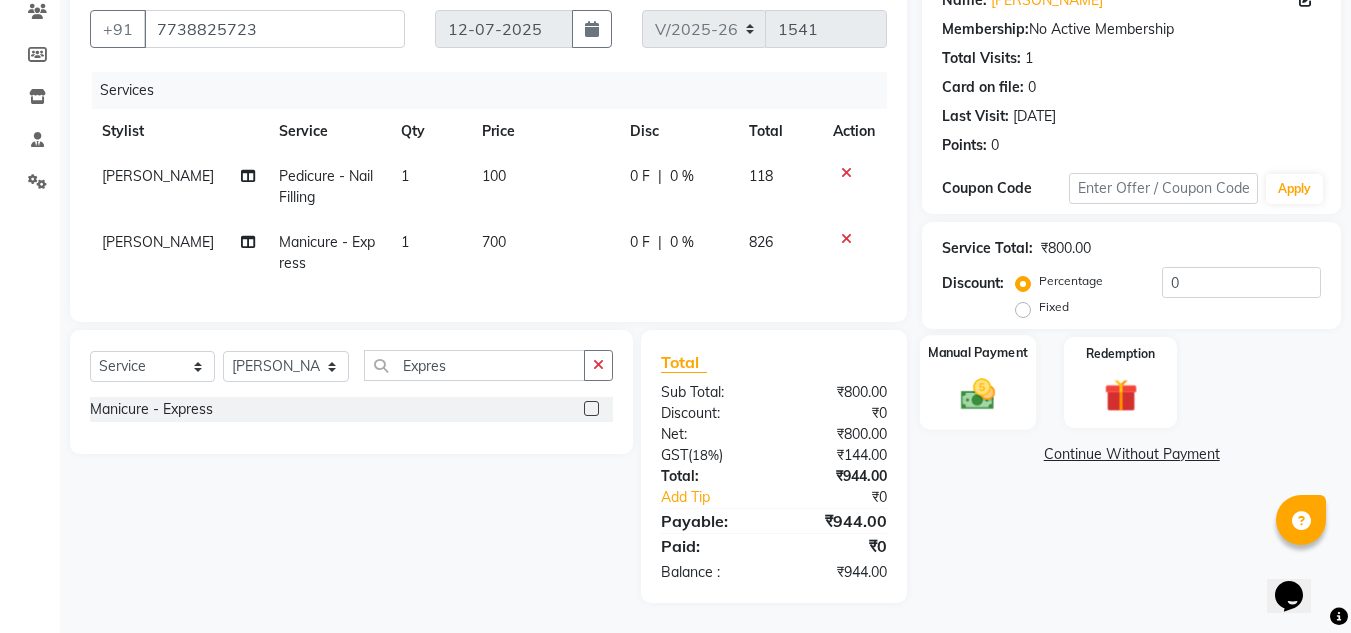 click on "Manual Payment" 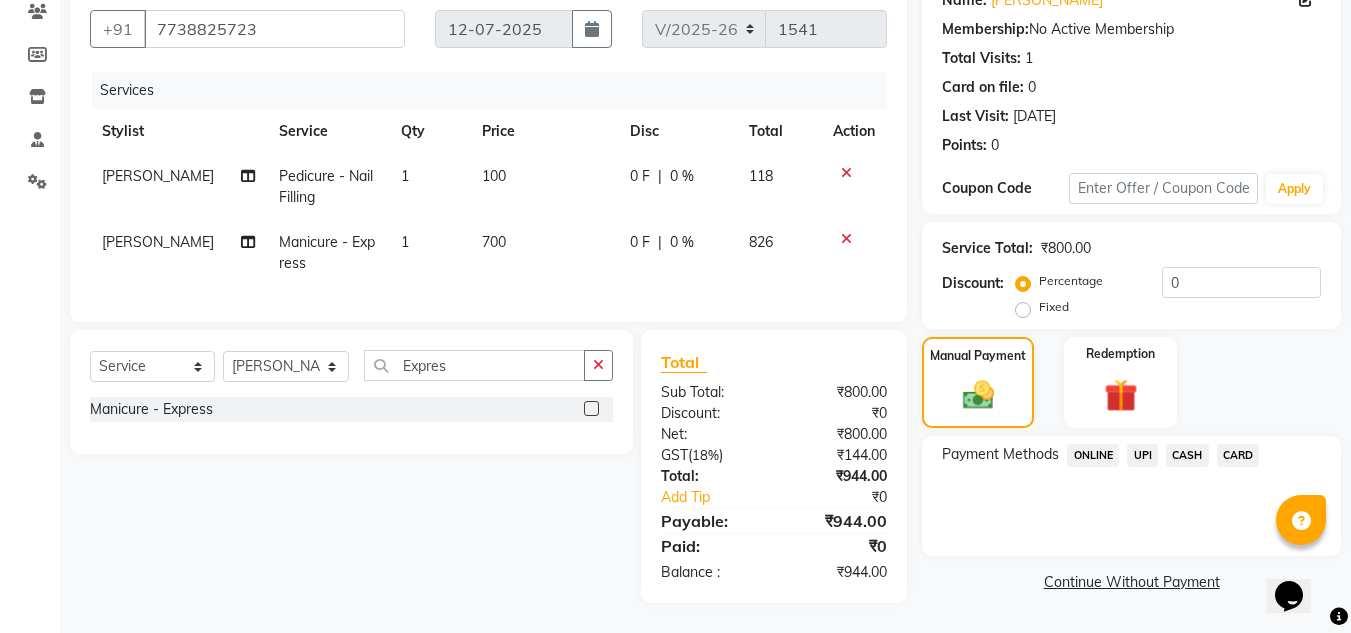 click on "CARD" 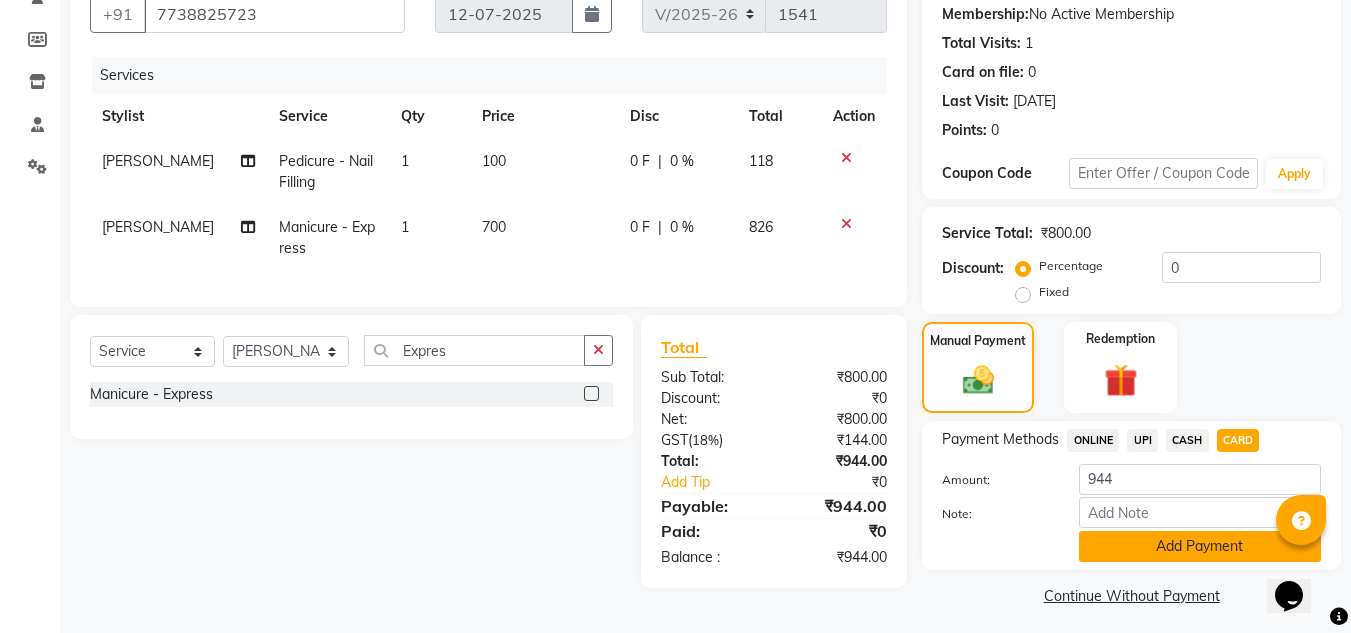 click on "Add Payment" 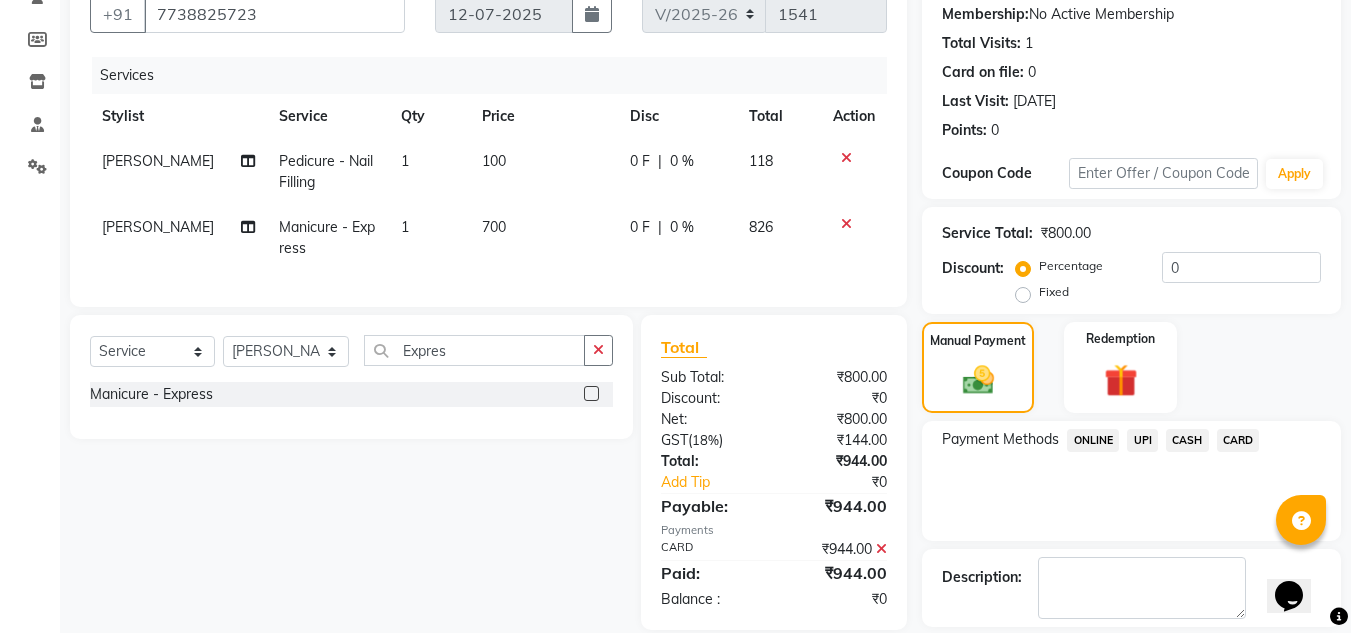 scroll, scrollTop: 283, scrollLeft: 0, axis: vertical 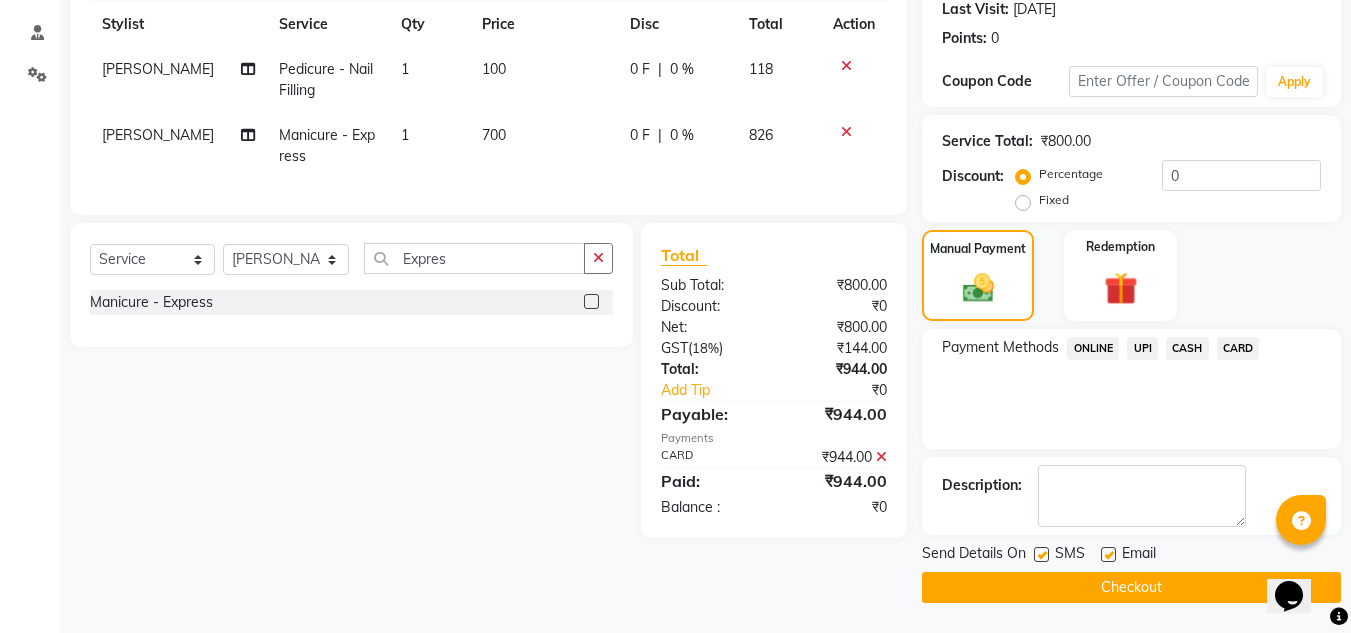 click 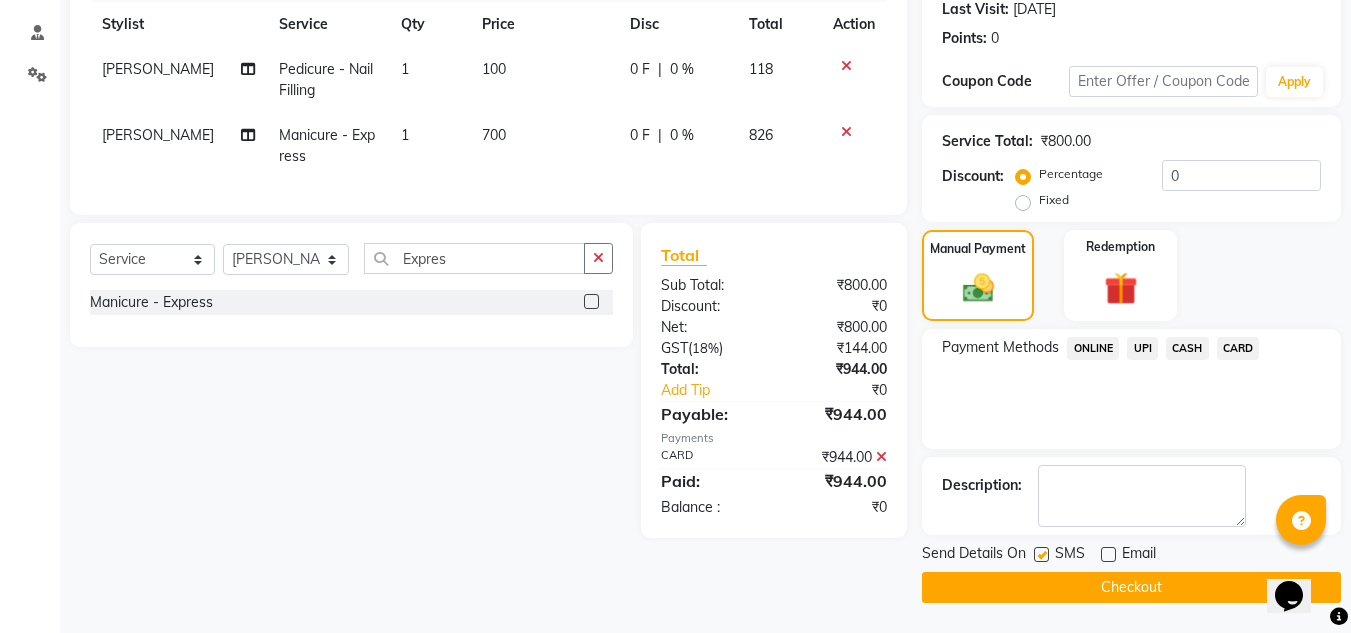 click on "Checkout" 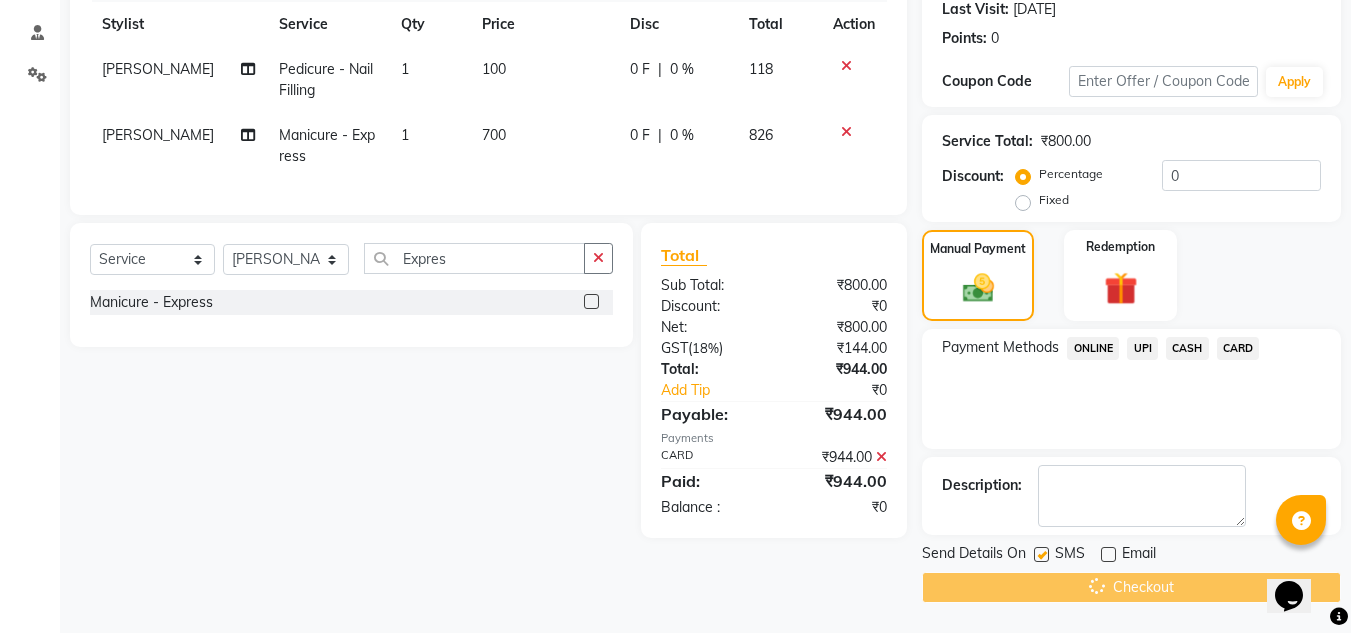 scroll, scrollTop: 0, scrollLeft: 0, axis: both 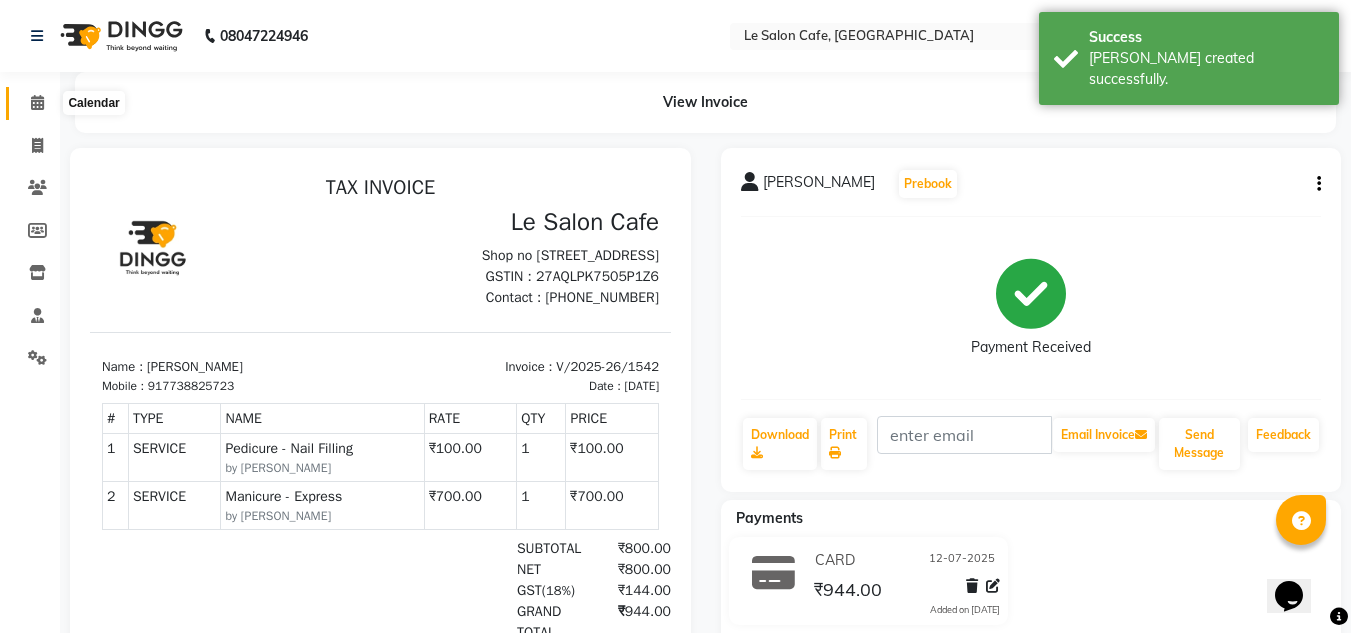 click 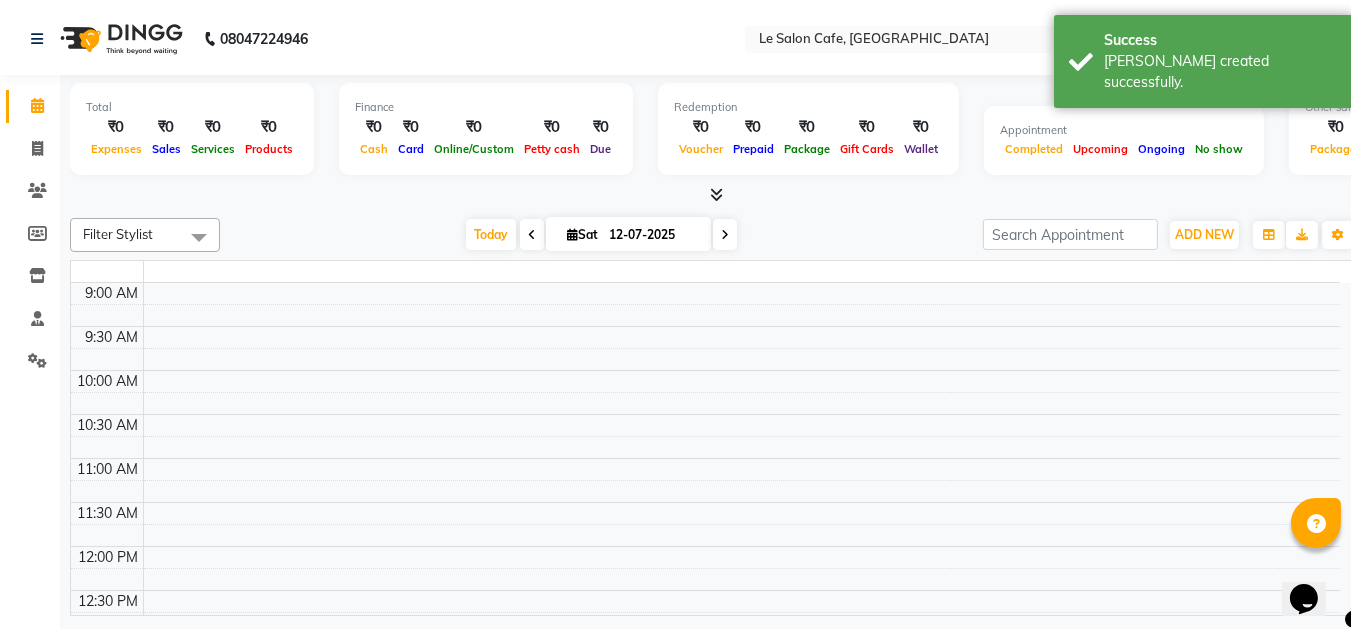 scroll, scrollTop: 0, scrollLeft: 0, axis: both 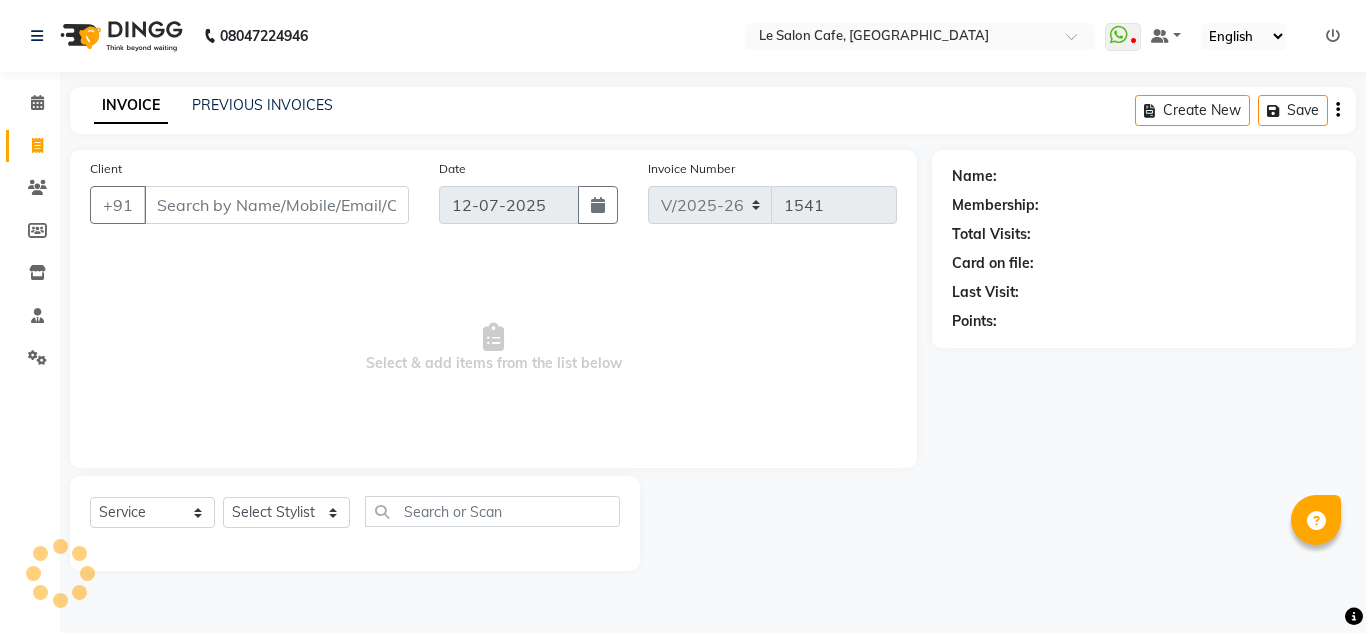 select on "594" 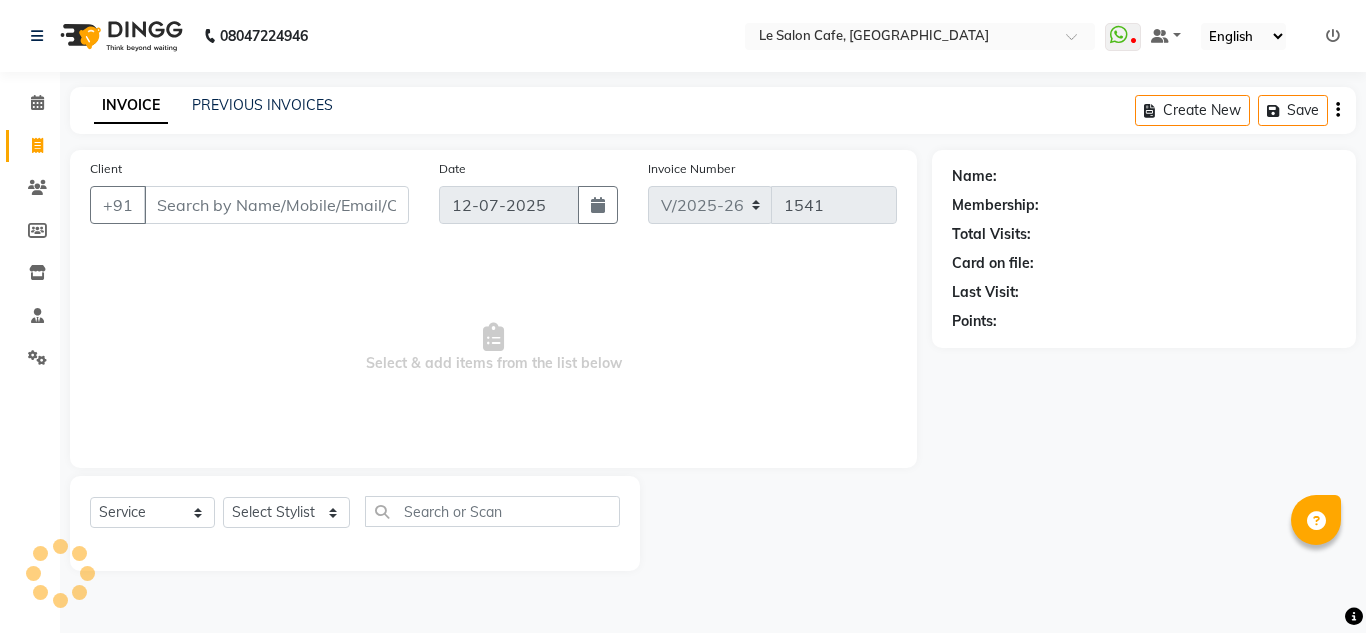 scroll, scrollTop: 0, scrollLeft: 0, axis: both 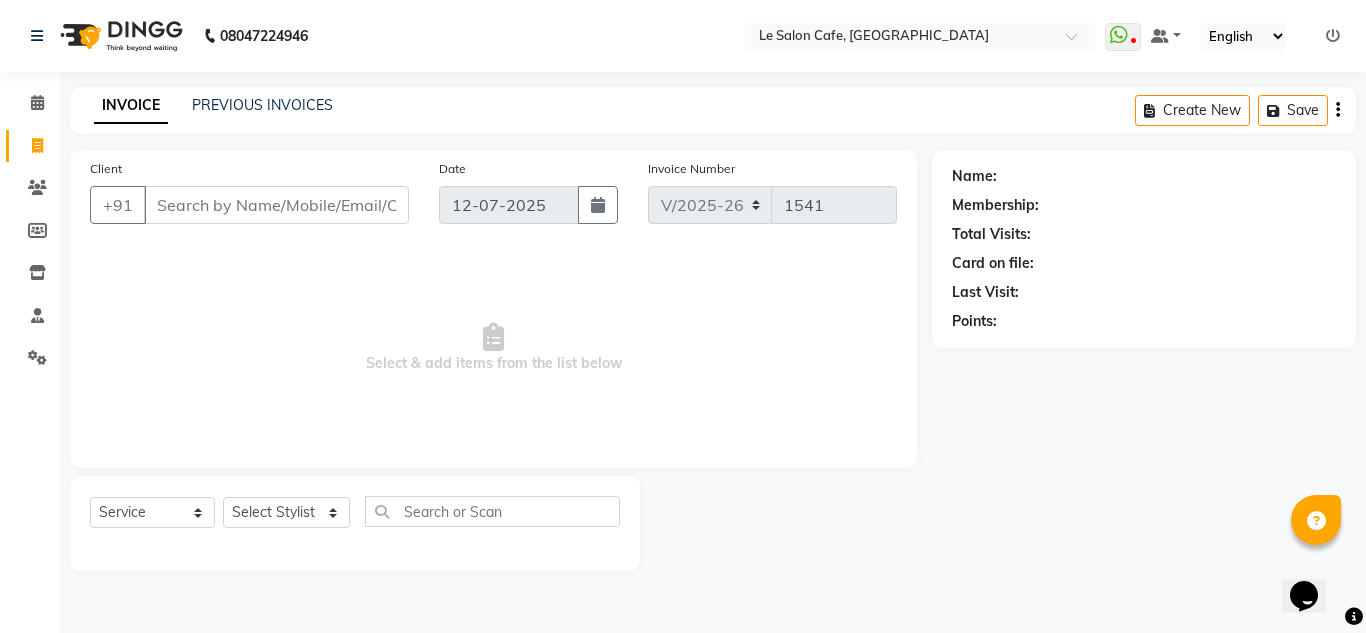 drag, startPoint x: 361, startPoint y: 5, endPoint x: 808, endPoint y: 564, distance: 715.7444 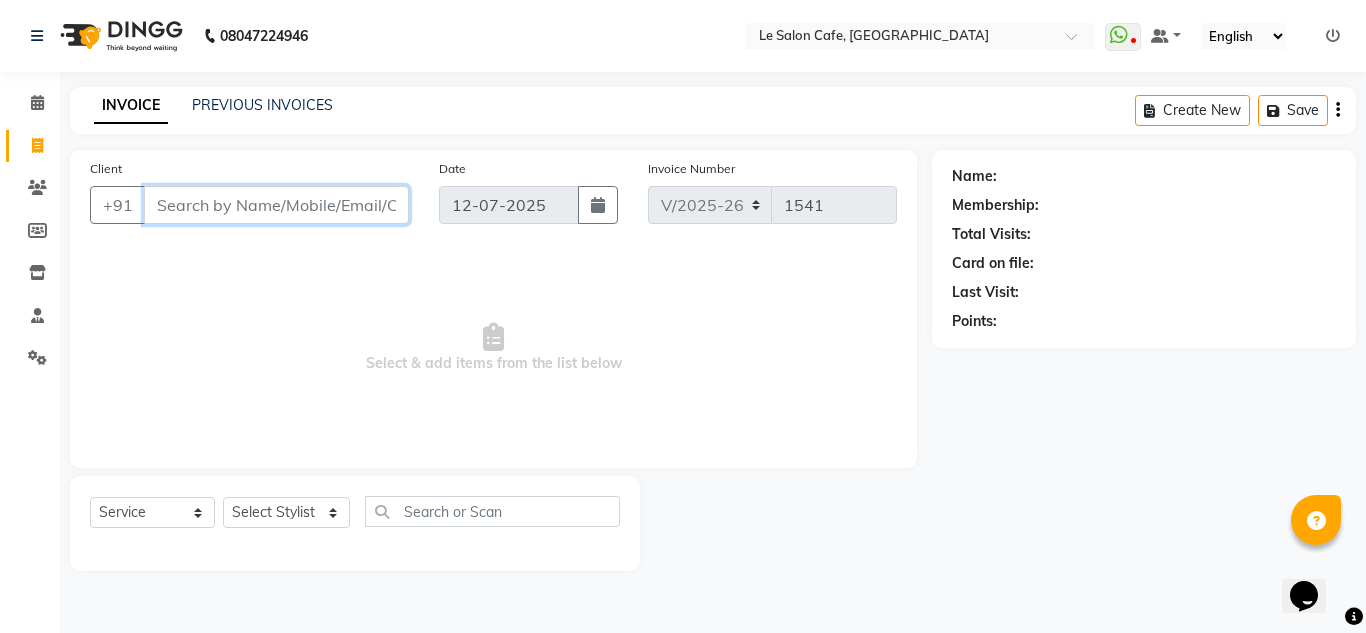 click on "Client" at bounding box center (276, 205) 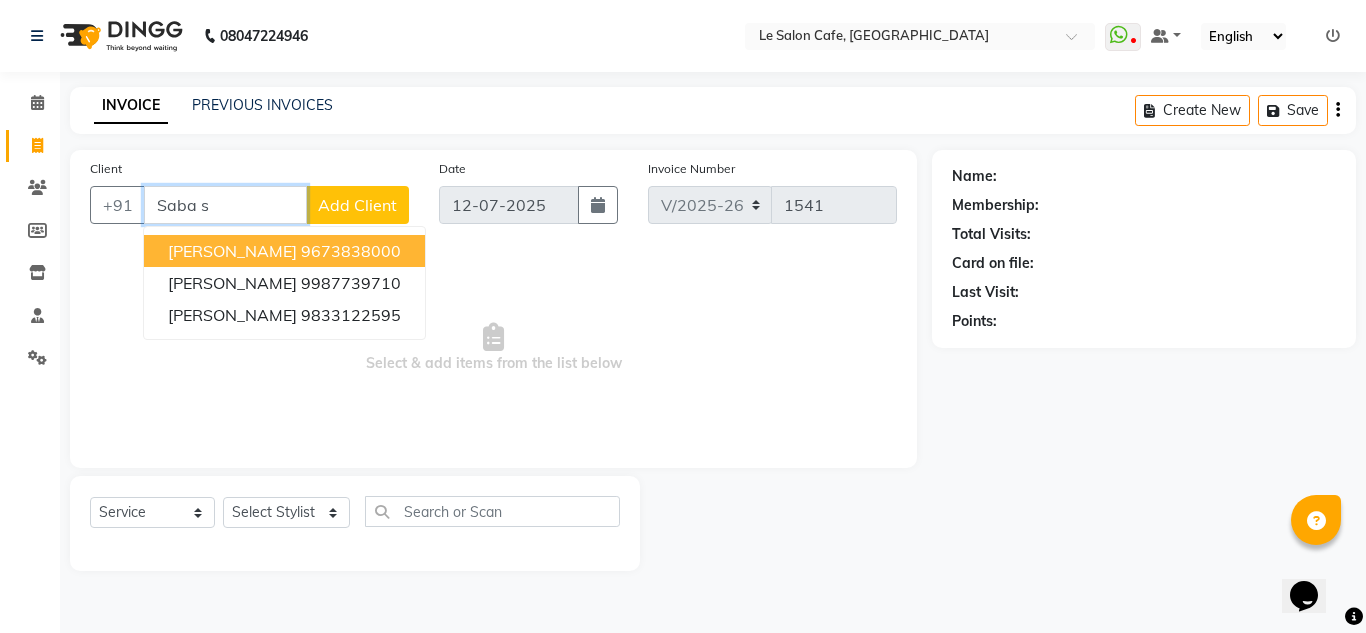 click on "Saba Siddiqui" at bounding box center [232, 251] 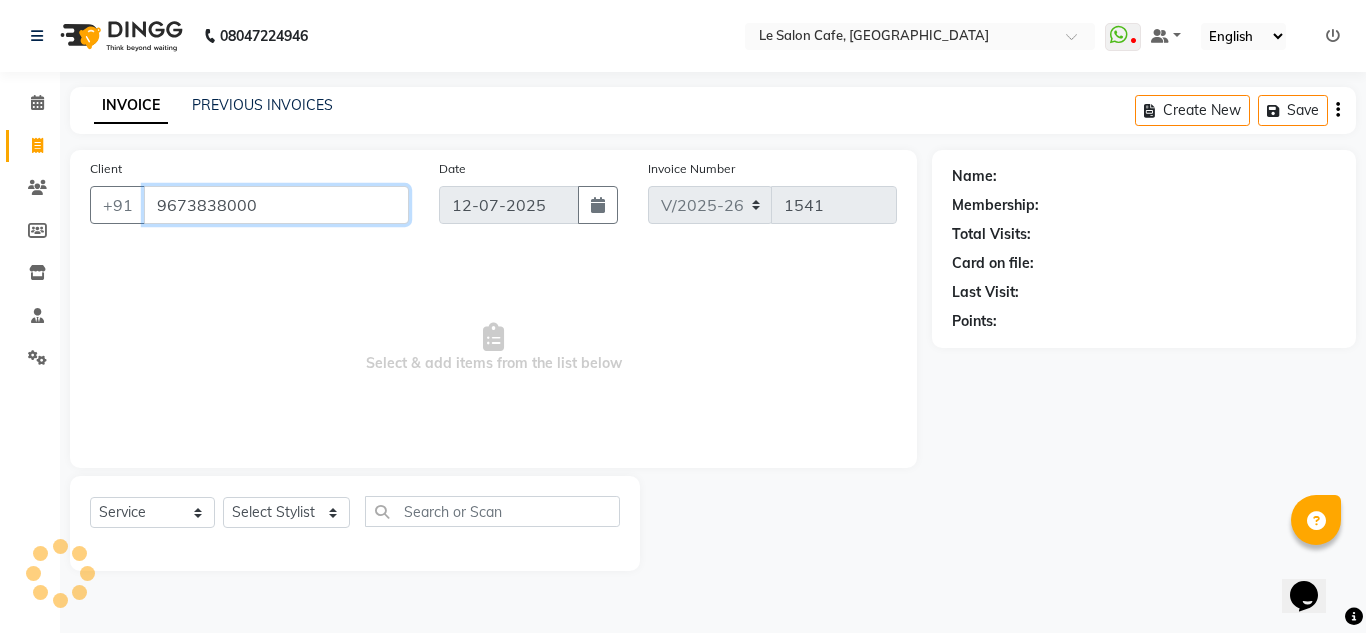 type on "9673838000" 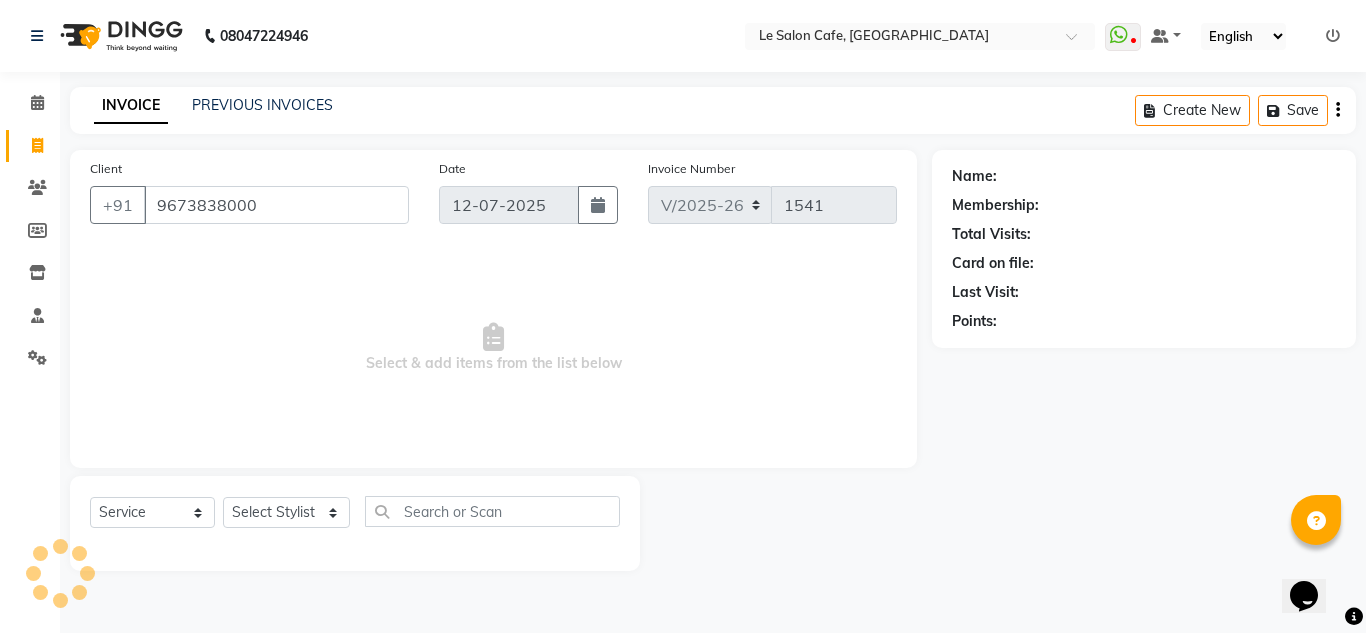 select on "1: Object" 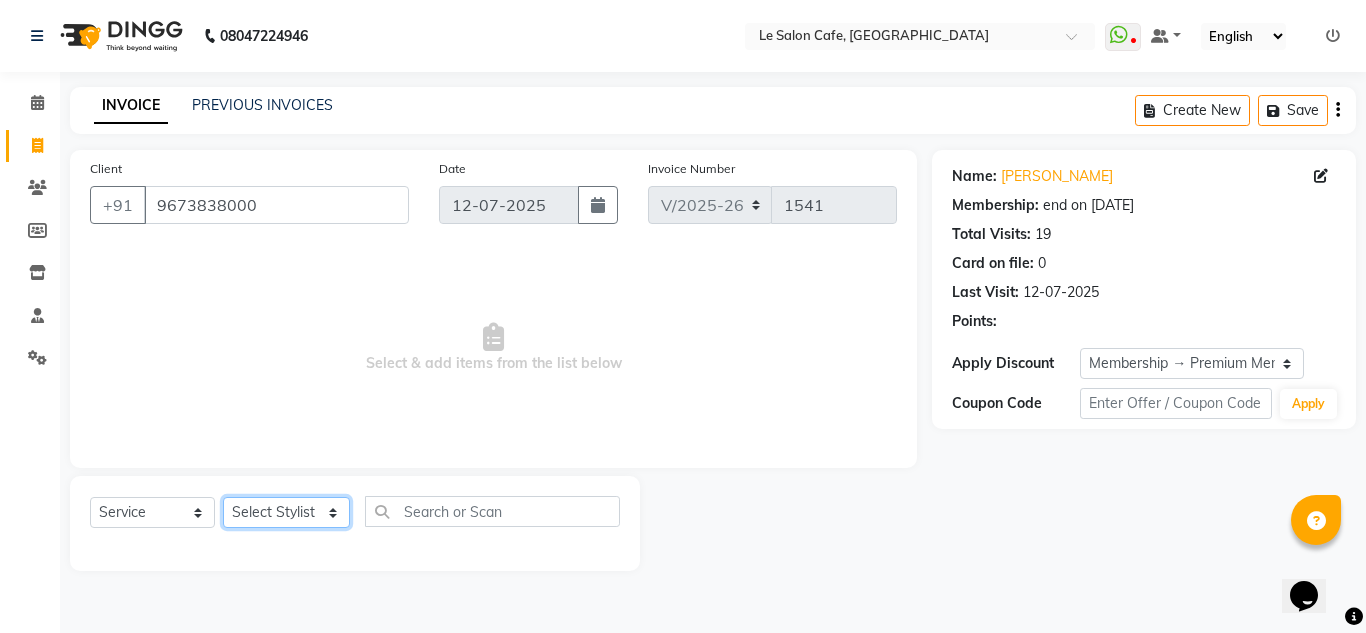 click on "Select Stylist Abid Salmani  Aniket Kadam  Front Desk  Muskan Khan  Pooja Kolge Reena Shaukat Ali  Sangeeta Kadri Shailendra Chauhan  Shekhar Sangle Soniyaa Varma Suchita Mistry Swapnil Kamble Wasim Ansari" 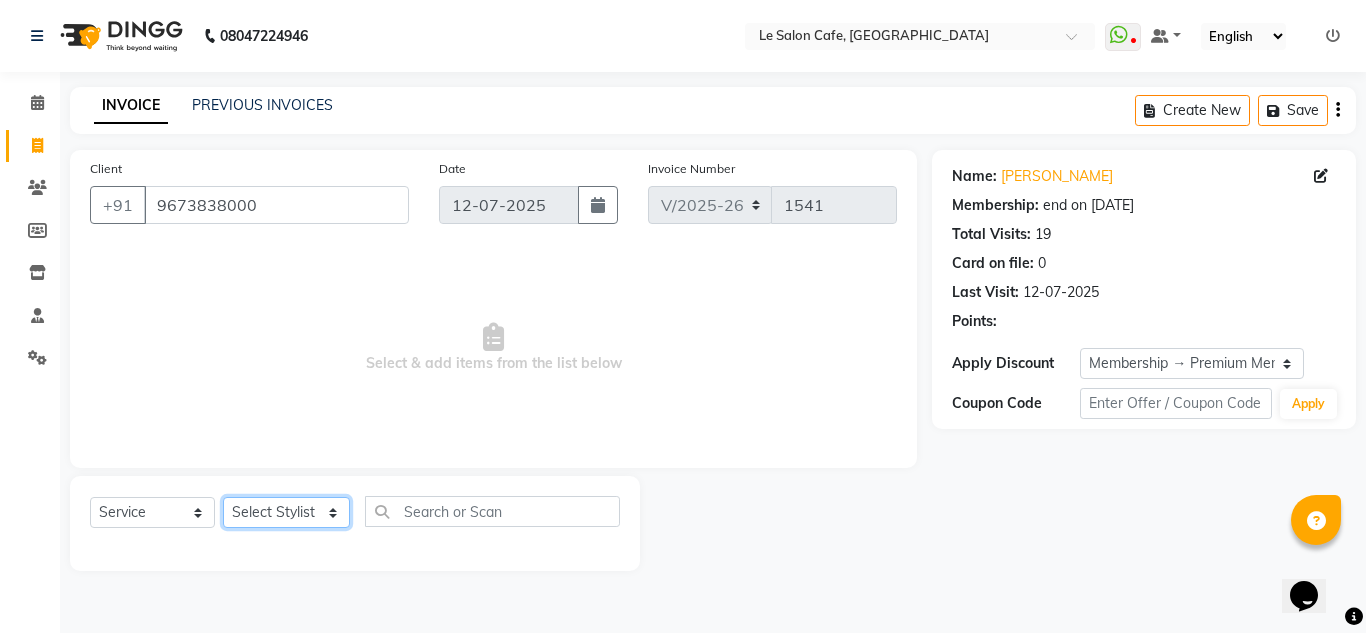 select on "85590" 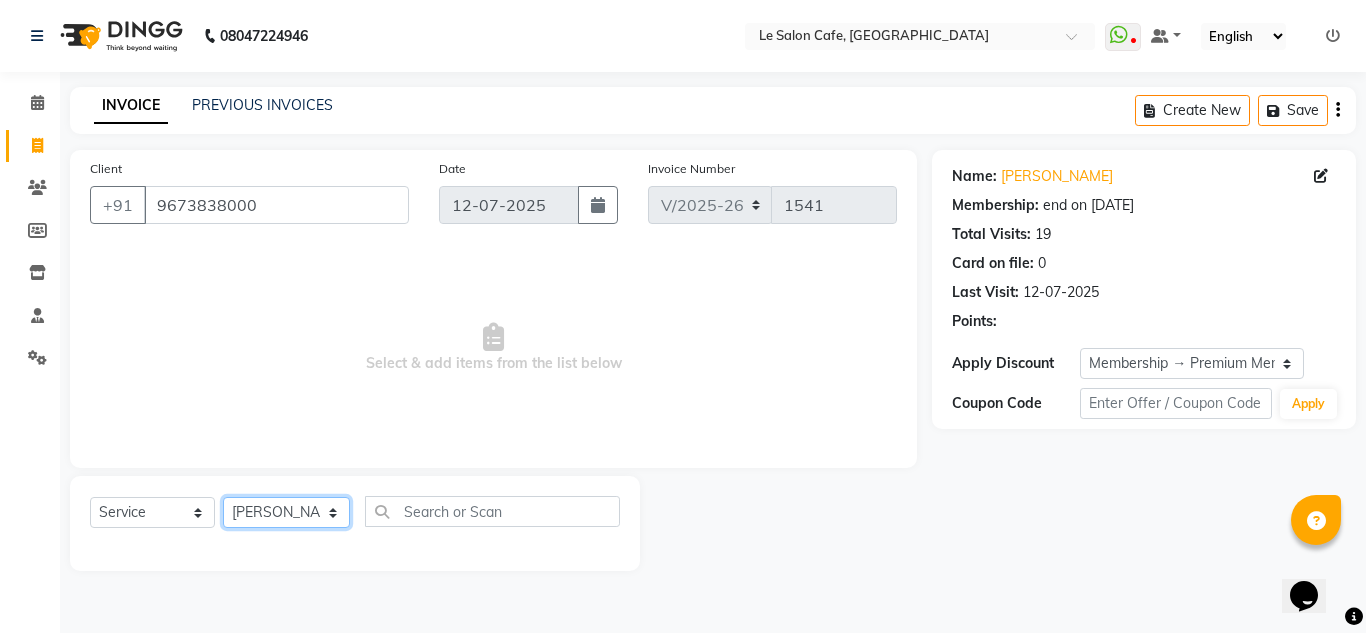 click on "Select Stylist [PERSON_NAME]  [PERSON_NAME]  Front Desk  [PERSON_NAME]  Pooja [PERSON_NAME] [PERSON_NAME]  [PERSON_NAME] [PERSON_NAME]  [PERSON_NAME] [PERSON_NAME] [PERSON_NAME] [PERSON_NAME] [PERSON_NAME]" 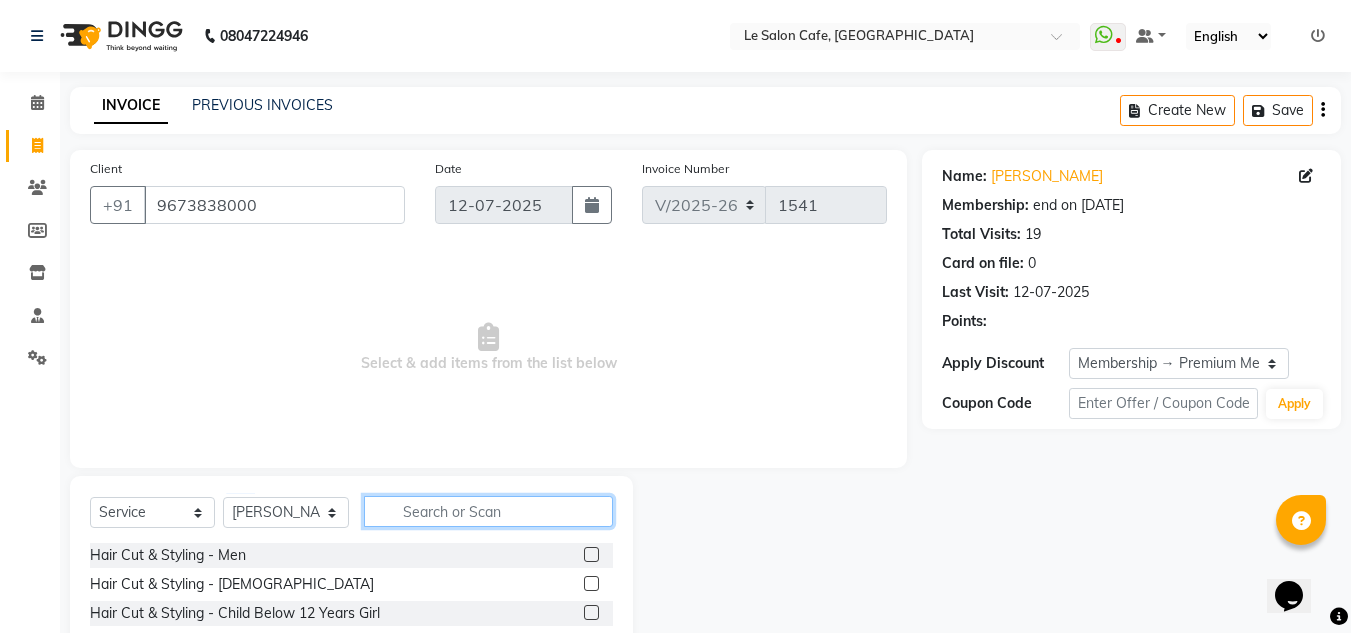 click 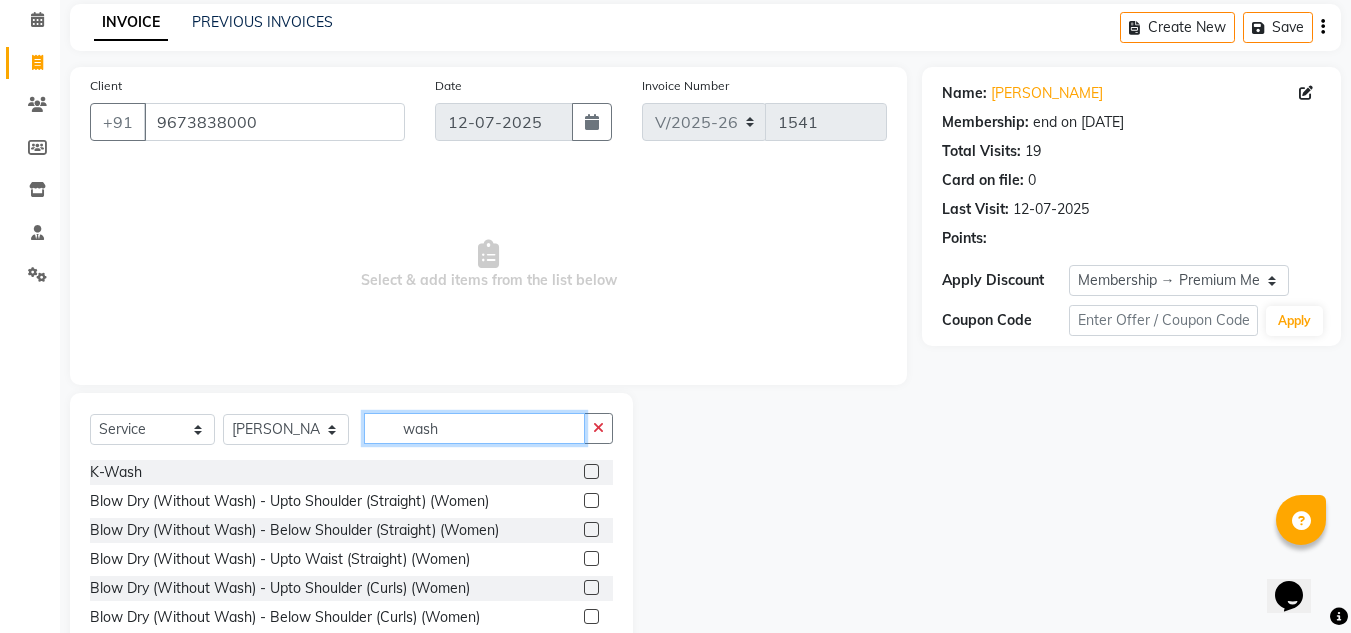 scroll, scrollTop: 168, scrollLeft: 0, axis: vertical 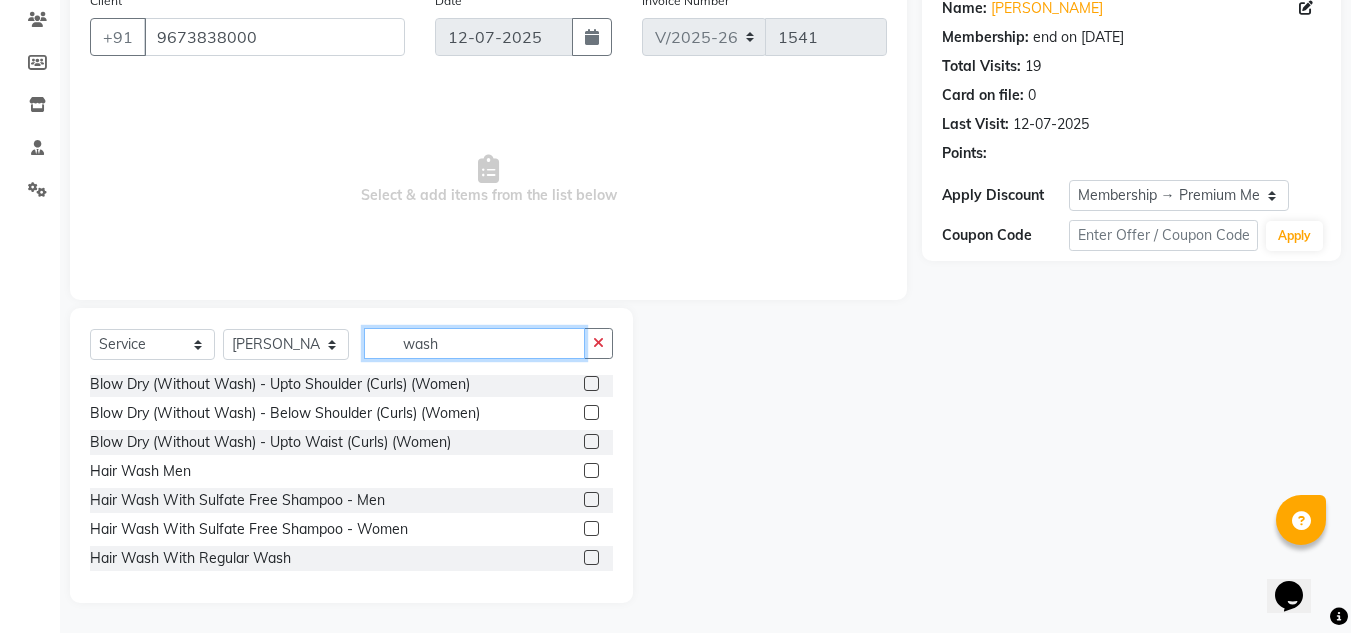 type on "wash" 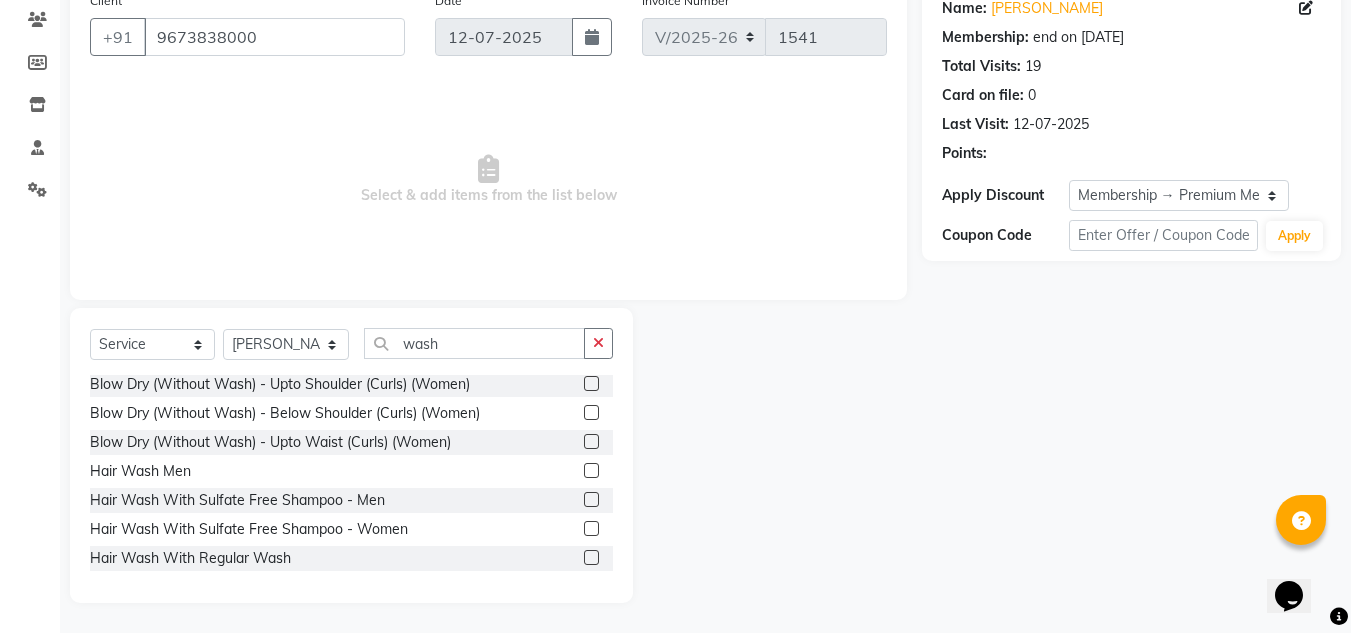 click 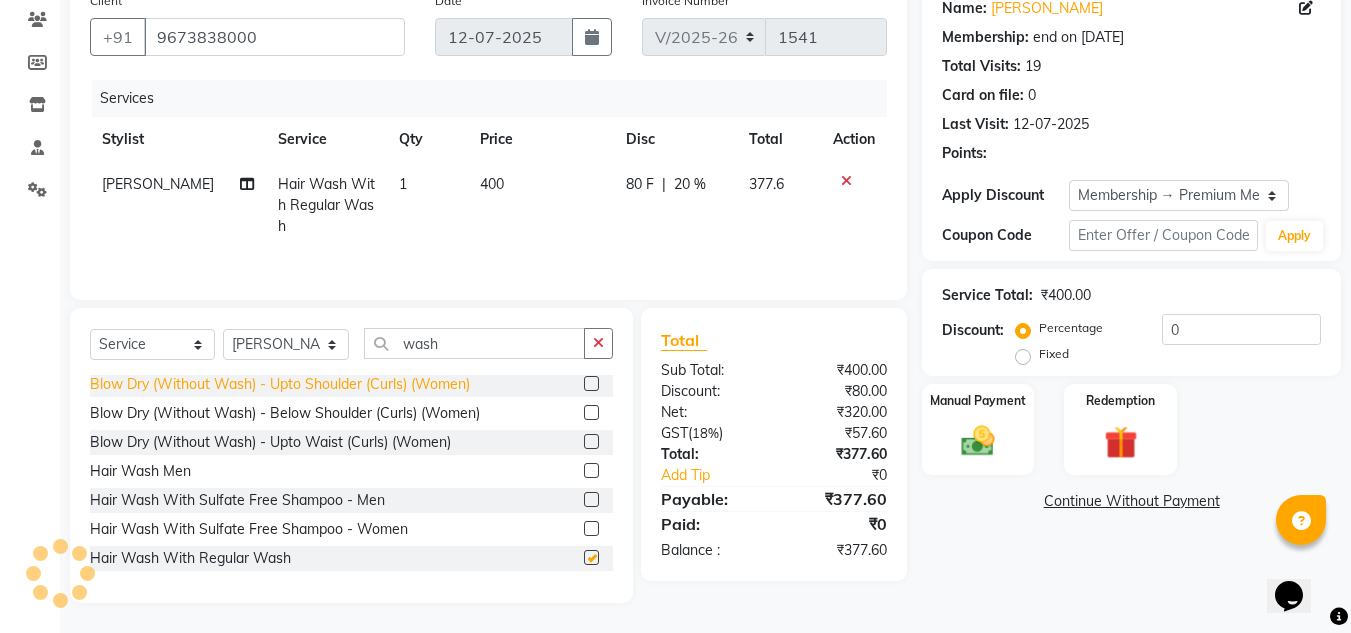checkbox on "false" 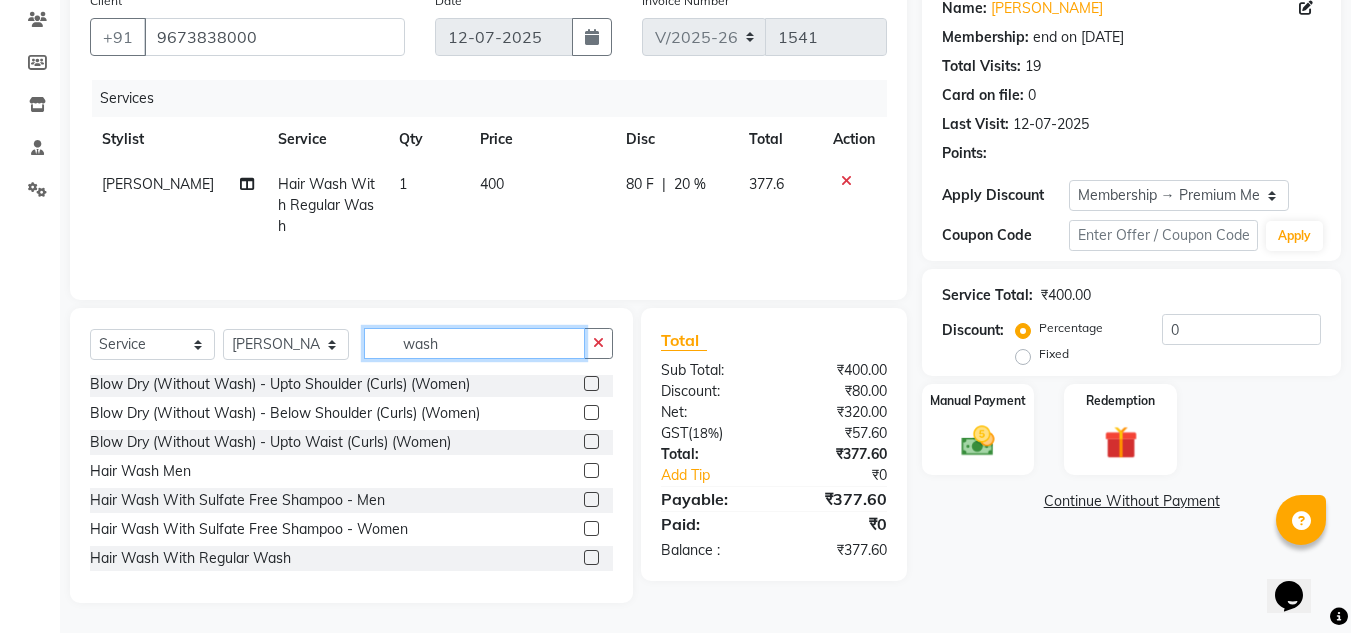 click on "wash" 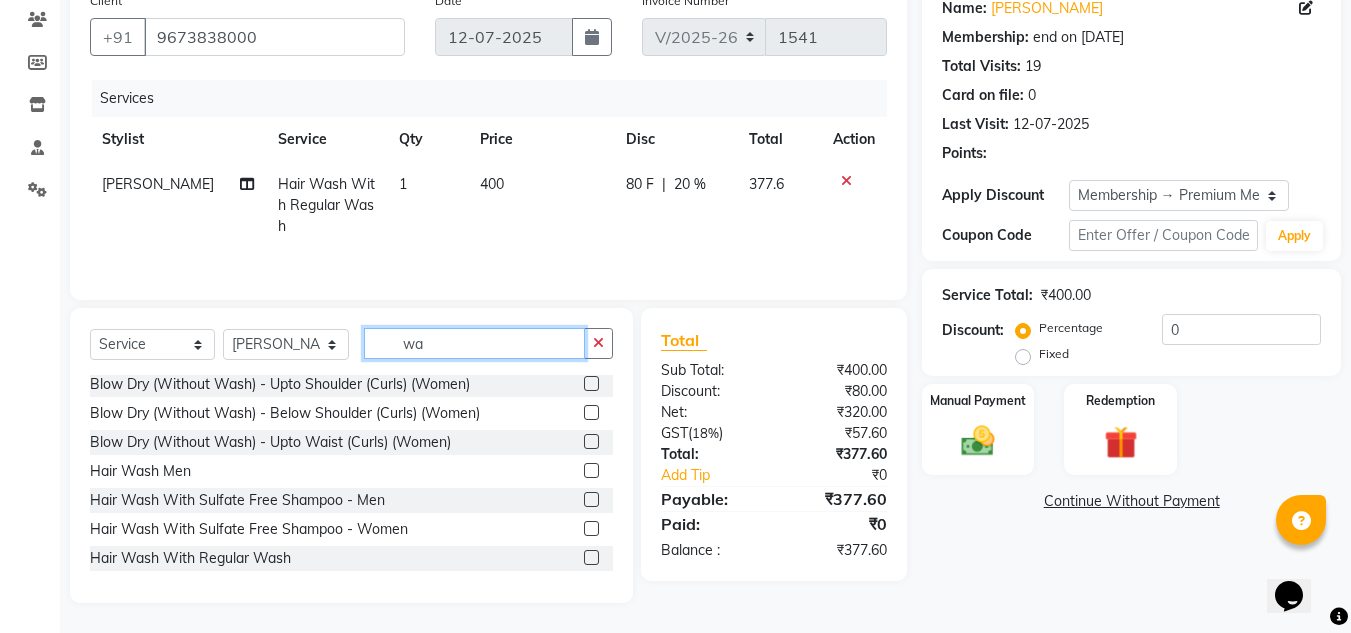 type on "w" 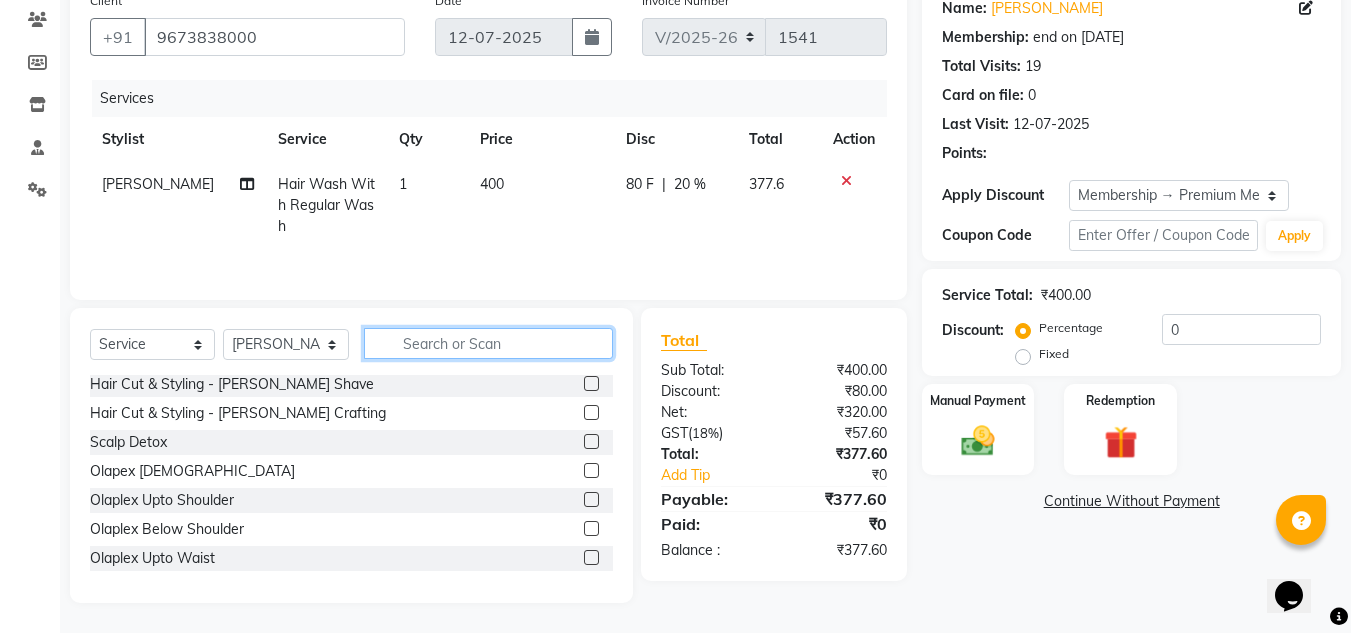 scroll, scrollTop: 844, scrollLeft: 0, axis: vertical 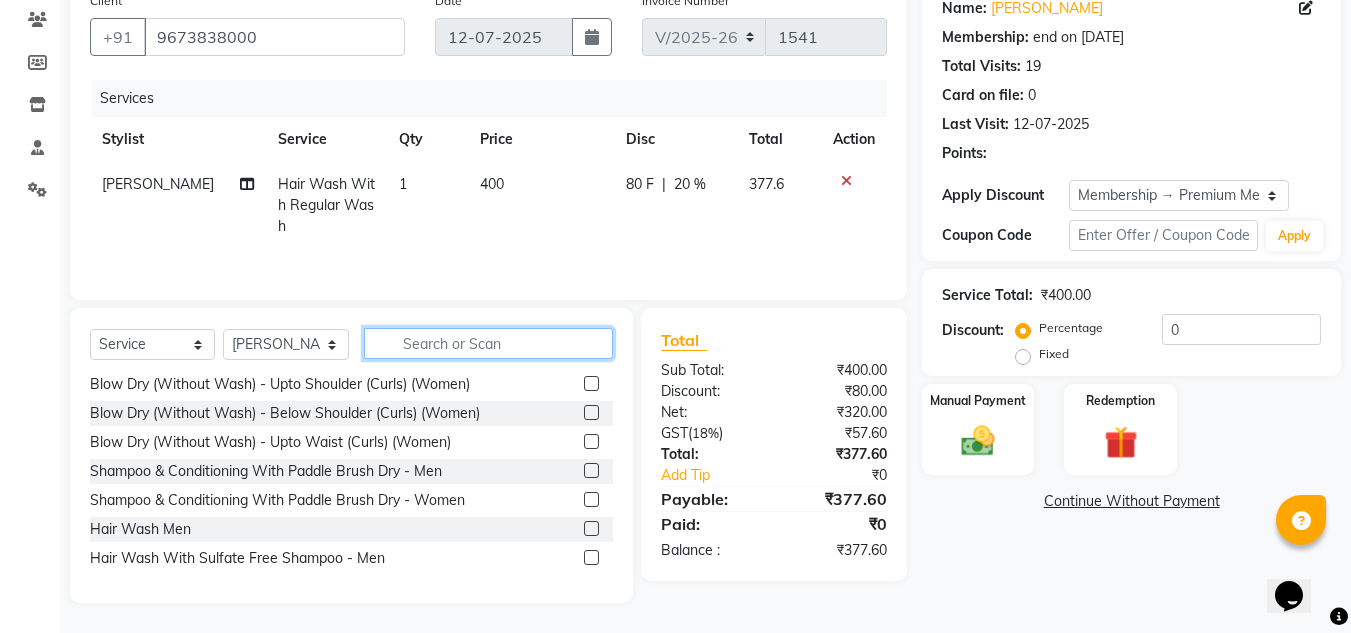 click 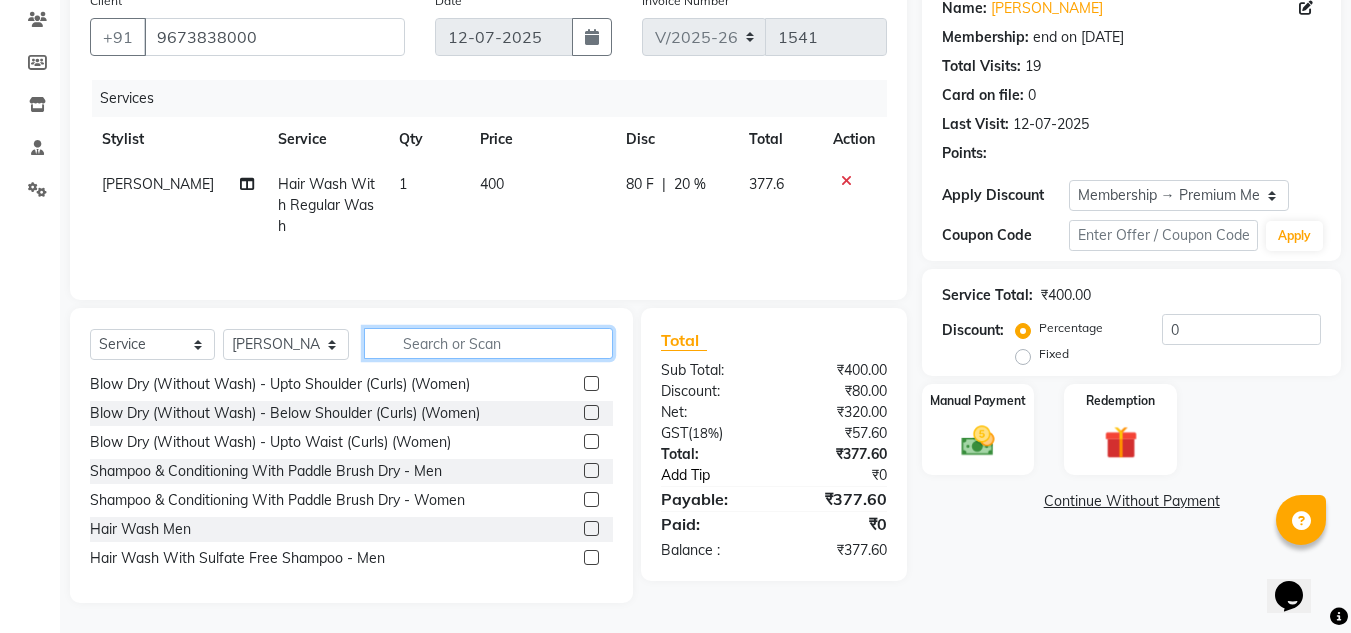 type 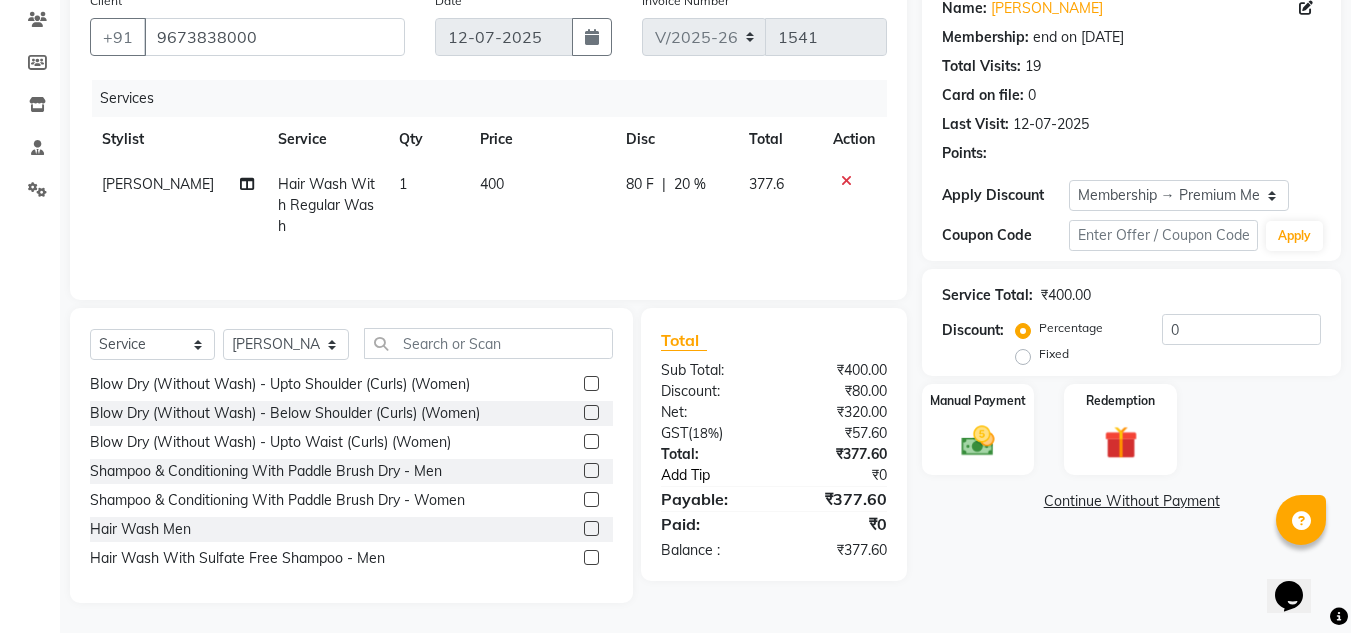 click on "Add Tip" 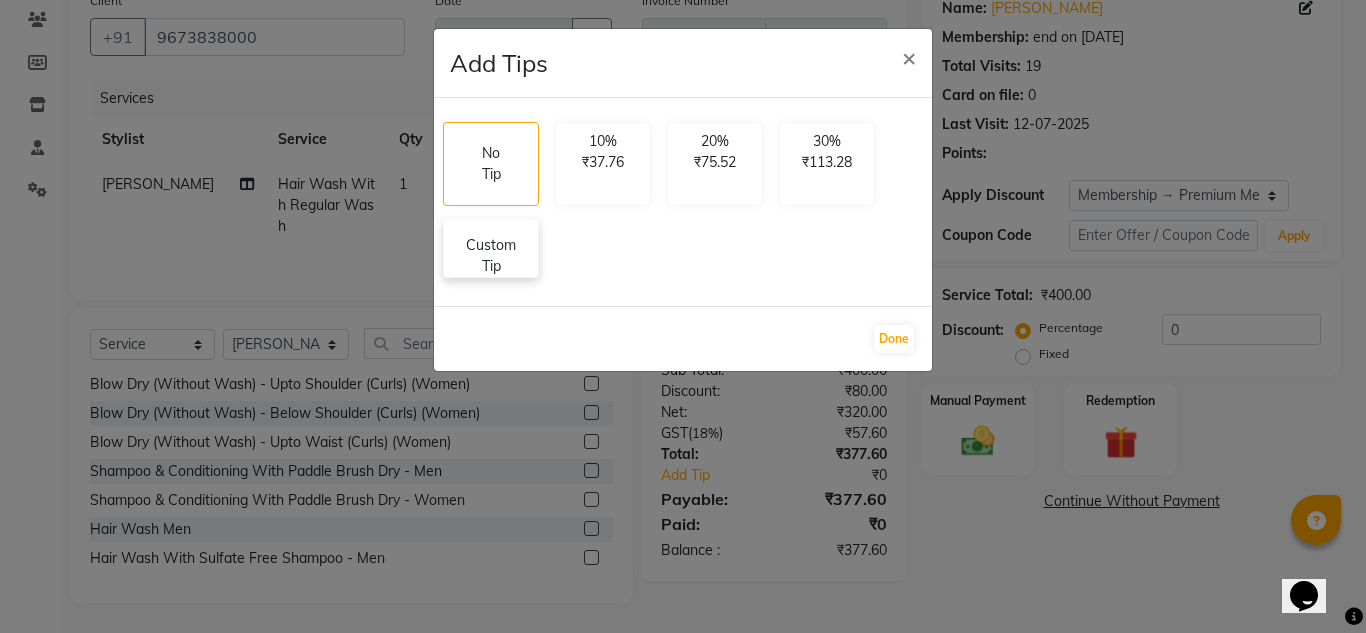 click on "Custom Tip" 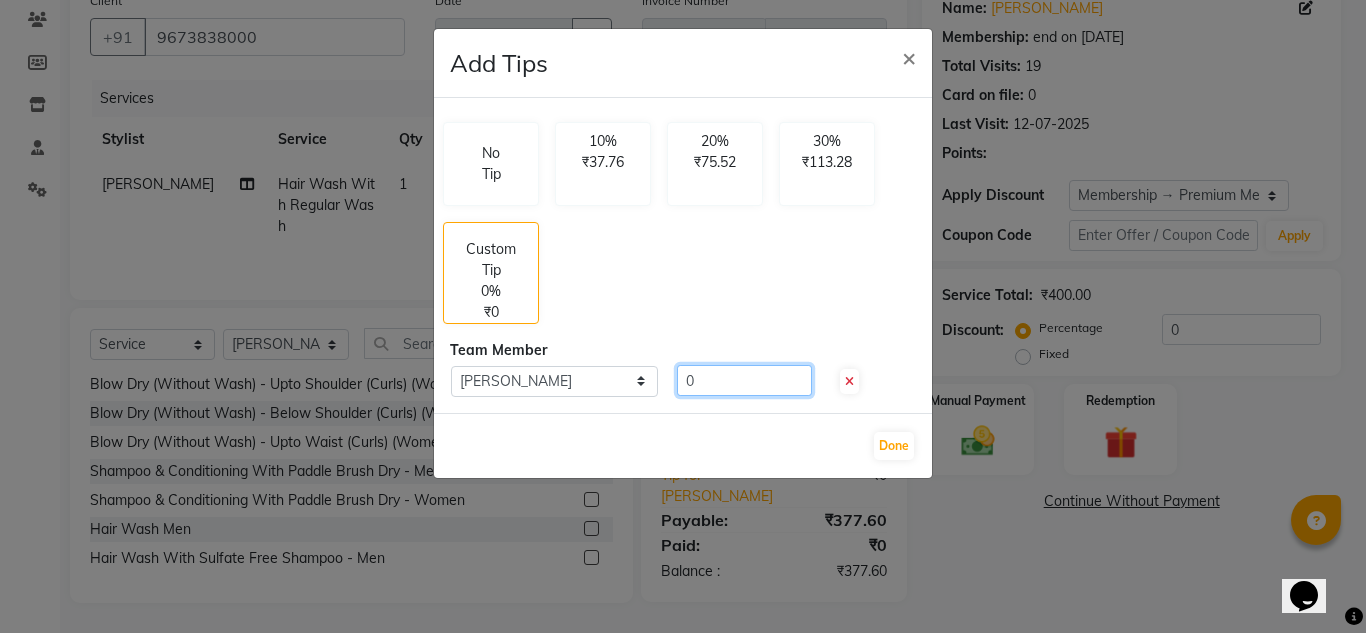 click on "0" 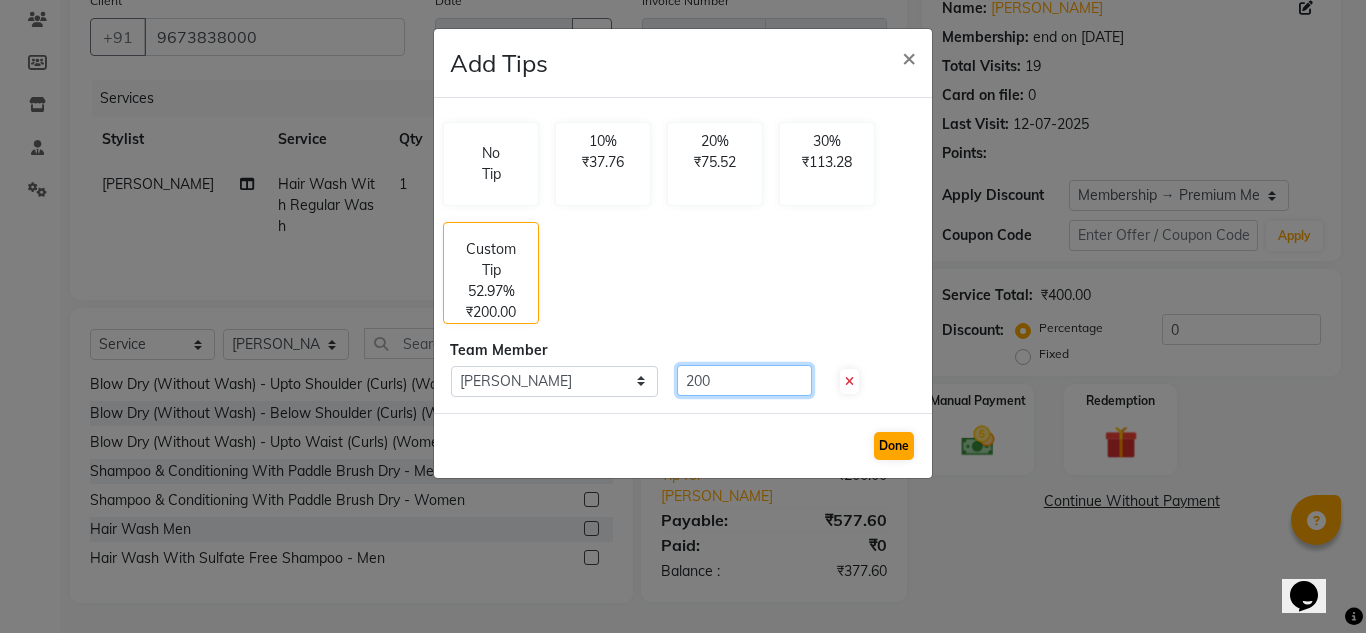 type on "200" 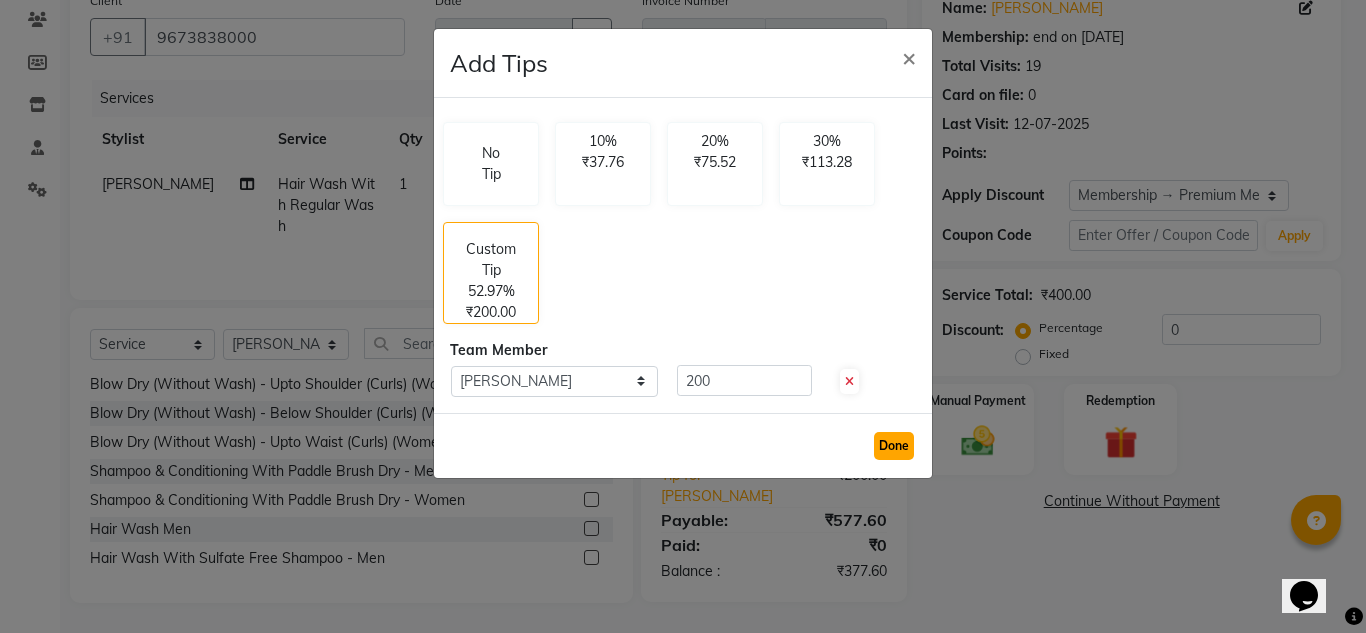 click on "Done" 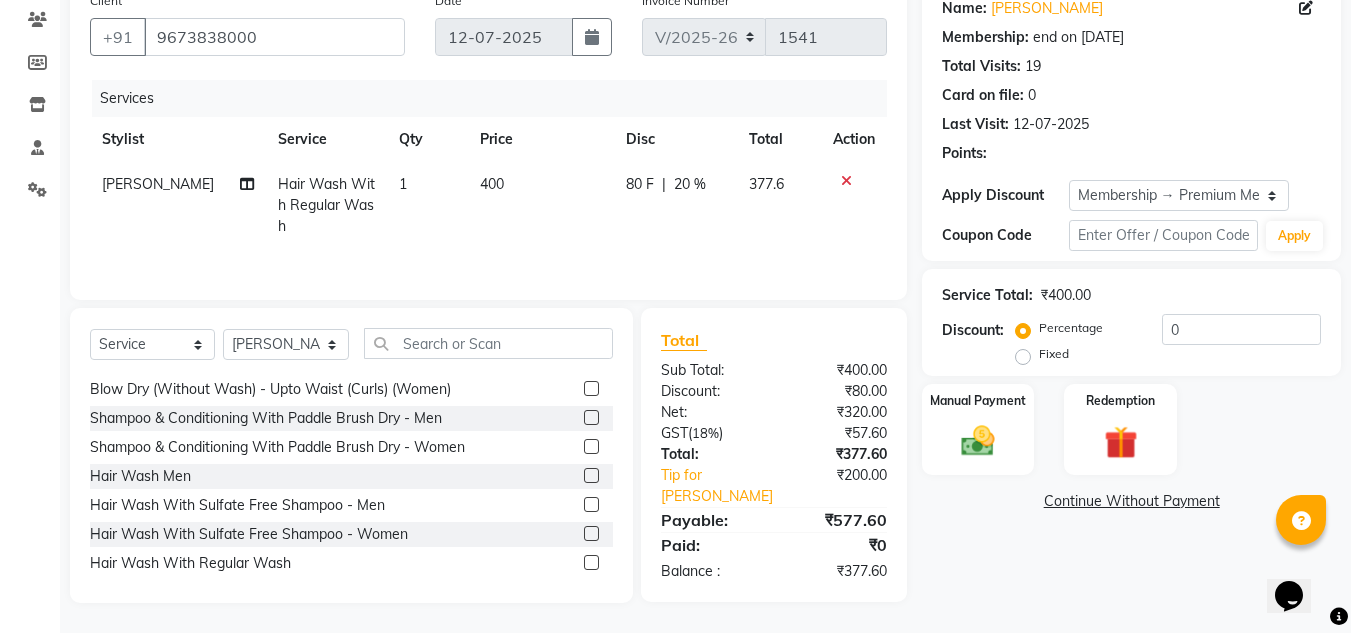 scroll, scrollTop: 944, scrollLeft: 0, axis: vertical 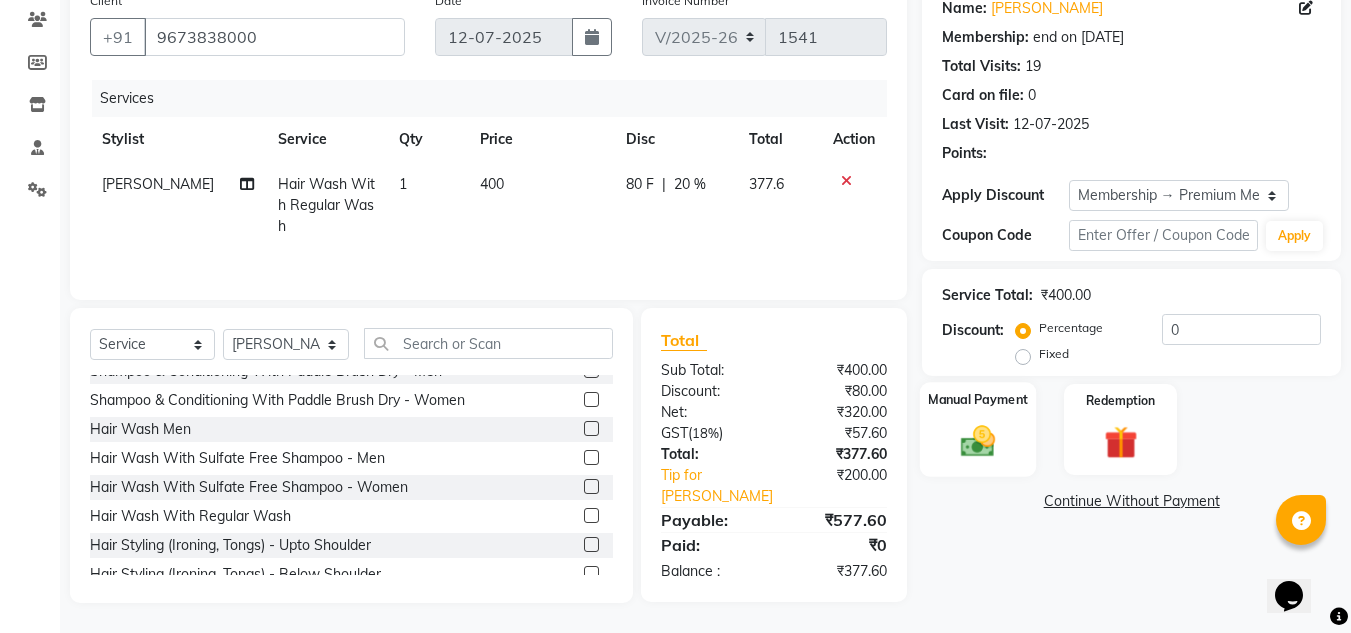 click 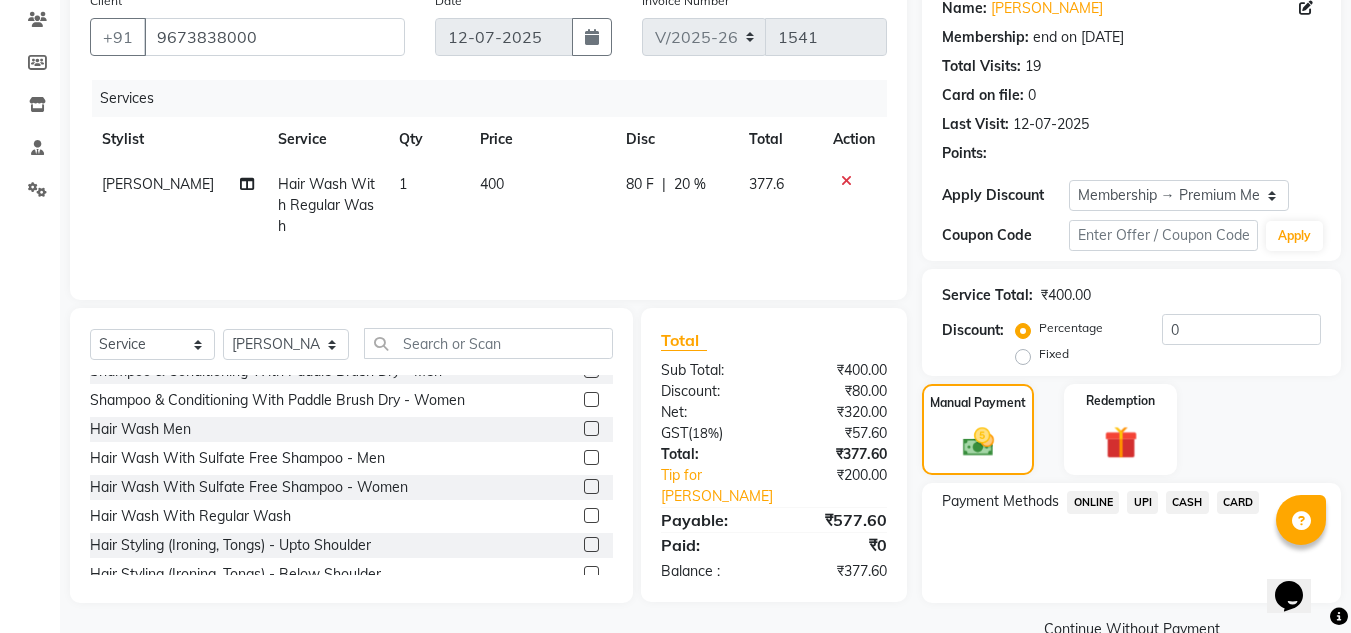 click on "UPI" 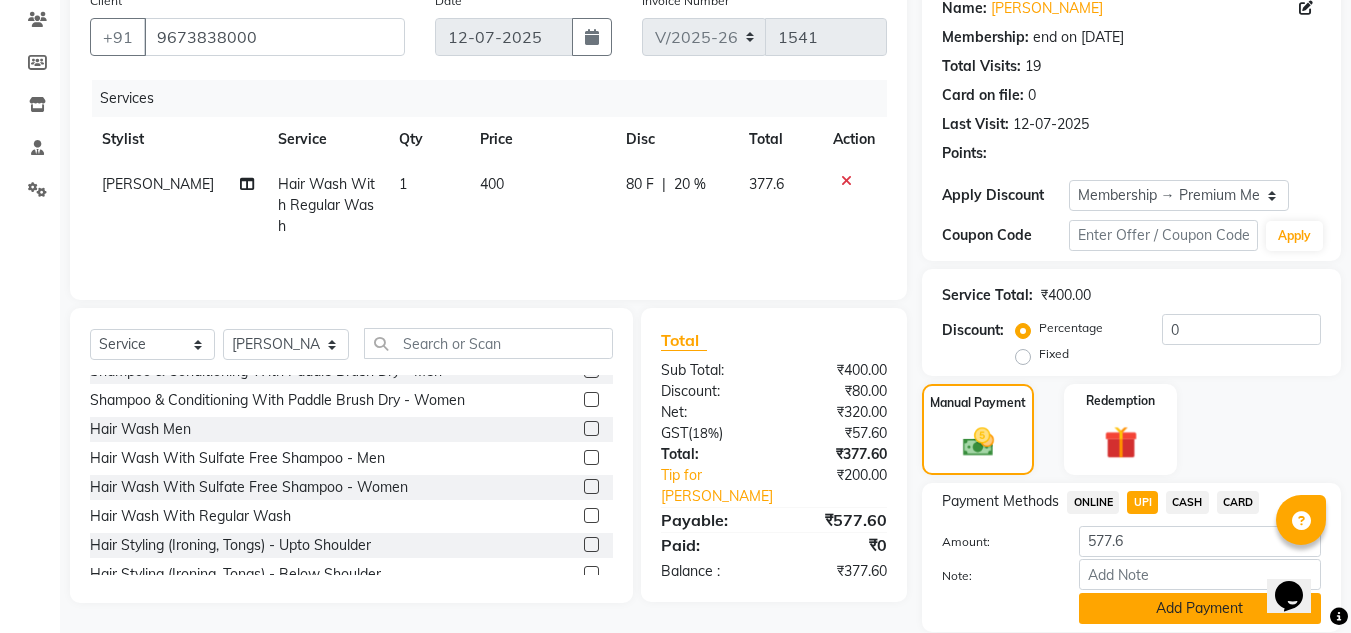 click on "Add Payment" 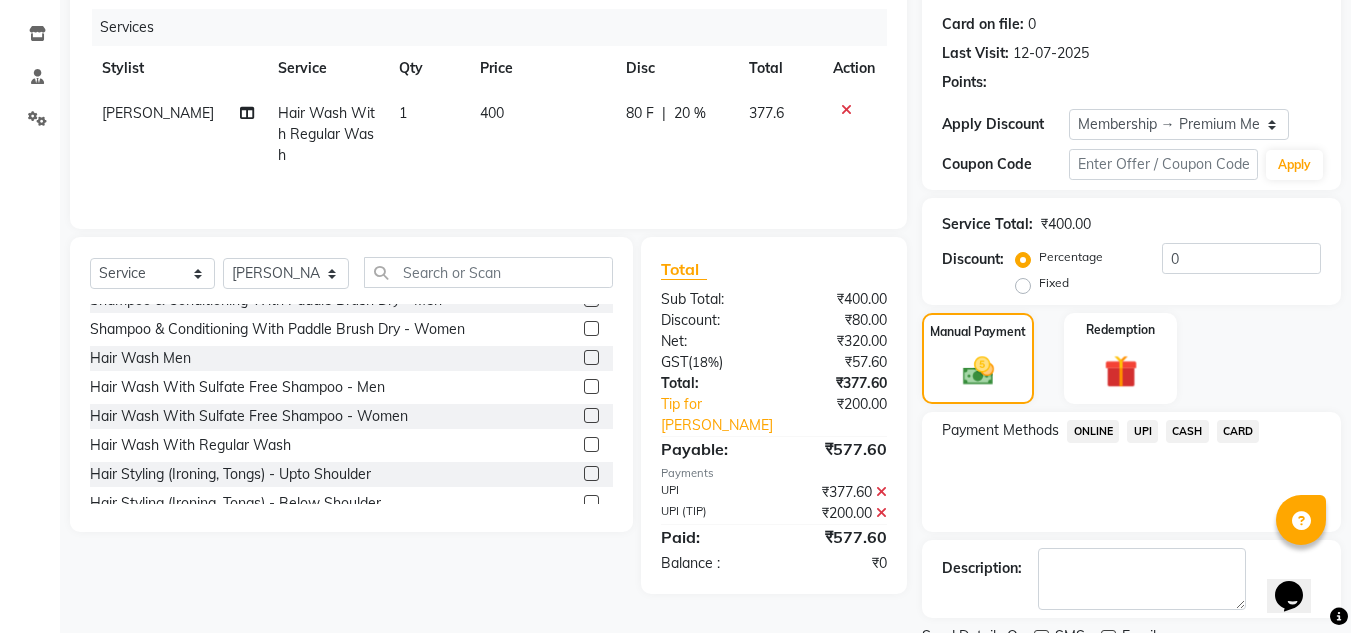 scroll, scrollTop: 322, scrollLeft: 0, axis: vertical 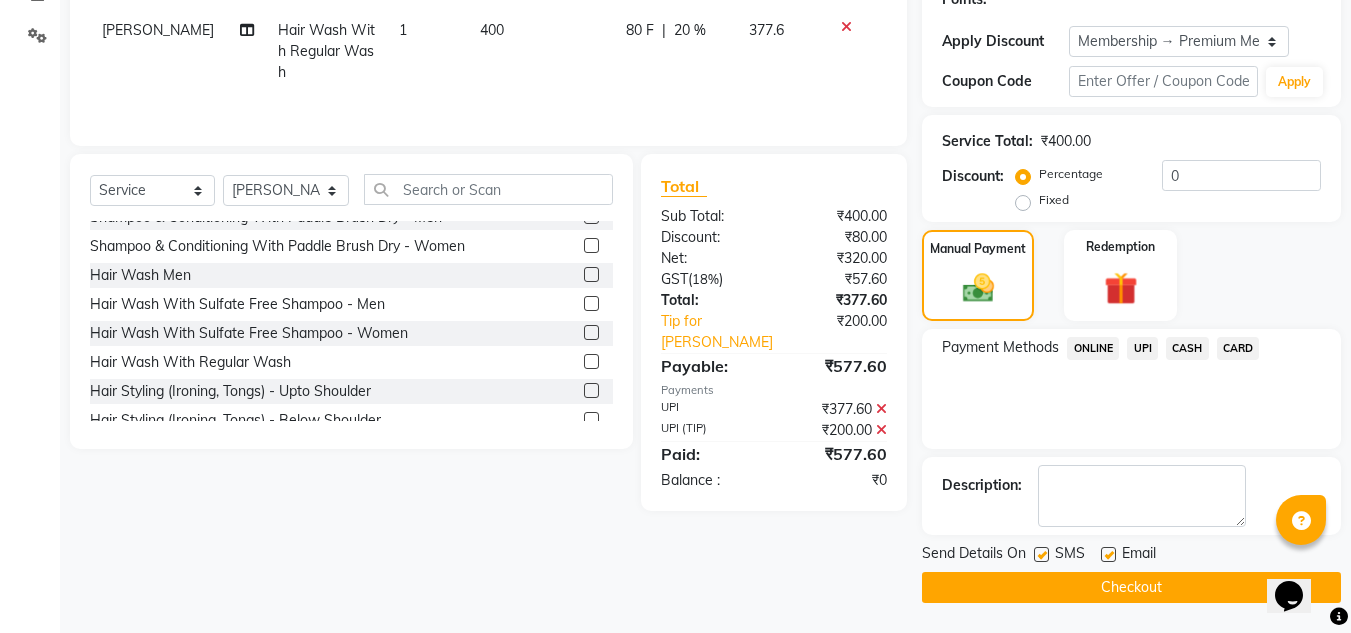 click 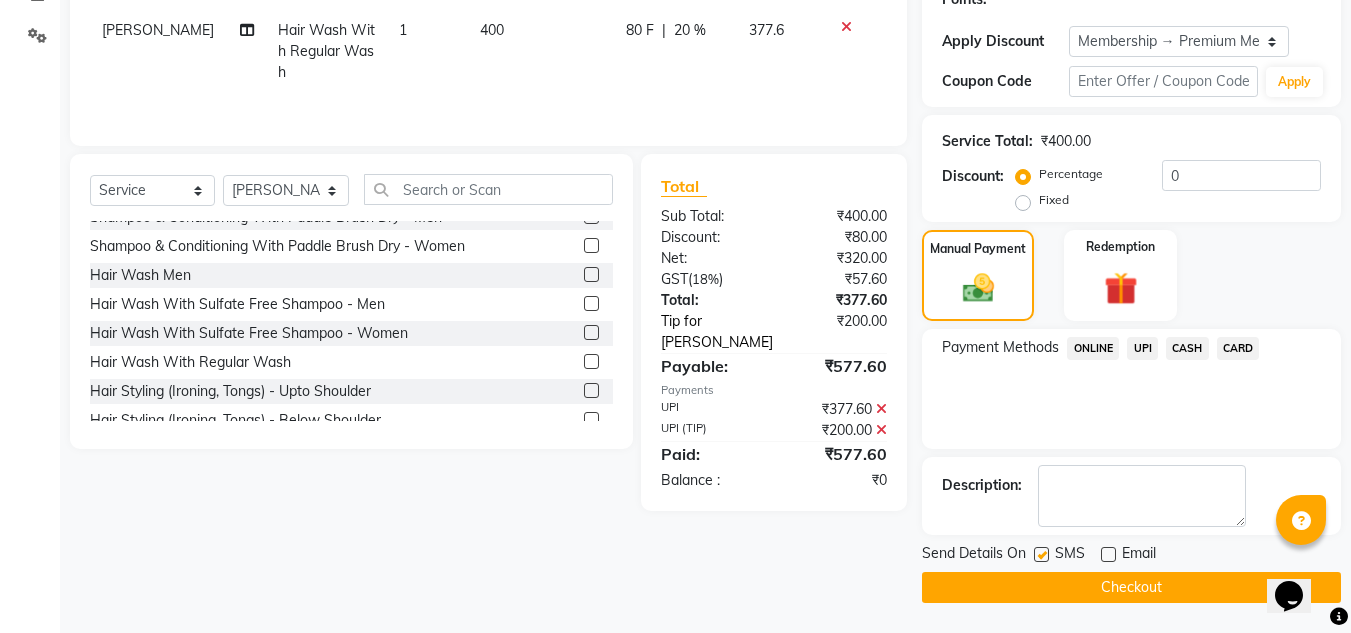click on "Tip for Shailendra Chauhan" 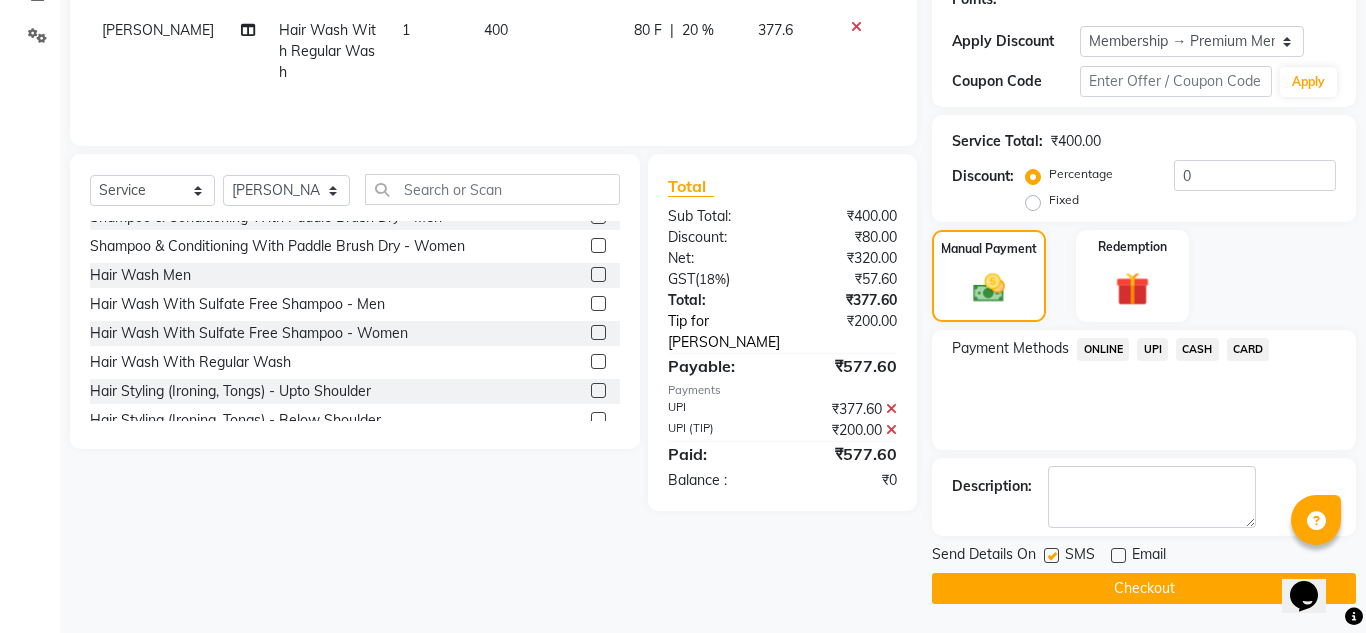 select on "85590" 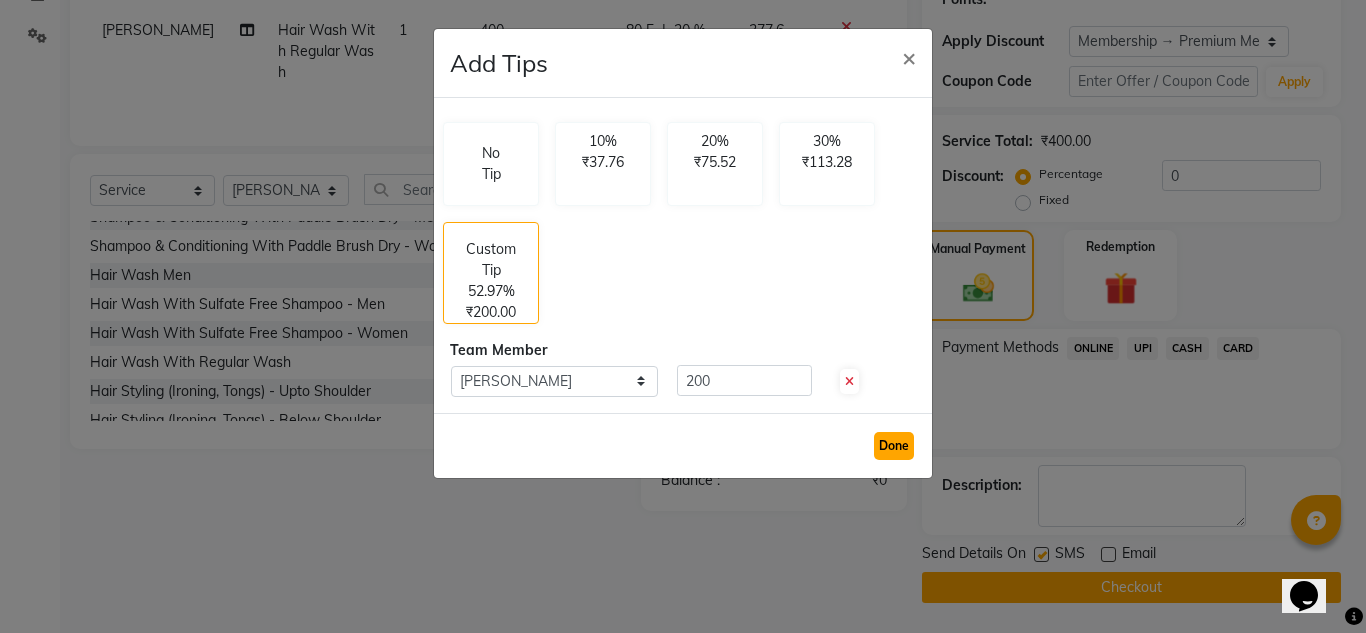 click on "Done" 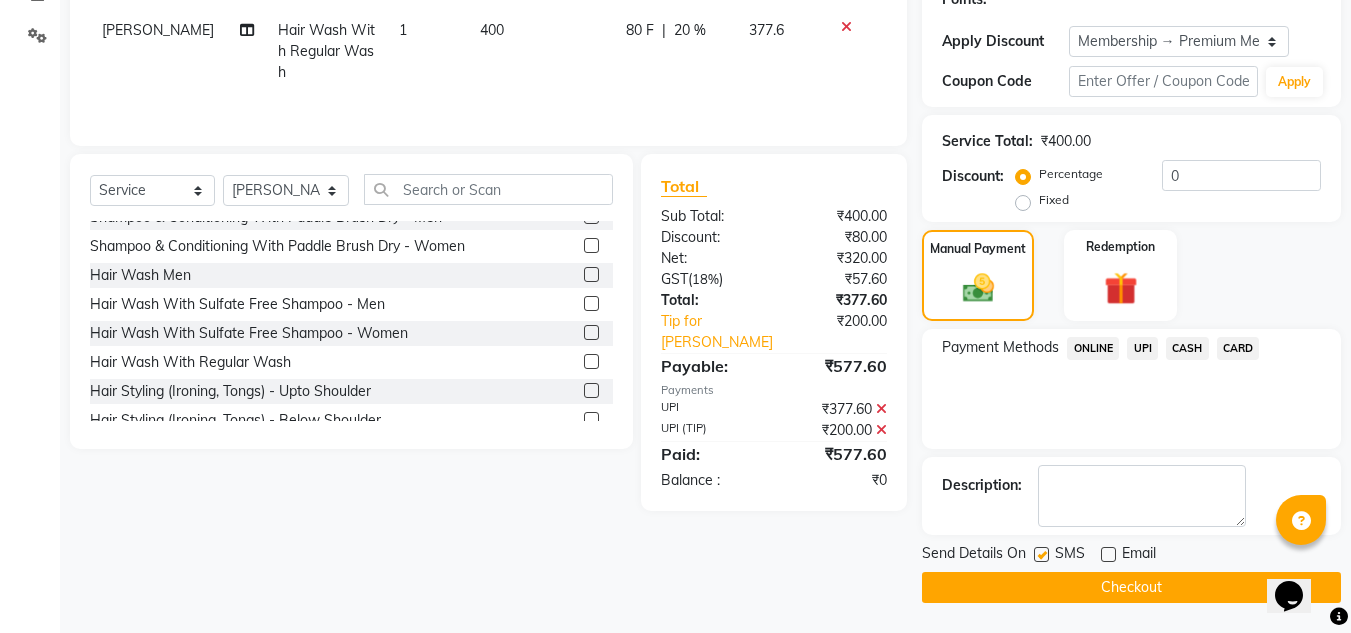 click 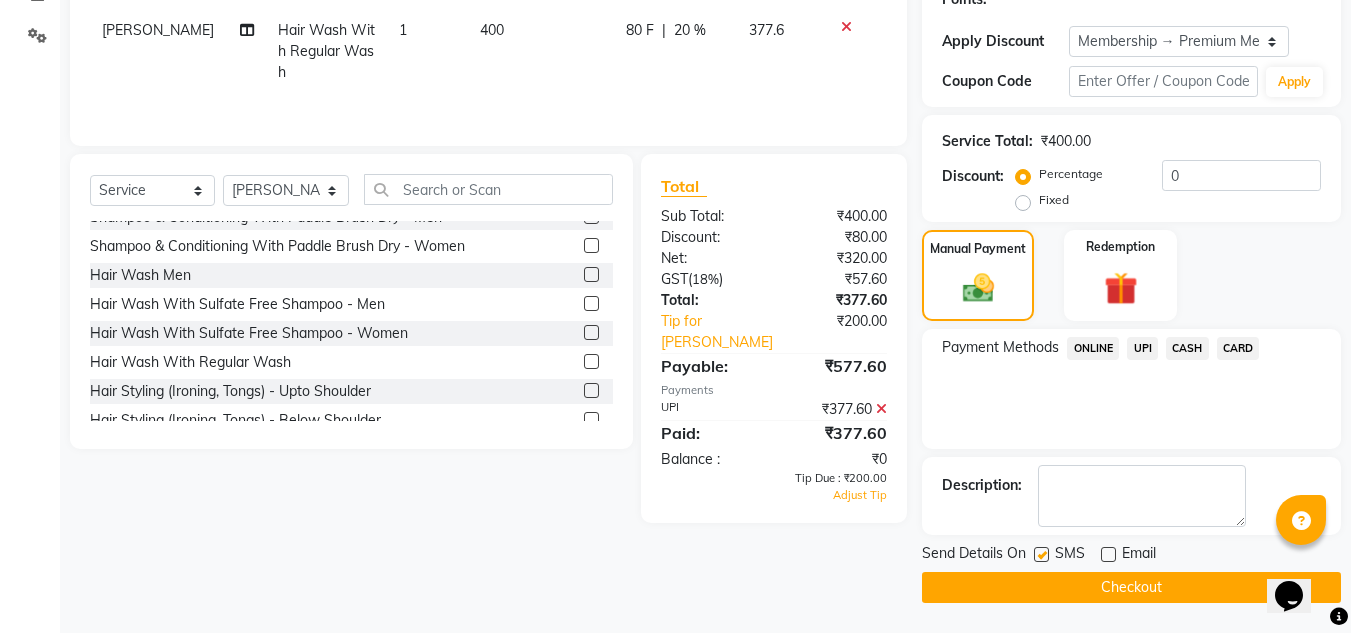 click 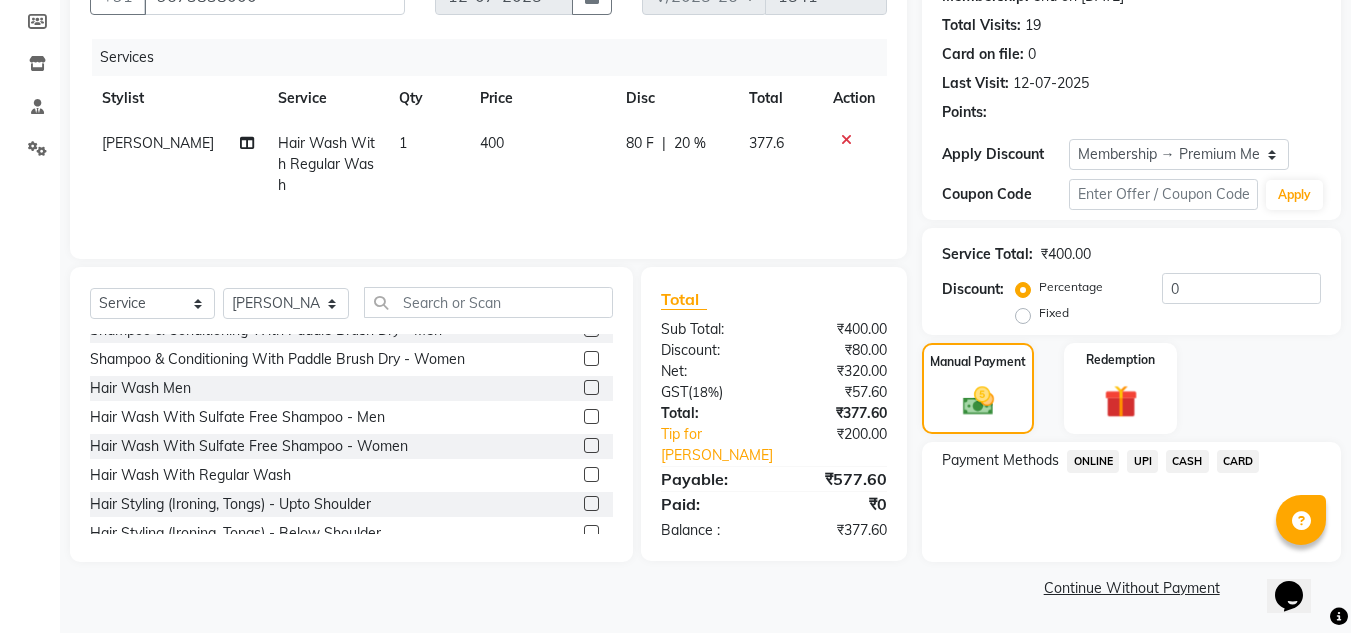 scroll, scrollTop: 209, scrollLeft: 0, axis: vertical 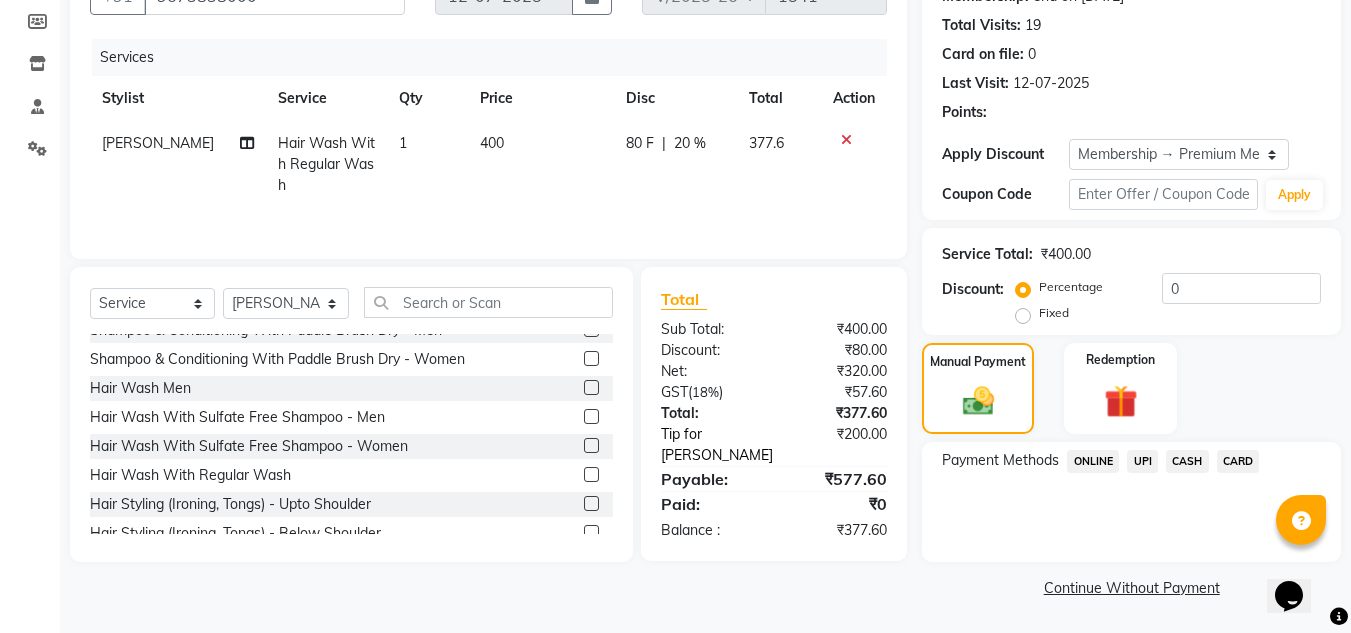 click on "Tip for Shailendra Chauhan" 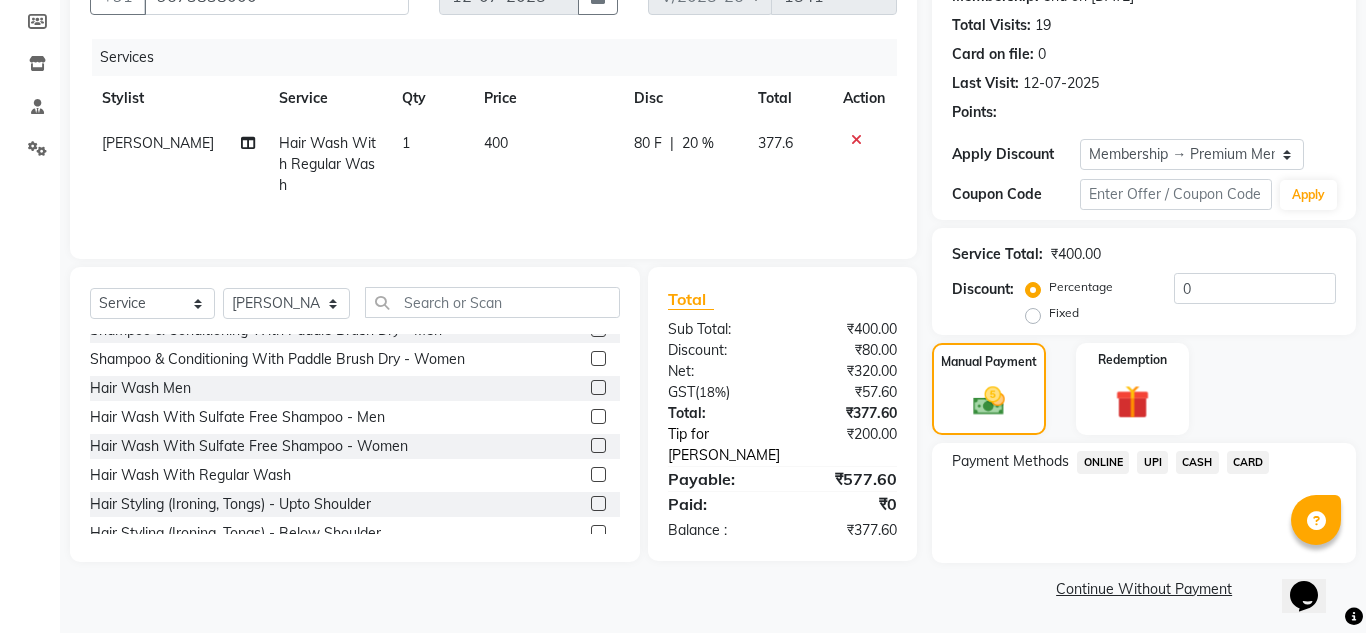 select on "85590" 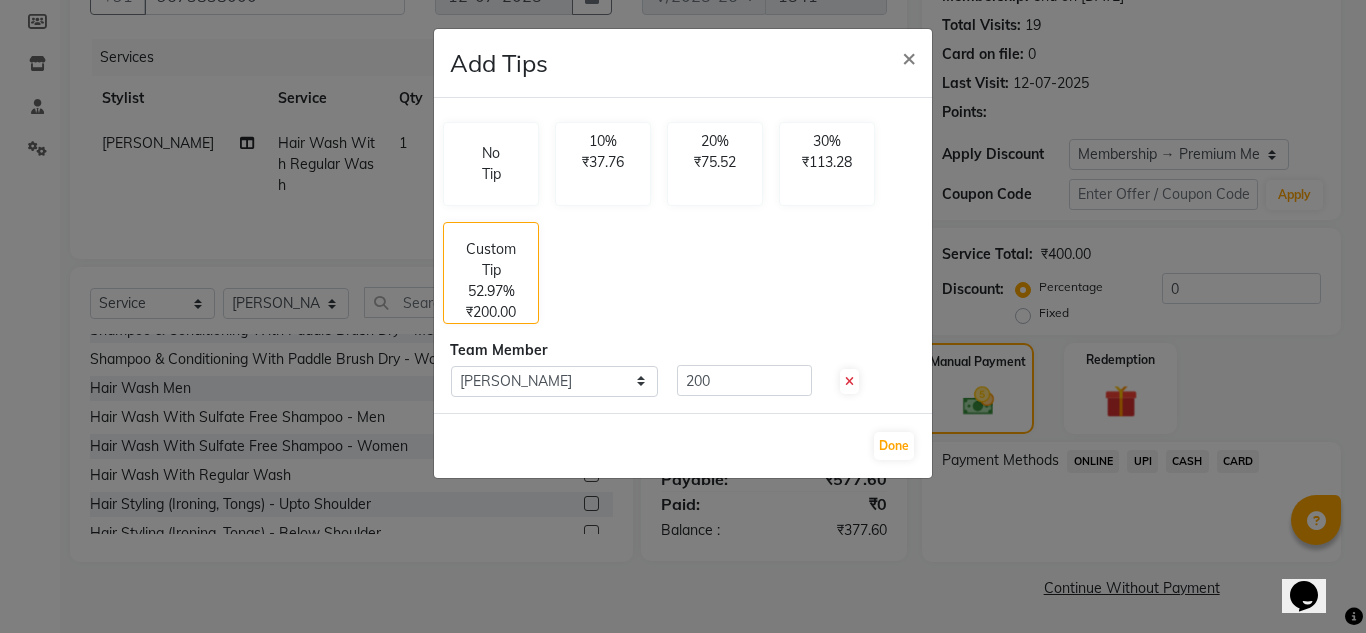click 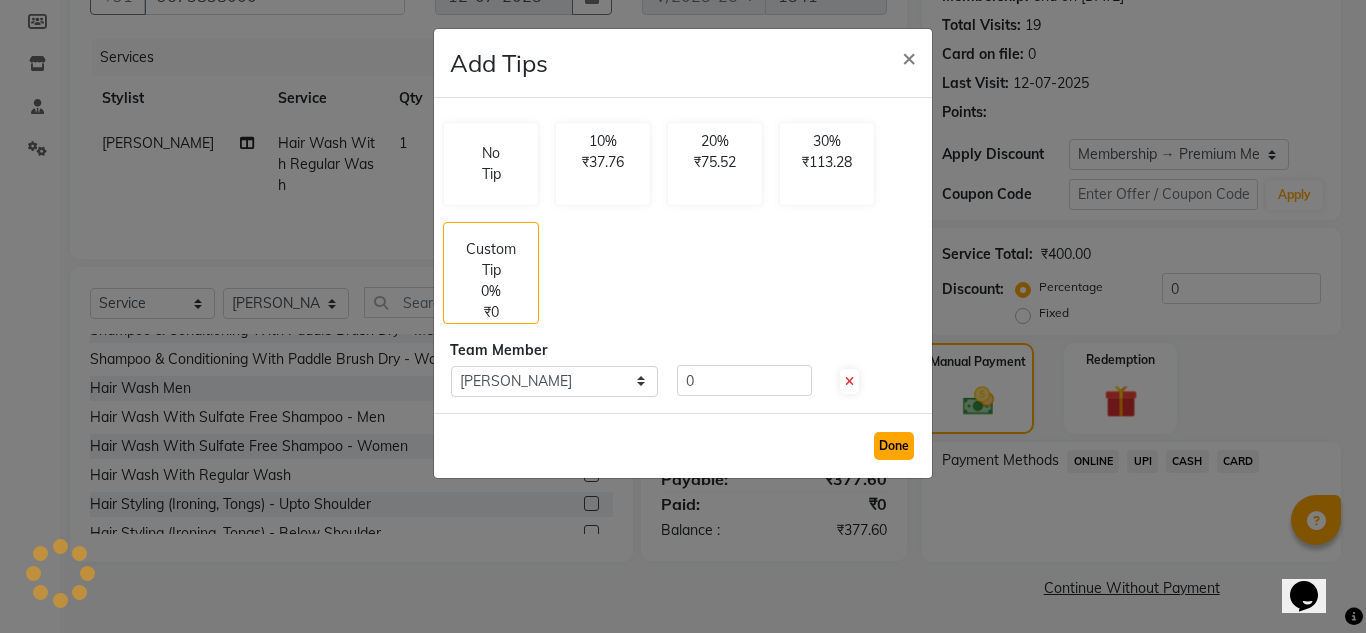 click on "Done" 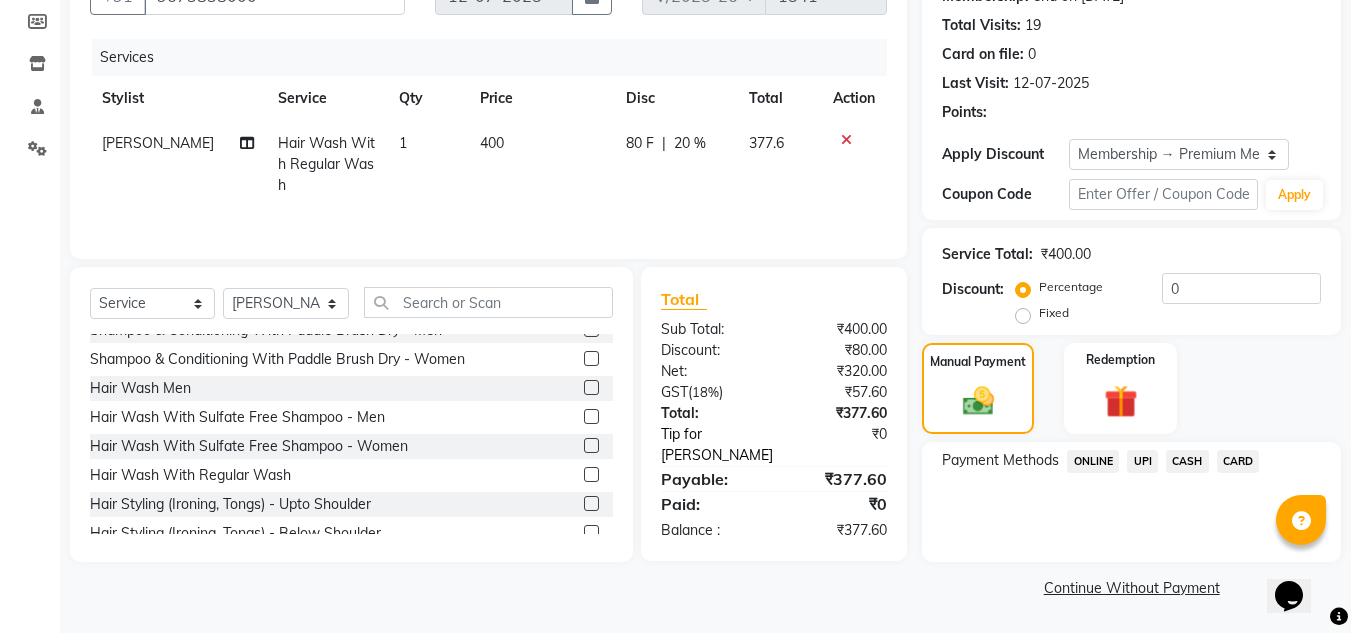 click on "Tip for Shailendra Chauhan" 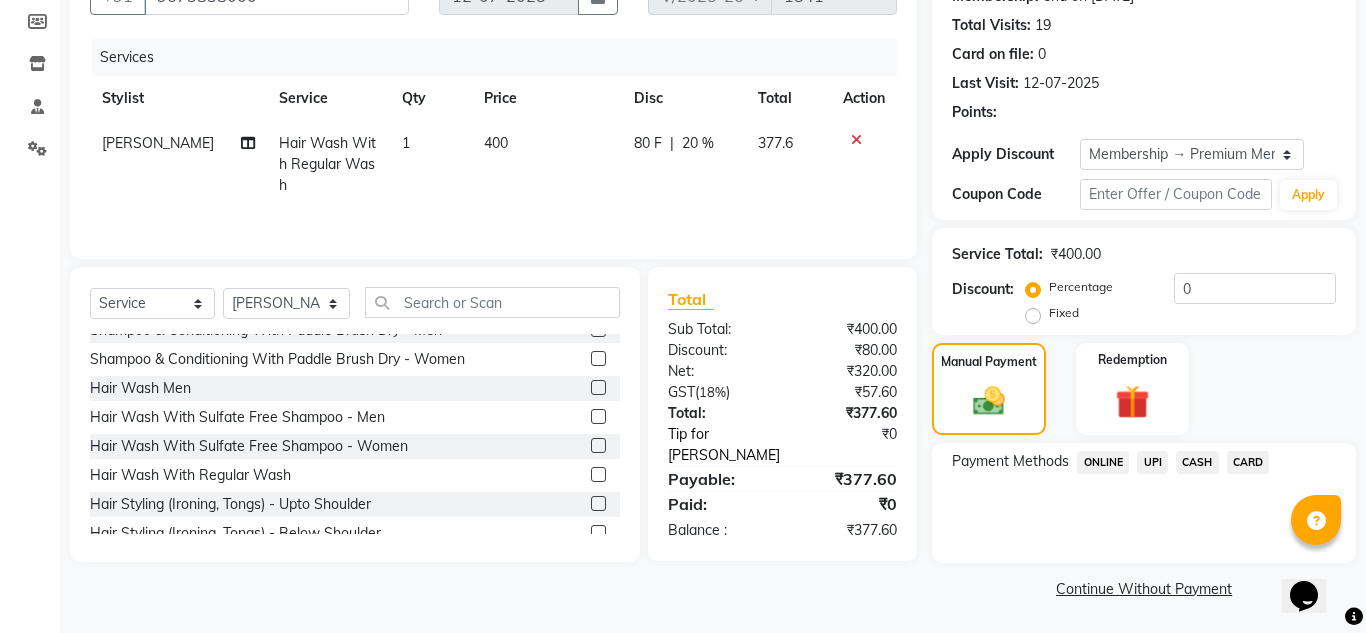 select on "85590" 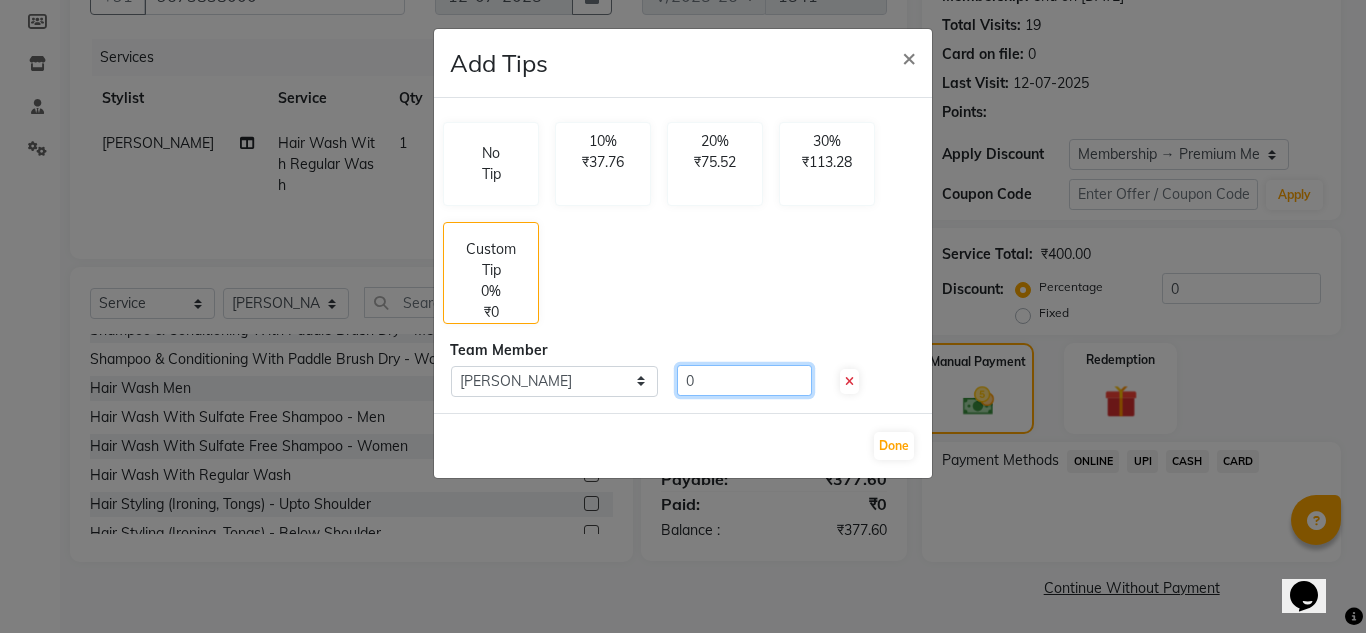 click on "0" 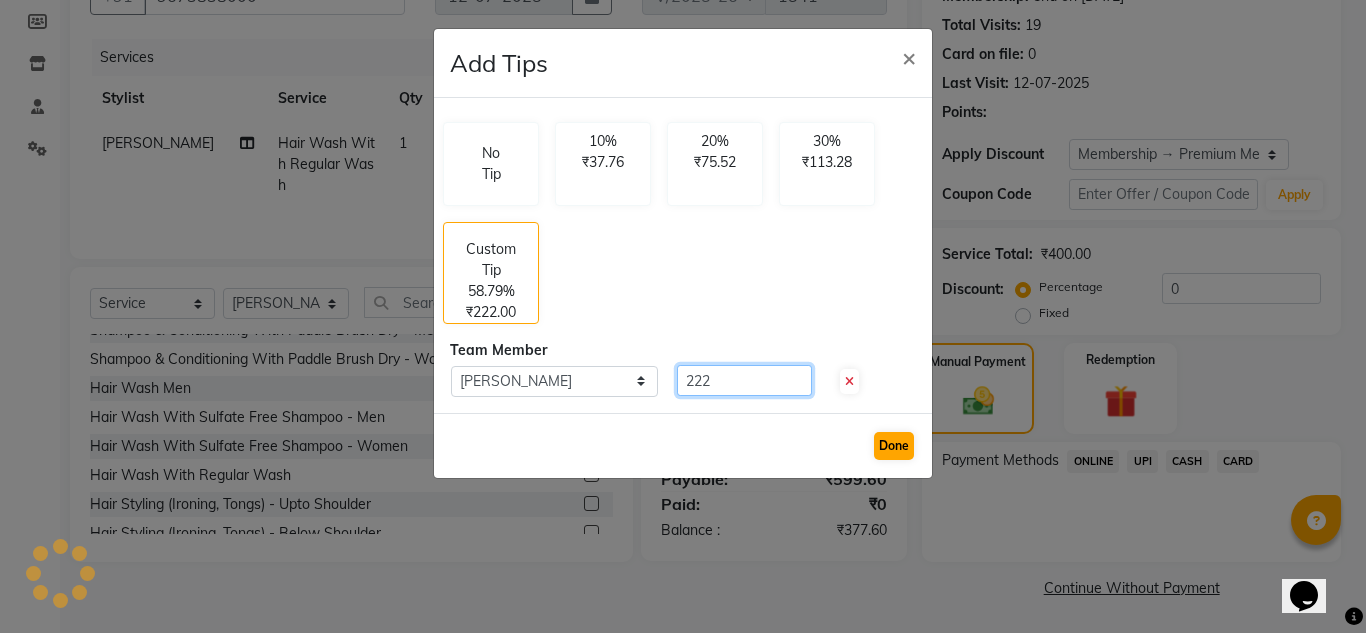 type on "222" 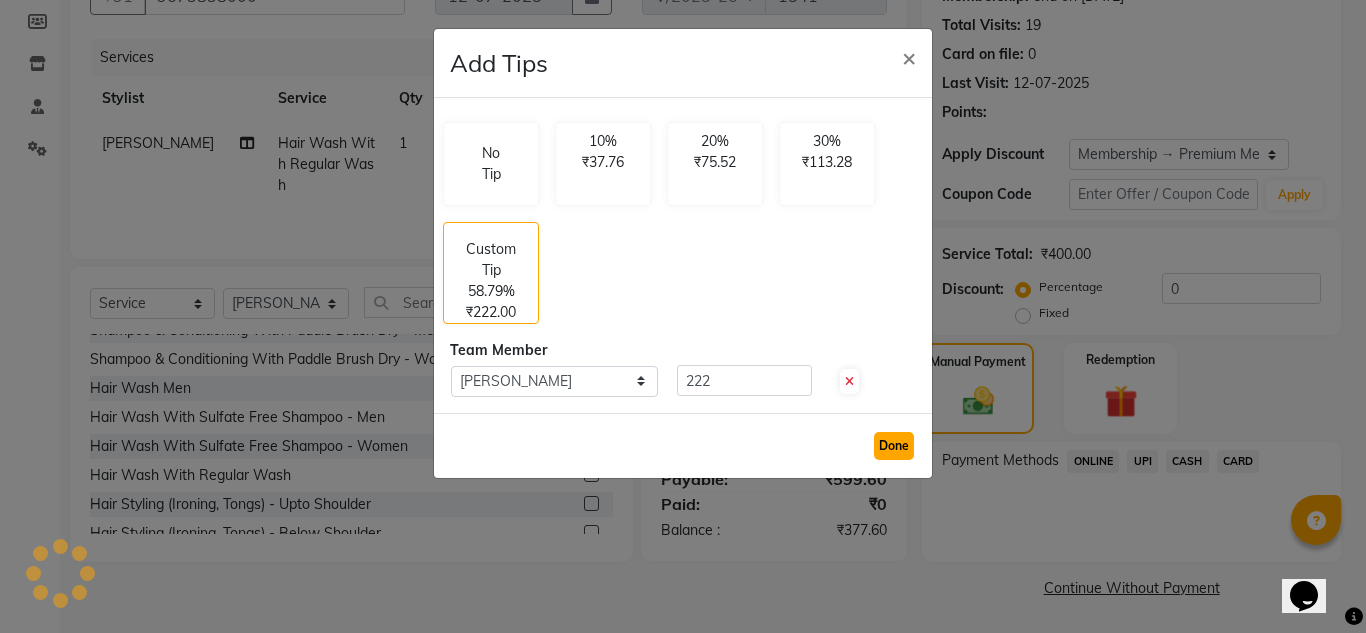 click on "Done" 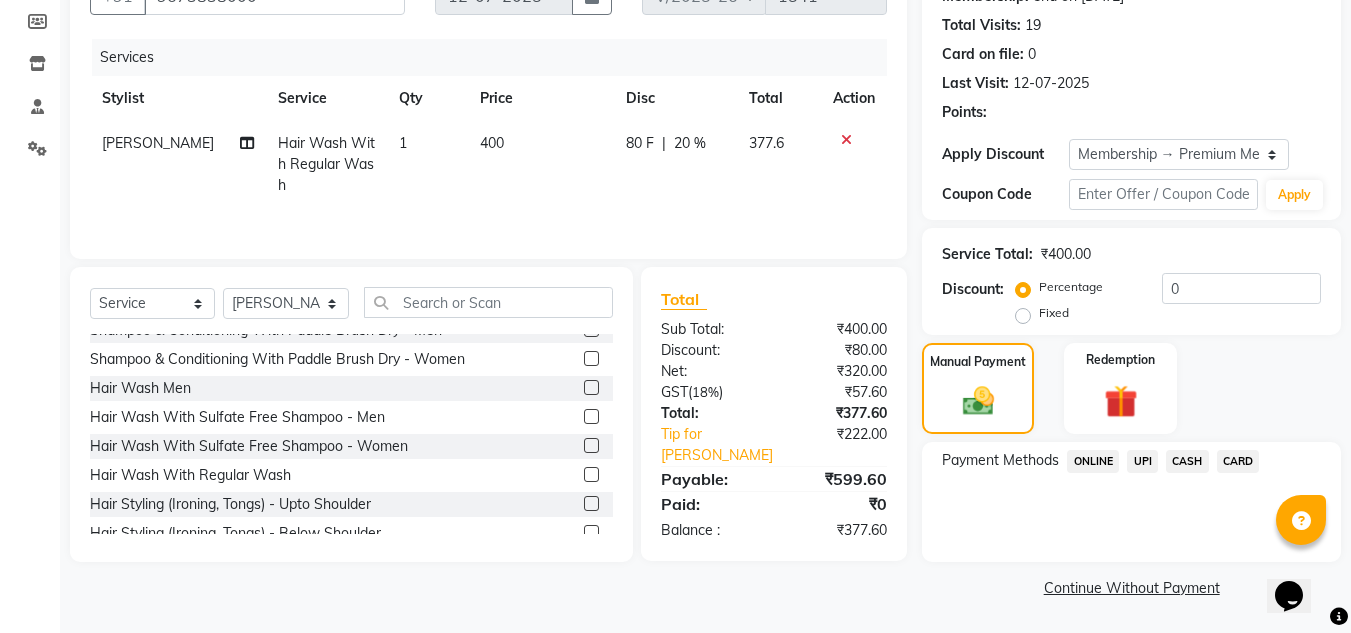 click on "UPI" 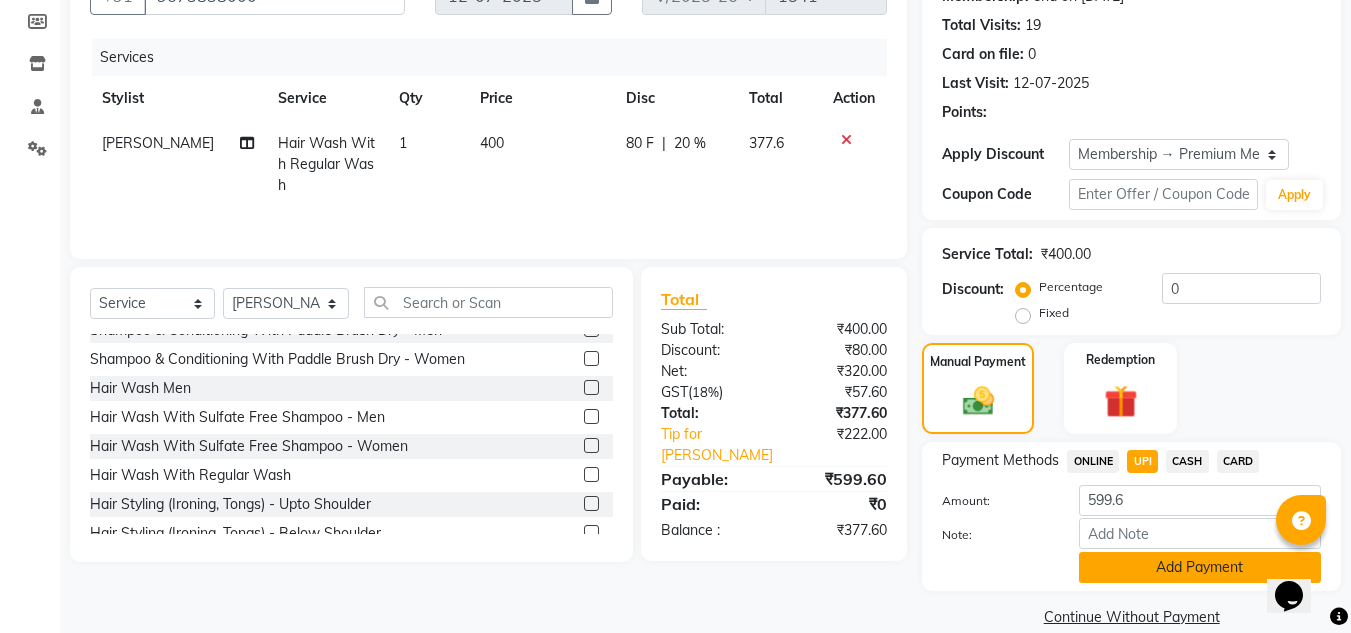 click on "Add Payment" 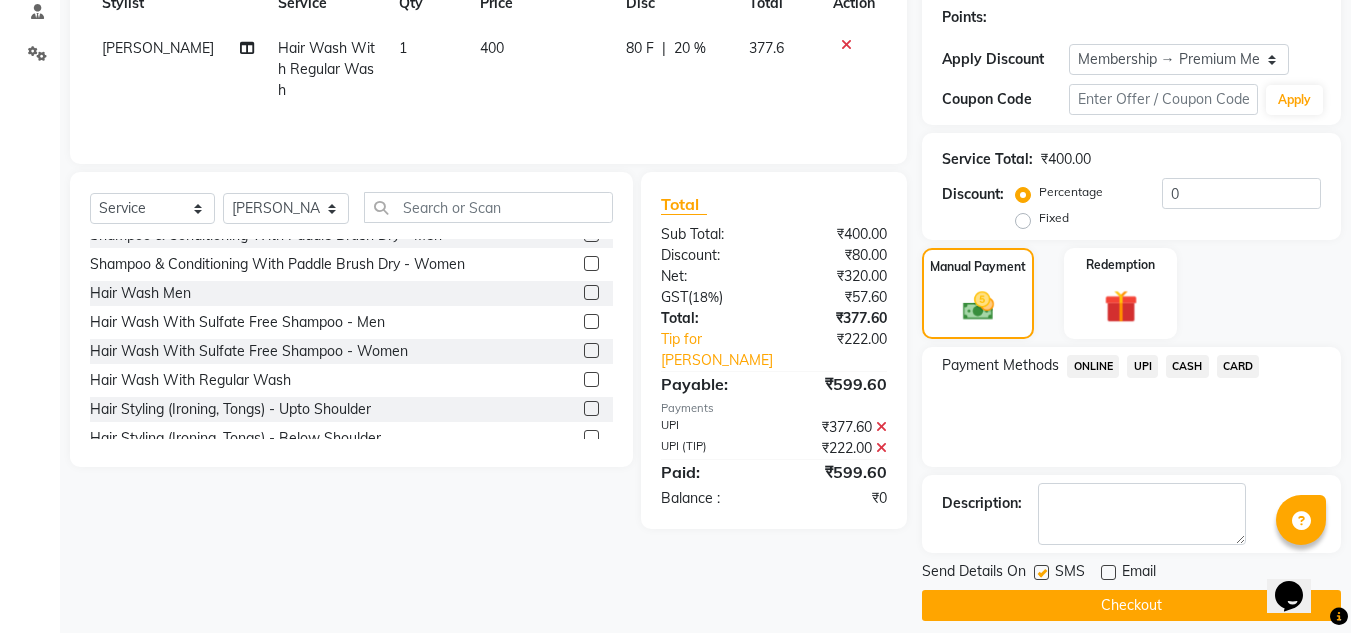 scroll, scrollTop: 322, scrollLeft: 0, axis: vertical 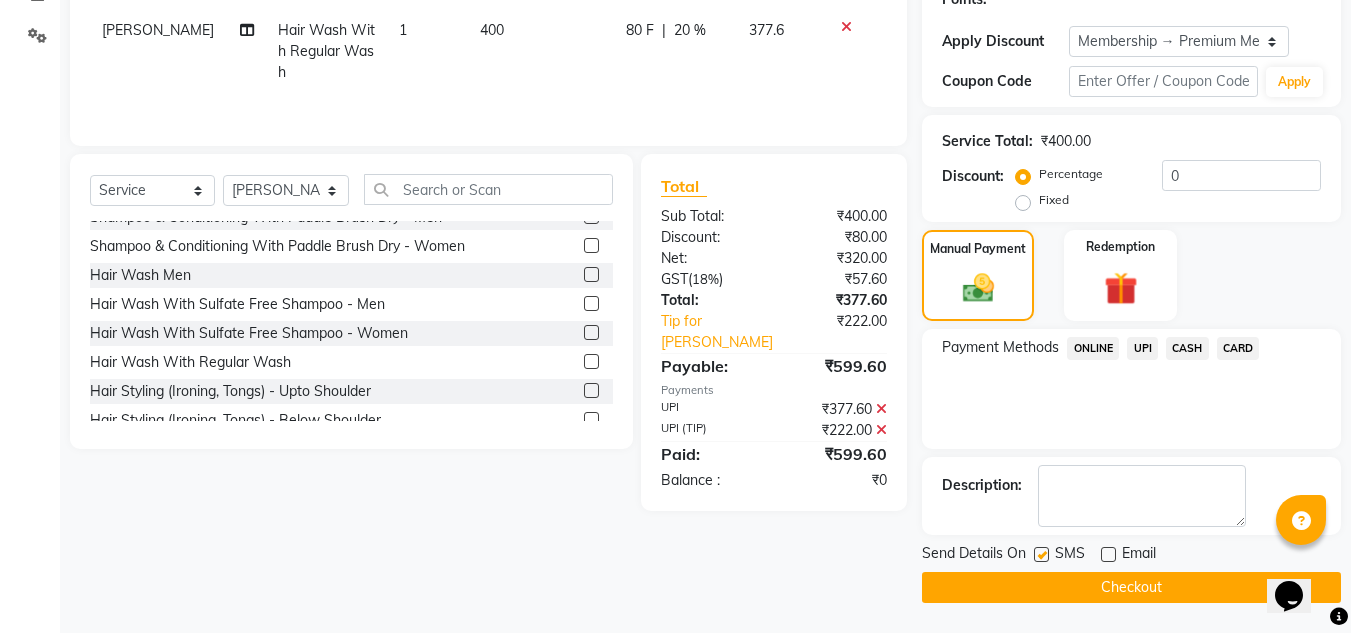 click on "Checkout" 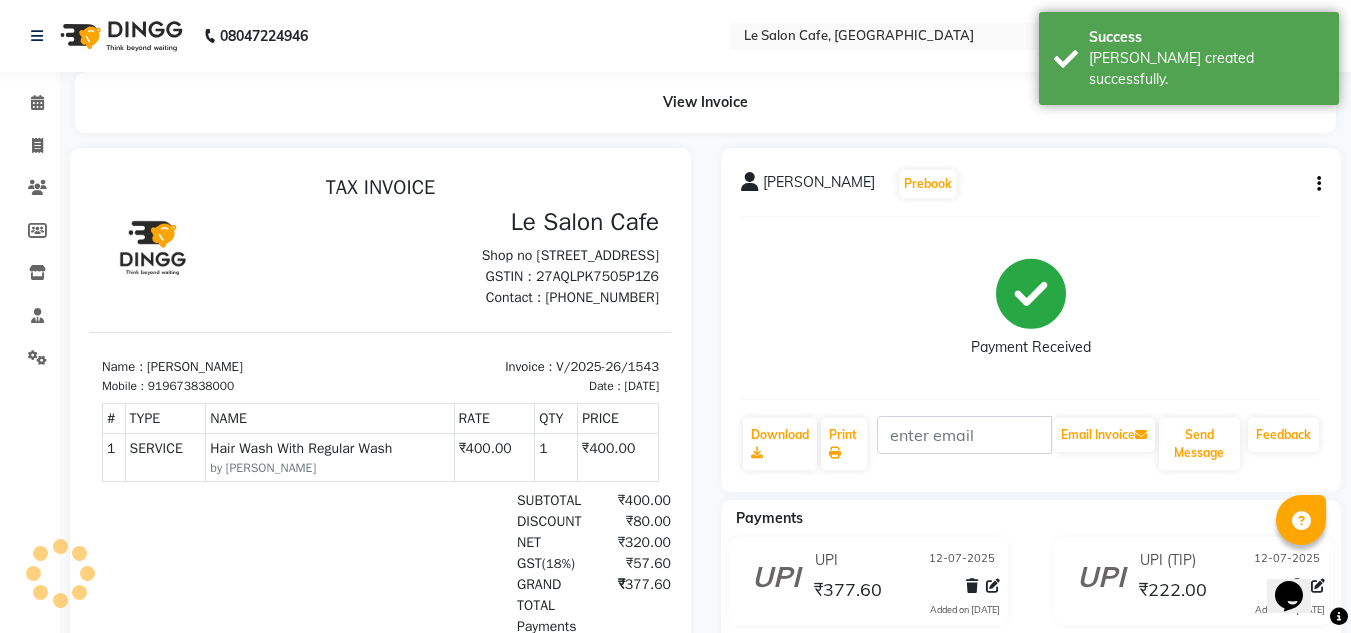 scroll, scrollTop: 0, scrollLeft: 0, axis: both 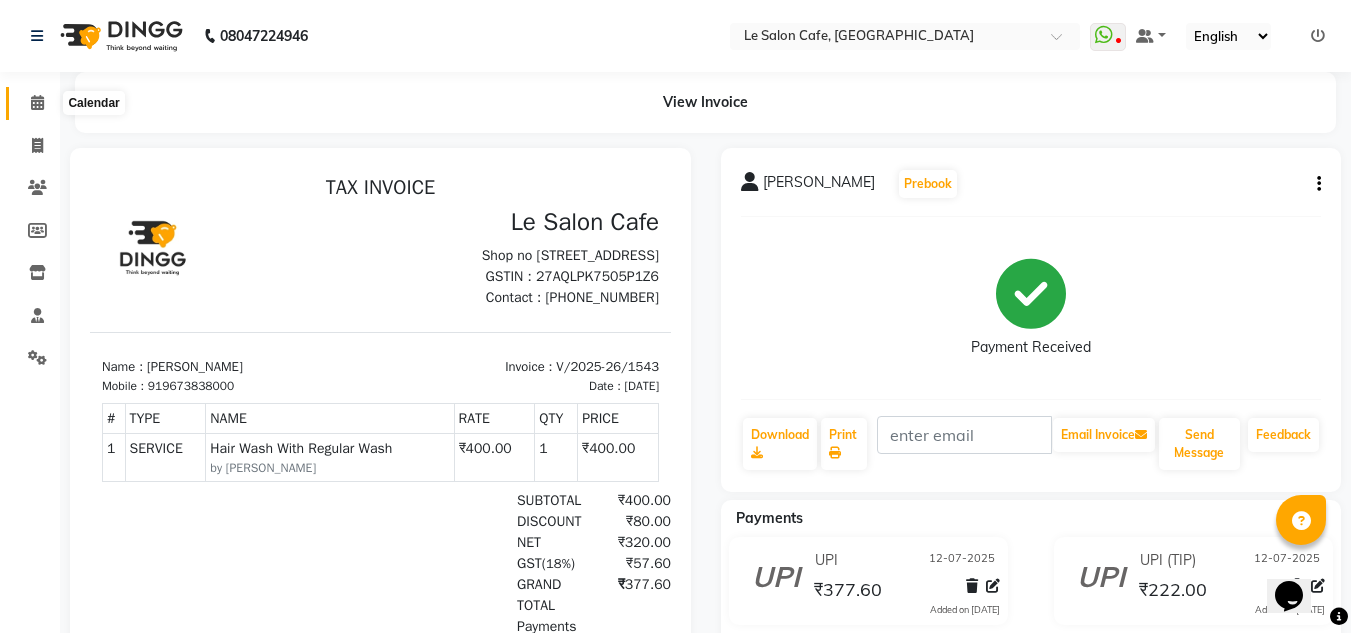 click 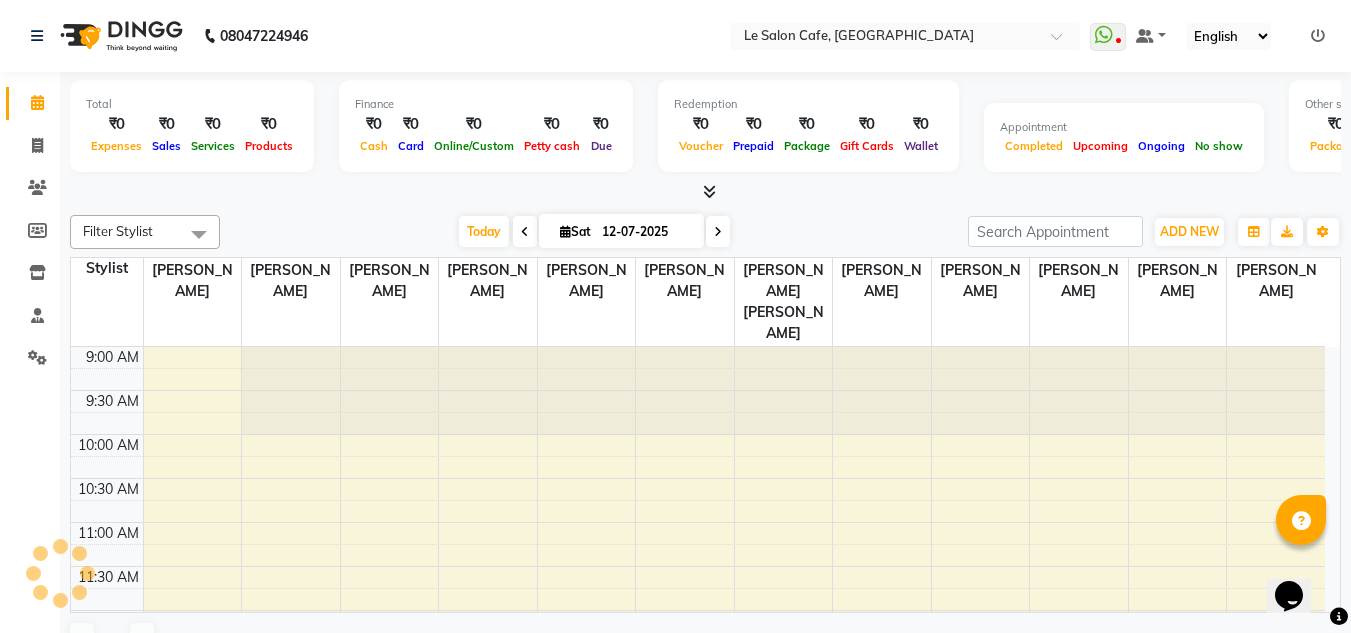 scroll, scrollTop: 353, scrollLeft: 0, axis: vertical 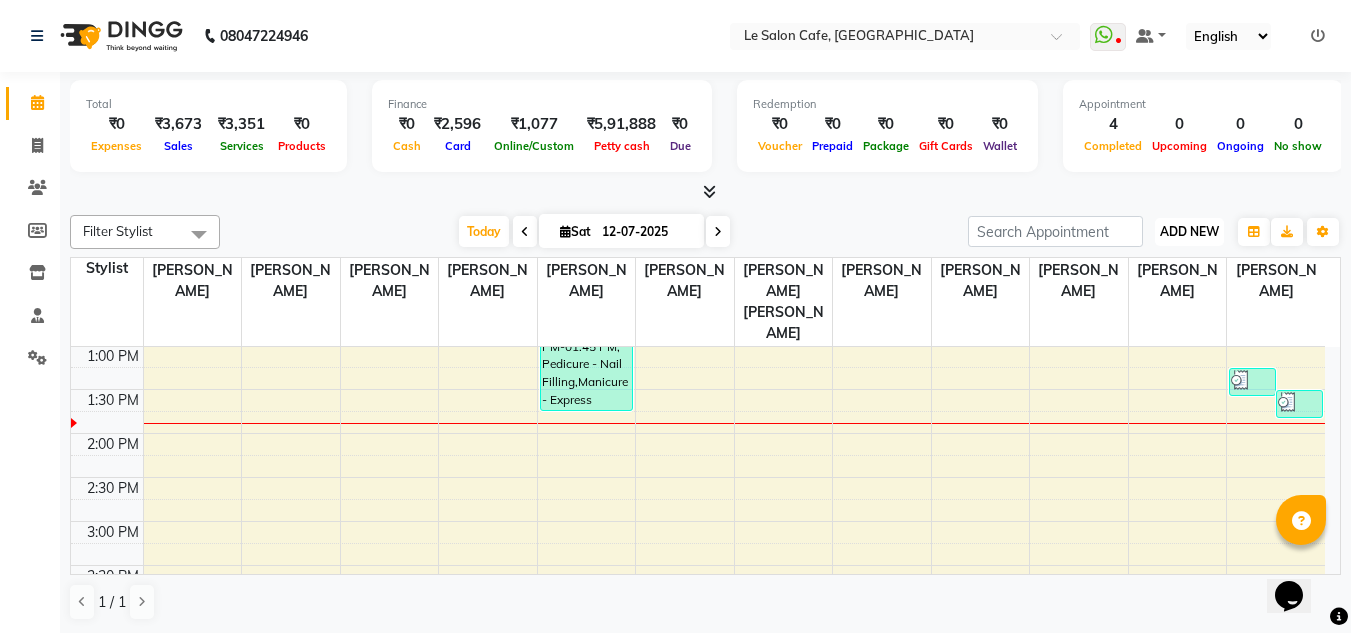 click on "ADD NEW" at bounding box center (1189, 231) 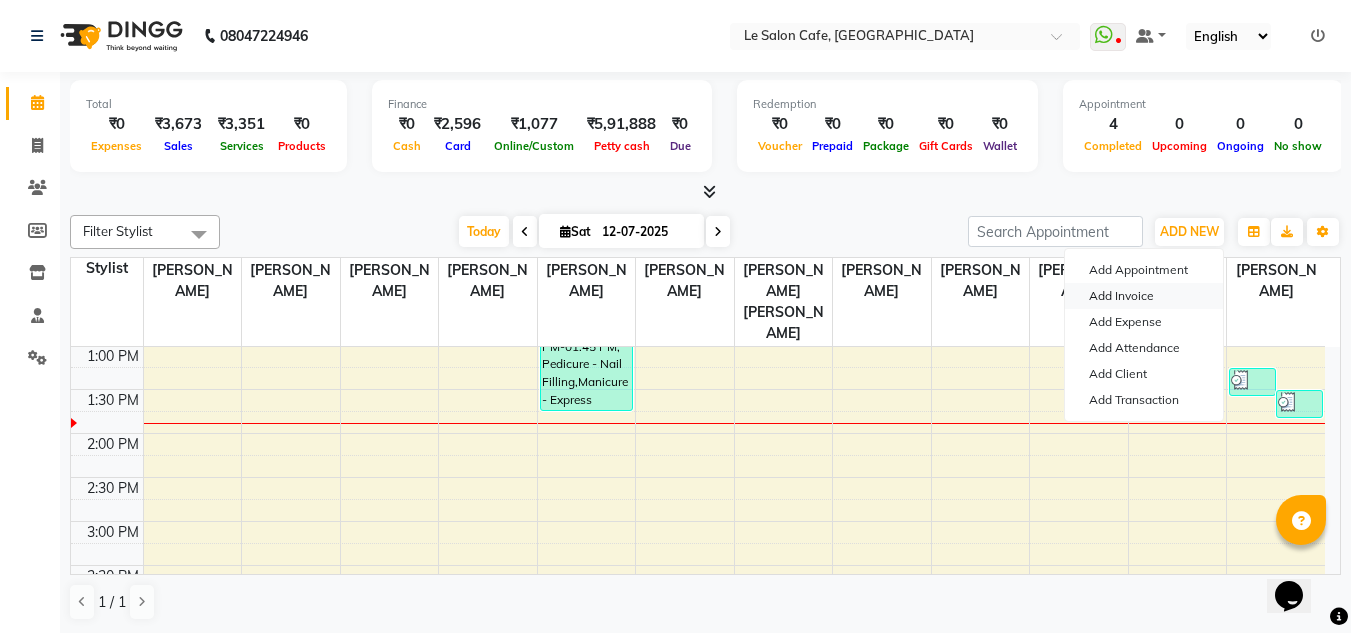click on "Add Invoice" at bounding box center [1144, 296] 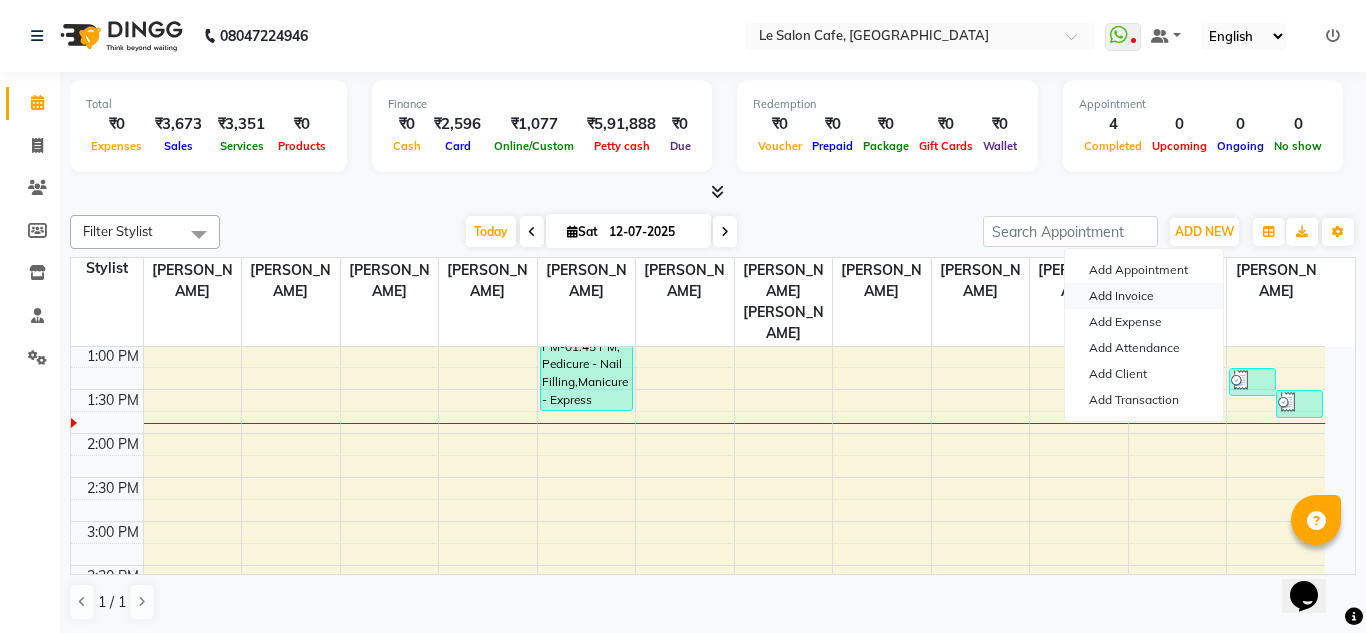 select on "service" 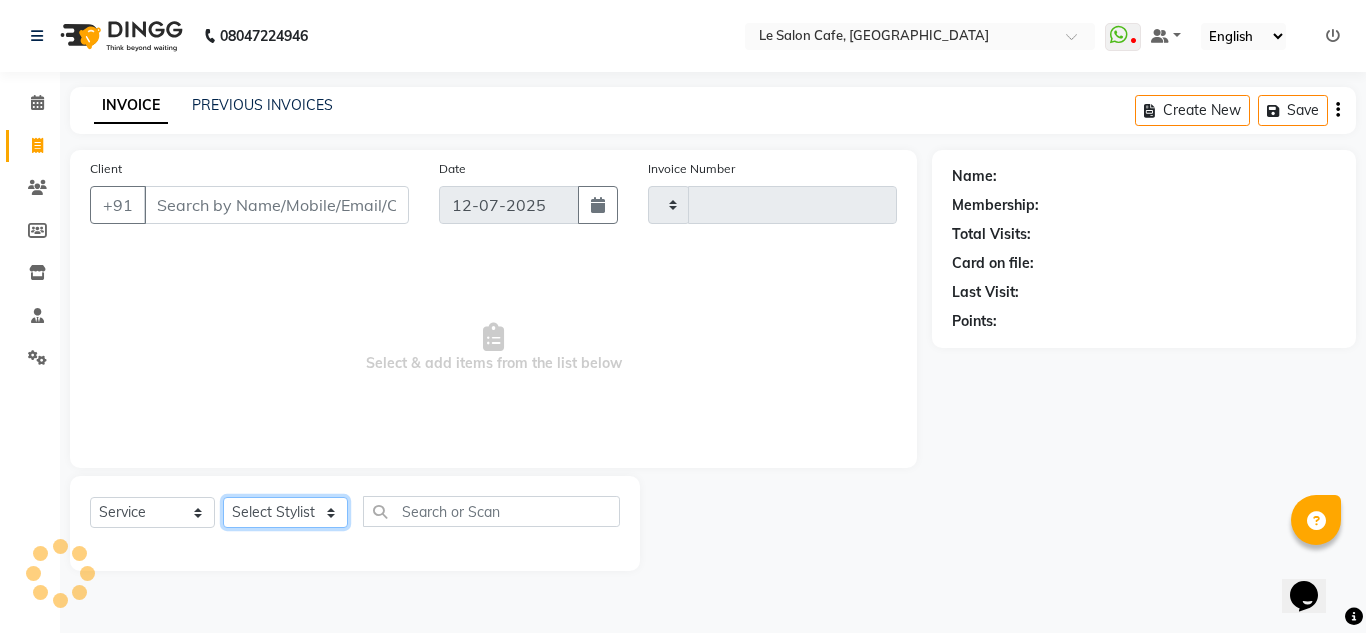click on "Select Stylist" 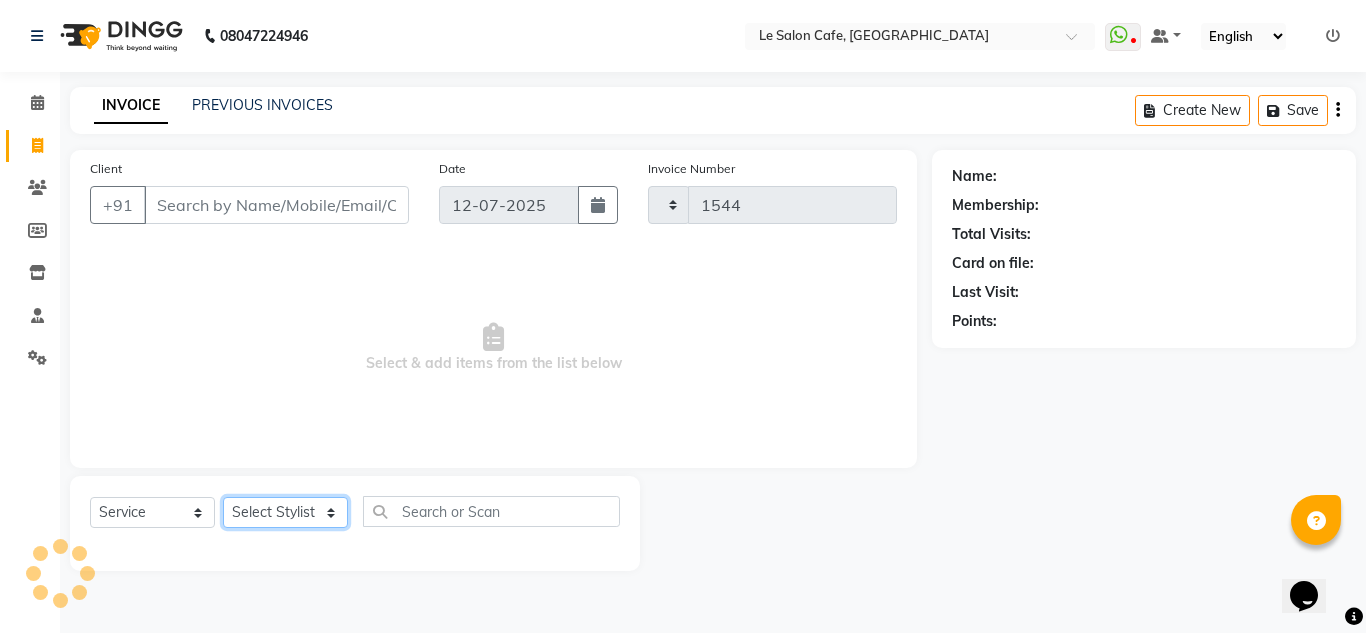 select on "594" 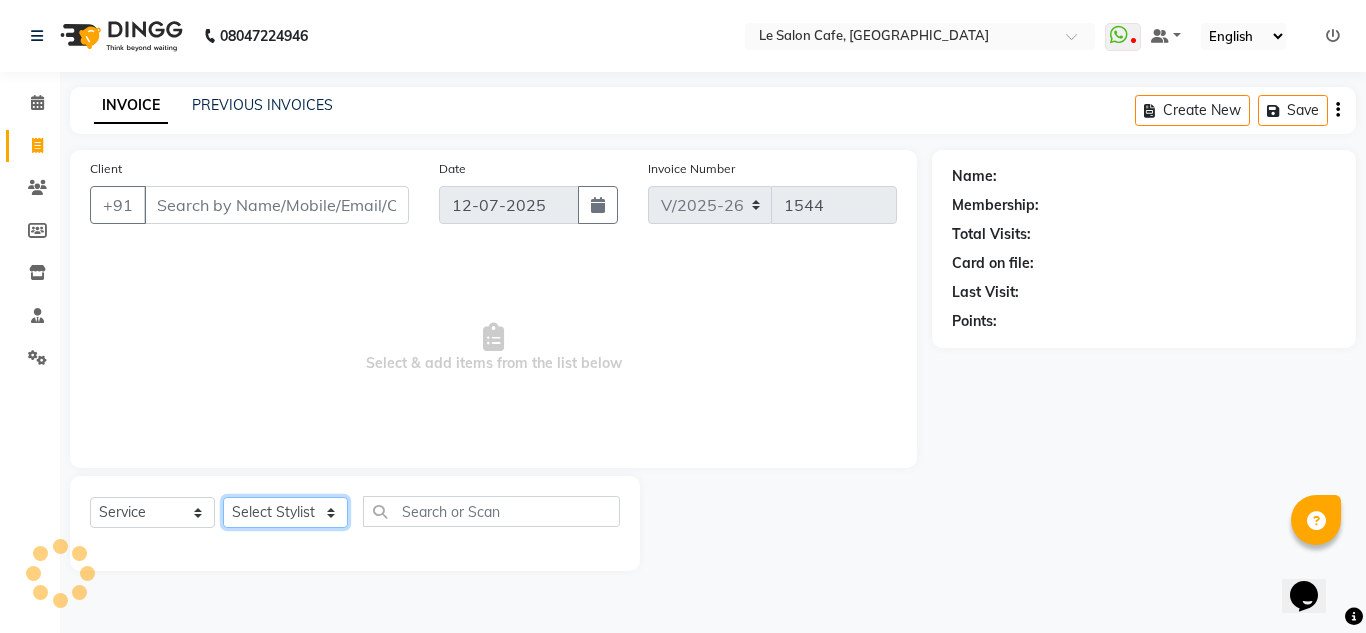 click on "Select Stylist" 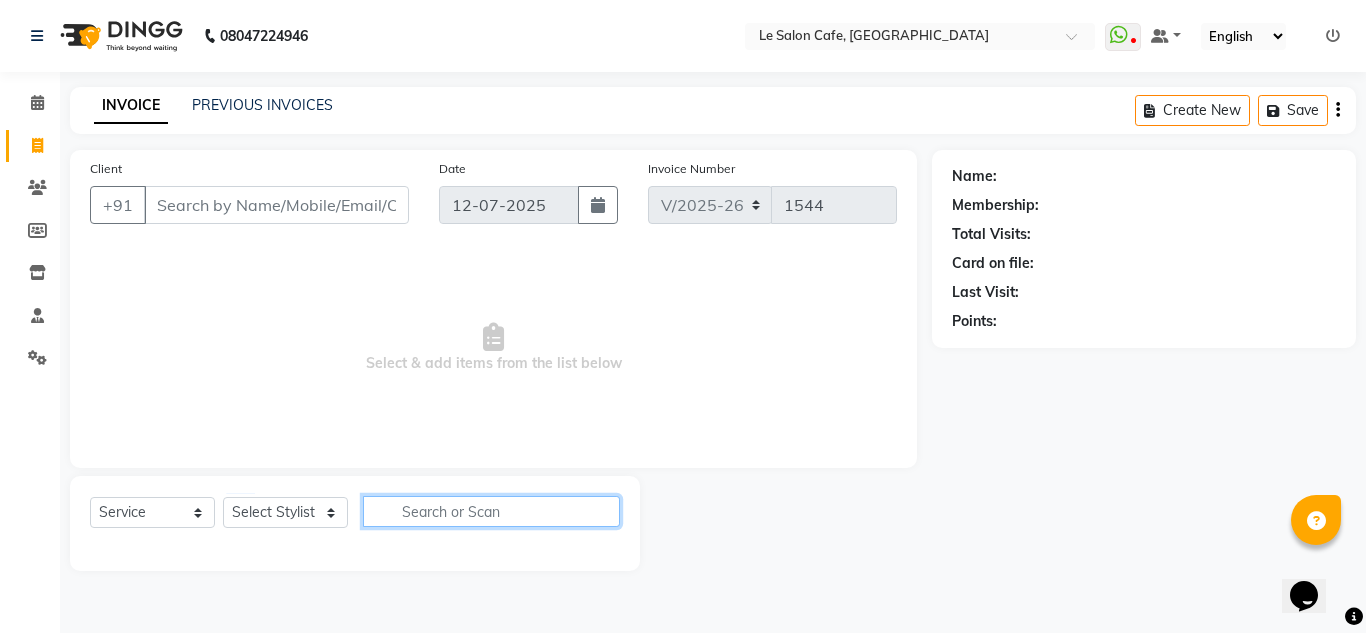 click 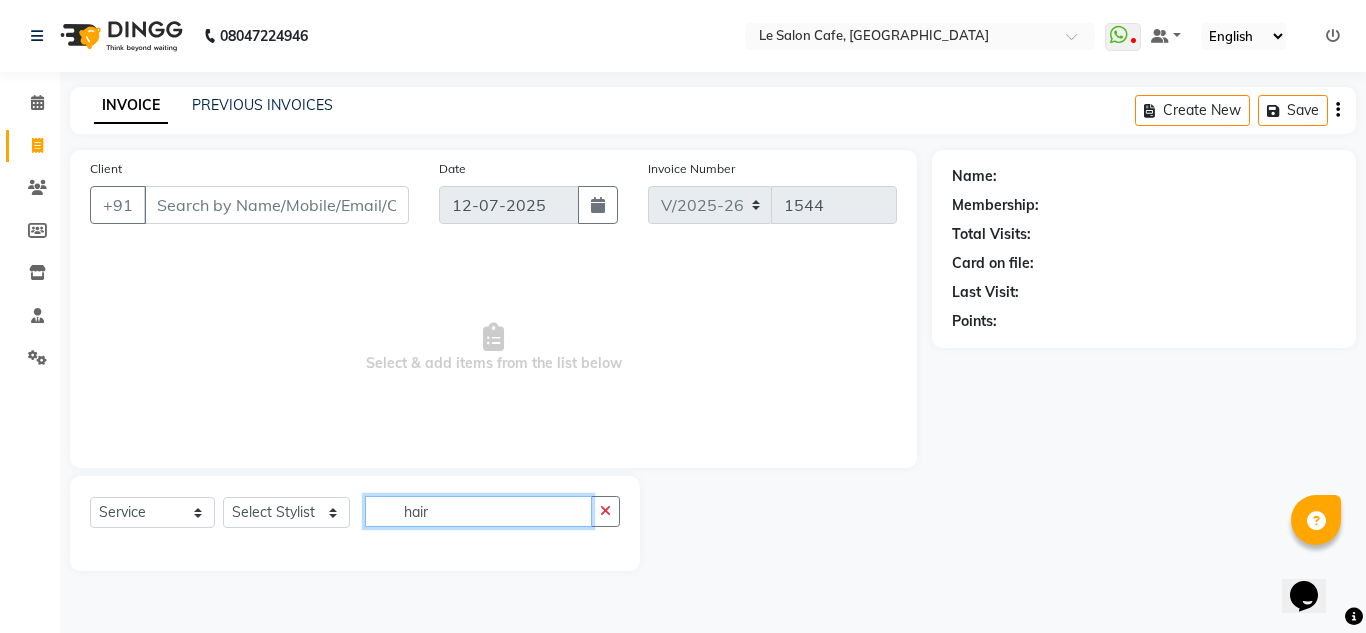 type on "hair" 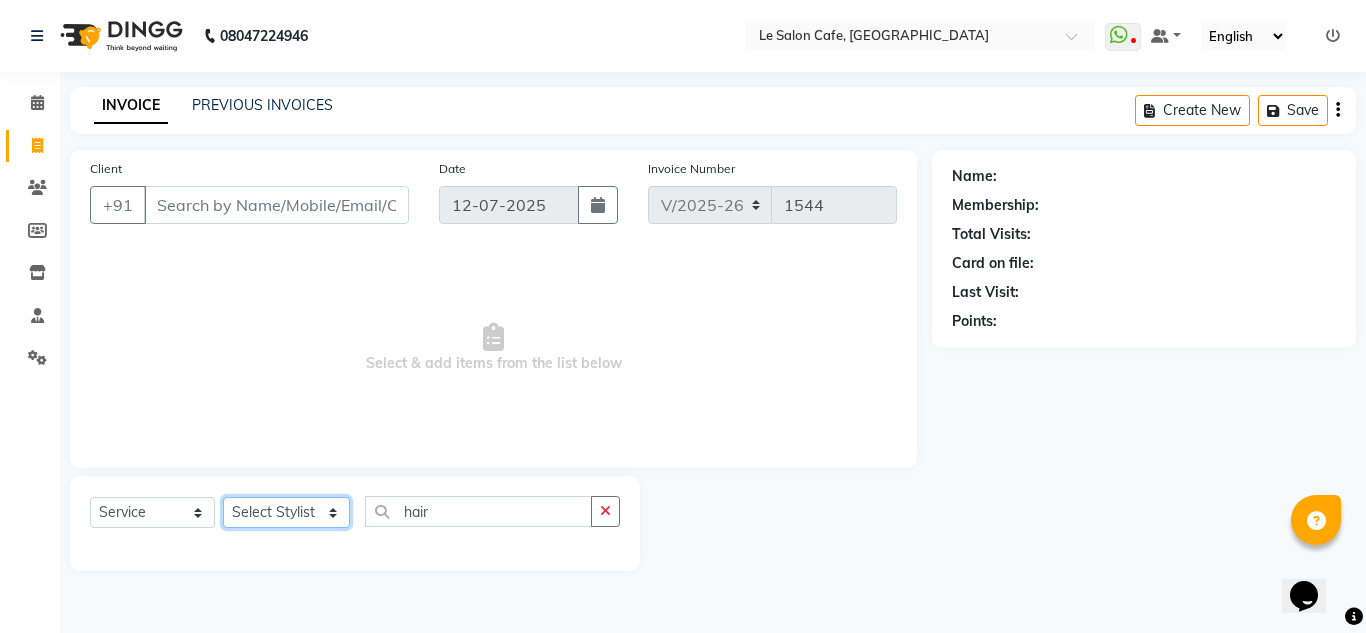 click on "Select Stylist Abid Salmani  Aniket Kadam  Front Desk  Muskan Khan  Pooja Kolge Reena Shaukat Ali  Sangeeta Kadri Shailendra Chauhan  Shekhar Sangle Soniyaa Varma Suchita Mistry Swapnil Kamble Wasim Ansari" 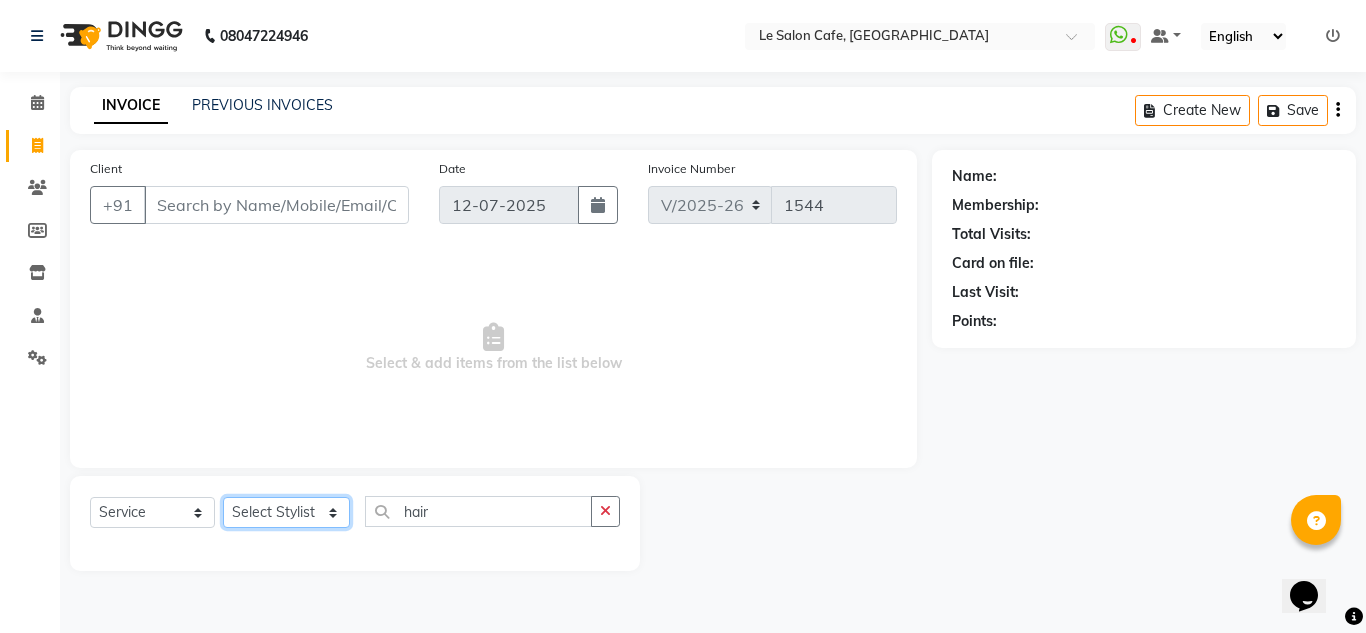 select on "8529" 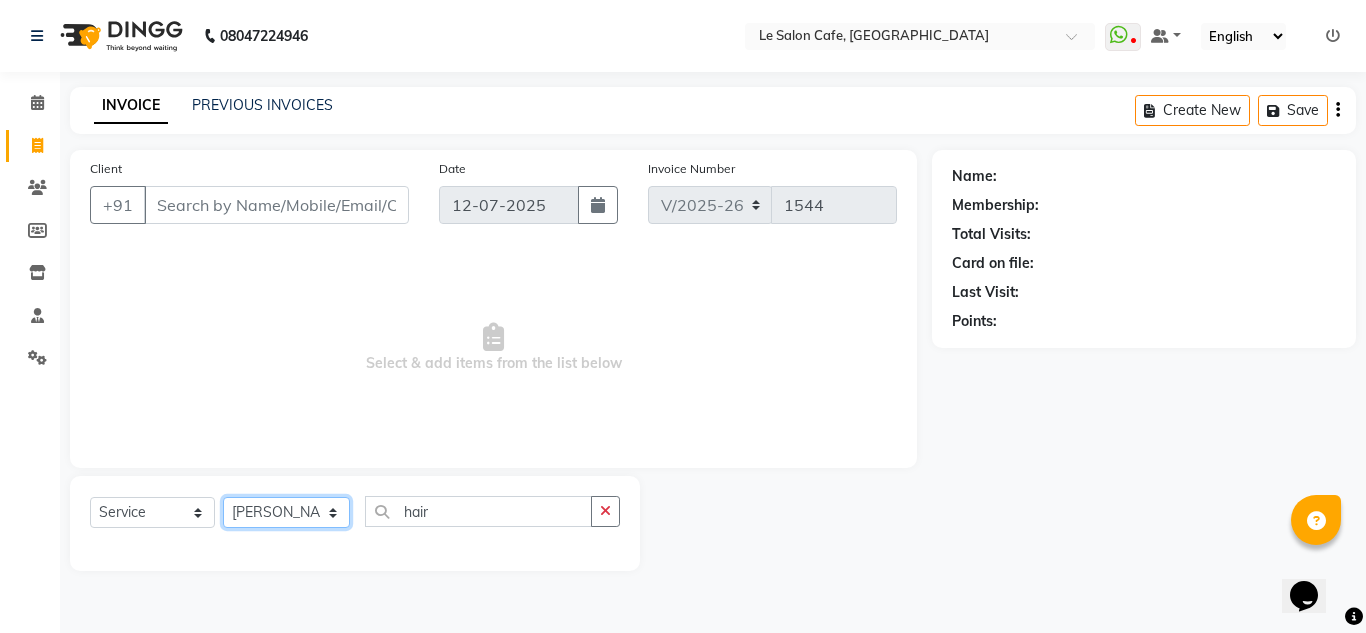 click on "Select Stylist Abid Salmani  Aniket Kadam  Front Desk  Muskan Khan  Pooja Kolge Reena Shaukat Ali  Sangeeta Kadri Shailendra Chauhan  Shekhar Sangle Soniyaa Varma Suchita Mistry Swapnil Kamble Wasim Ansari" 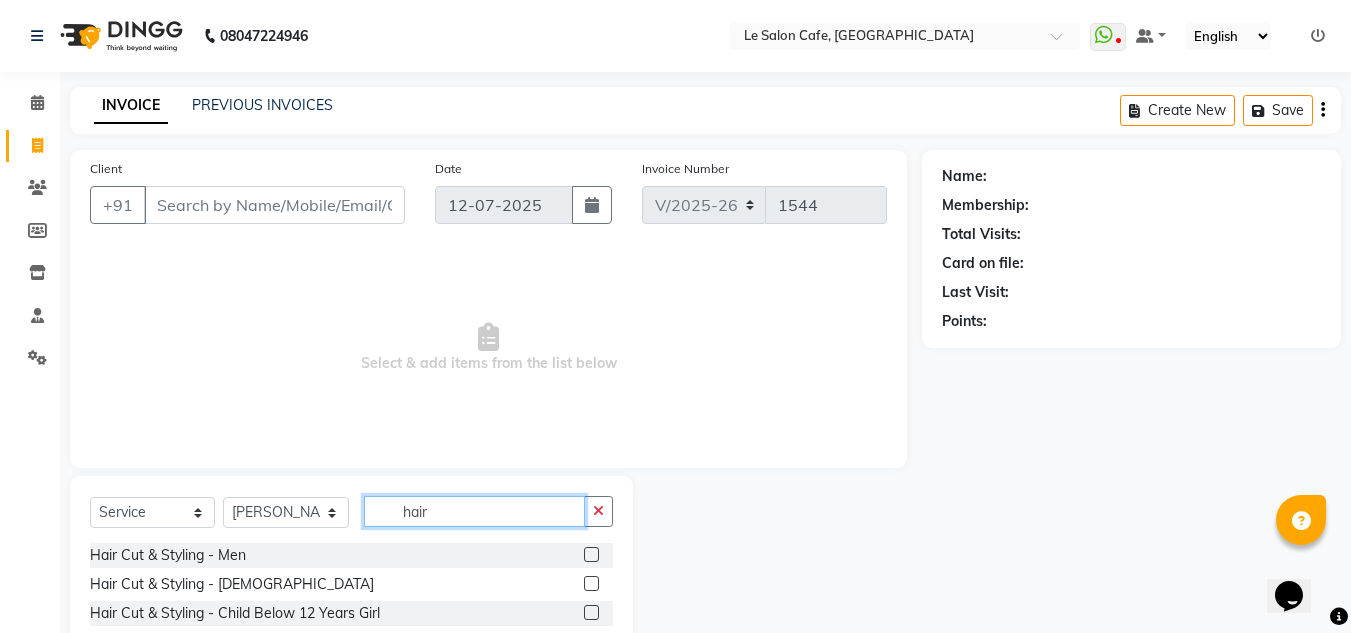 click on "hair" 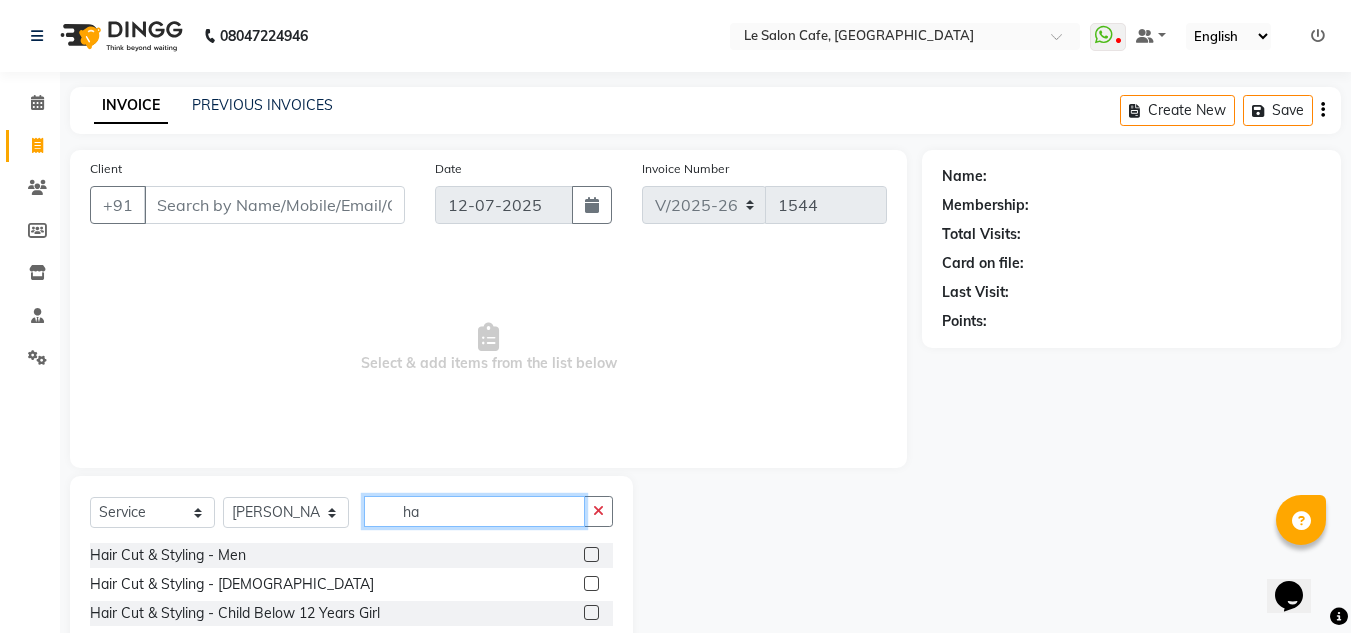 type on "h" 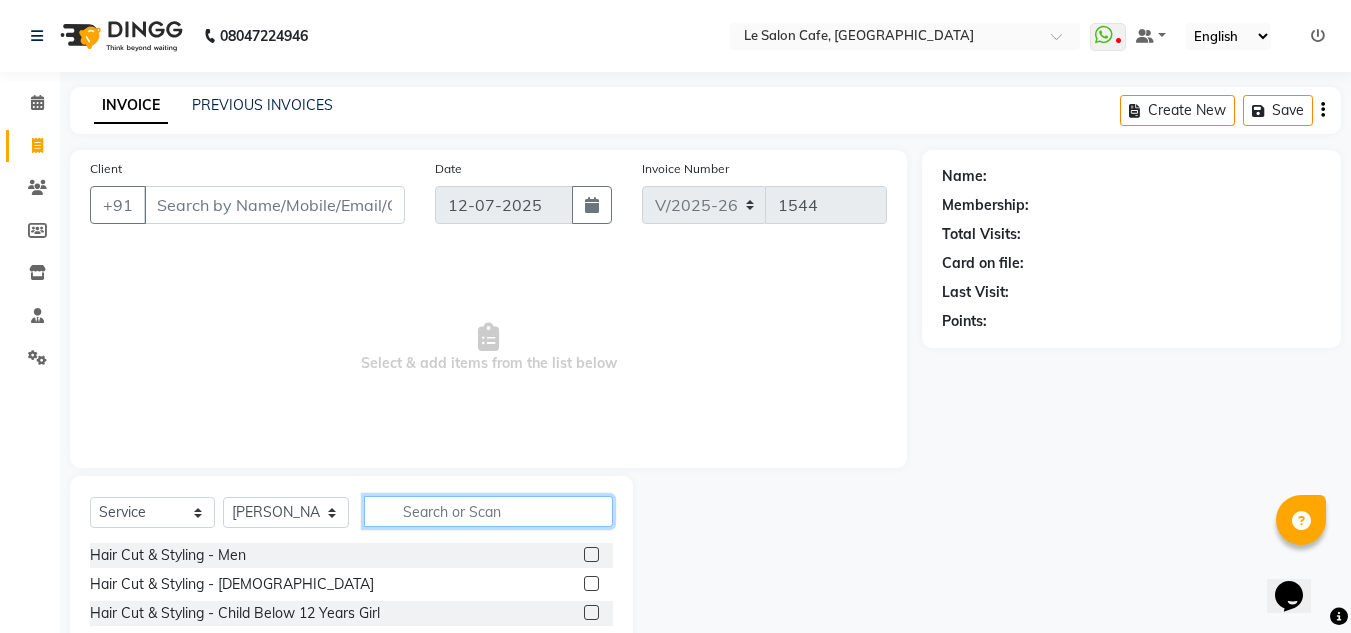 type 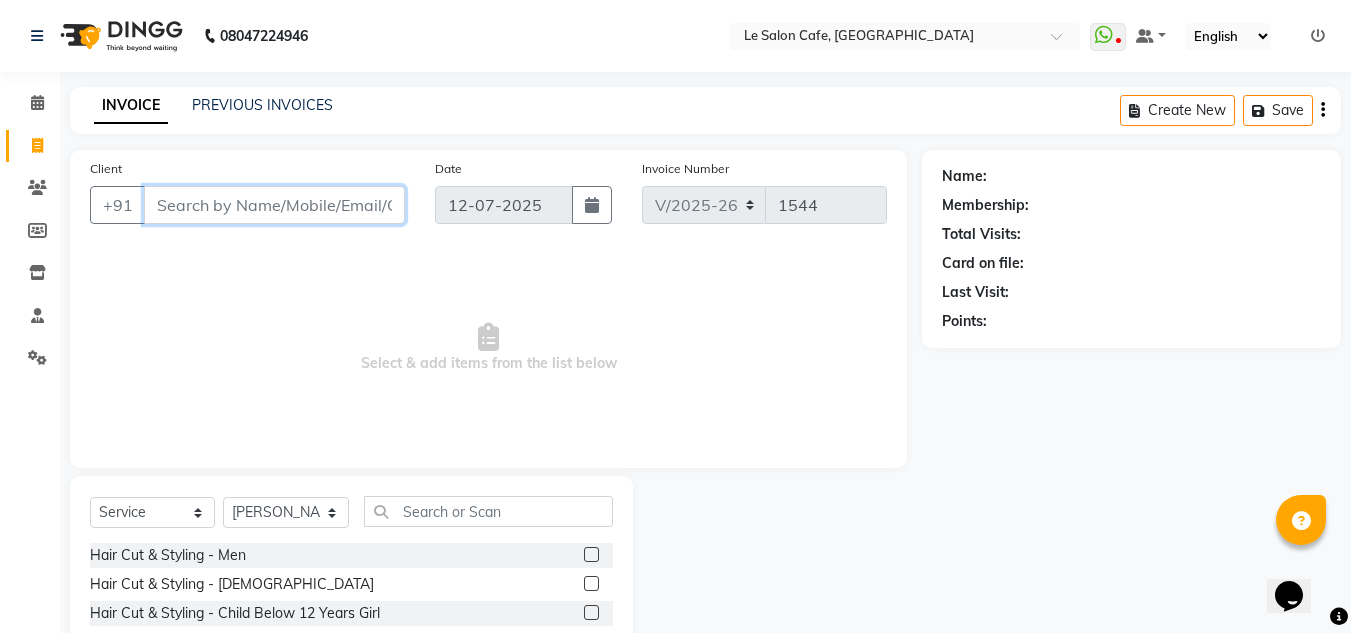click on "Client" at bounding box center [274, 205] 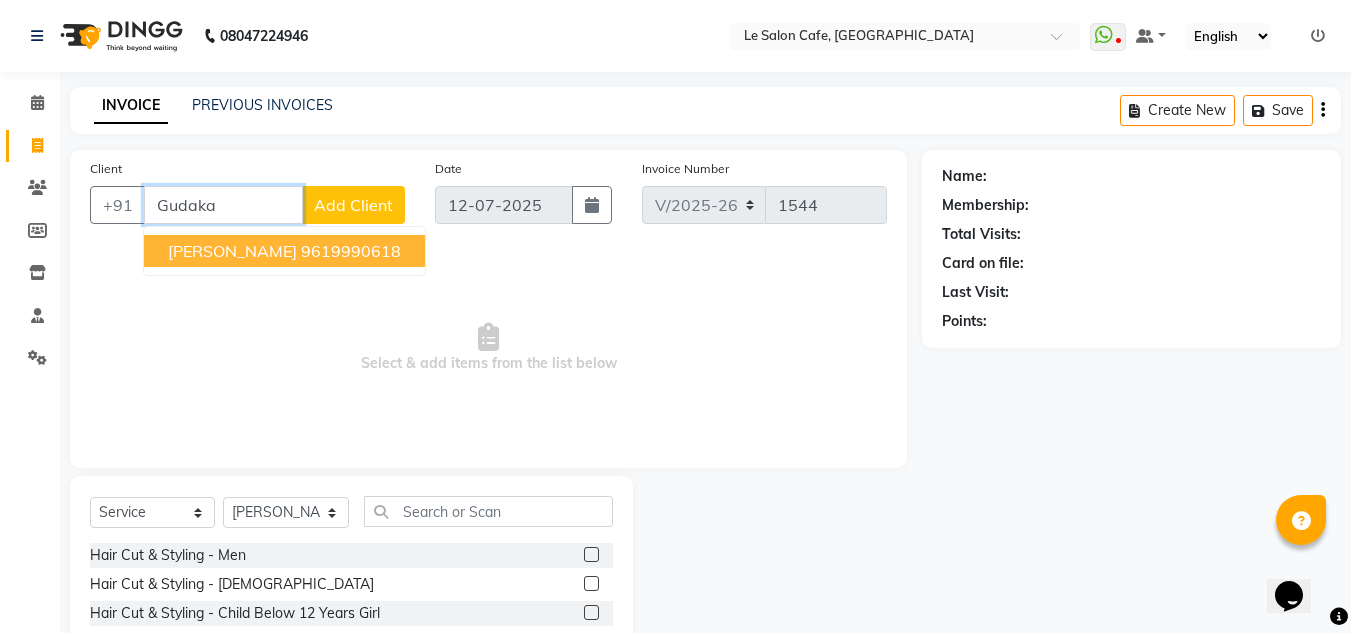 click on "Gudakash Kumar" at bounding box center [232, 251] 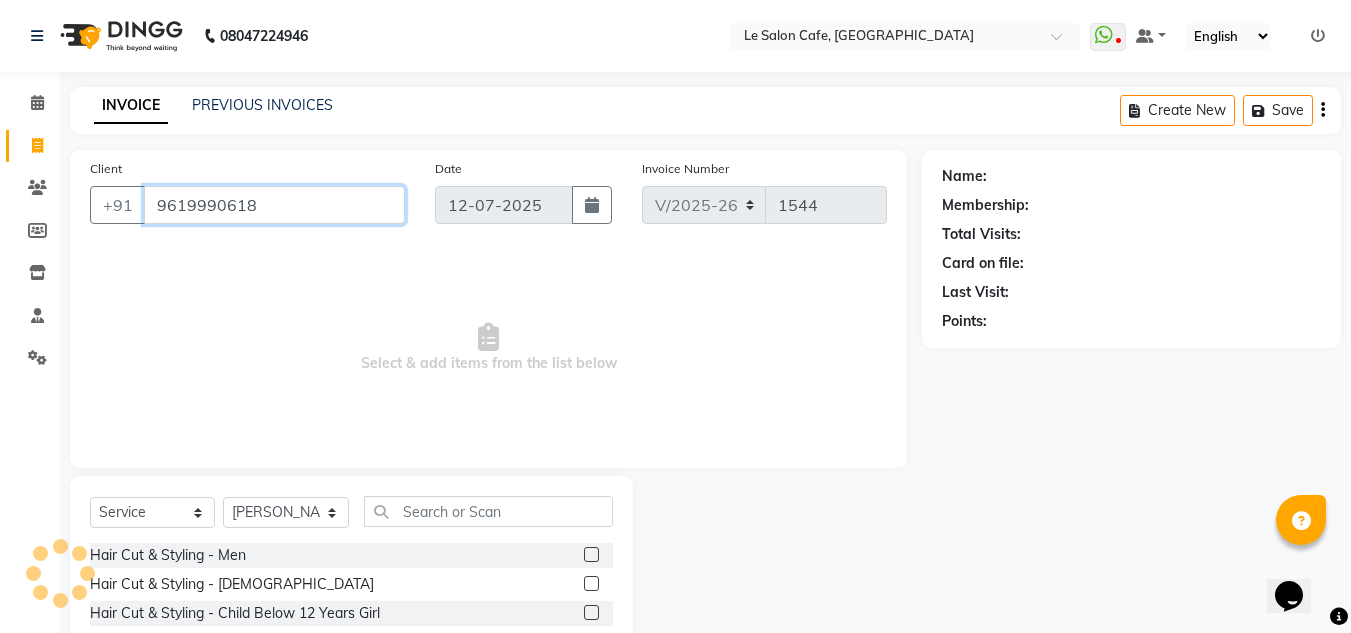 type on "9619990618" 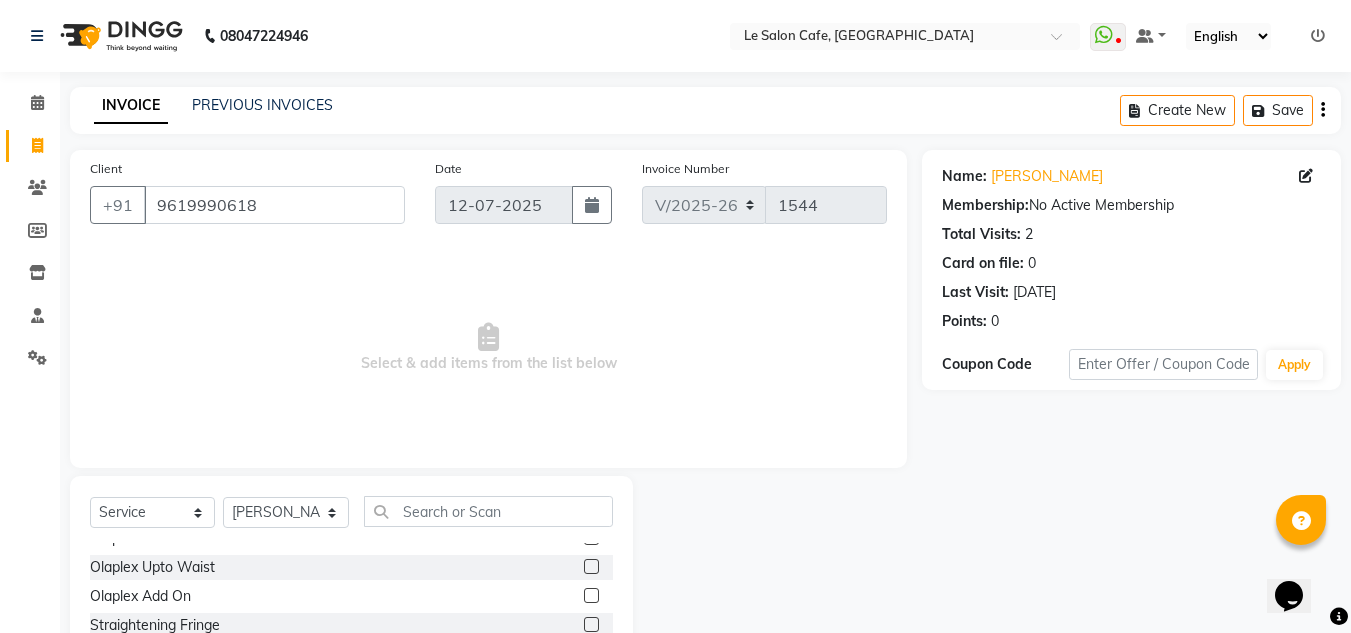 scroll, scrollTop: 300, scrollLeft: 0, axis: vertical 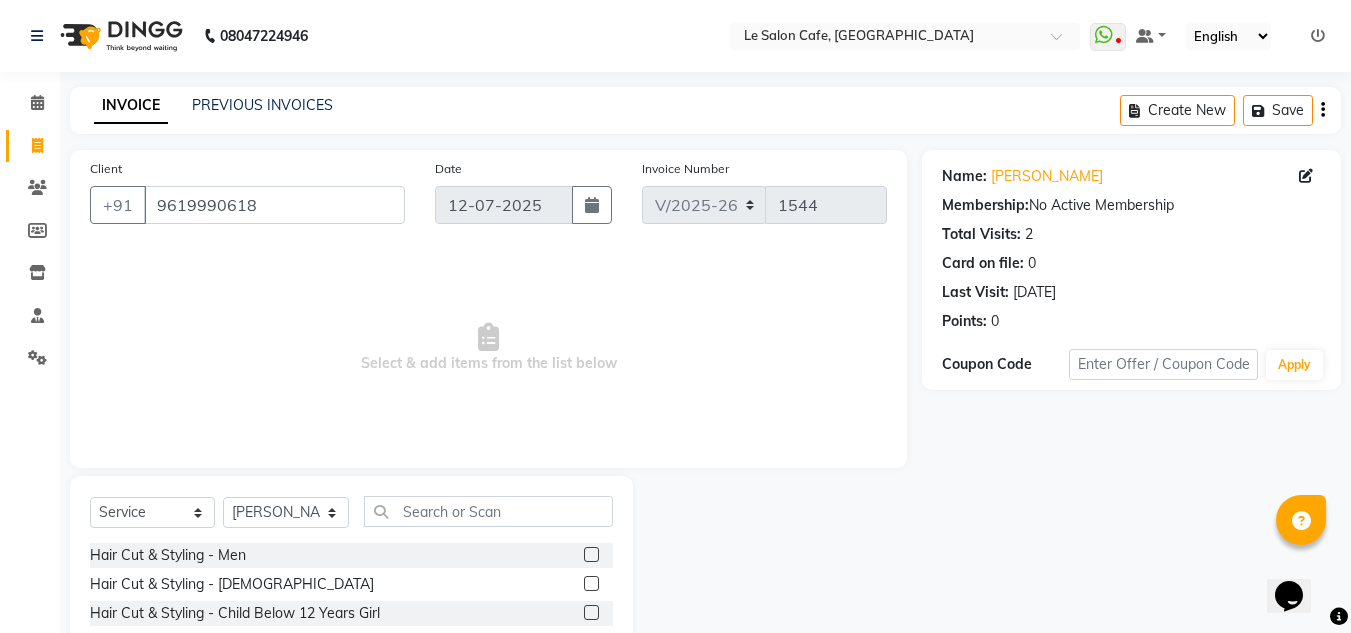 drag, startPoint x: 575, startPoint y: 553, endPoint x: 584, endPoint y: 559, distance: 10.816654 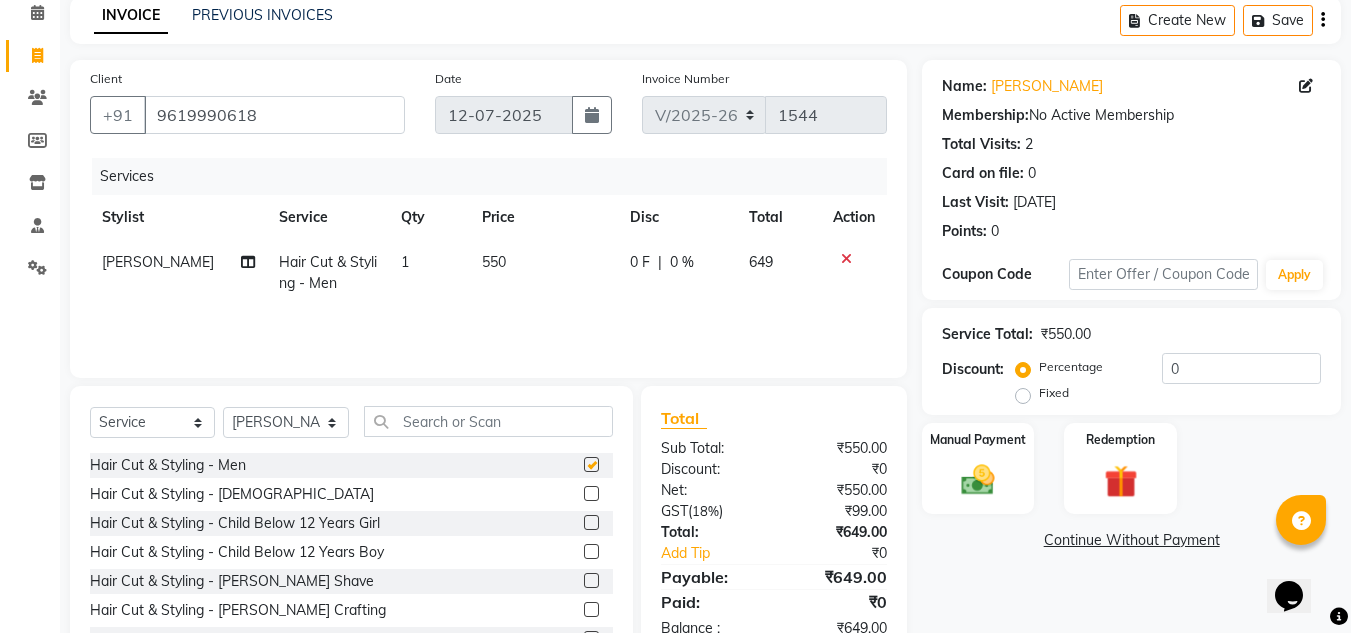 checkbox on "false" 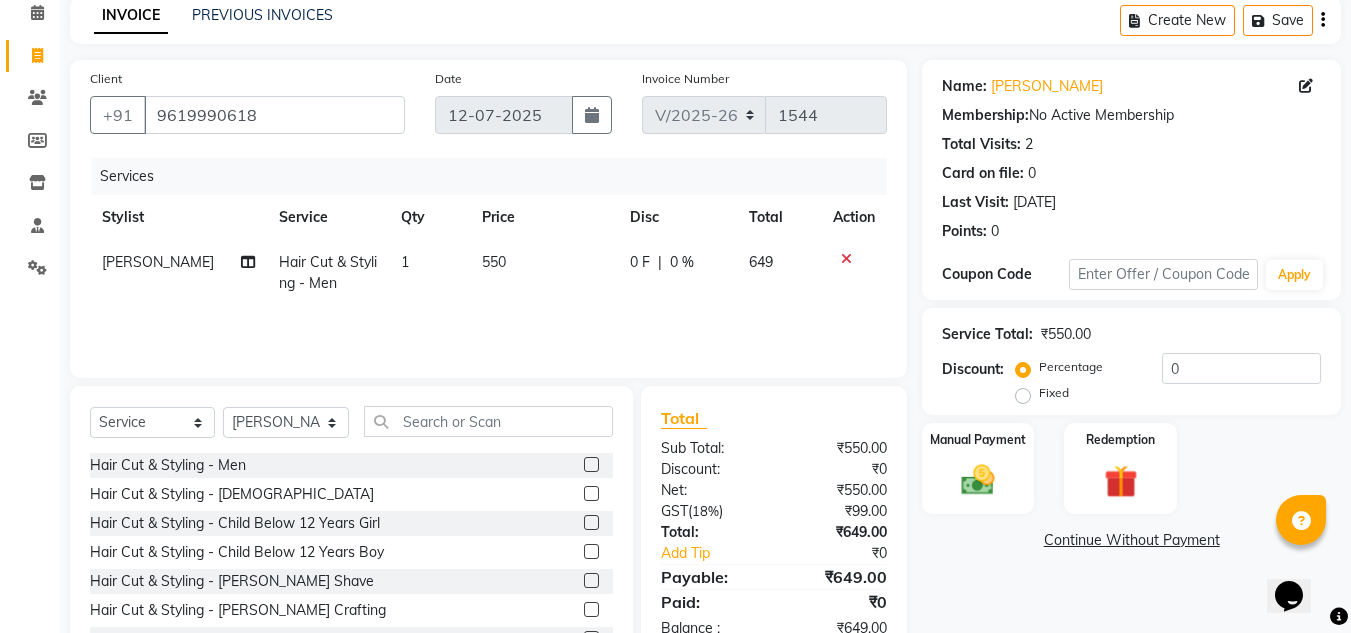 scroll, scrollTop: 168, scrollLeft: 0, axis: vertical 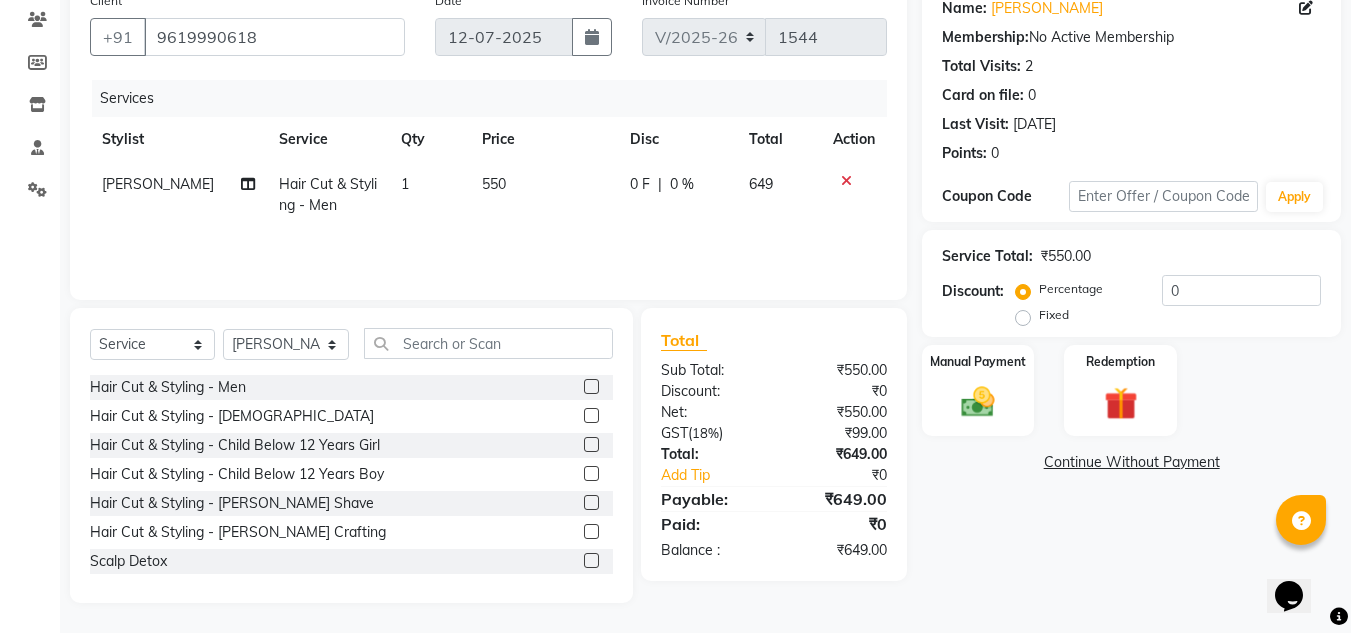 drag, startPoint x: 579, startPoint y: 533, endPoint x: 614, endPoint y: 559, distance: 43.60046 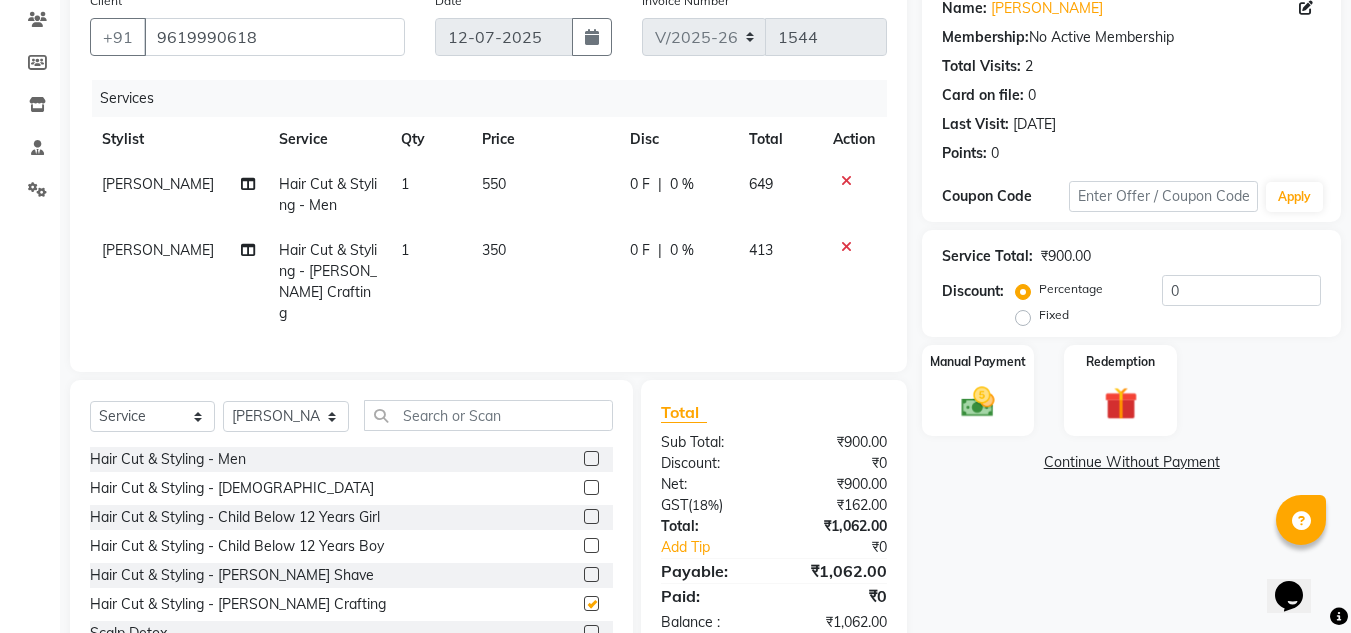 checkbox on "false" 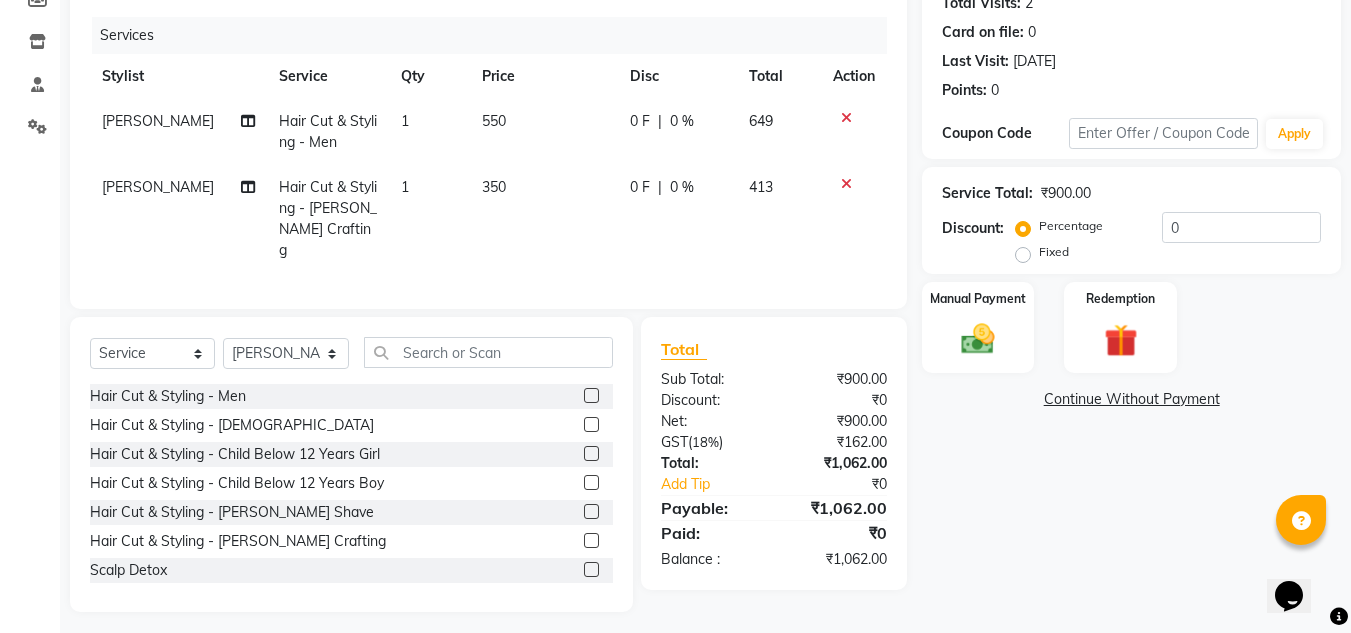 scroll, scrollTop: 234, scrollLeft: 0, axis: vertical 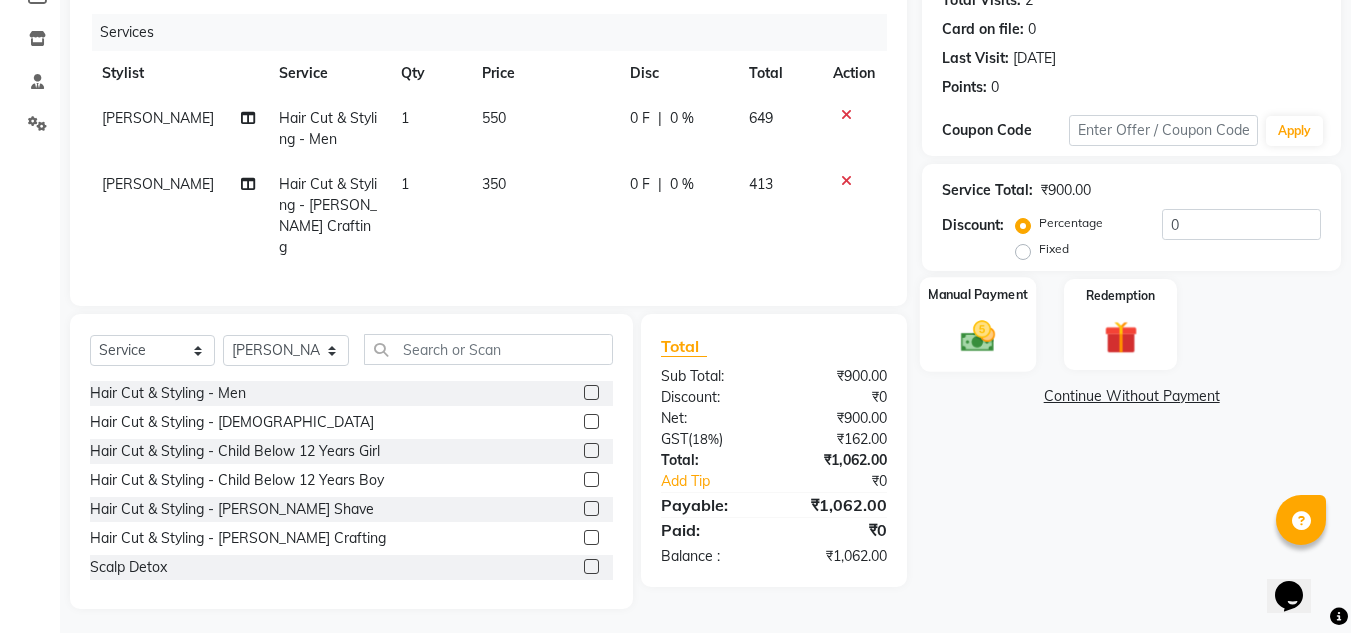 click 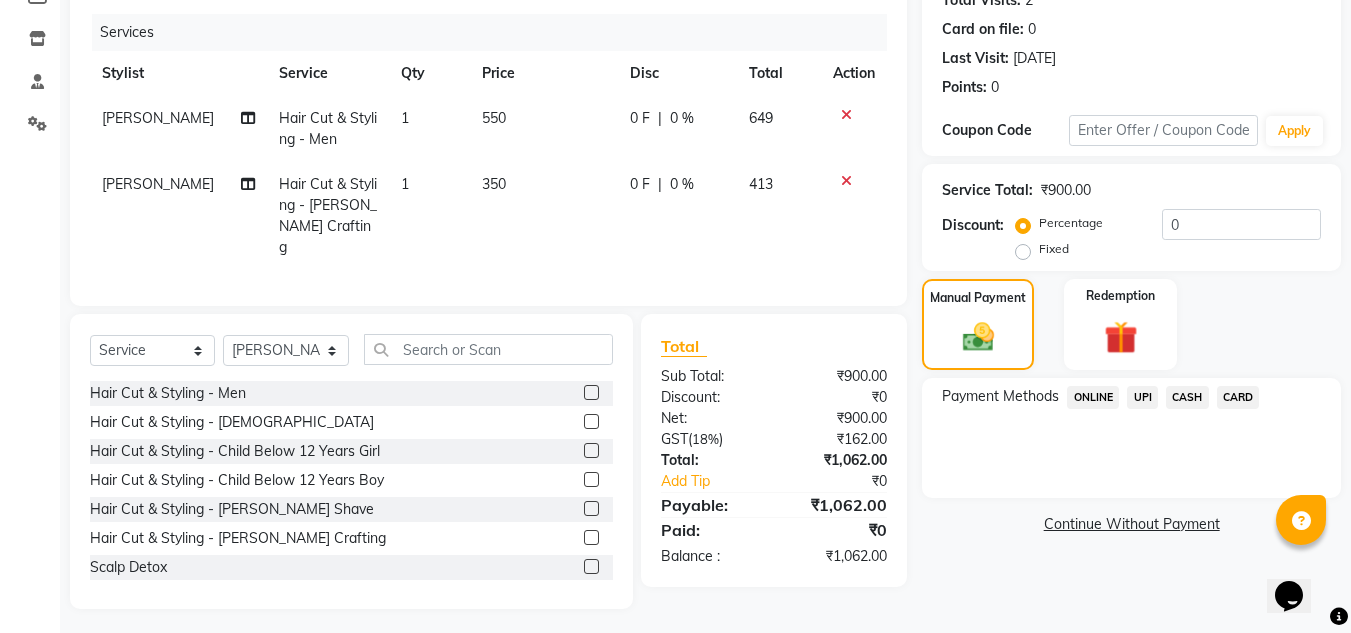 click on "CARD" 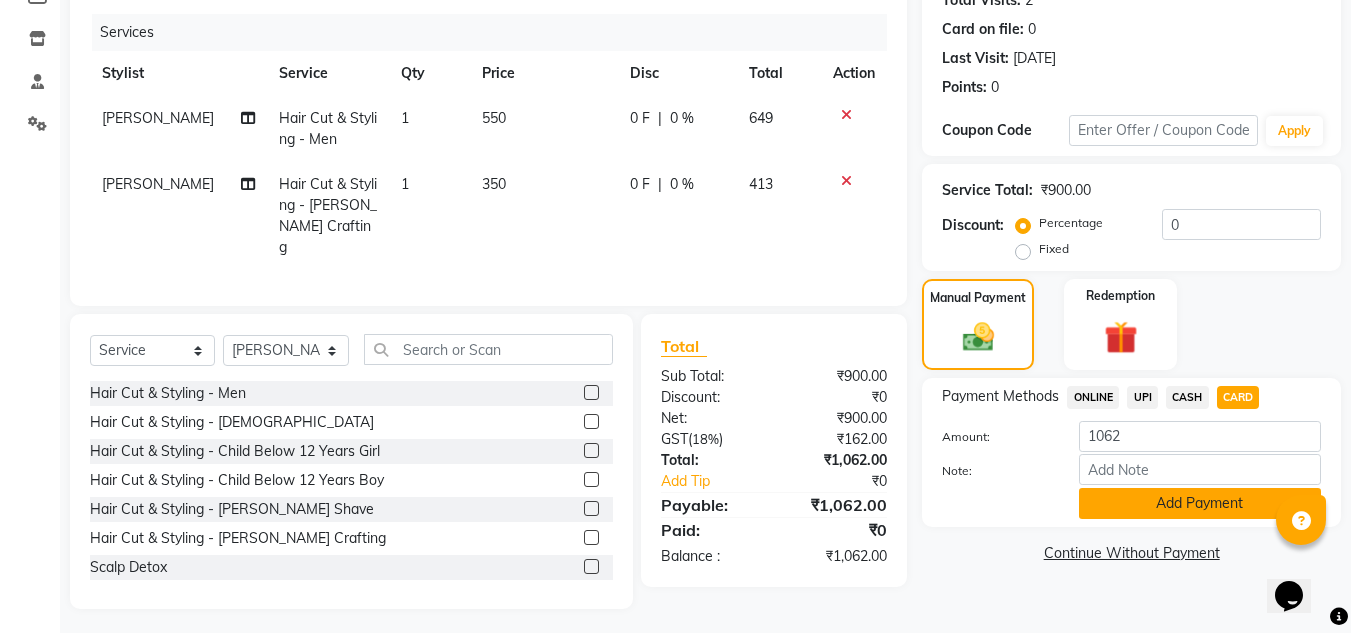 click on "Add Payment" 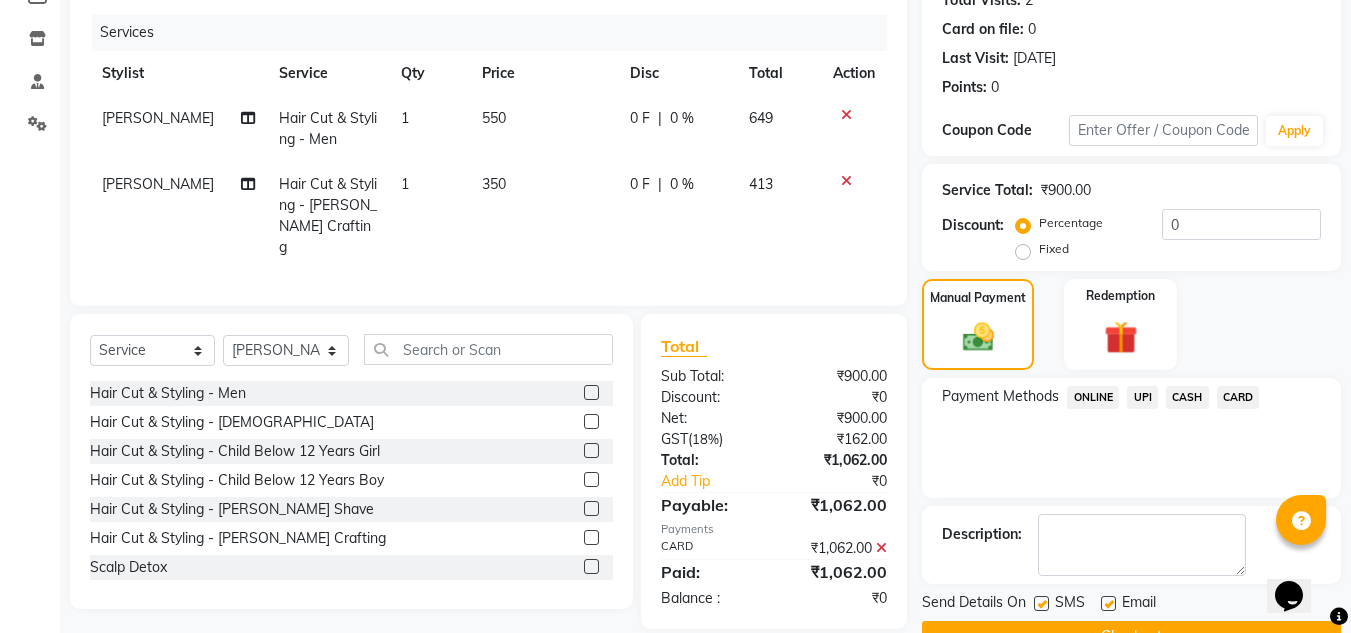 click 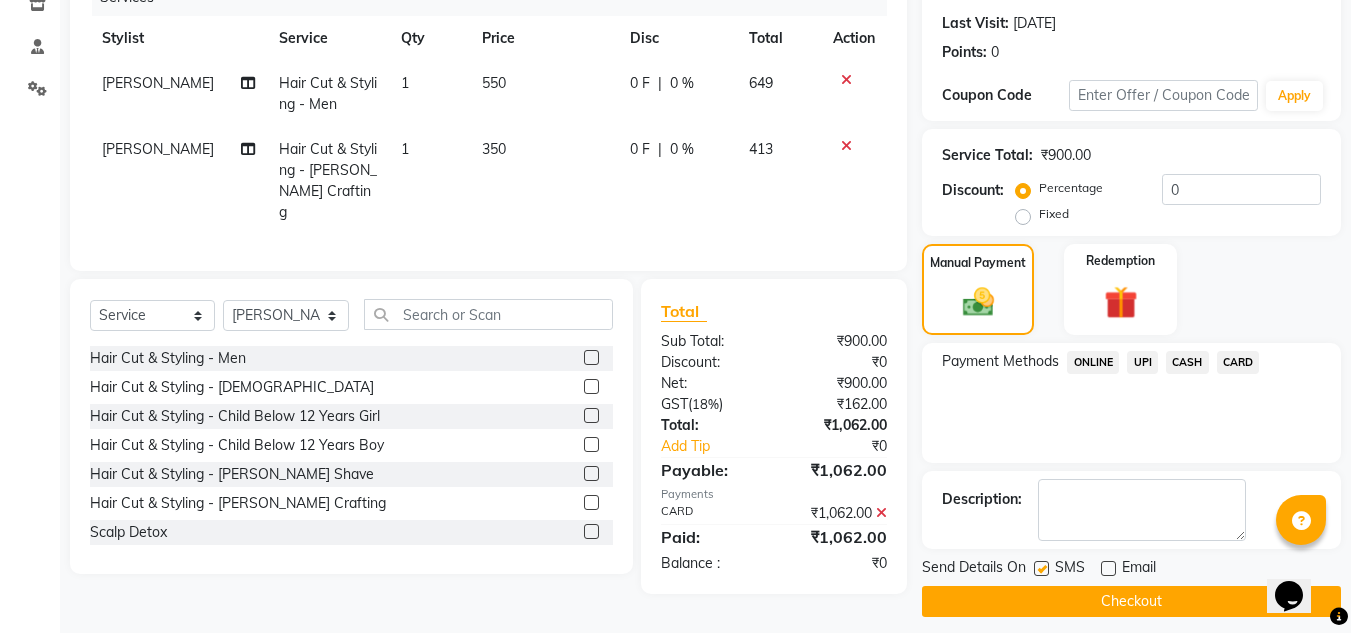 scroll, scrollTop: 283, scrollLeft: 0, axis: vertical 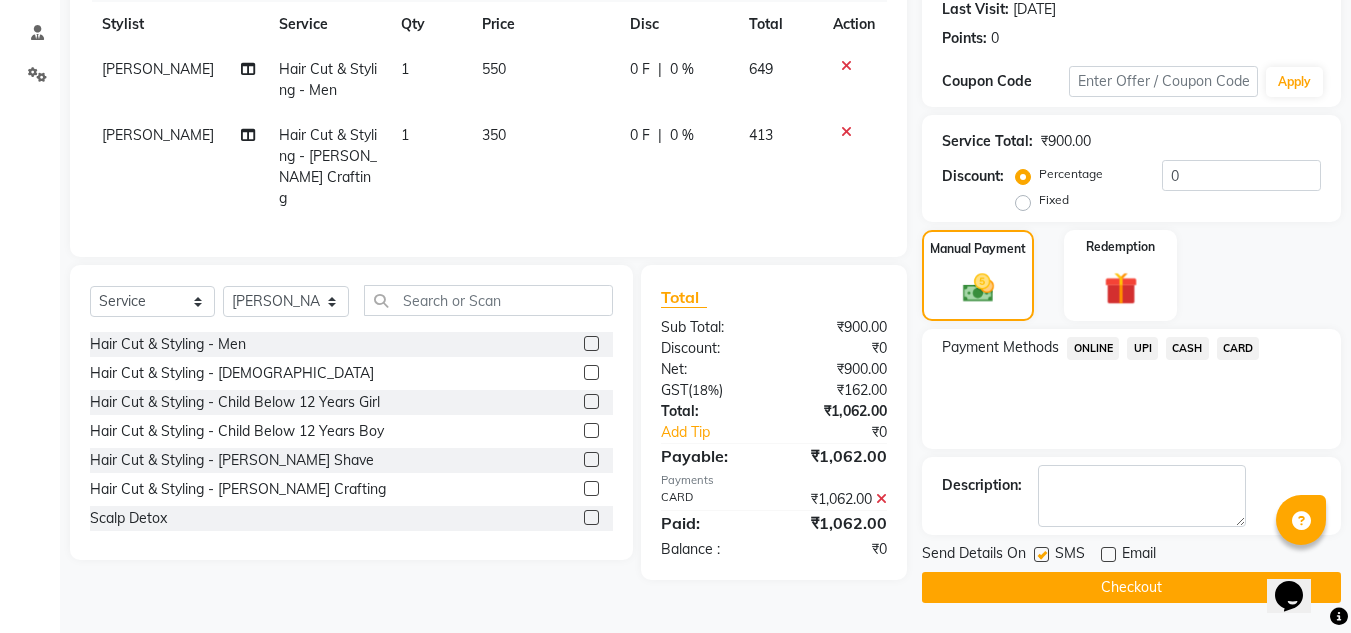 click on "Checkout" 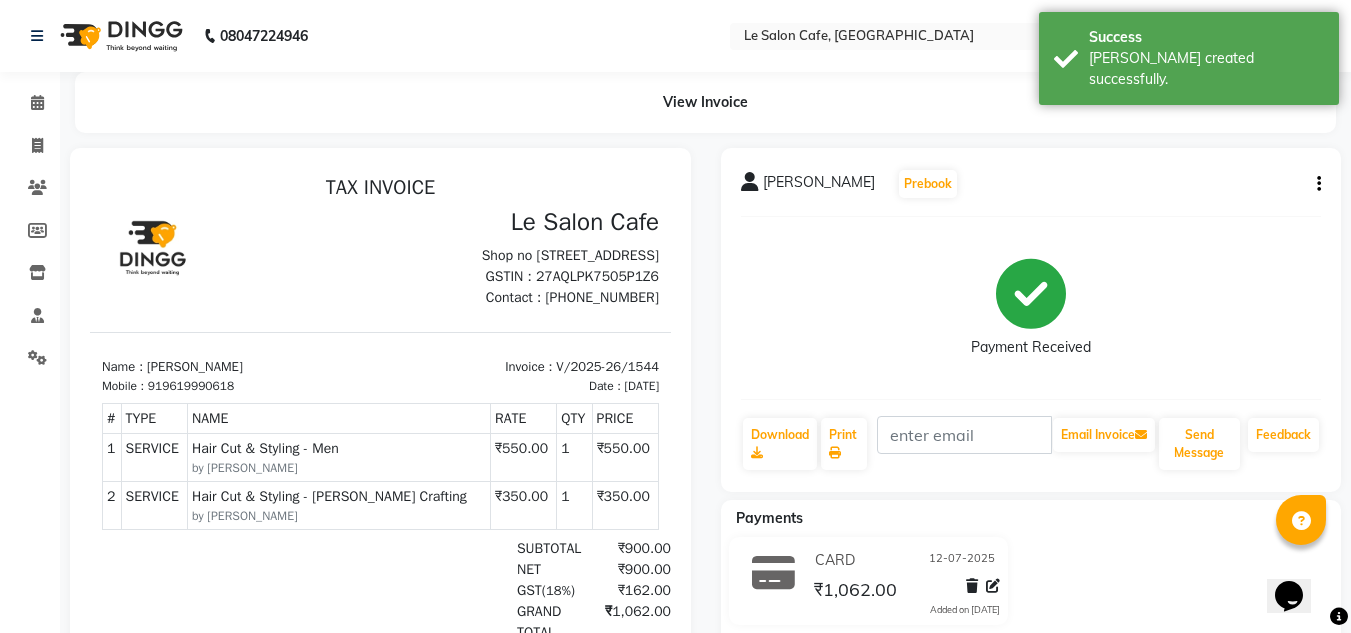 scroll, scrollTop: 0, scrollLeft: 0, axis: both 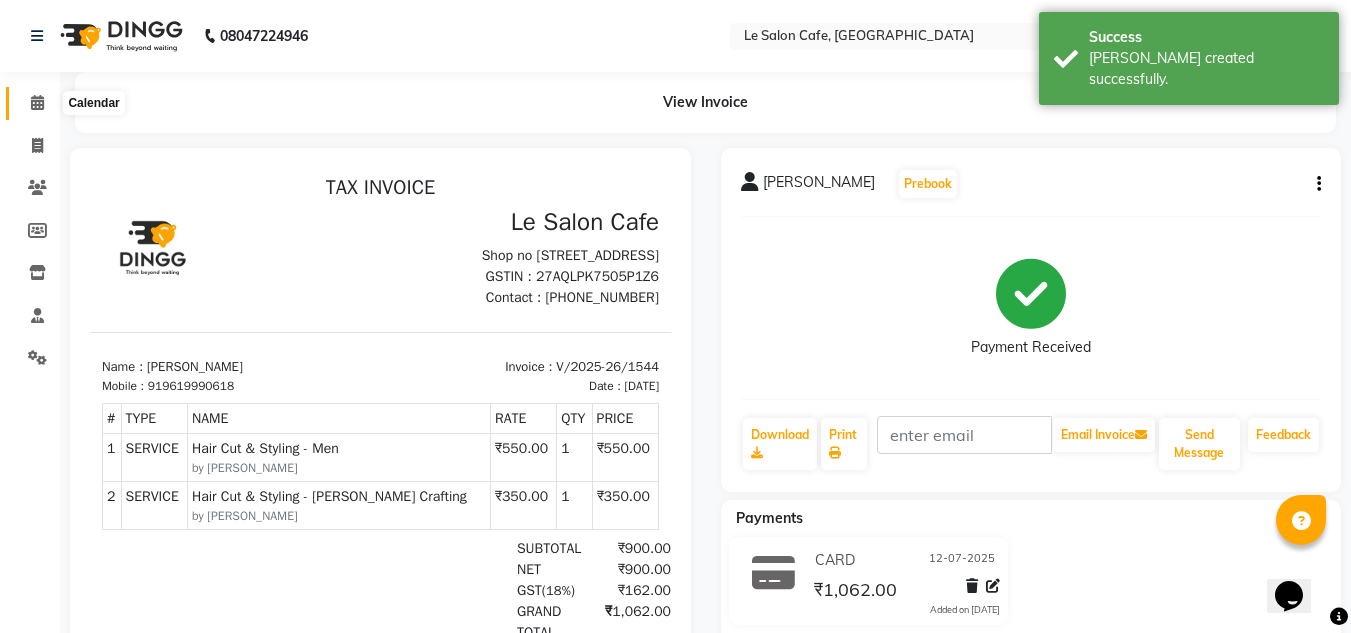 click 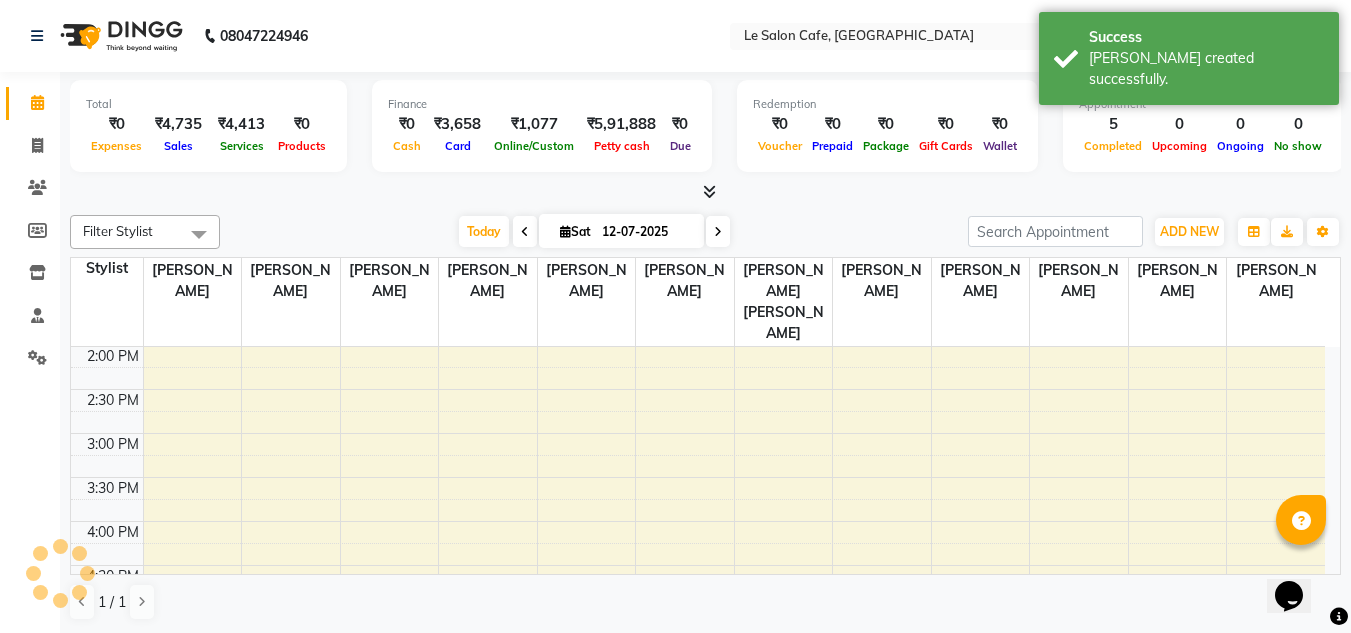 scroll, scrollTop: 0, scrollLeft: 0, axis: both 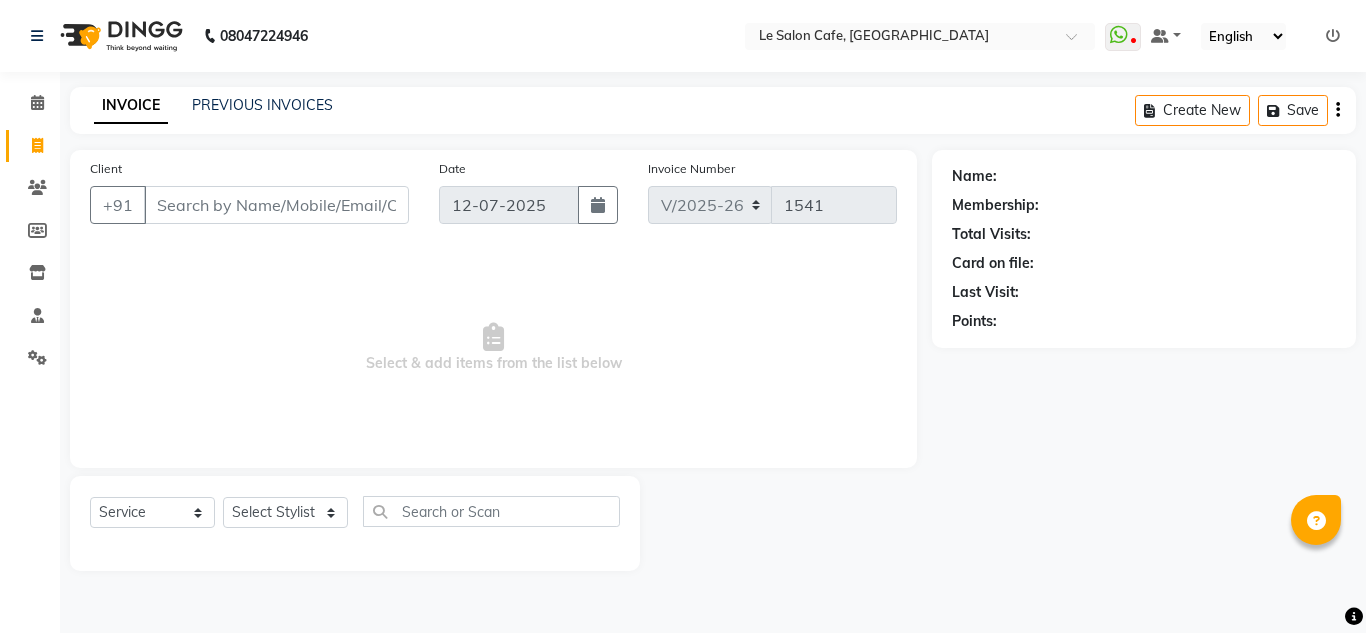 select on "594" 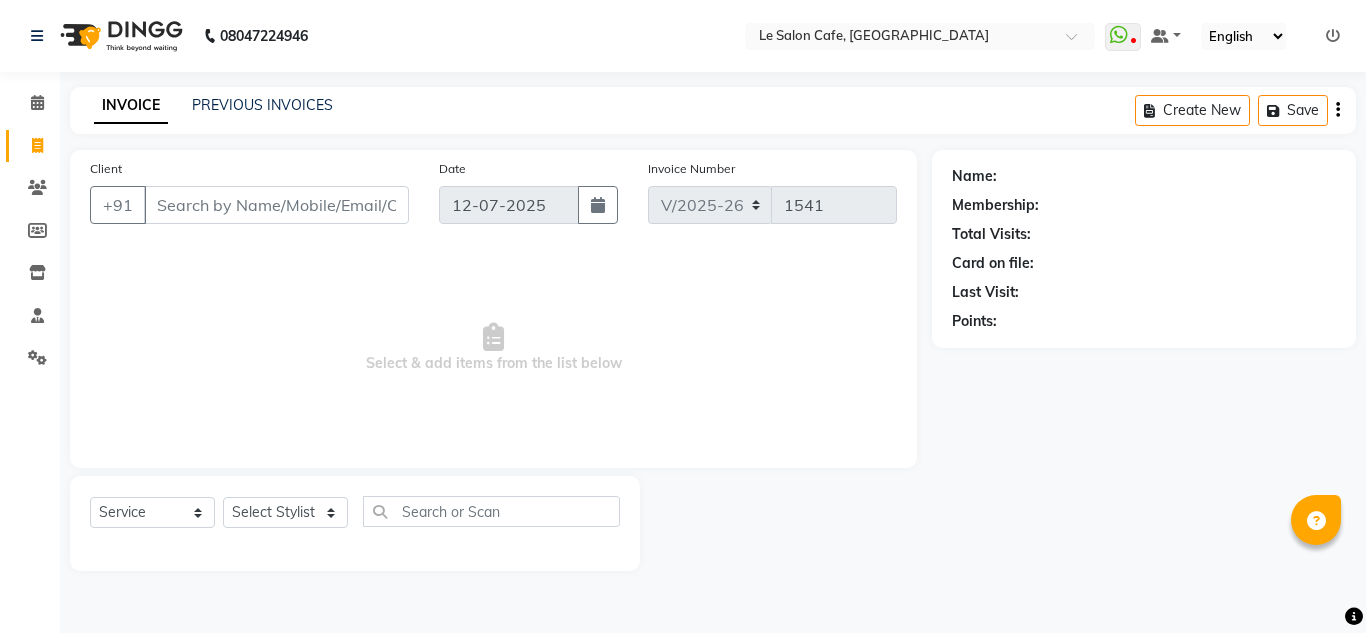 scroll, scrollTop: 0, scrollLeft: 0, axis: both 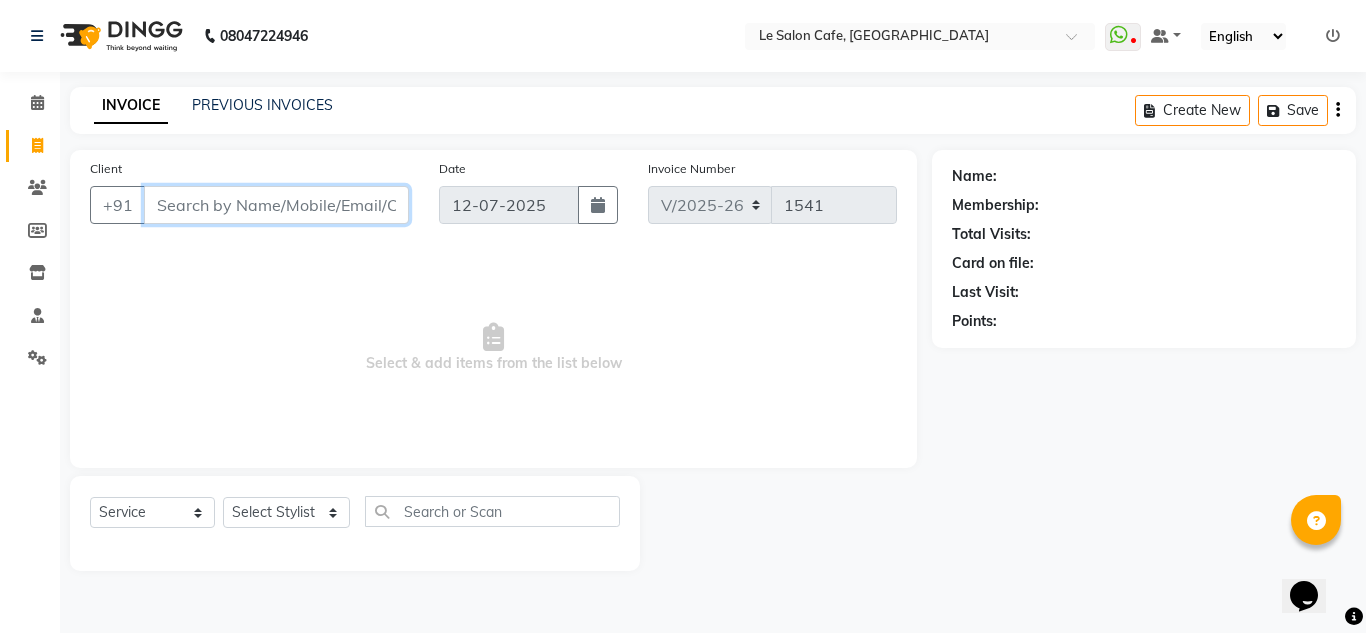 paste on "Saba Siddiqui" 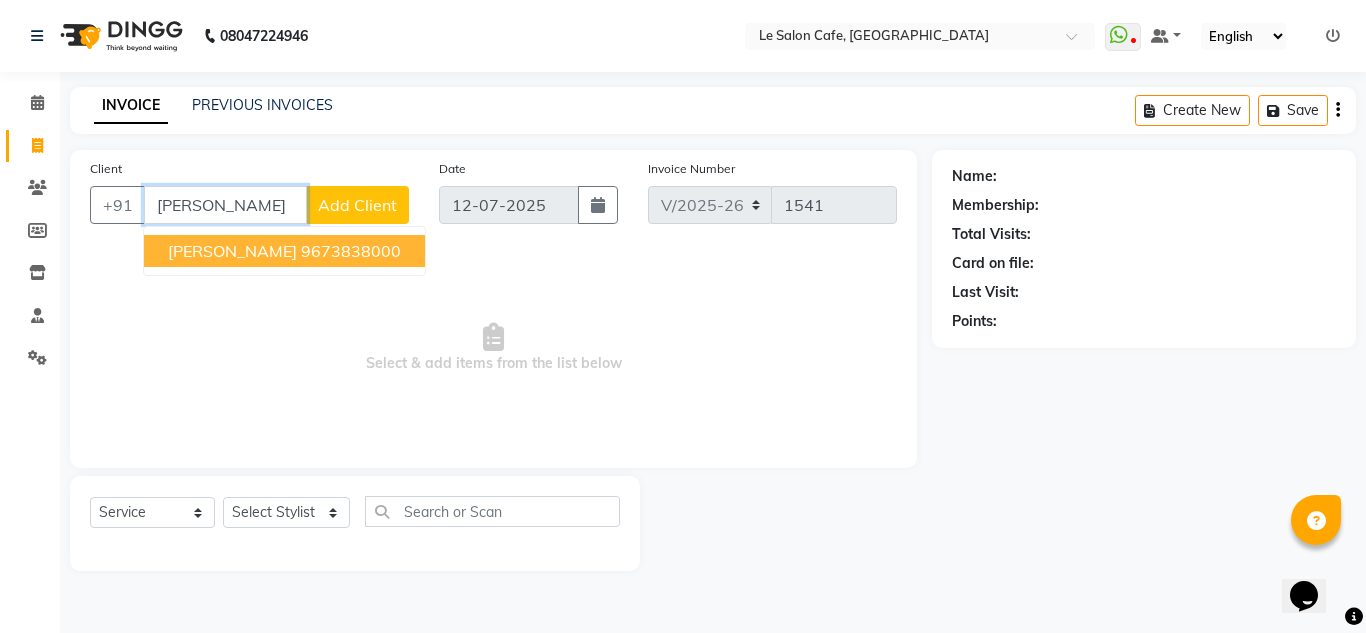 click on "9673838000" at bounding box center [351, 251] 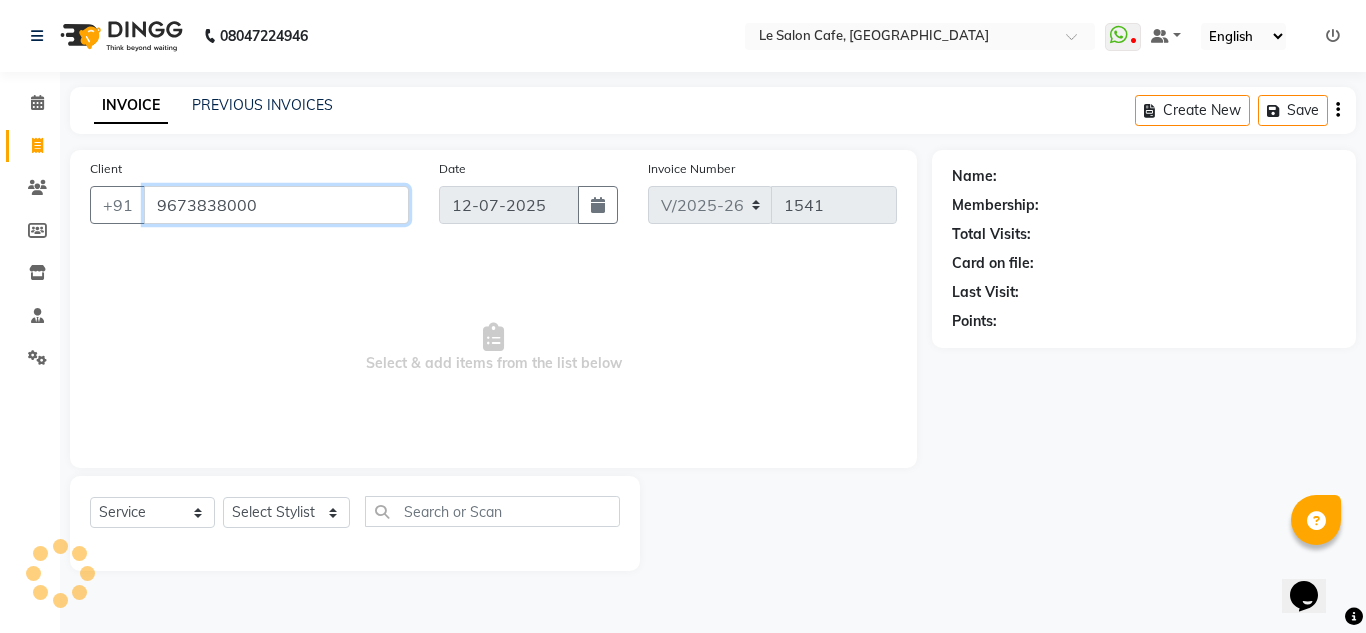 type on "9673838000" 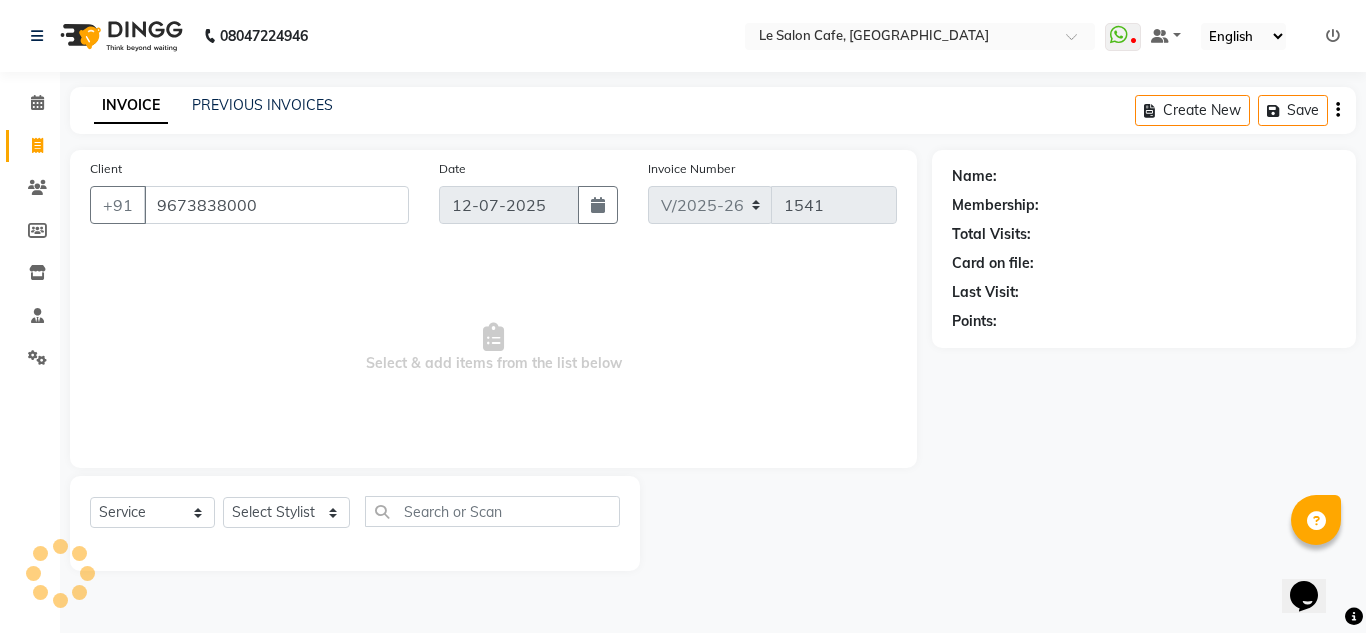 select on "1: Object" 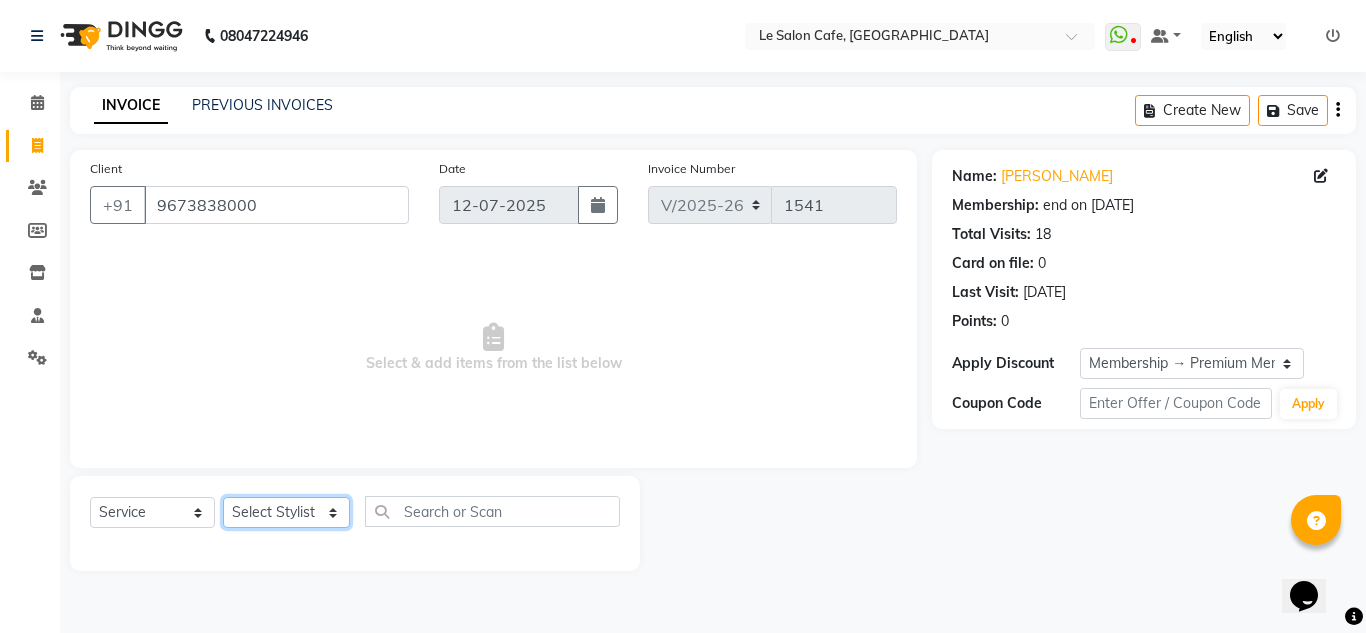 click on "Select Stylist Abid Salmani  Aniket Kadam  Front Desk  Muskan Khan  Pooja Kolge Reena Shaukat Ali  Sangeeta Kadri Shailendra Chauhan  Shekhar Sangle Soniyaa Varma Suchita Mistry Swapnil Kamble Wasim Ansari" 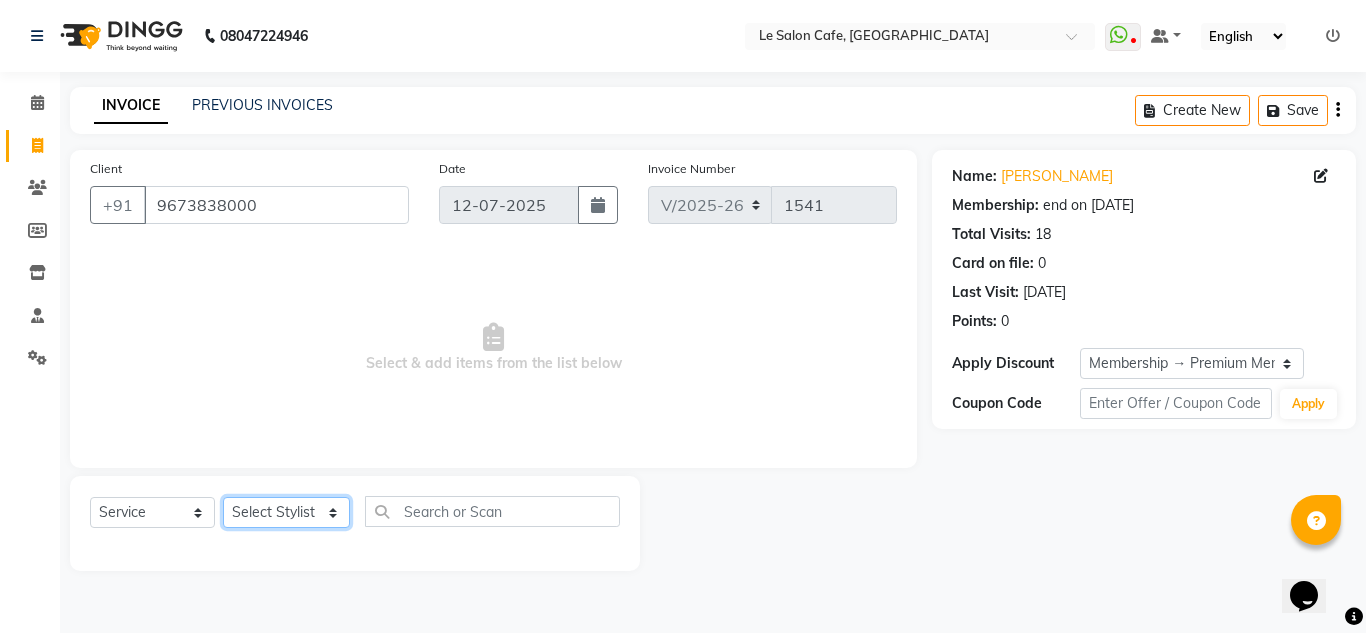 select on "85590" 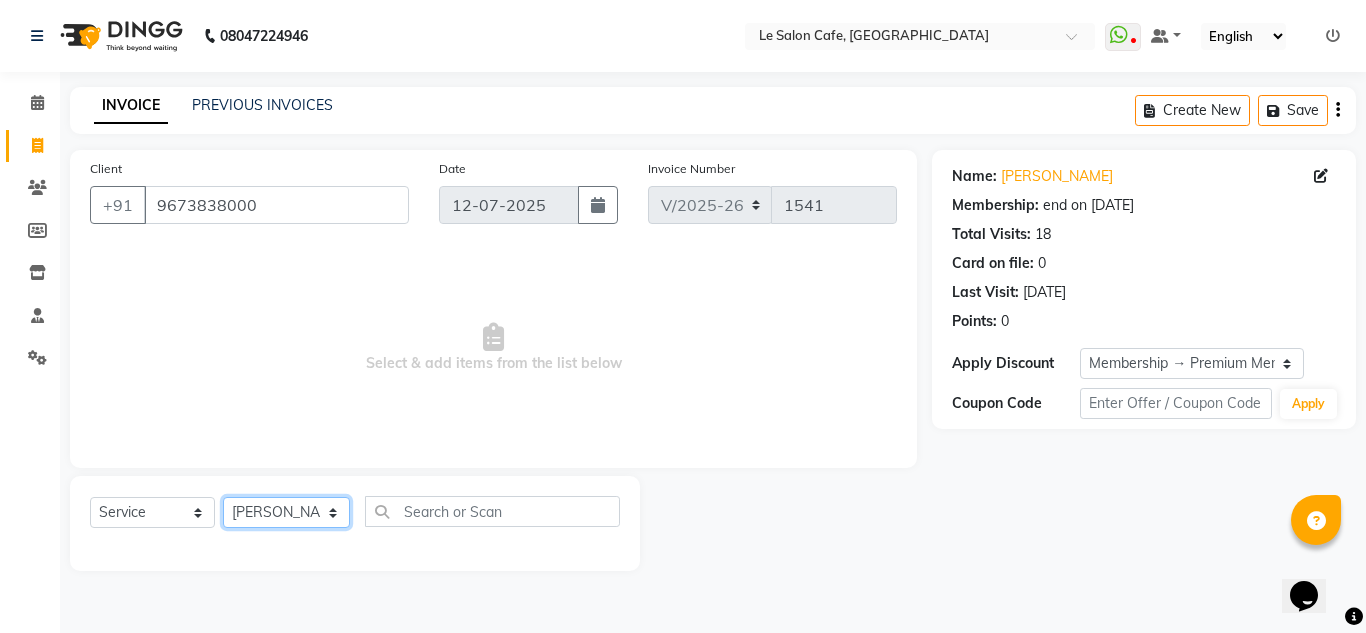 click on "Select Stylist Abid Salmani  Aniket Kadam  Front Desk  Muskan Khan  Pooja Kolge Reena Shaukat Ali  Sangeeta Kadri Shailendra Chauhan  Shekhar Sangle Soniyaa Varma Suchita Mistry Swapnil Kamble Wasim Ansari" 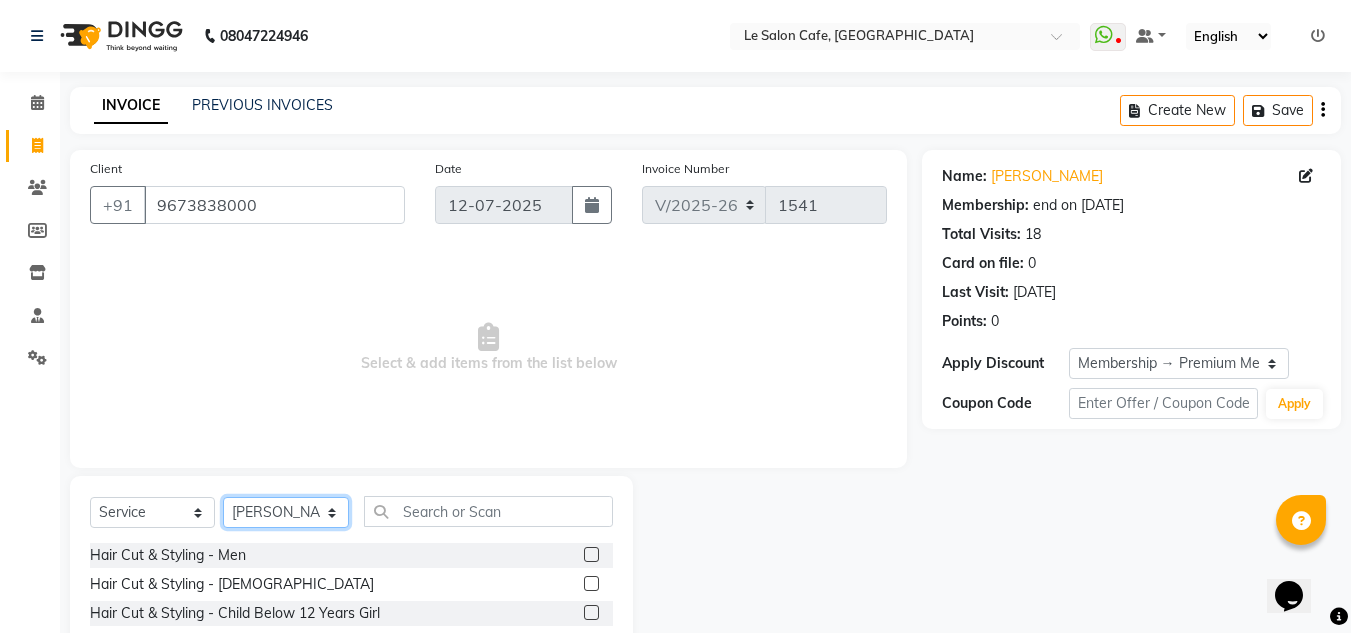 scroll, scrollTop: 168, scrollLeft: 0, axis: vertical 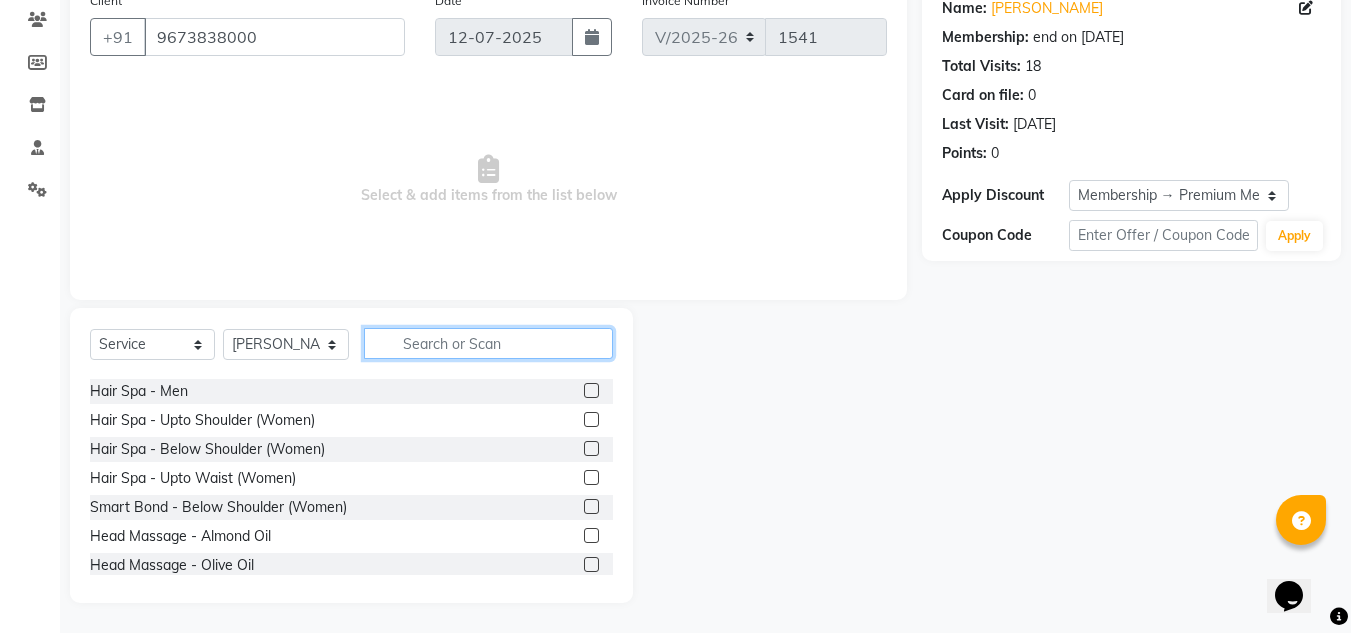 click 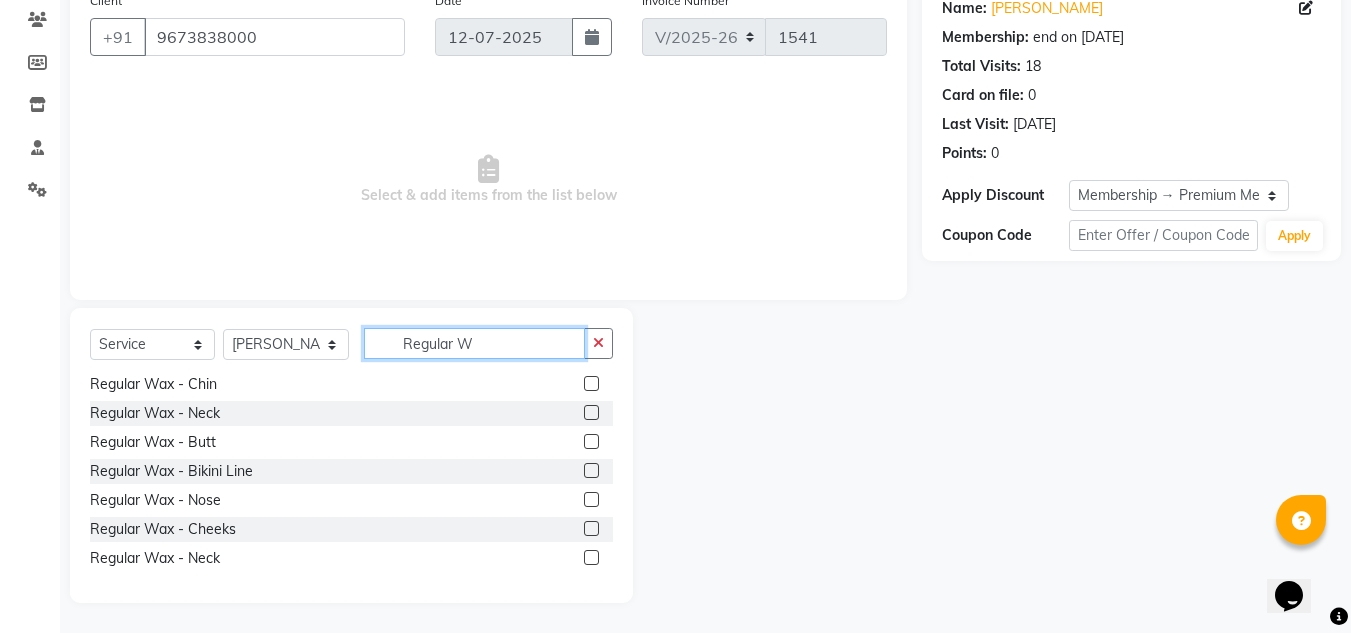 scroll, scrollTop: 438, scrollLeft: 0, axis: vertical 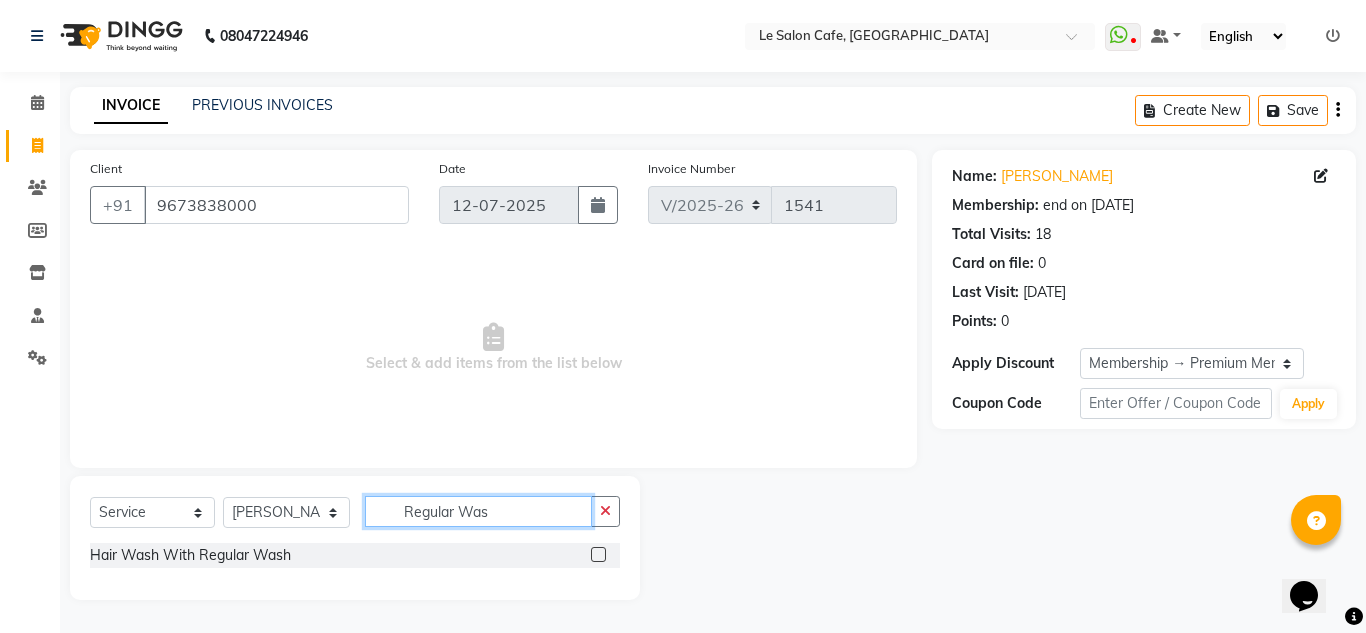 type on "Regular Was" 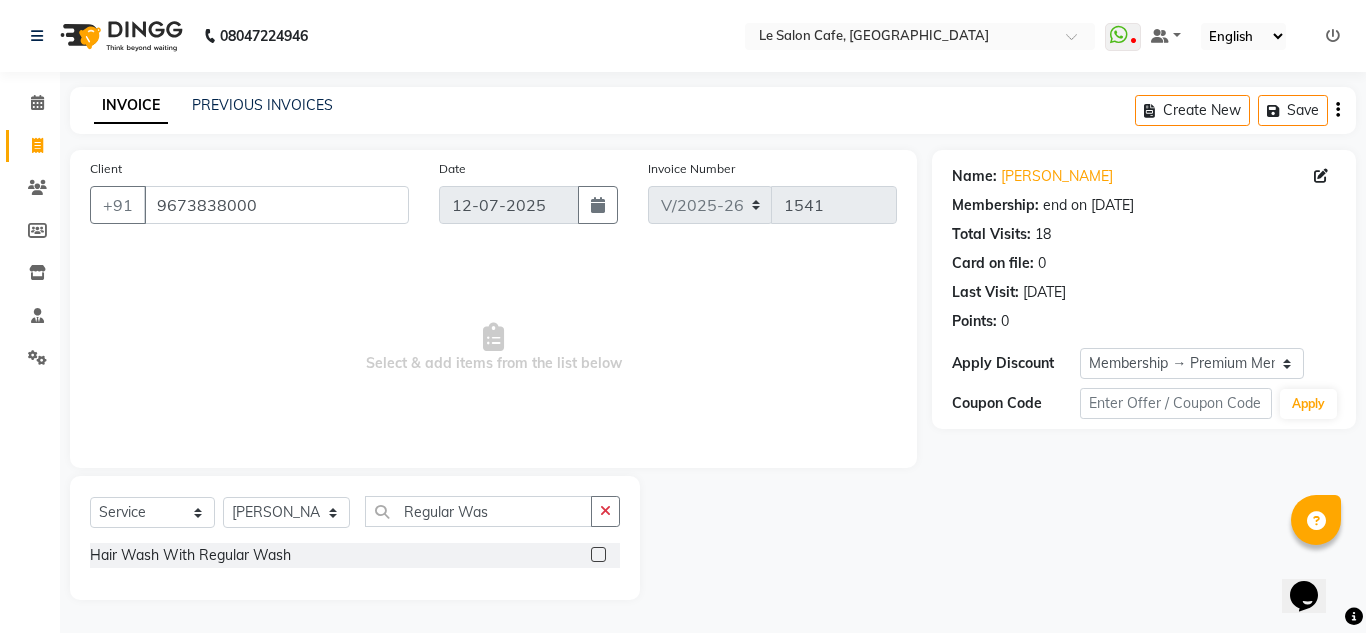 click 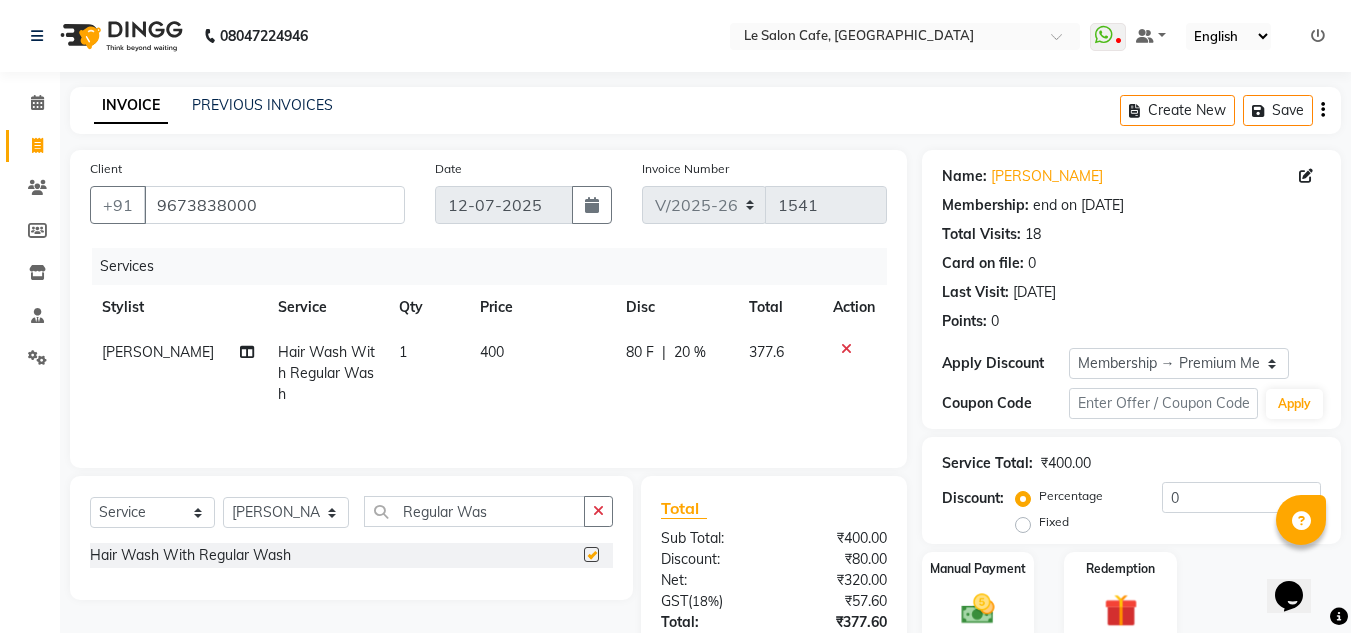 checkbox on "false" 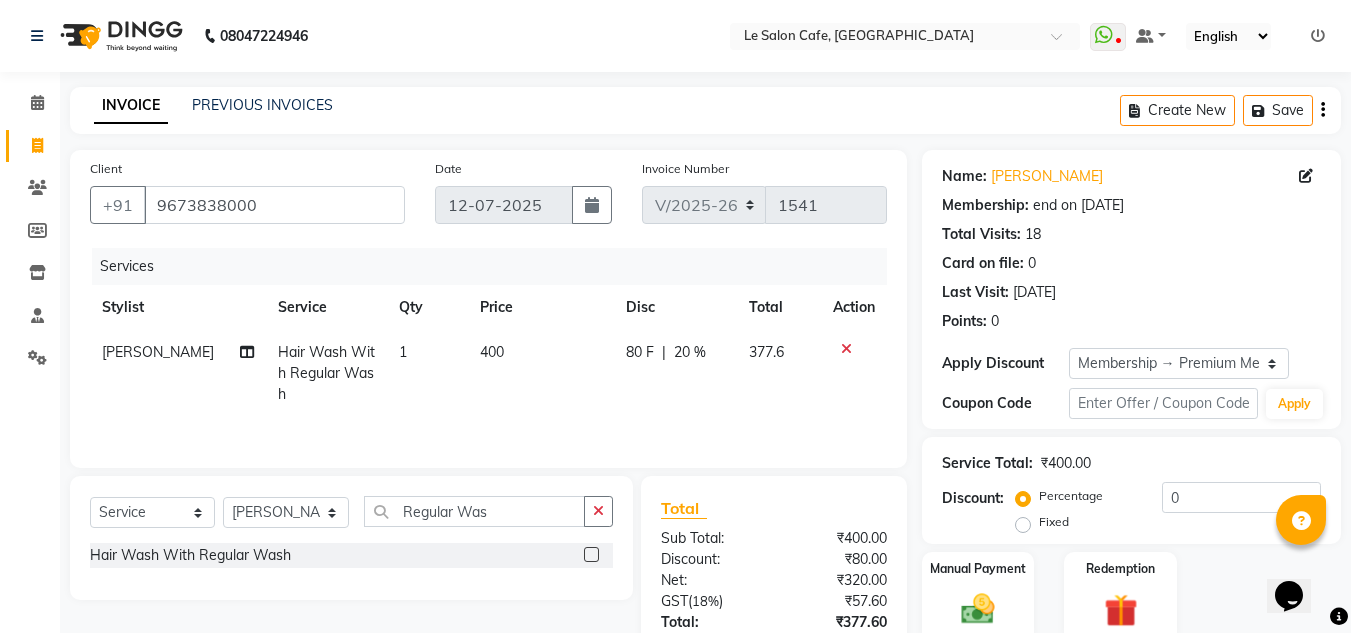 scroll, scrollTop: 146, scrollLeft: 0, axis: vertical 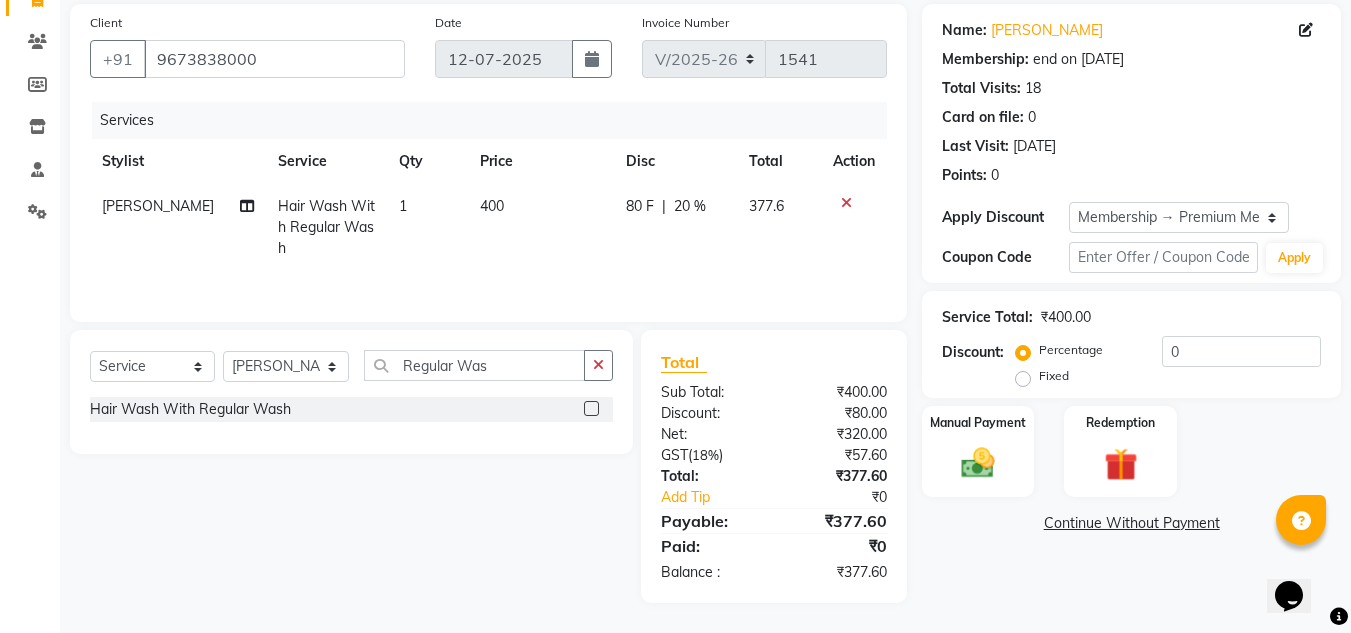 click on "₹0" 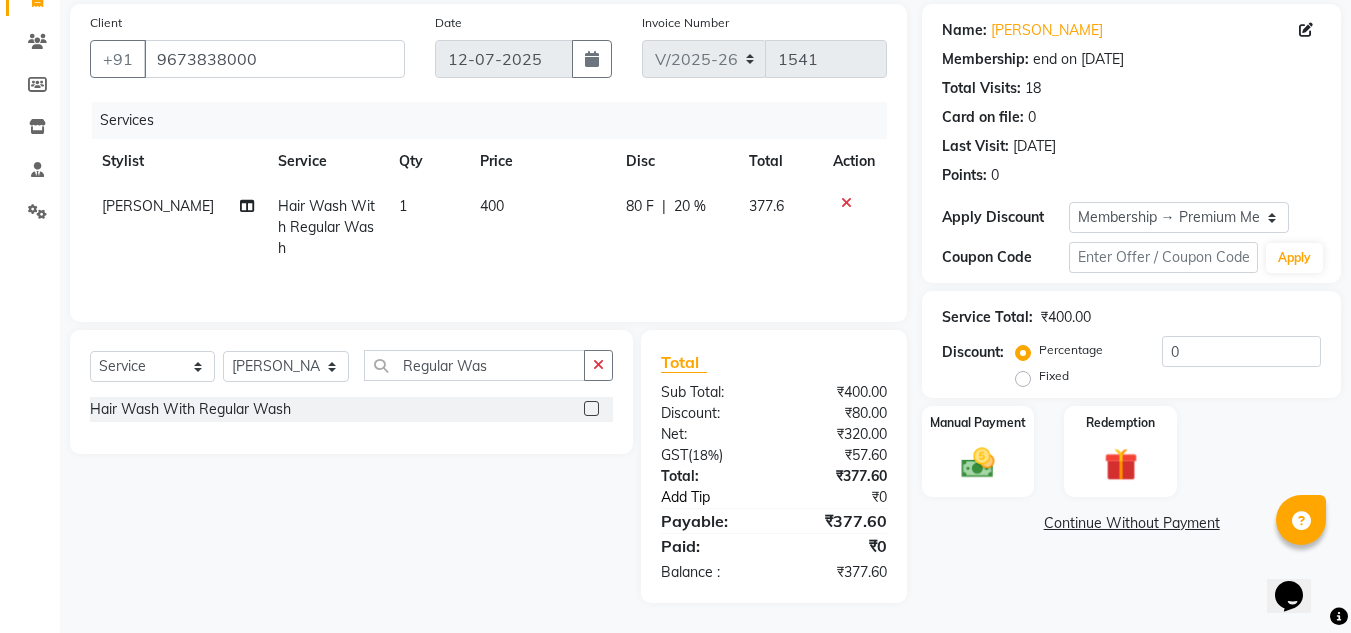 click on "Add Tip" 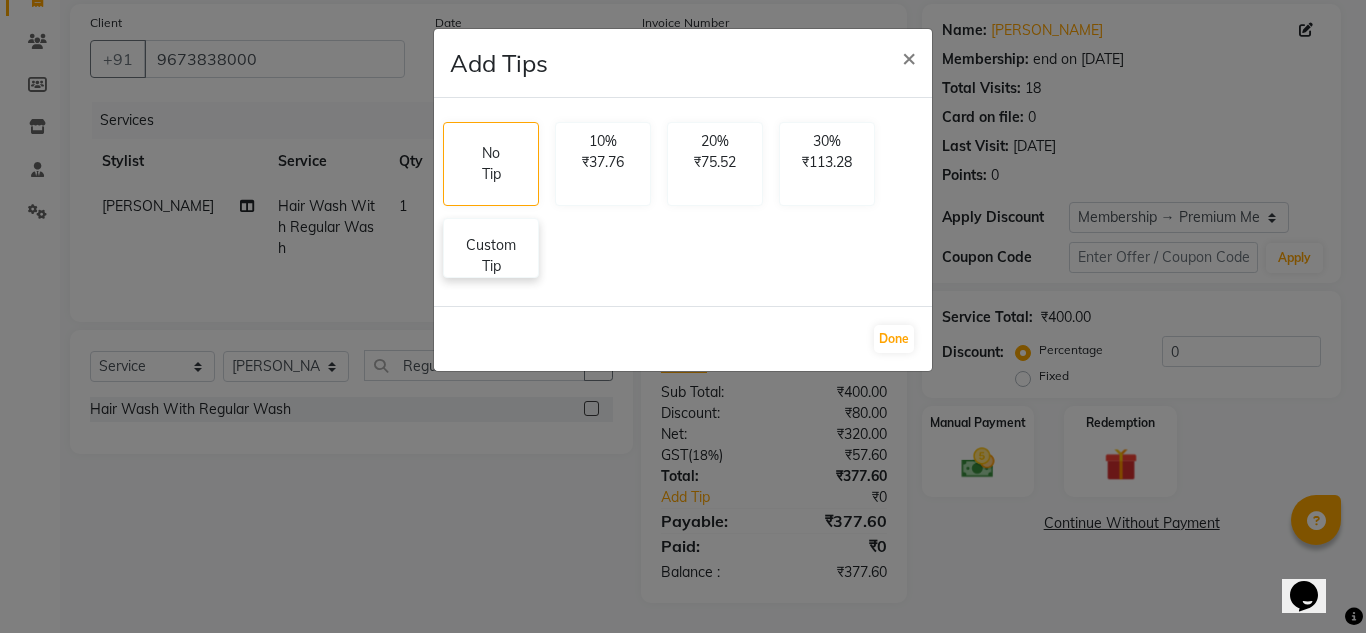 click on "Custom Tip" 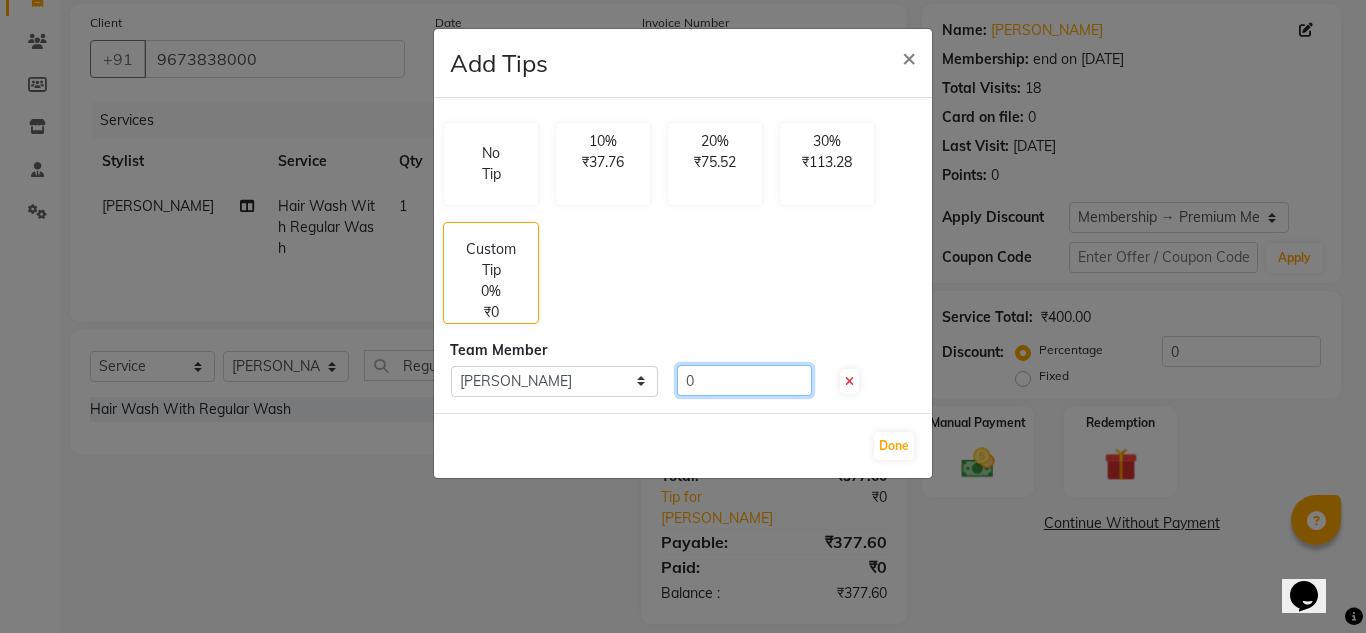 click on "0" 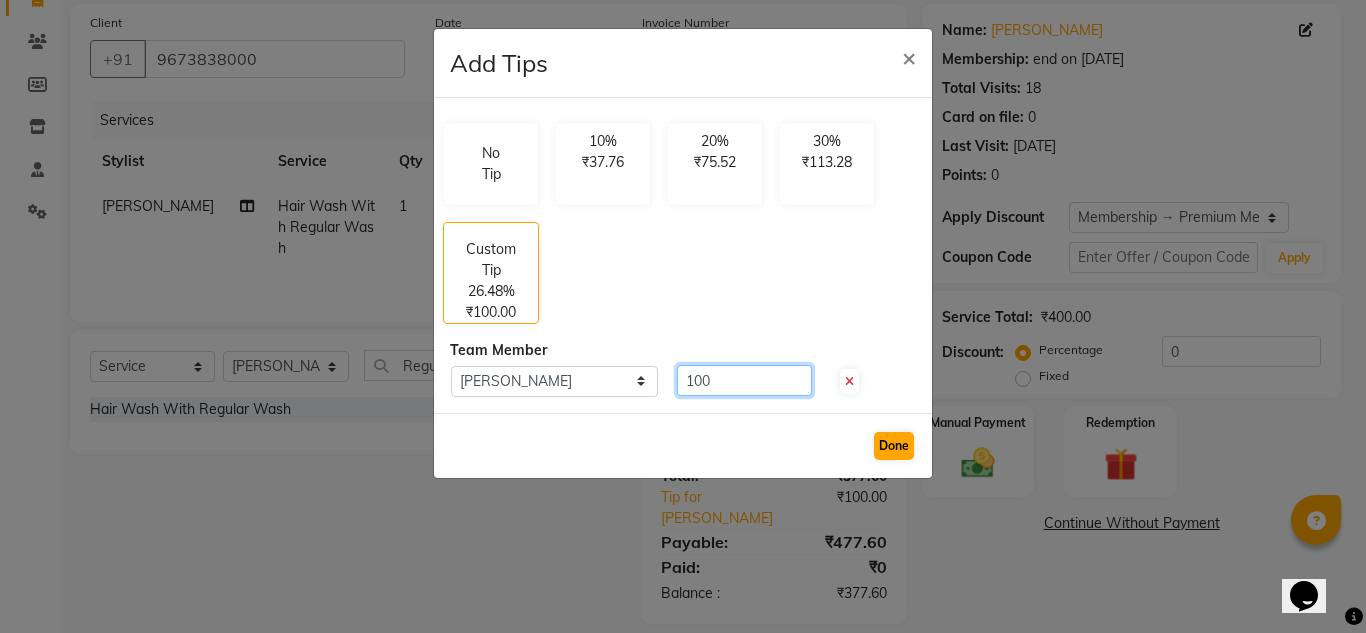 type on "100" 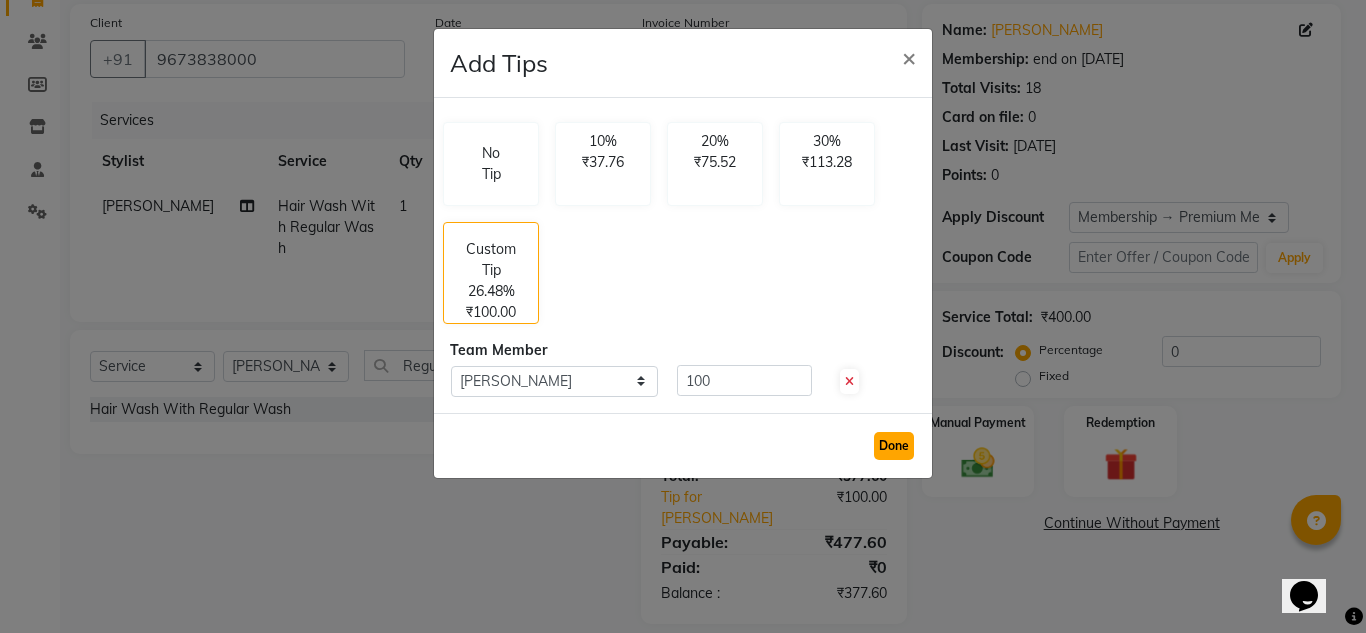 click on "Done" 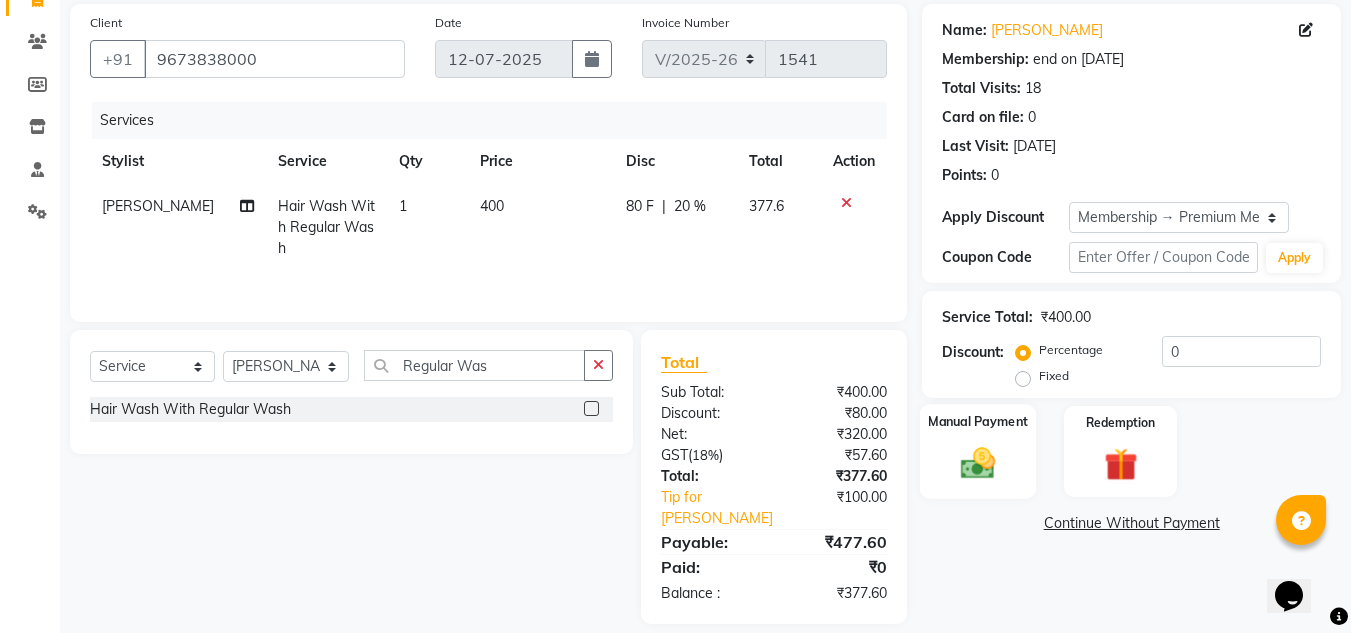 click 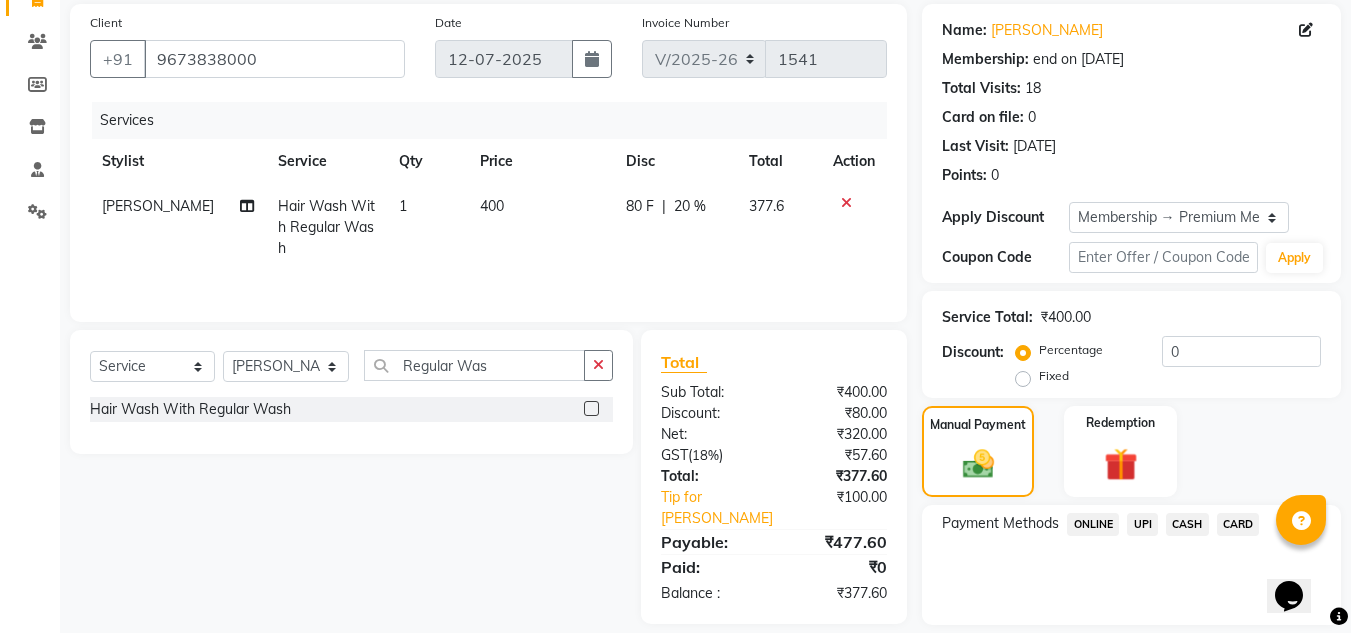 click on "UPI" 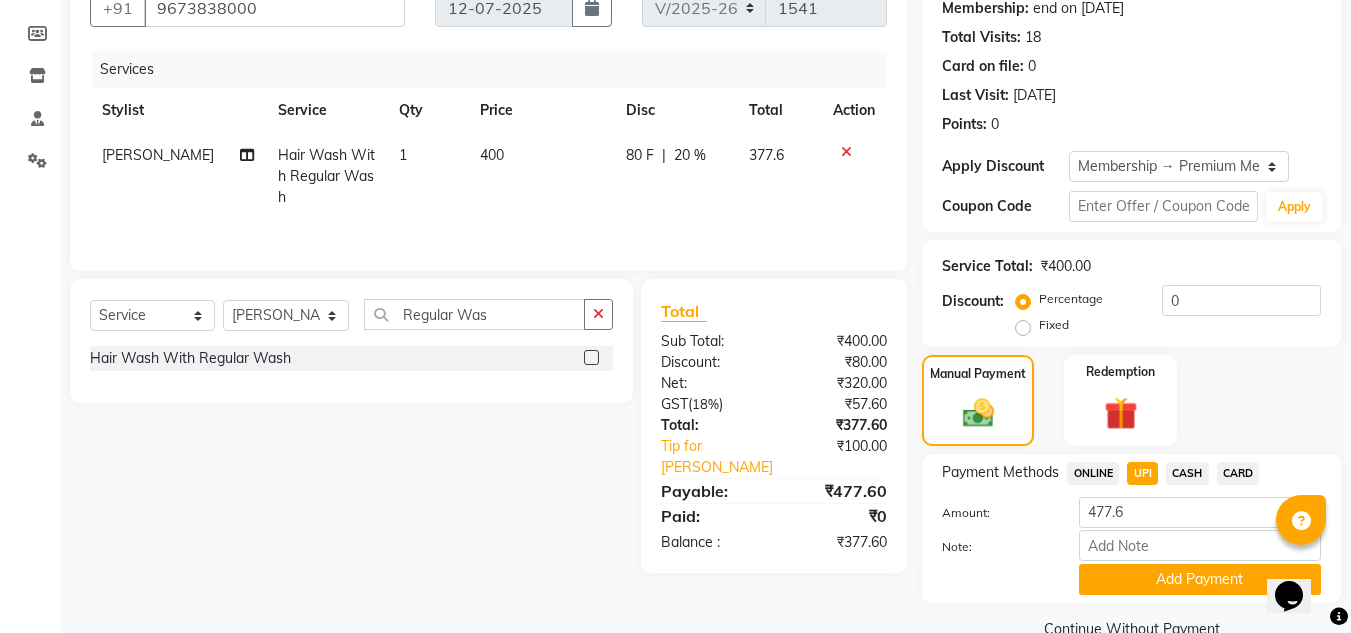 scroll, scrollTop: 238, scrollLeft: 0, axis: vertical 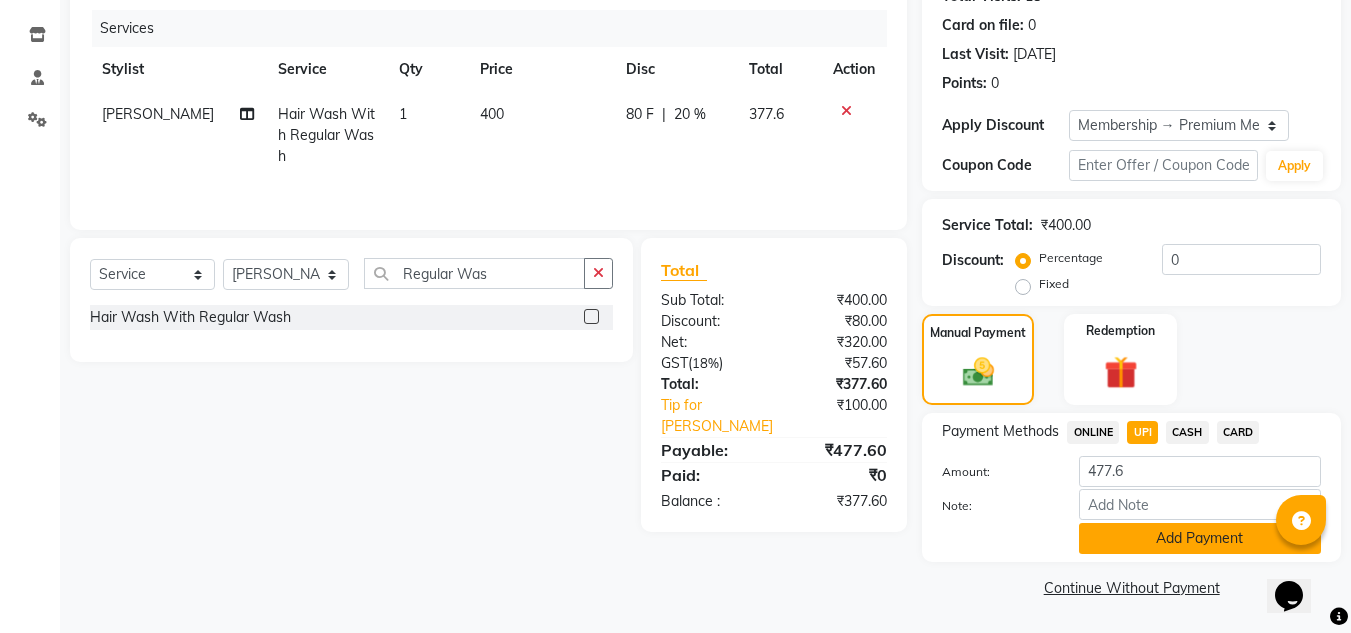 click on "Add Payment" 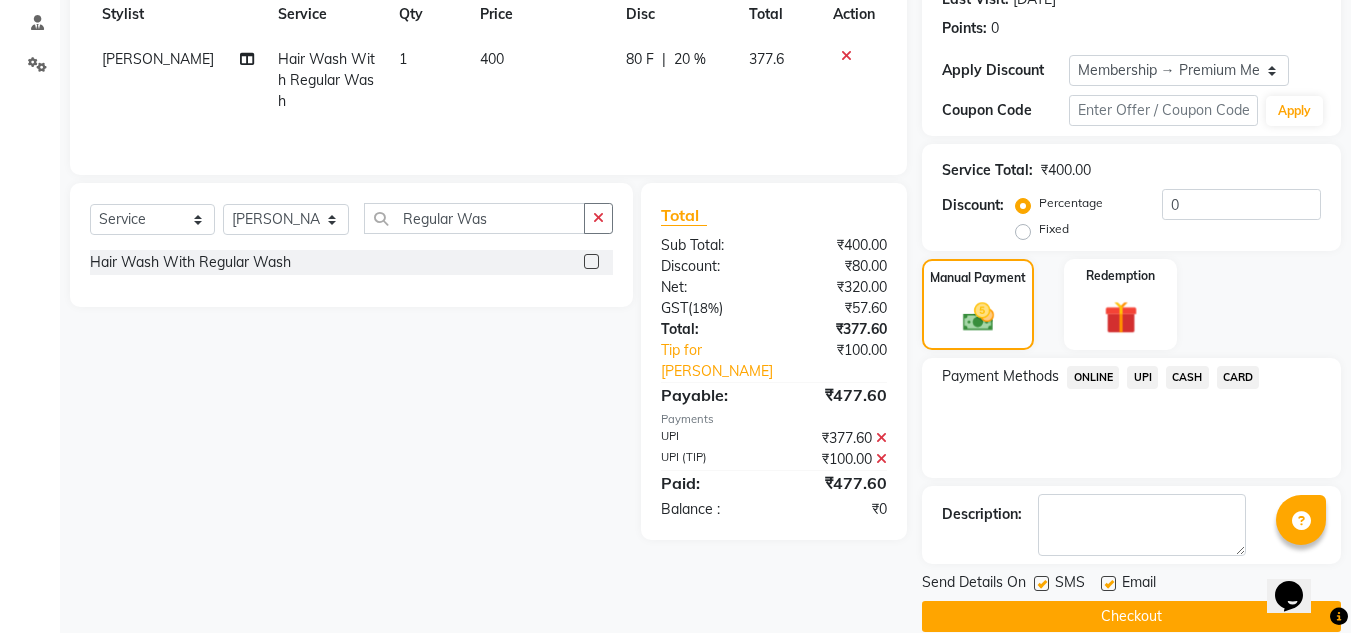 scroll, scrollTop: 322, scrollLeft: 0, axis: vertical 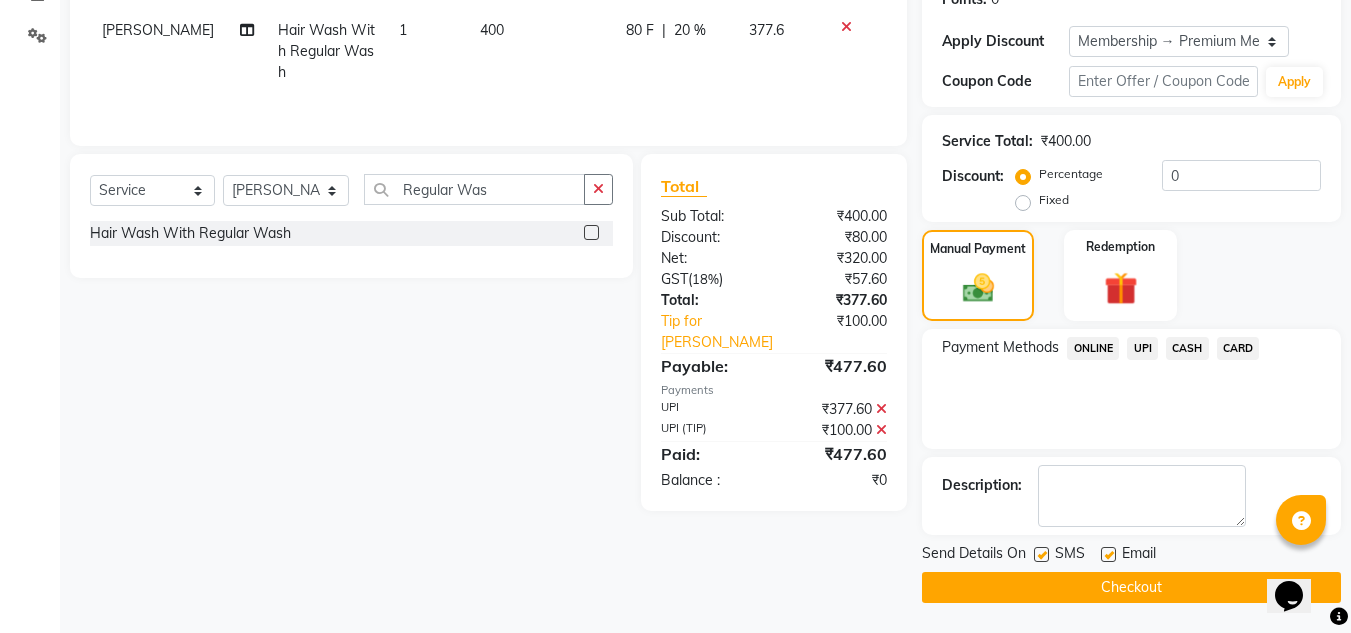 click on "Email" 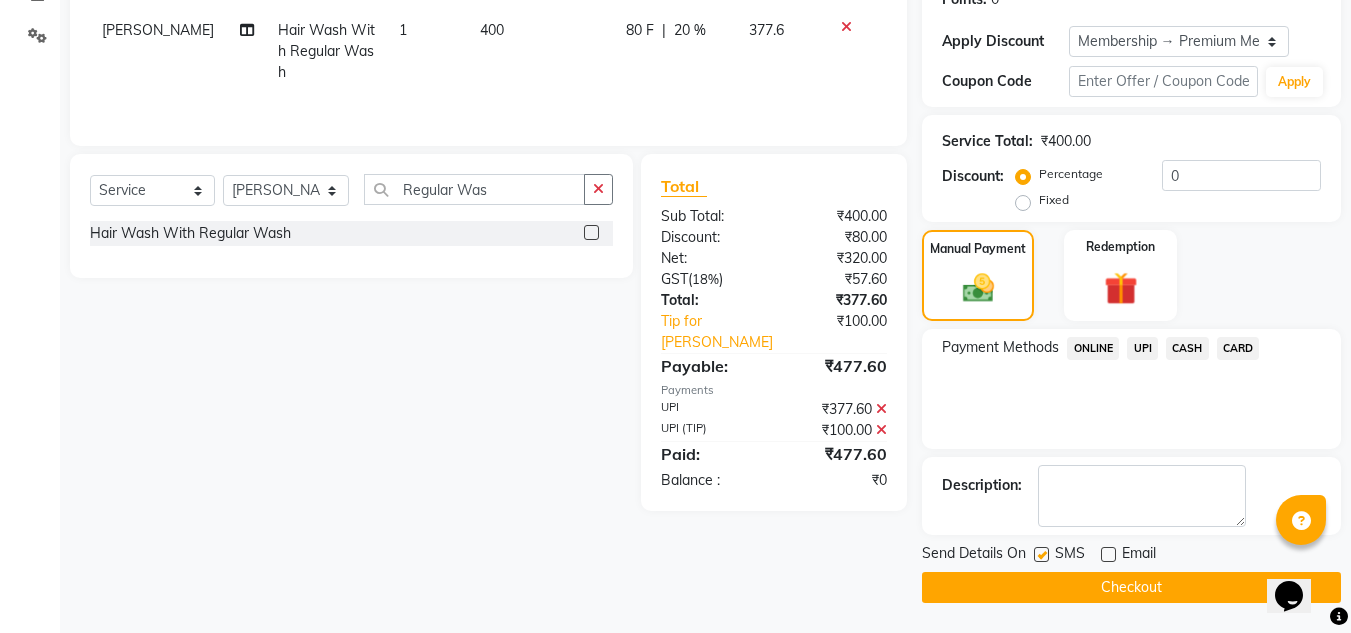 click on "Checkout" 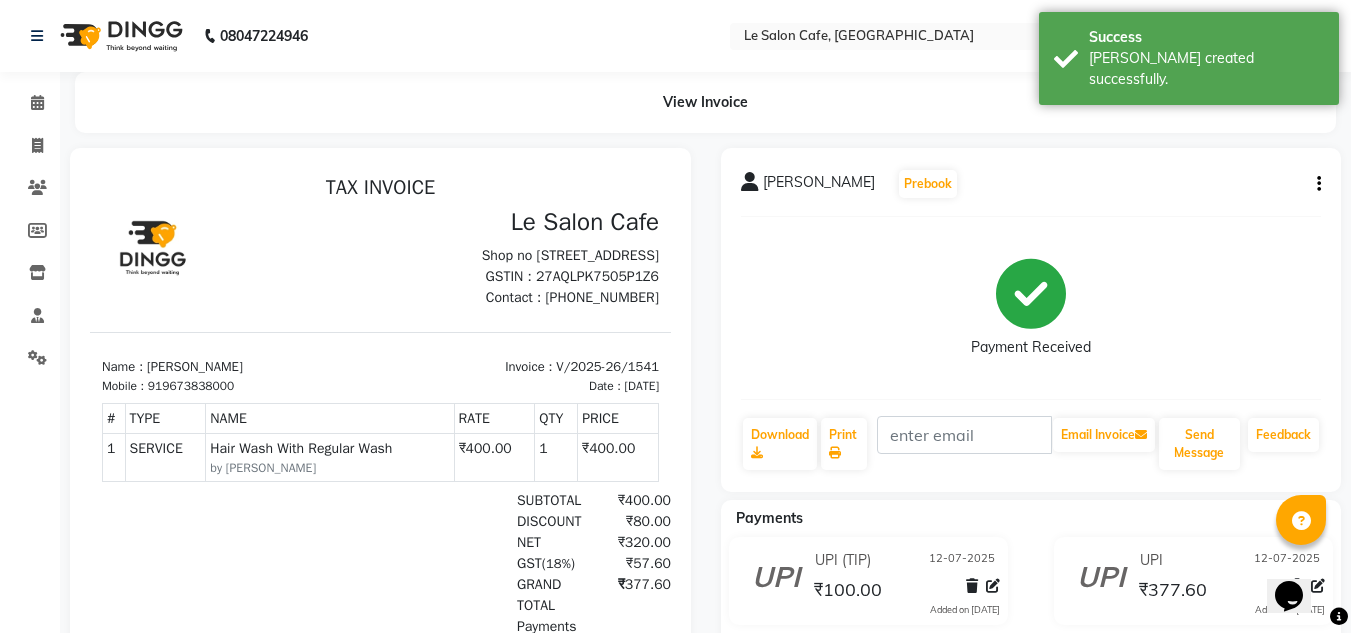 scroll, scrollTop: 0, scrollLeft: 0, axis: both 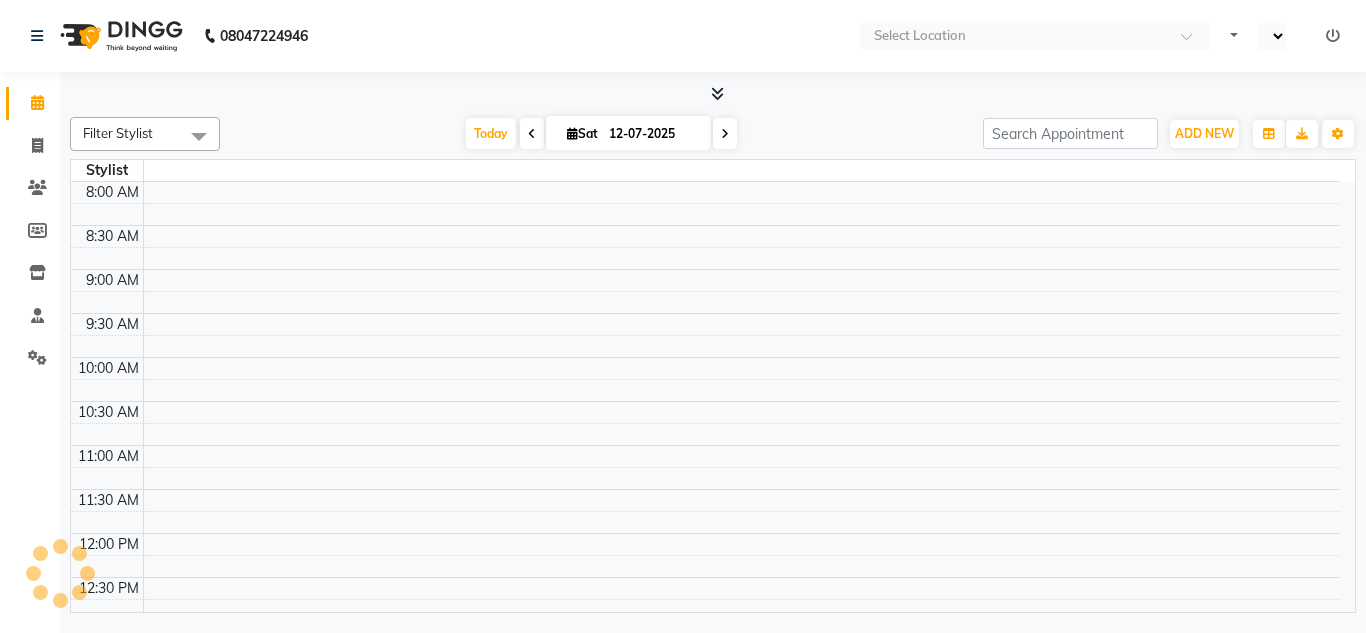 select on "en" 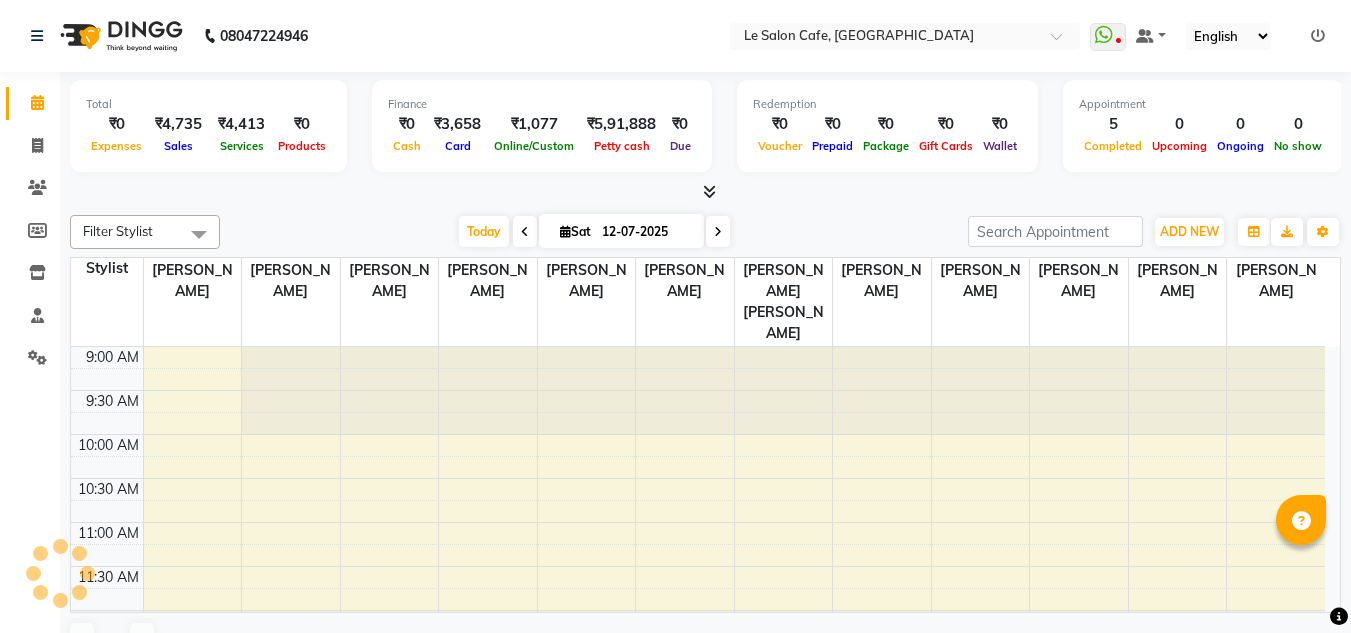scroll, scrollTop: 353, scrollLeft: 0, axis: vertical 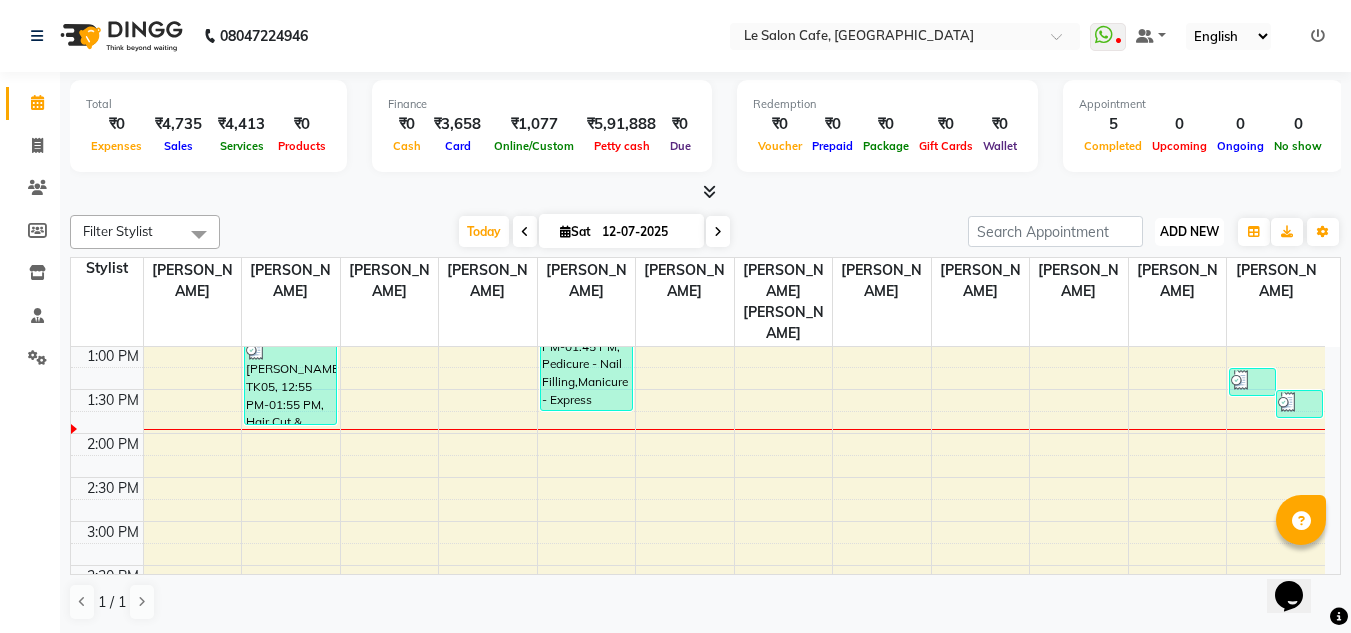 click on "ADD NEW" at bounding box center [1189, 231] 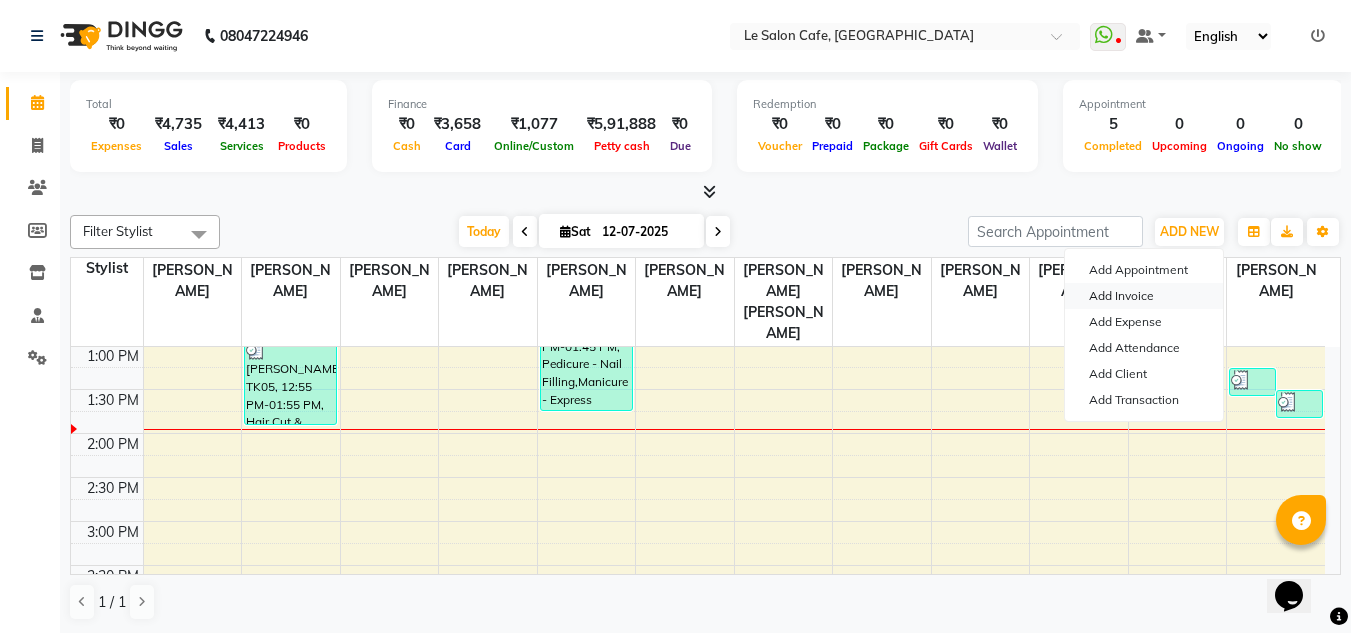 click on "Add Invoice" at bounding box center (1144, 296) 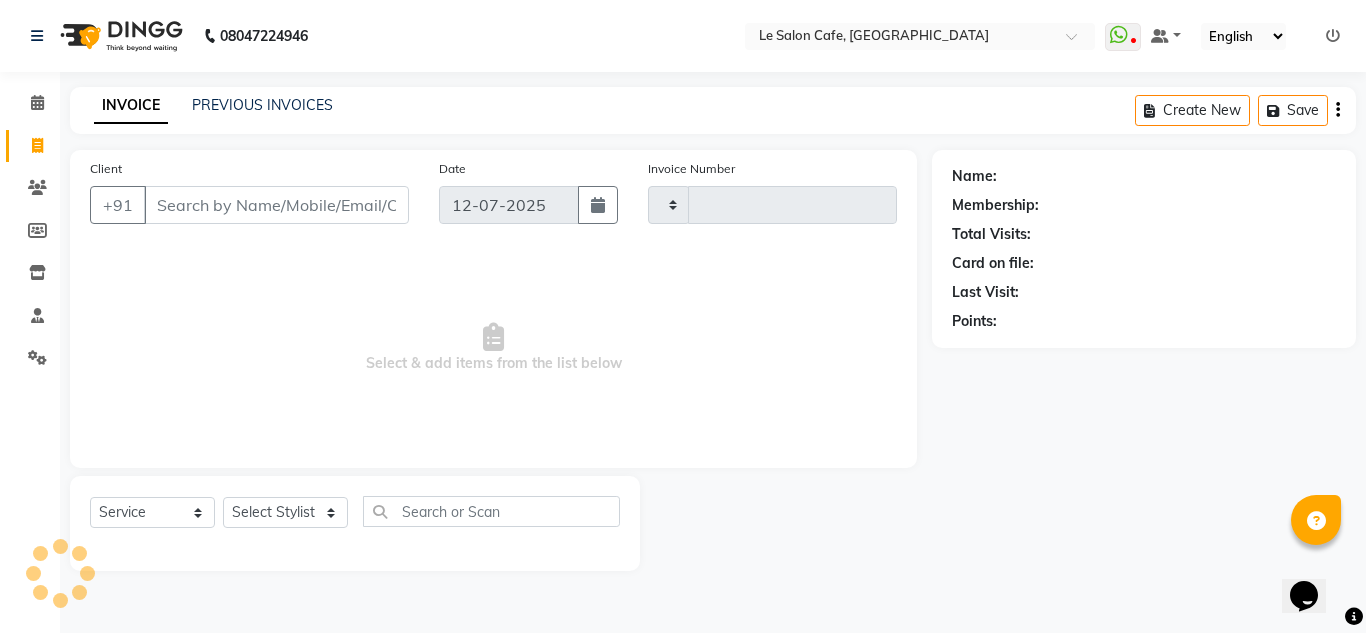 type on "1545" 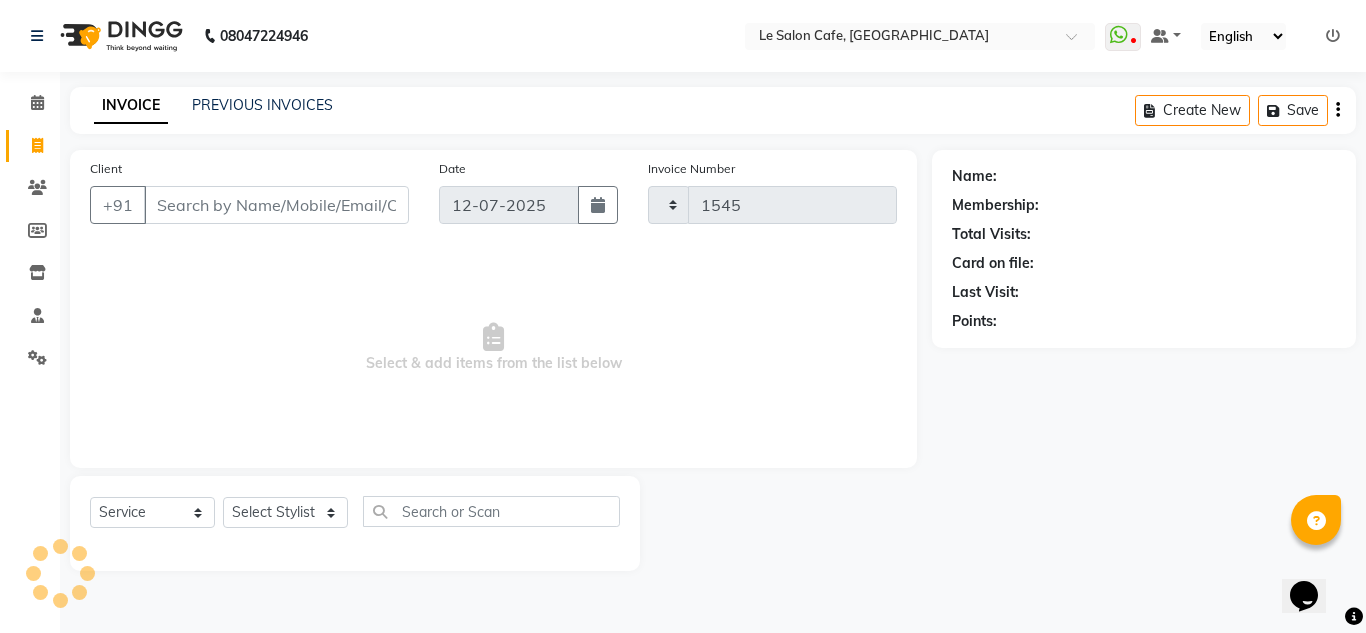 select on "594" 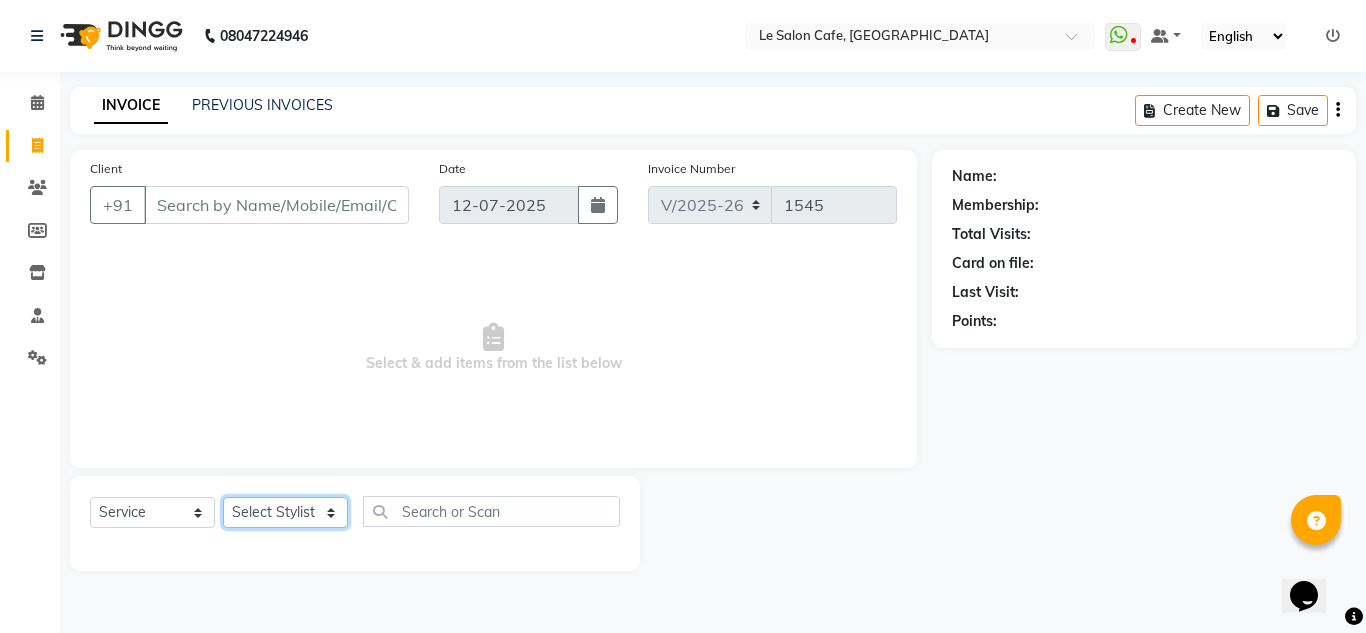 click on "Select Stylist" 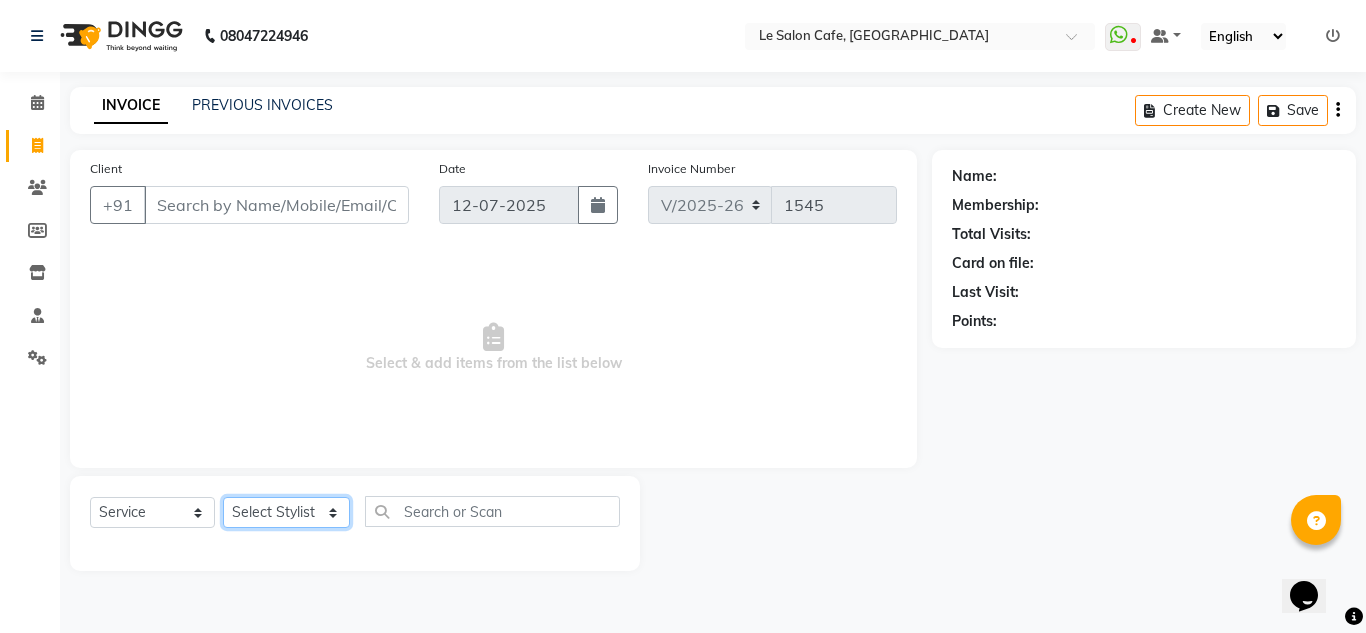 select on "63472" 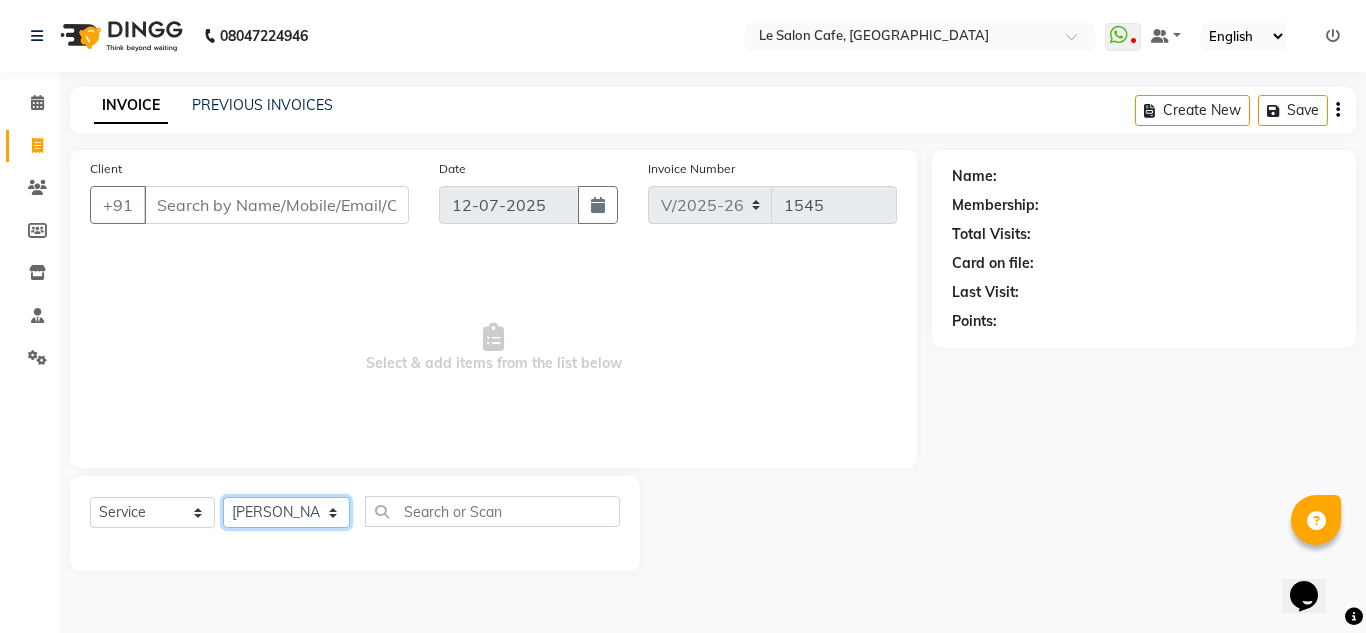 click on "Select Stylist [PERSON_NAME]  [PERSON_NAME]  Front Desk  [PERSON_NAME]  Pooja [PERSON_NAME] [PERSON_NAME]  [PERSON_NAME] [PERSON_NAME]  [PERSON_NAME] [PERSON_NAME] [PERSON_NAME] [PERSON_NAME] [PERSON_NAME]" 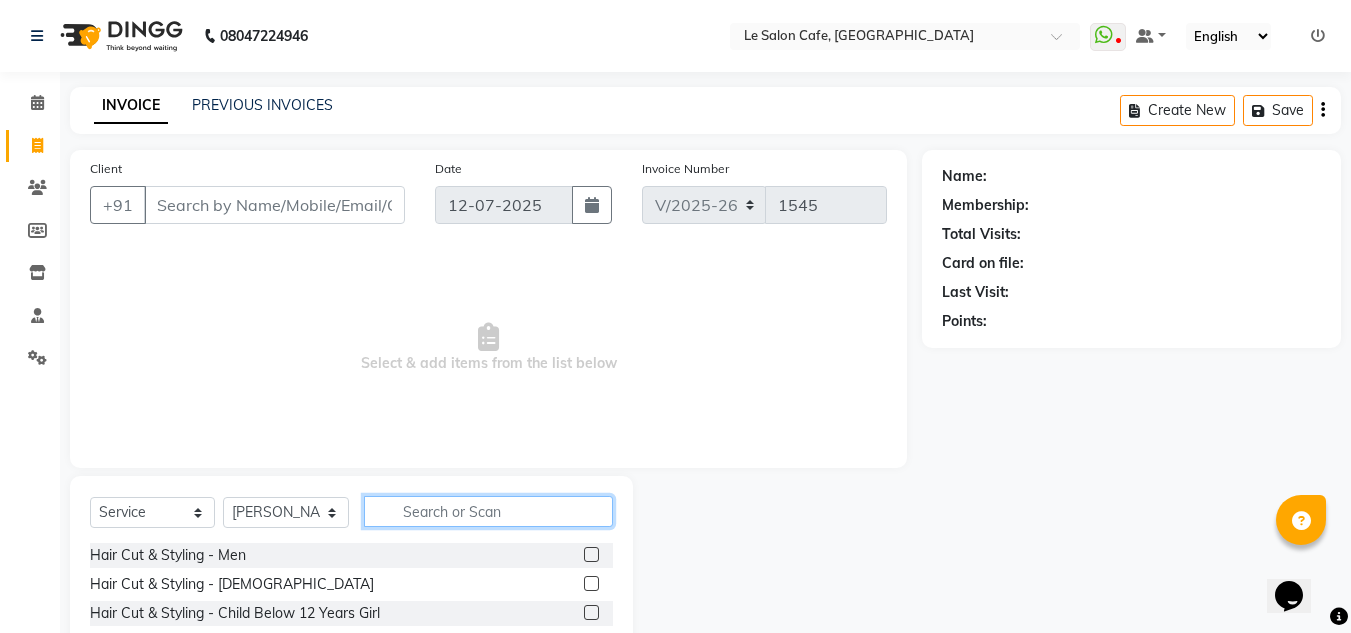 click 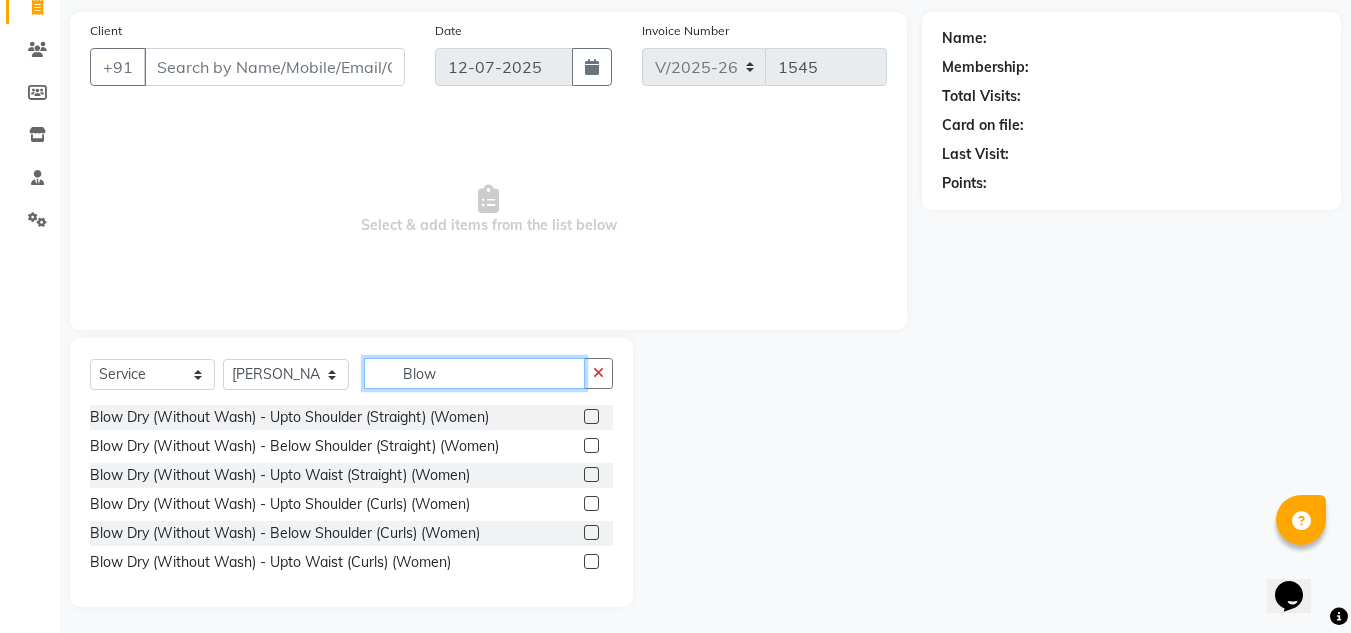scroll, scrollTop: 142, scrollLeft: 0, axis: vertical 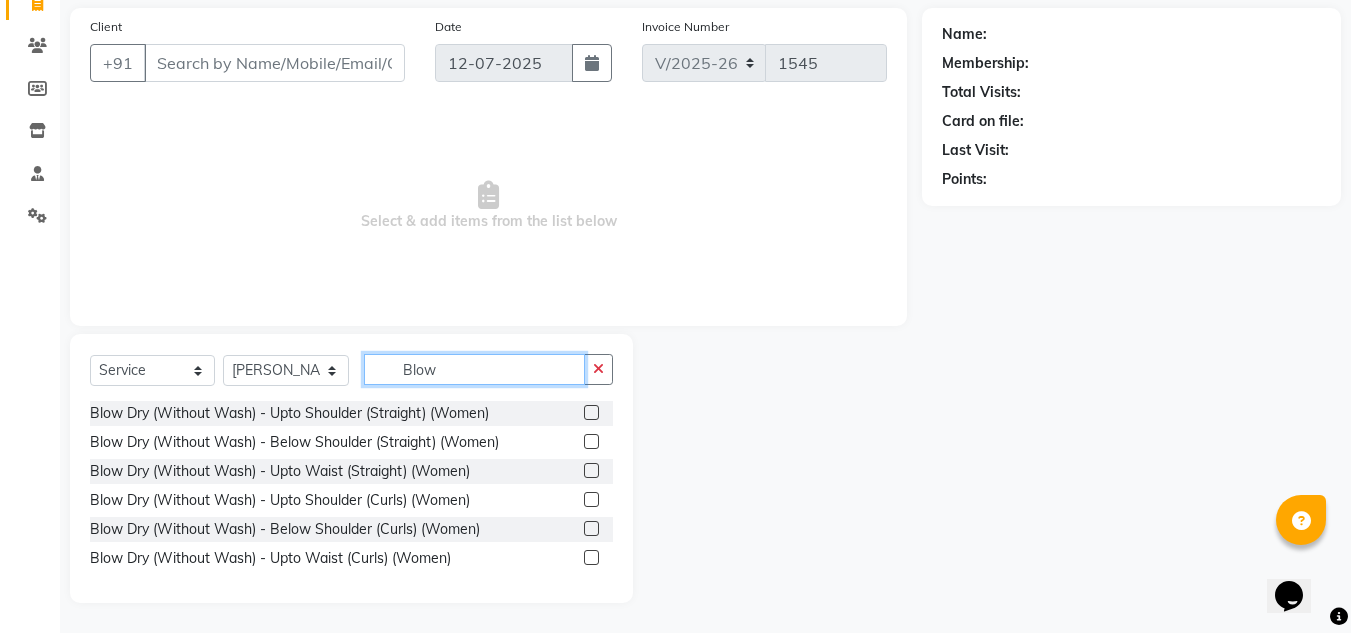 type on "Blow" 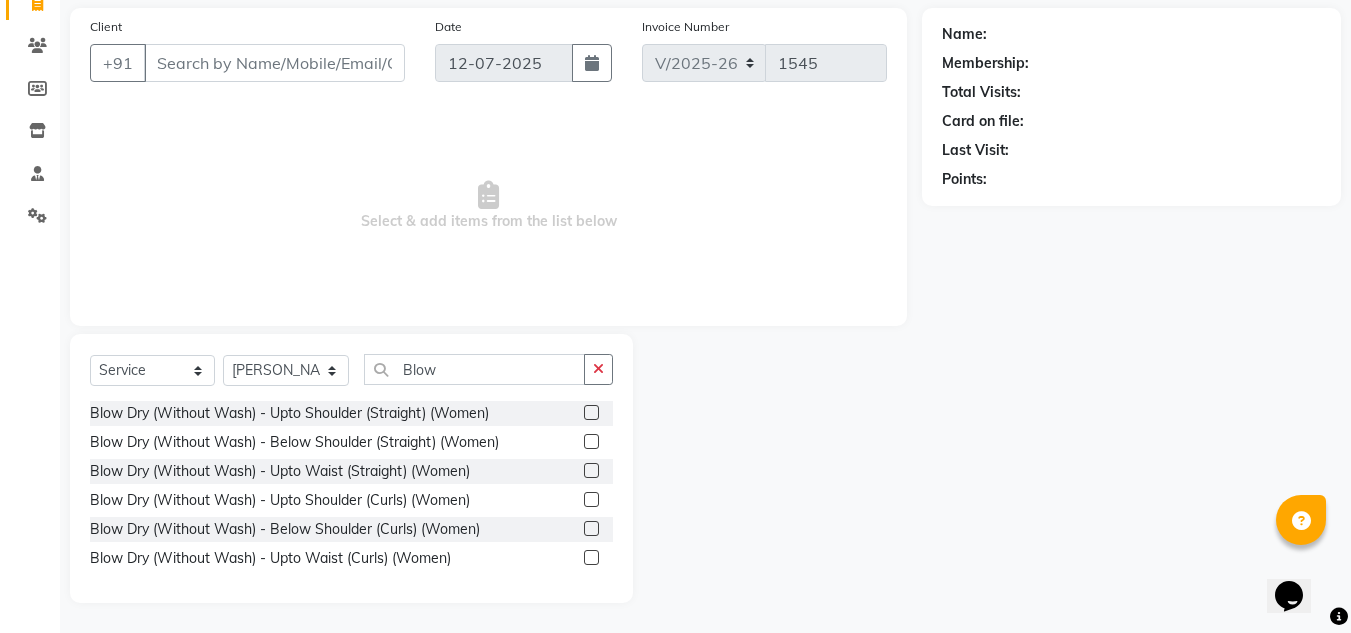 click 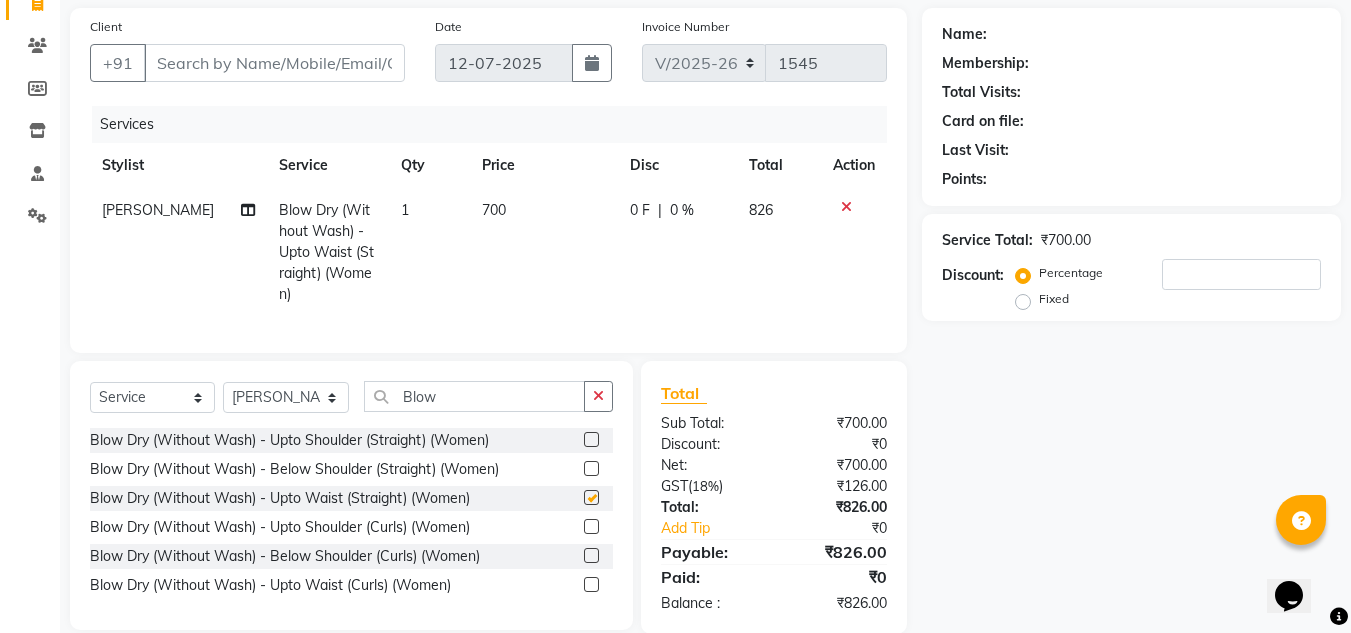 checkbox on "false" 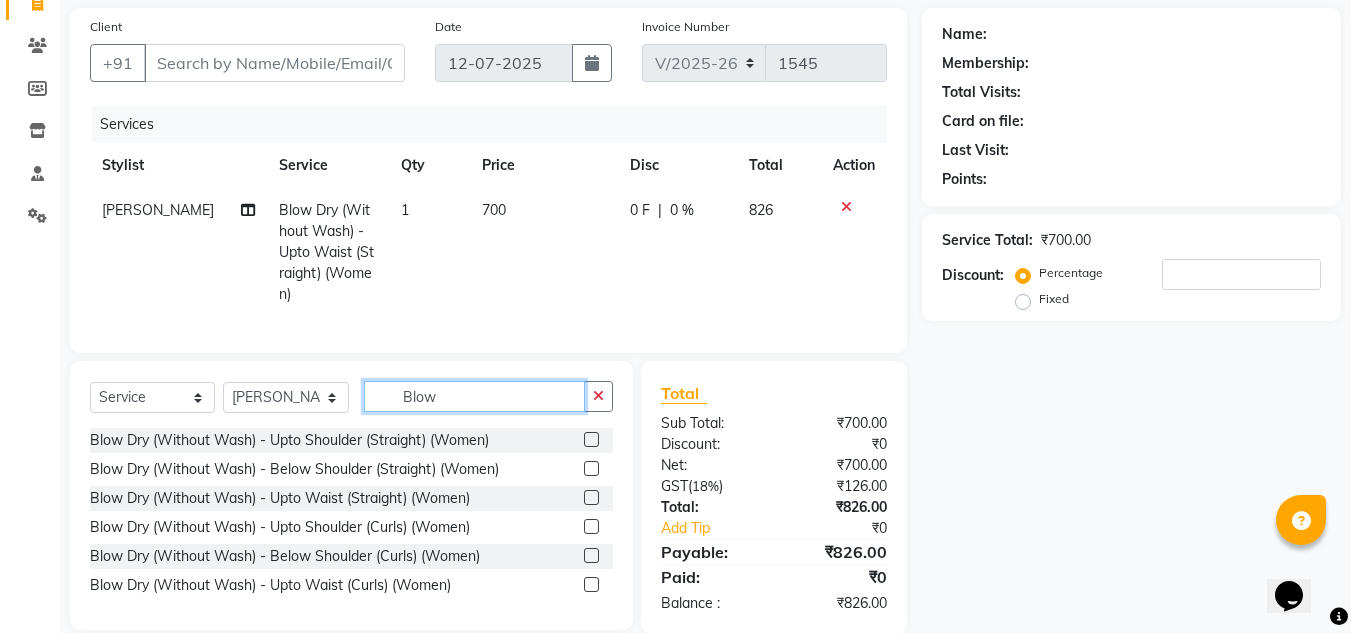 click on "Blow" 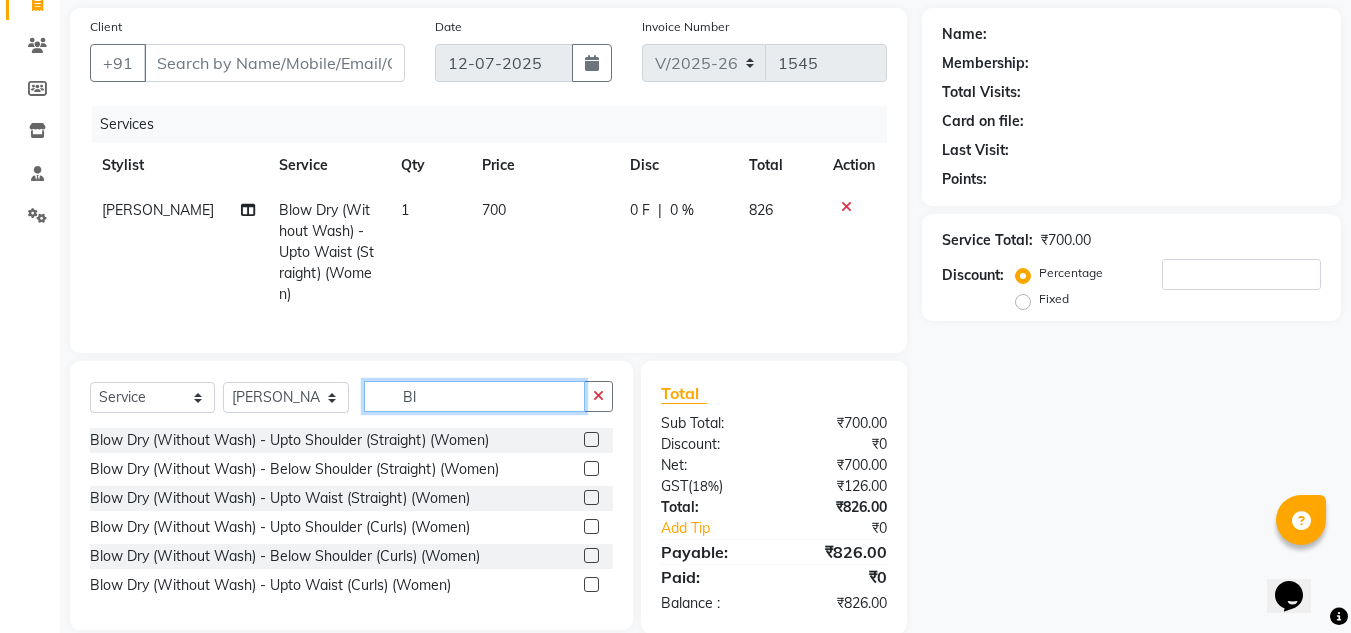 type on "B" 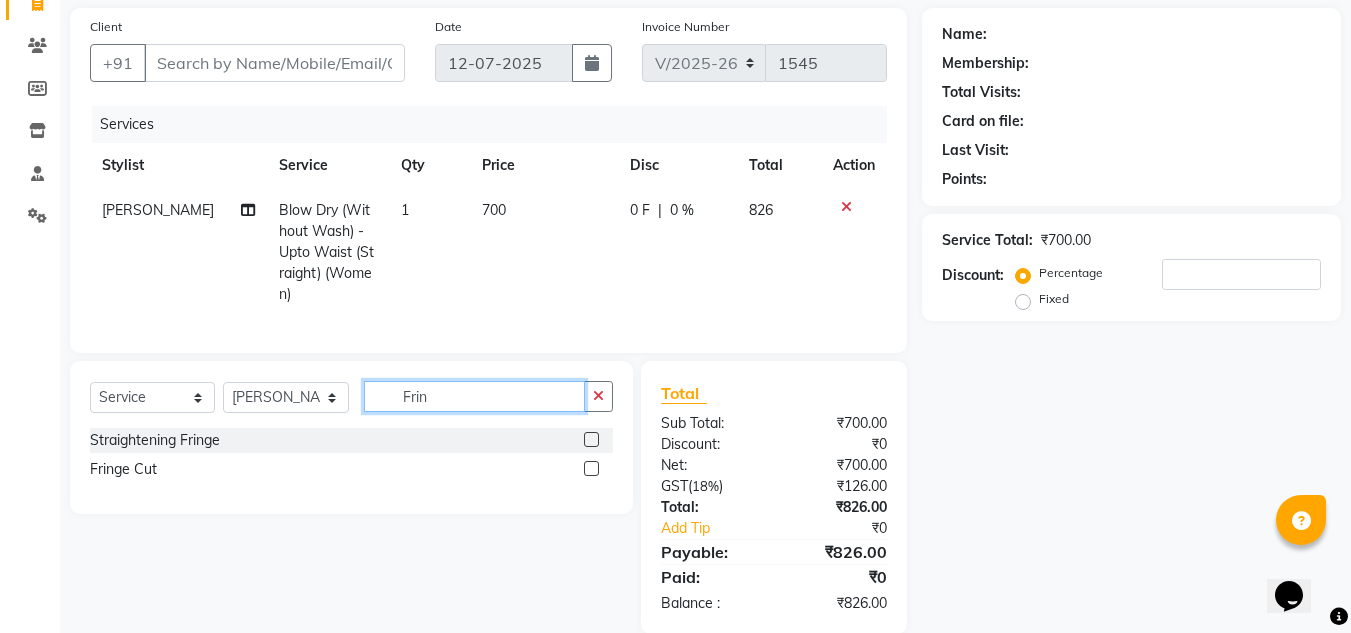type on "Frin" 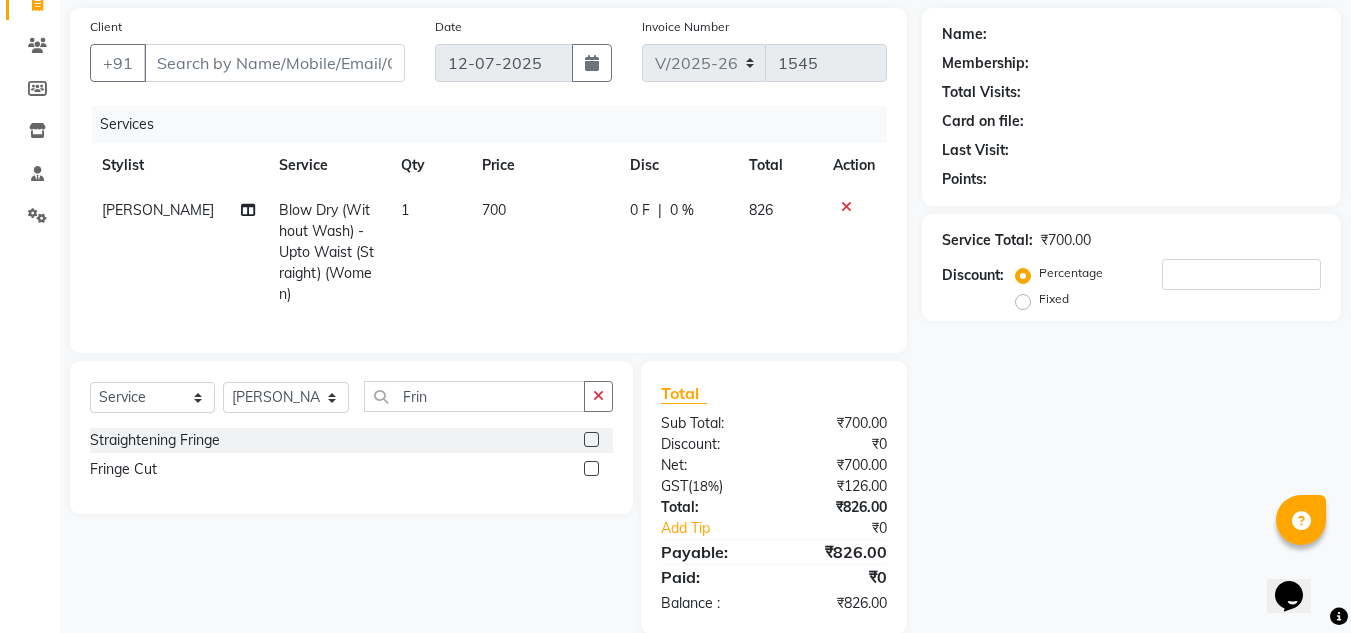 click 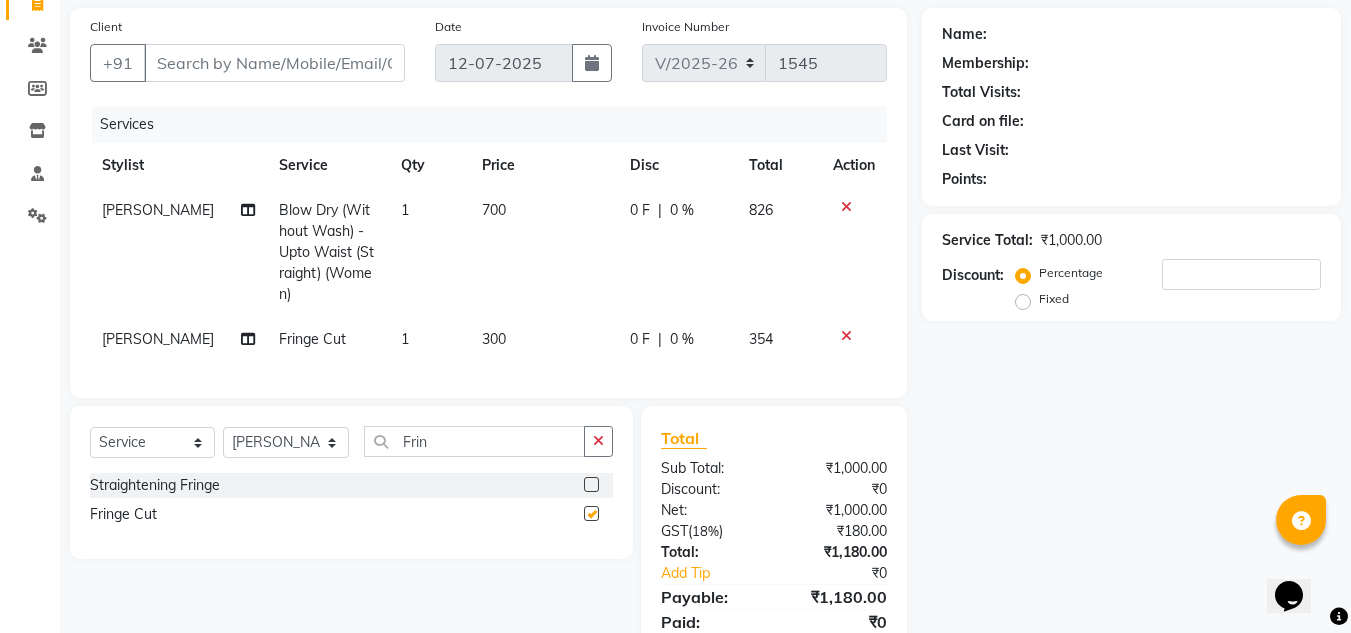 checkbox on "false" 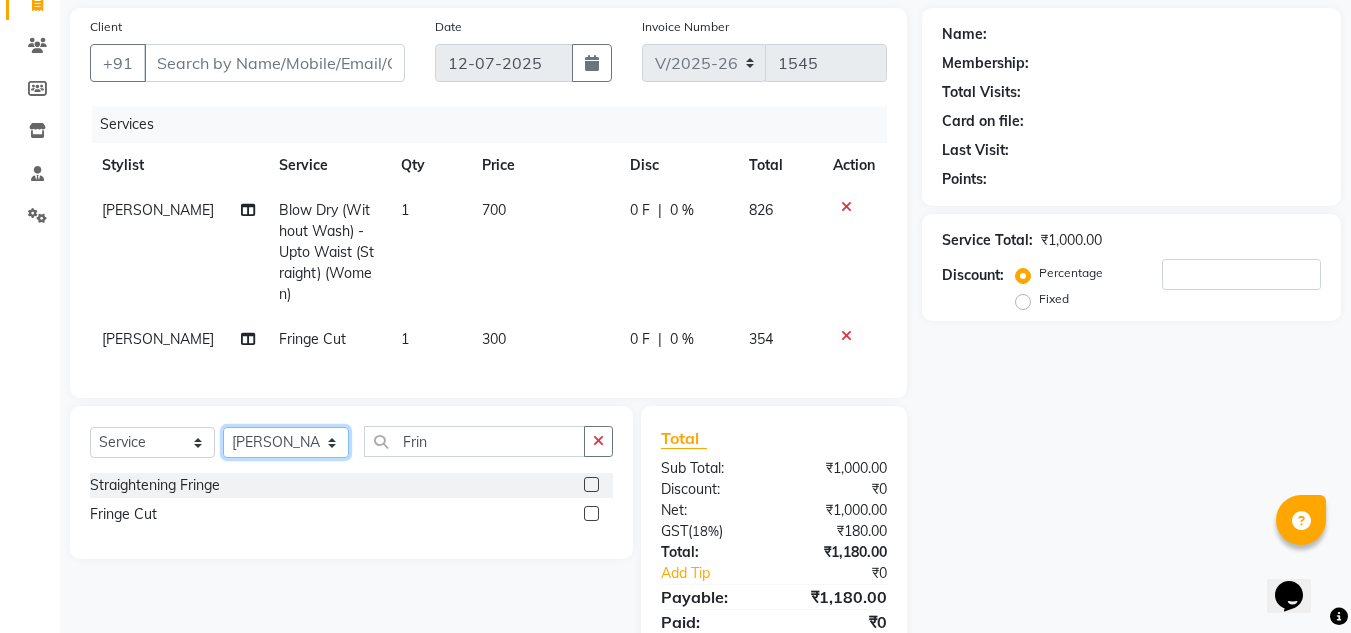 click on "Select Stylist [PERSON_NAME]  [PERSON_NAME]  Front Desk  [PERSON_NAME]  Pooja [PERSON_NAME] [PERSON_NAME]  [PERSON_NAME] [PERSON_NAME]  [PERSON_NAME] [PERSON_NAME] [PERSON_NAME] [PERSON_NAME] [PERSON_NAME]" 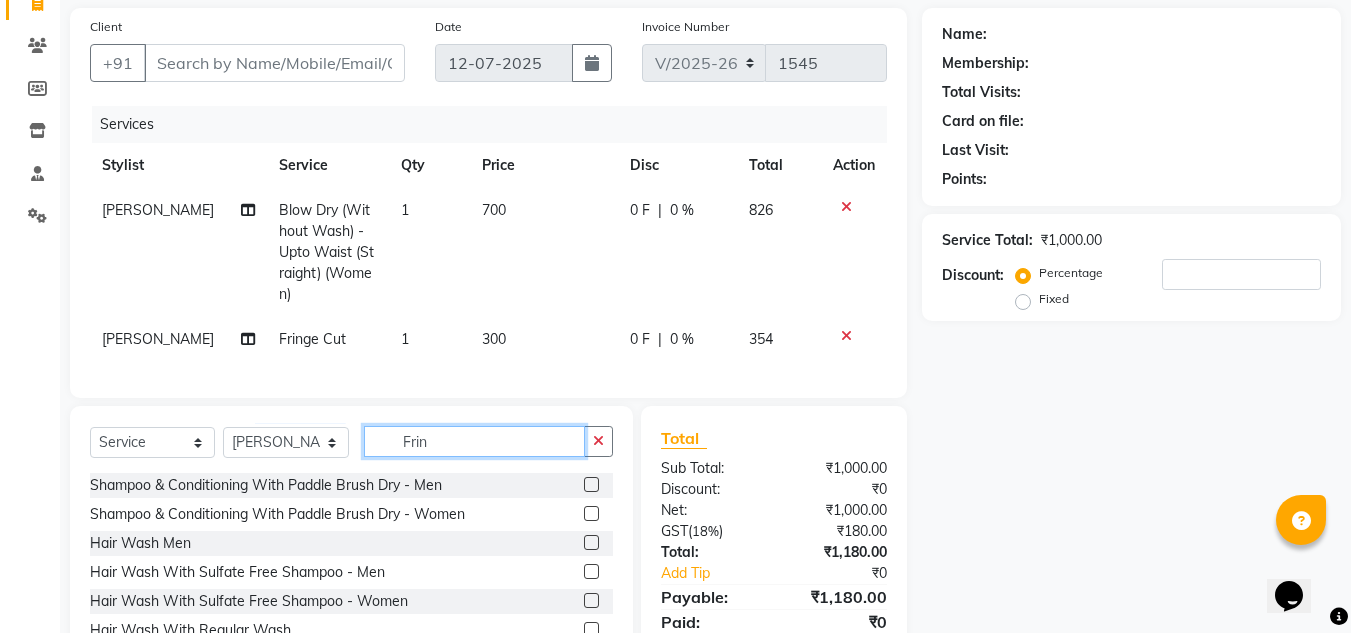 click on "Frin" 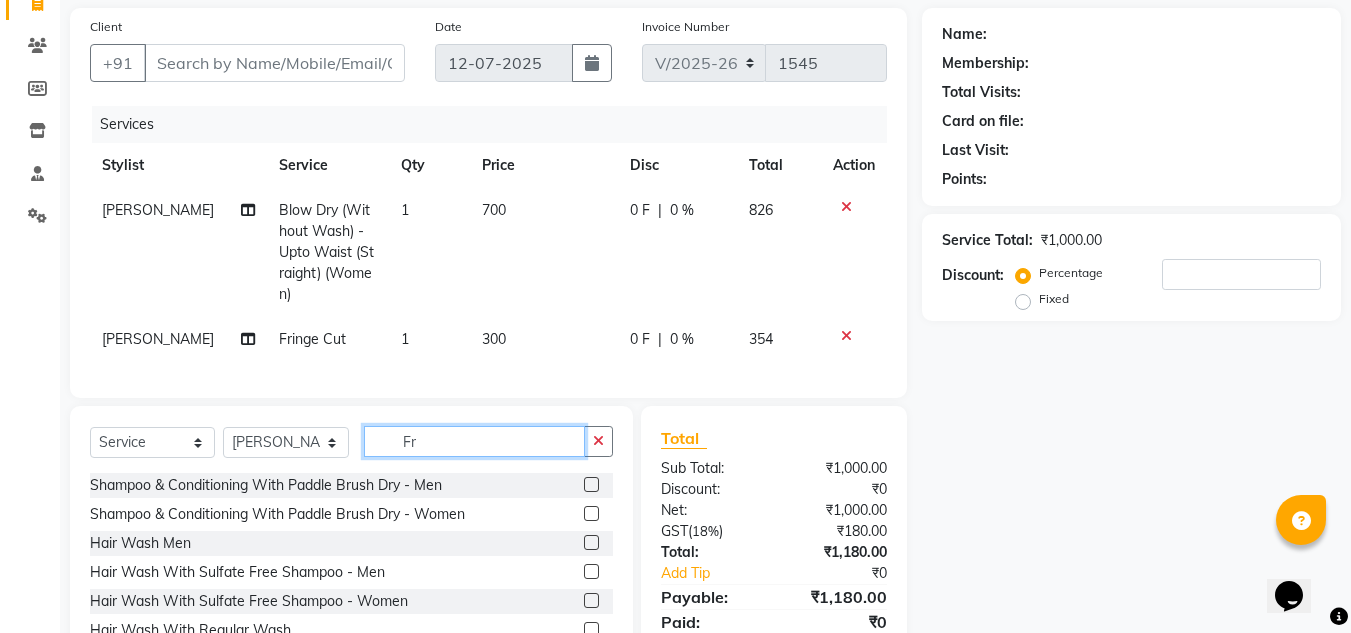 type on "F" 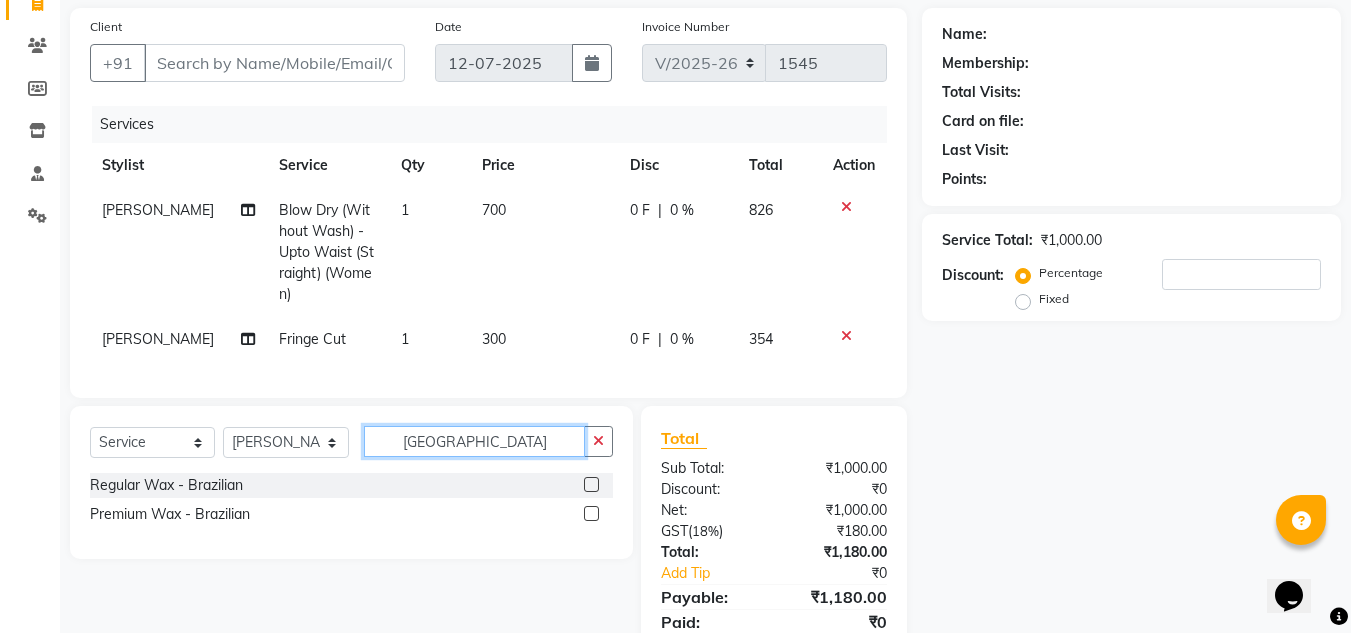 type on "[GEOGRAPHIC_DATA]" 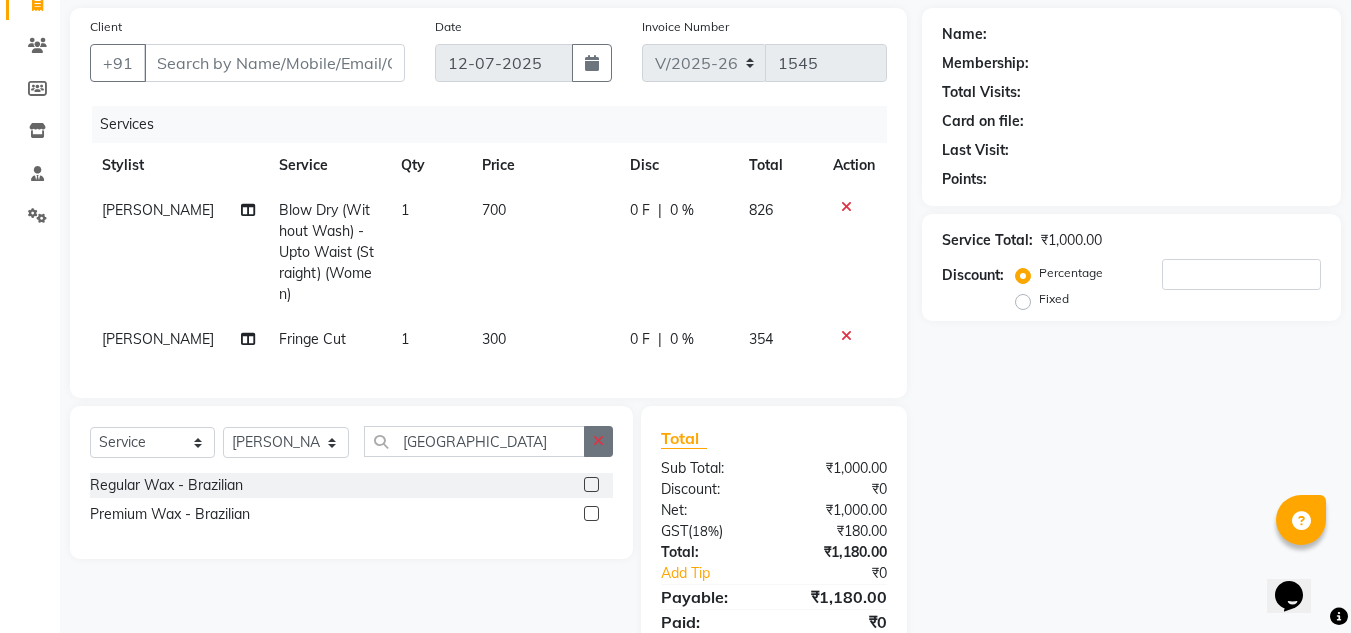 click 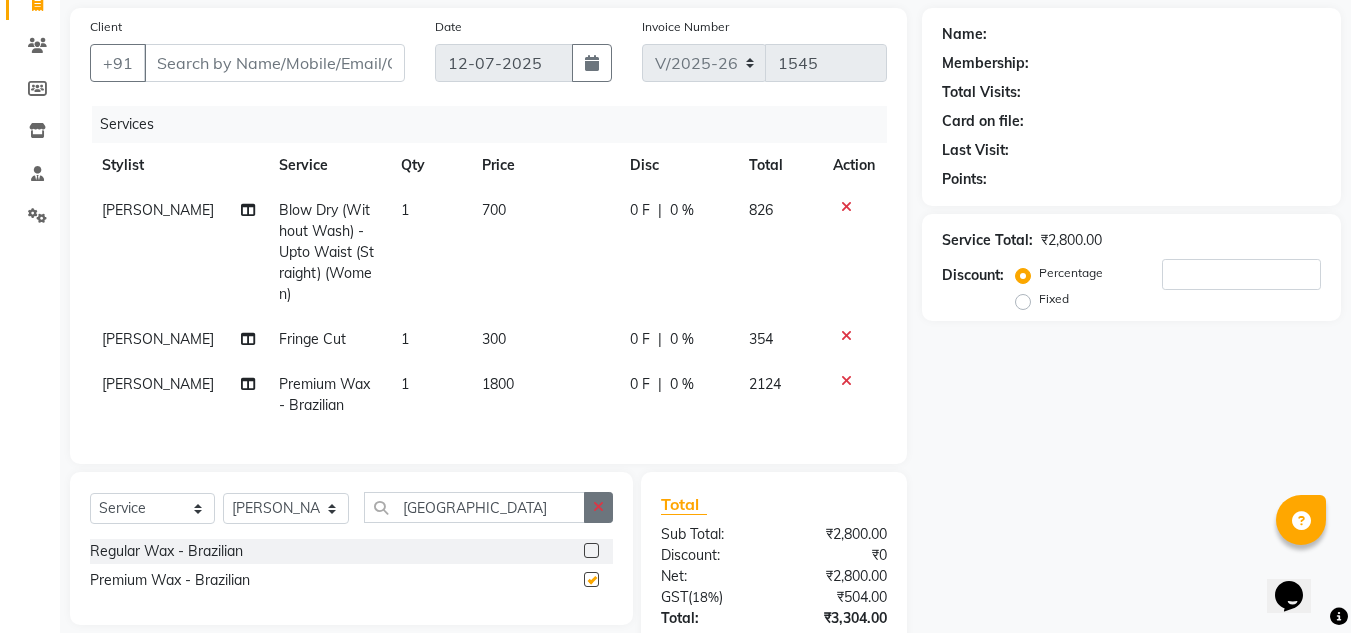 checkbox on "false" 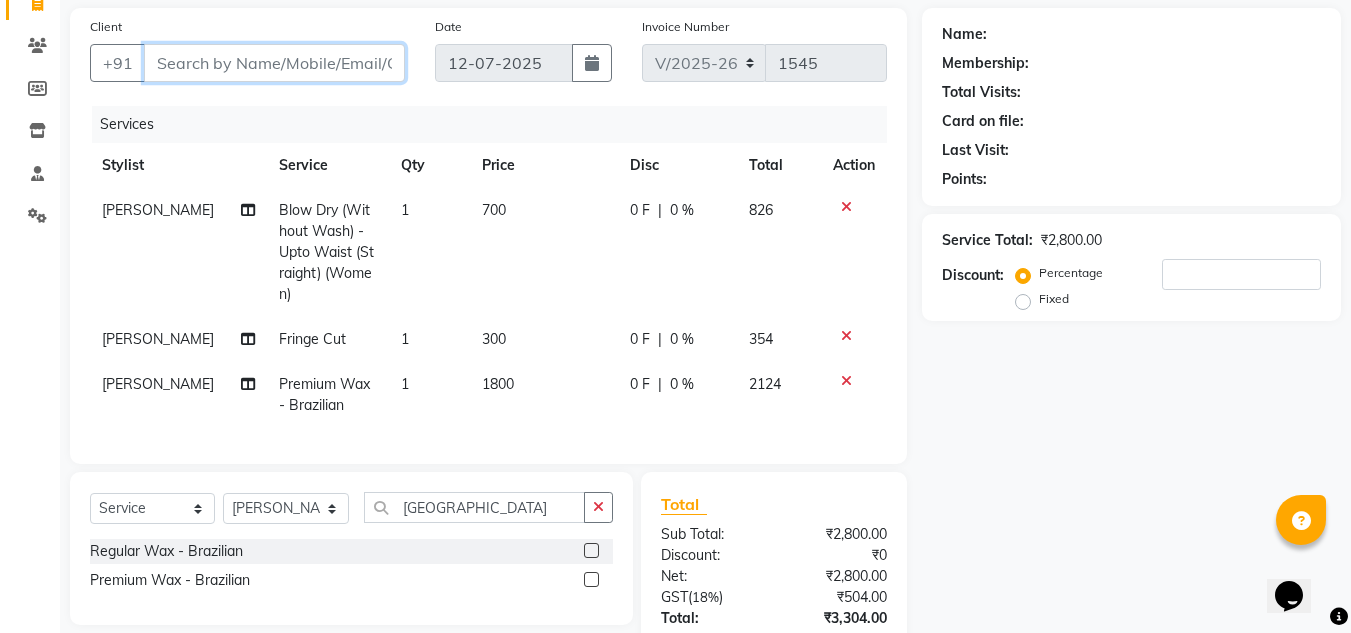 click on "Client" at bounding box center [274, 63] 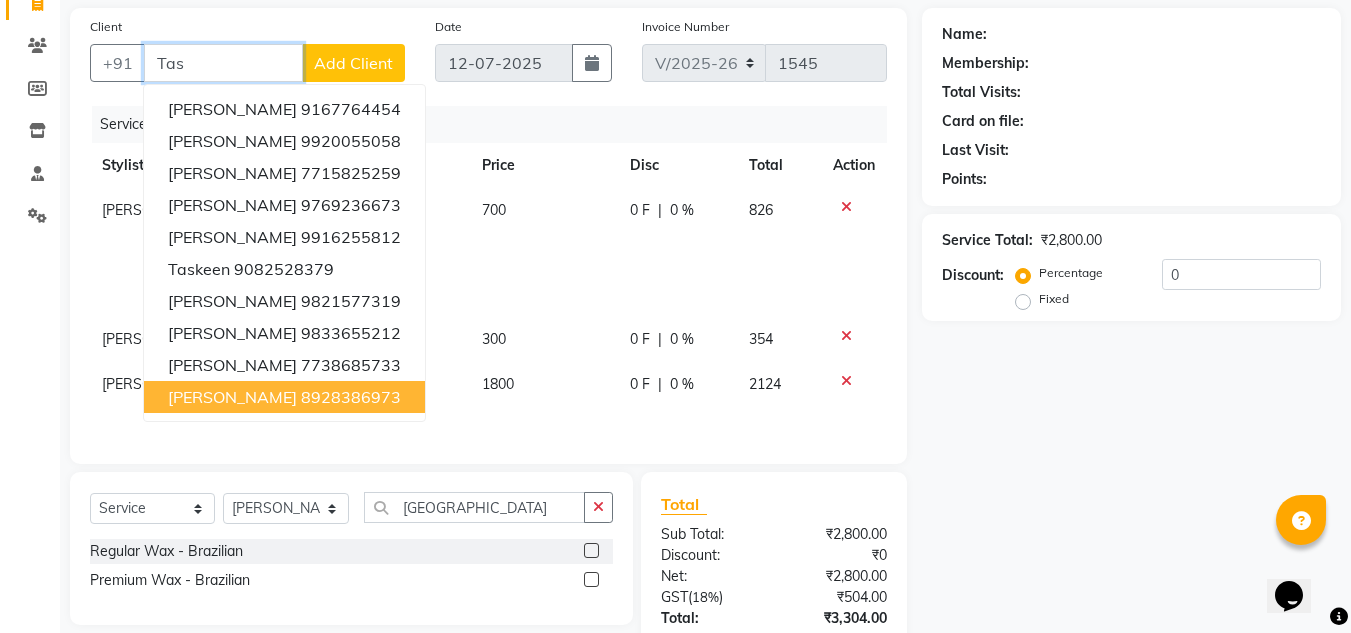 click on "Tasneem Gada" at bounding box center (232, 397) 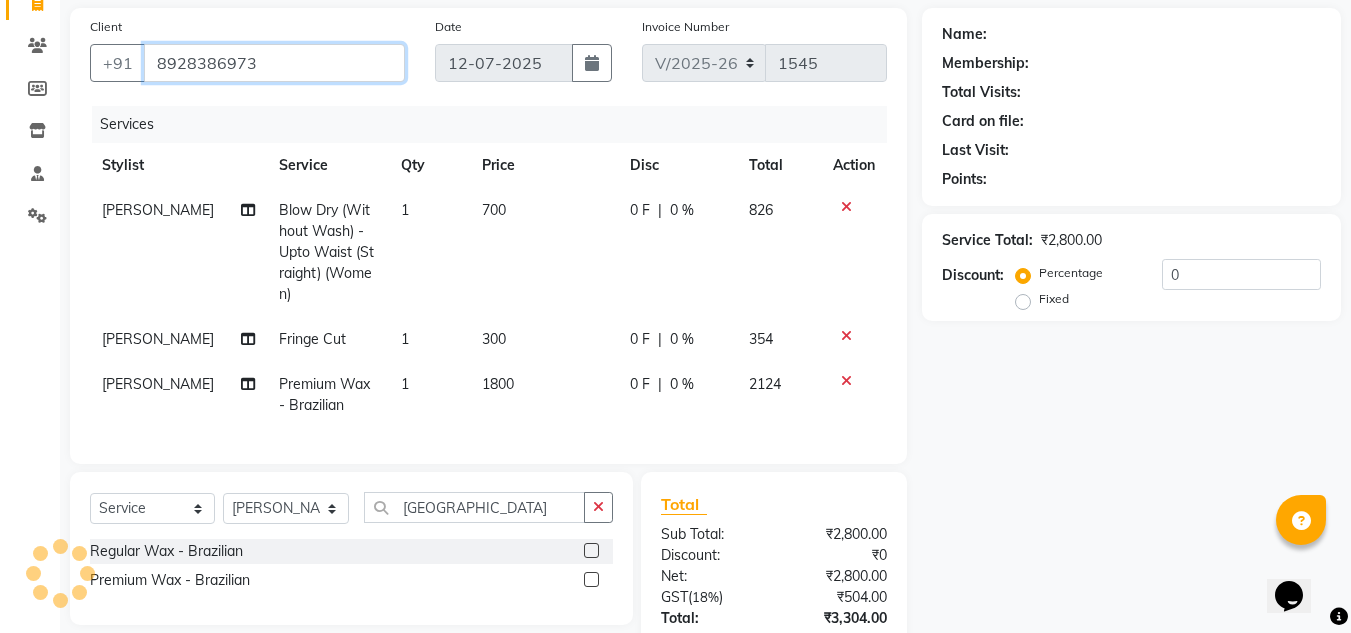 type on "8928386973" 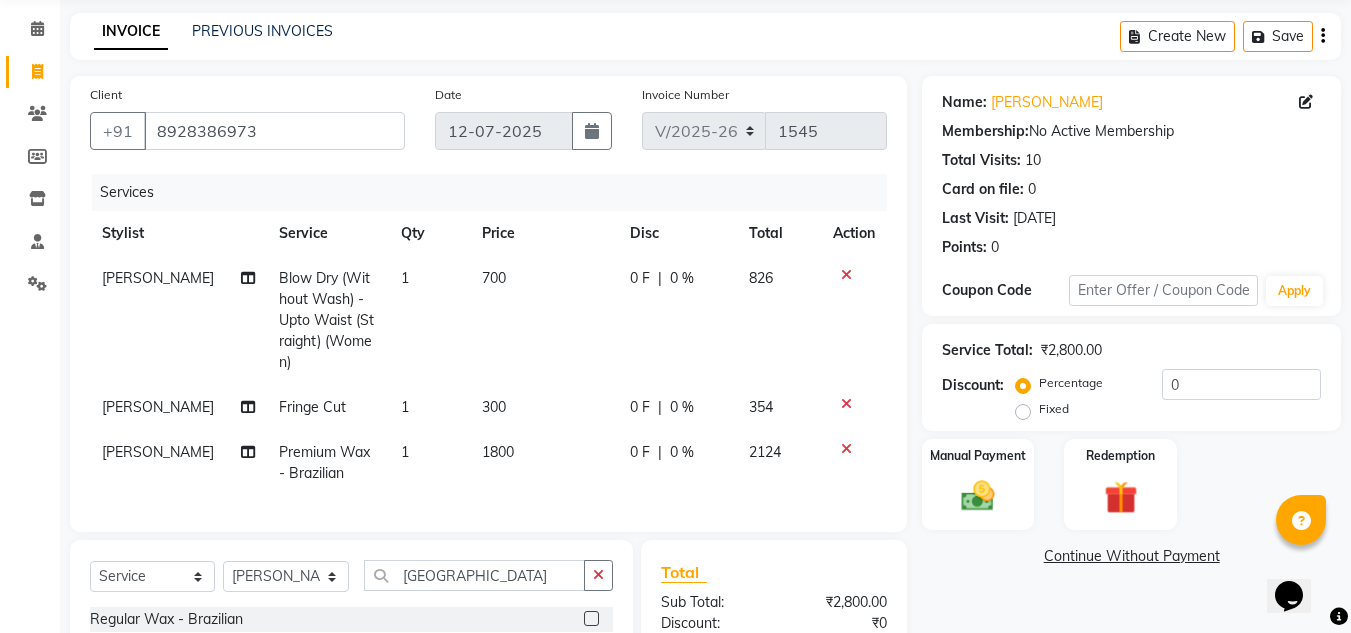 scroll, scrollTop: 278, scrollLeft: 0, axis: vertical 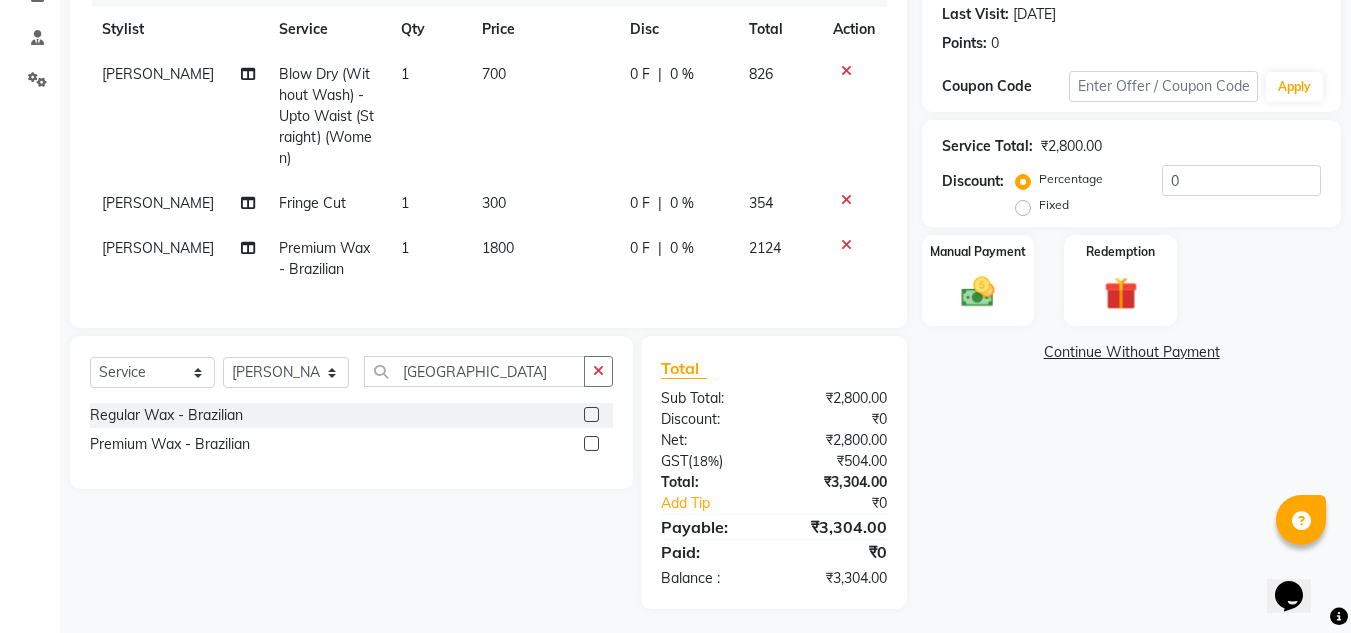 click on "Name: Tasneem Gada Membership:  No Active Membership  Total Visits:  10 Card on file:  0 Last Visit:   11-07-2025 Points:   0  Coupon Code Apply Service Total:  ₹2,800.00  Discount:  Percentage   Fixed  0 Manual Payment Redemption  Continue Without Payment" 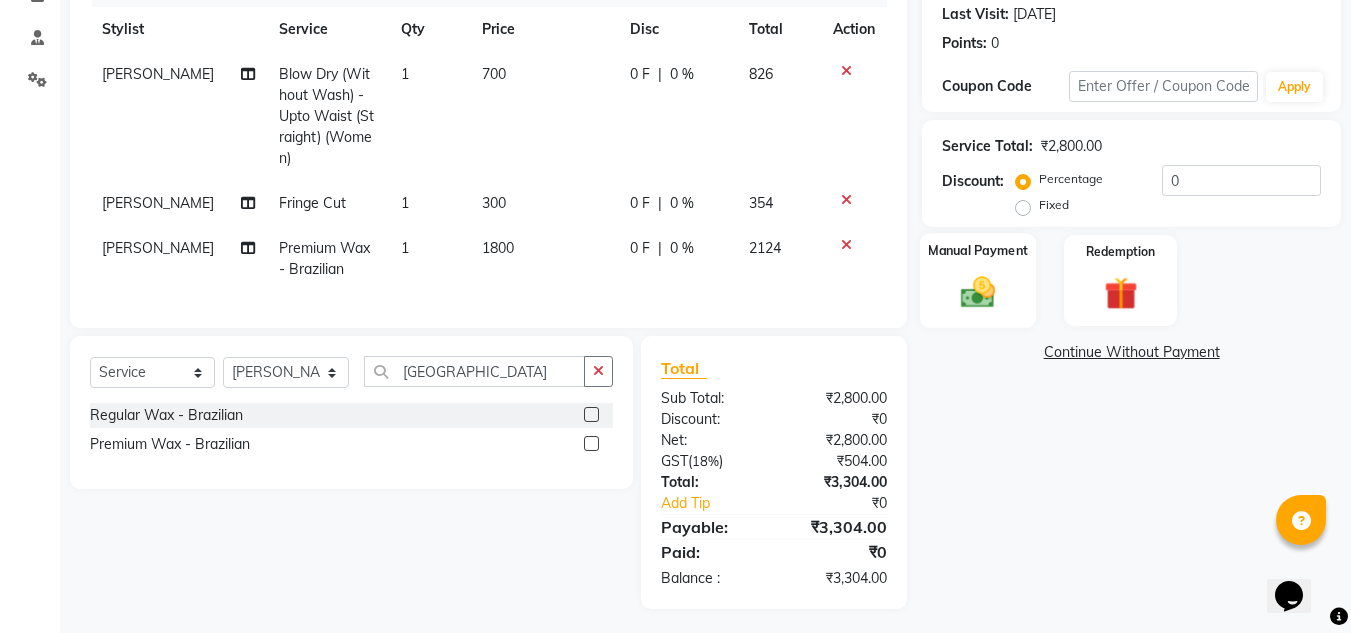click 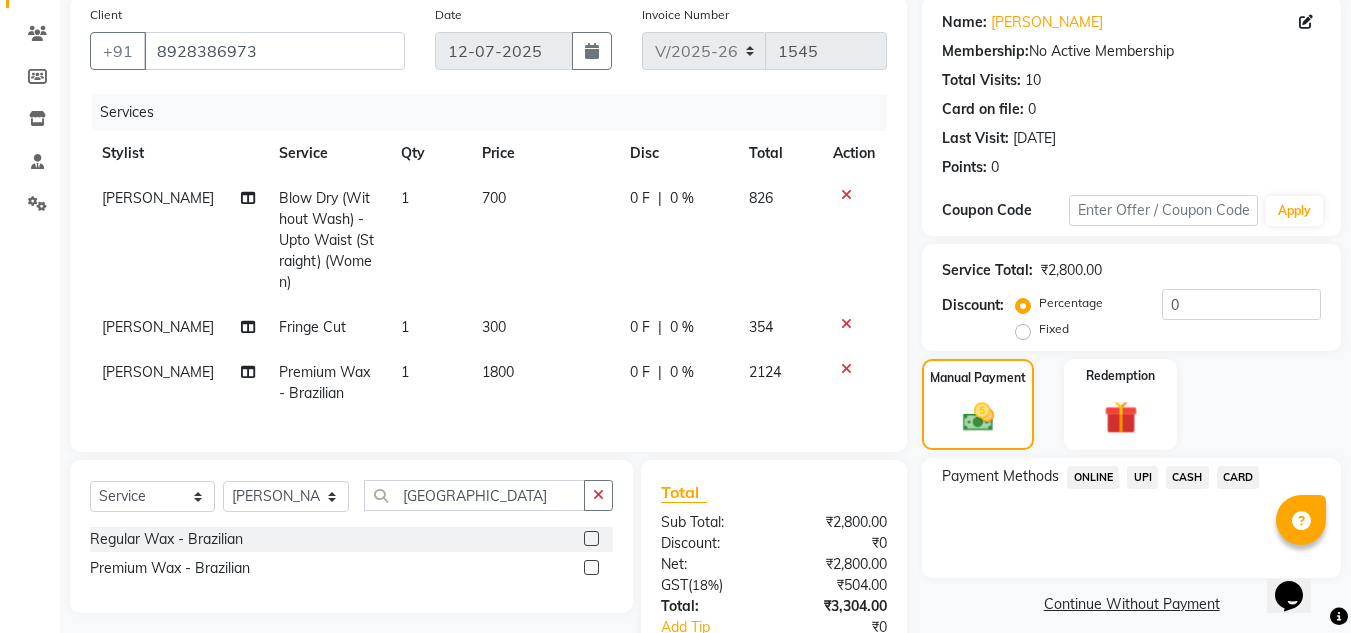 scroll, scrollTop: 278, scrollLeft: 0, axis: vertical 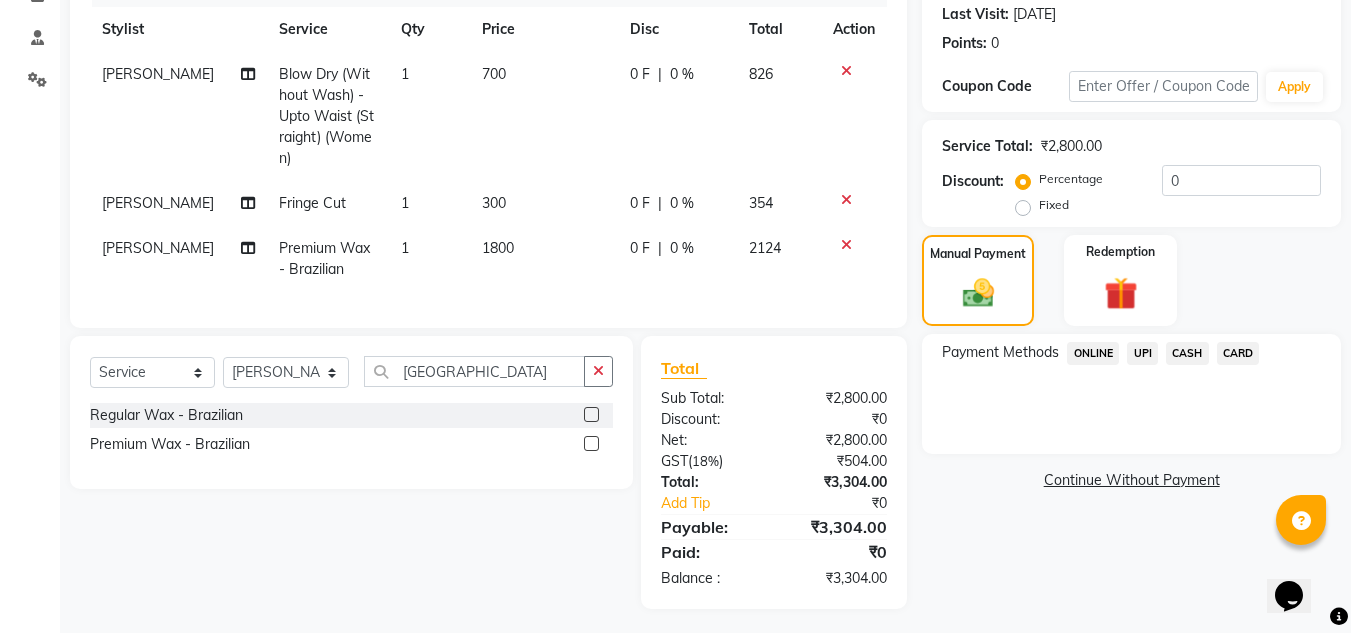 click on "CARD" 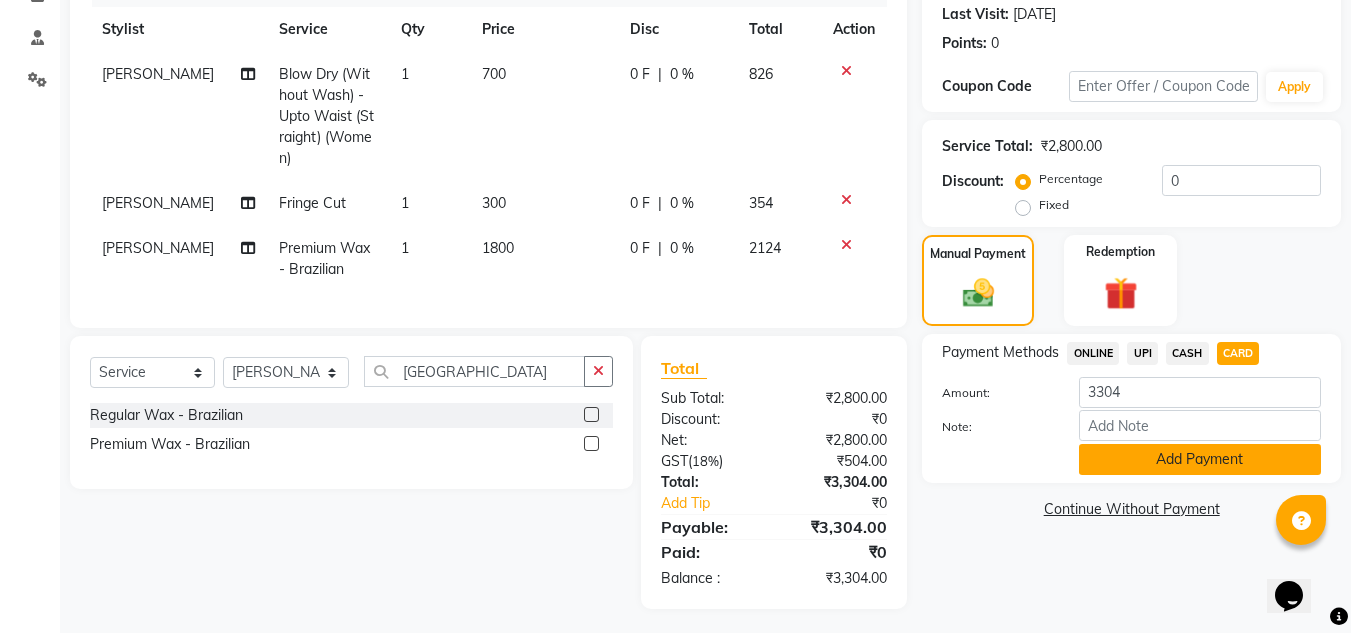 click on "Add Payment" 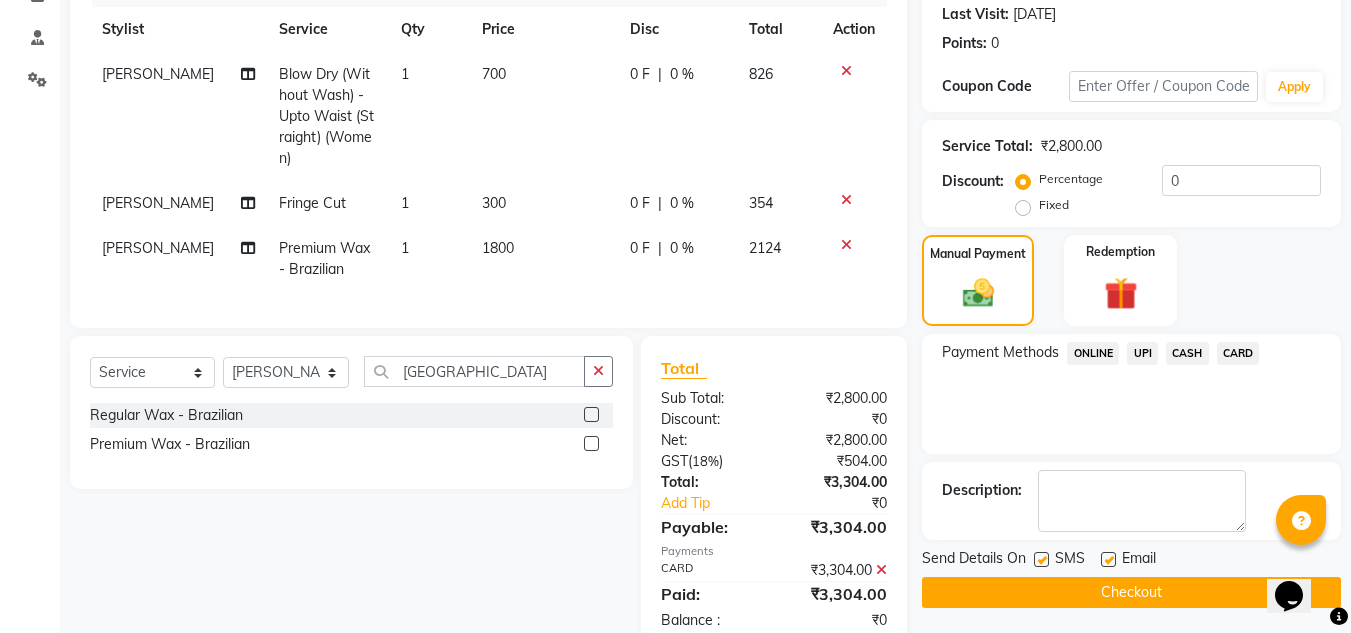 click 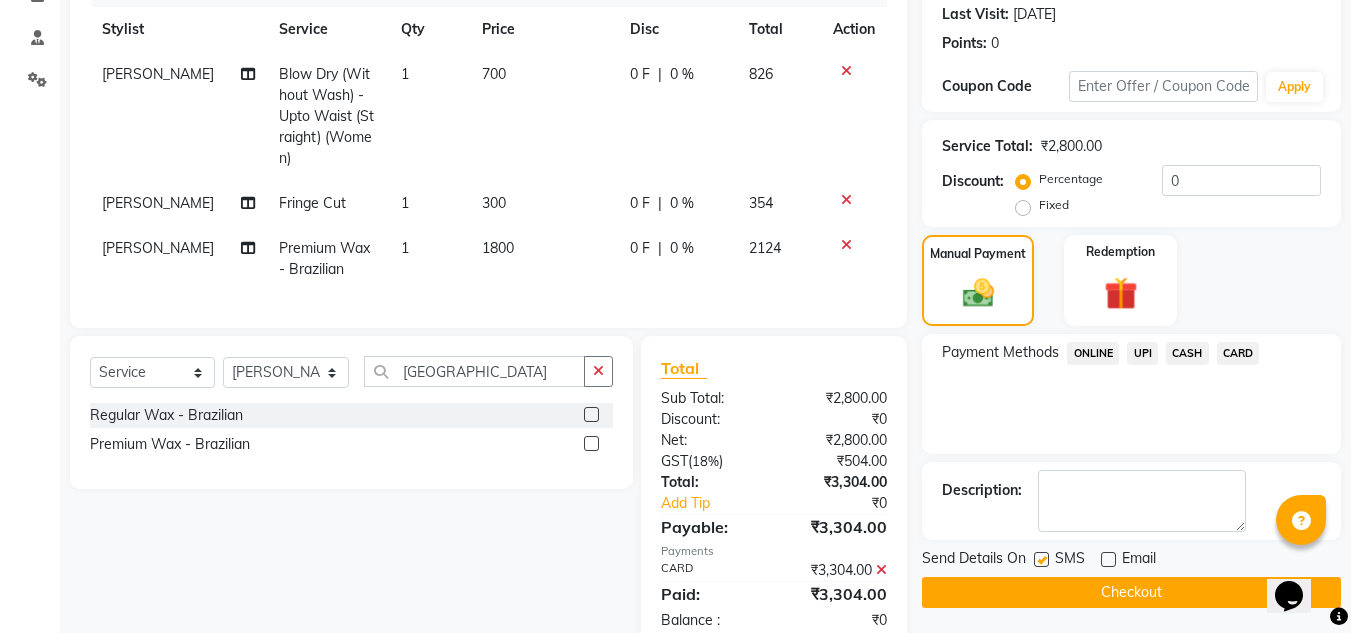 click on "Checkout" 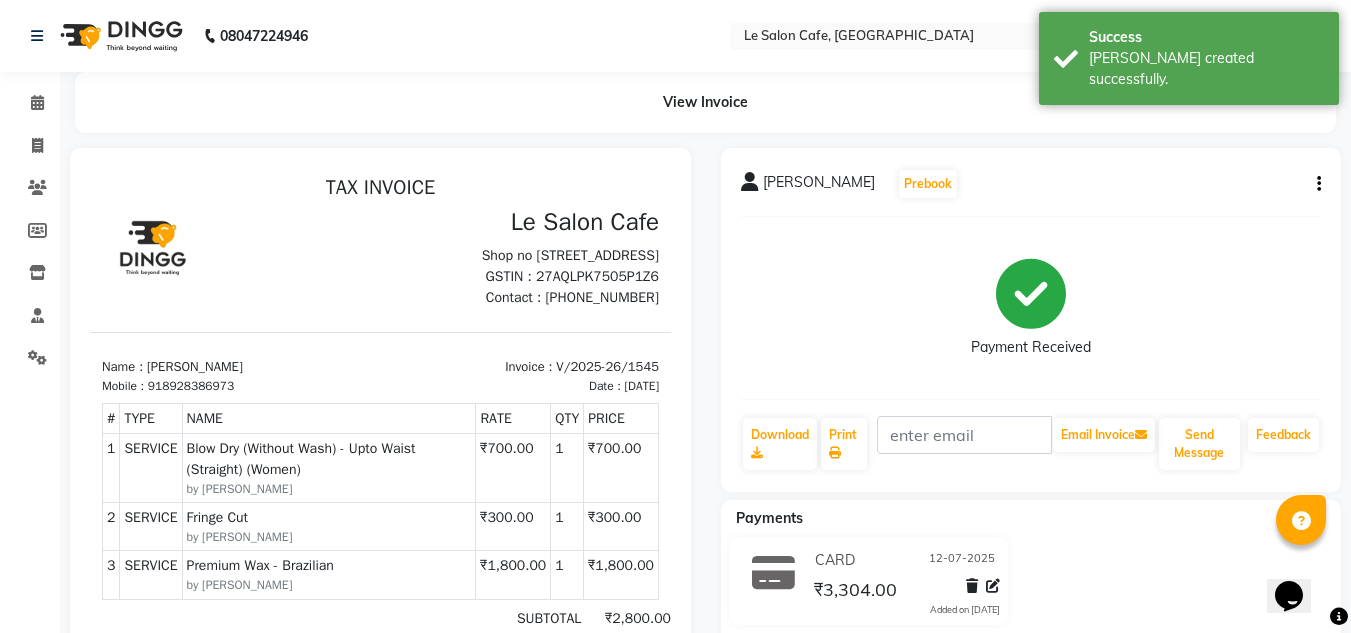 scroll, scrollTop: 0, scrollLeft: 0, axis: both 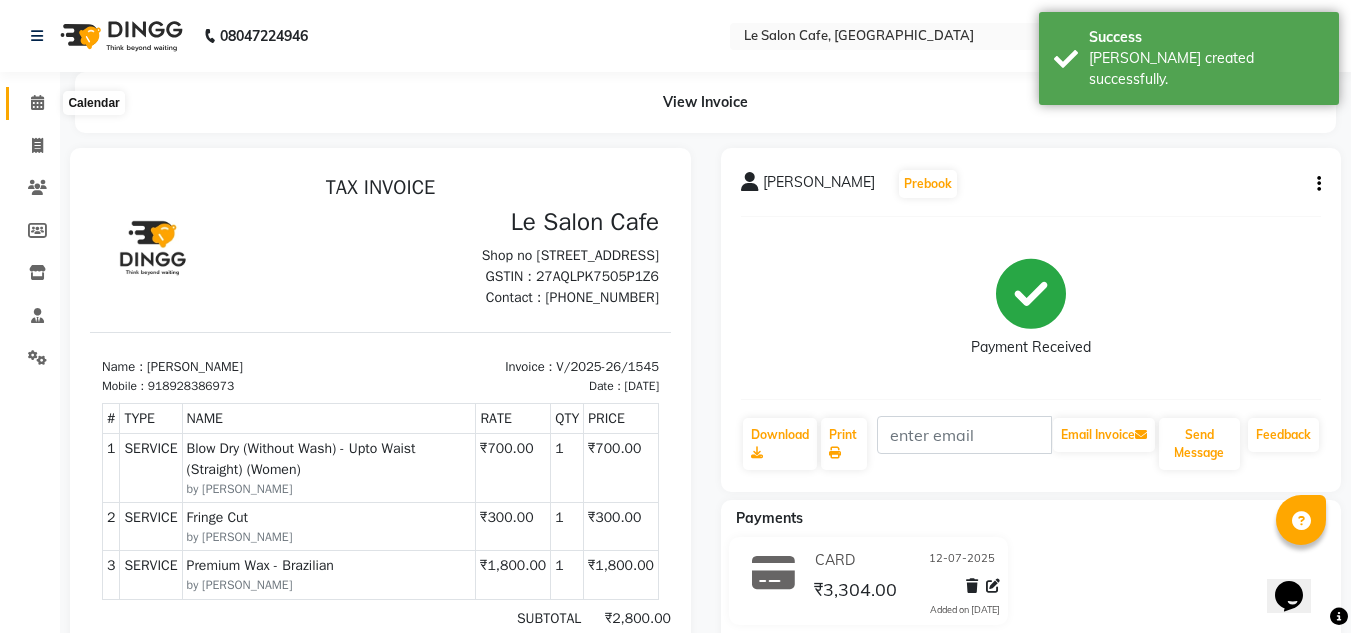 click 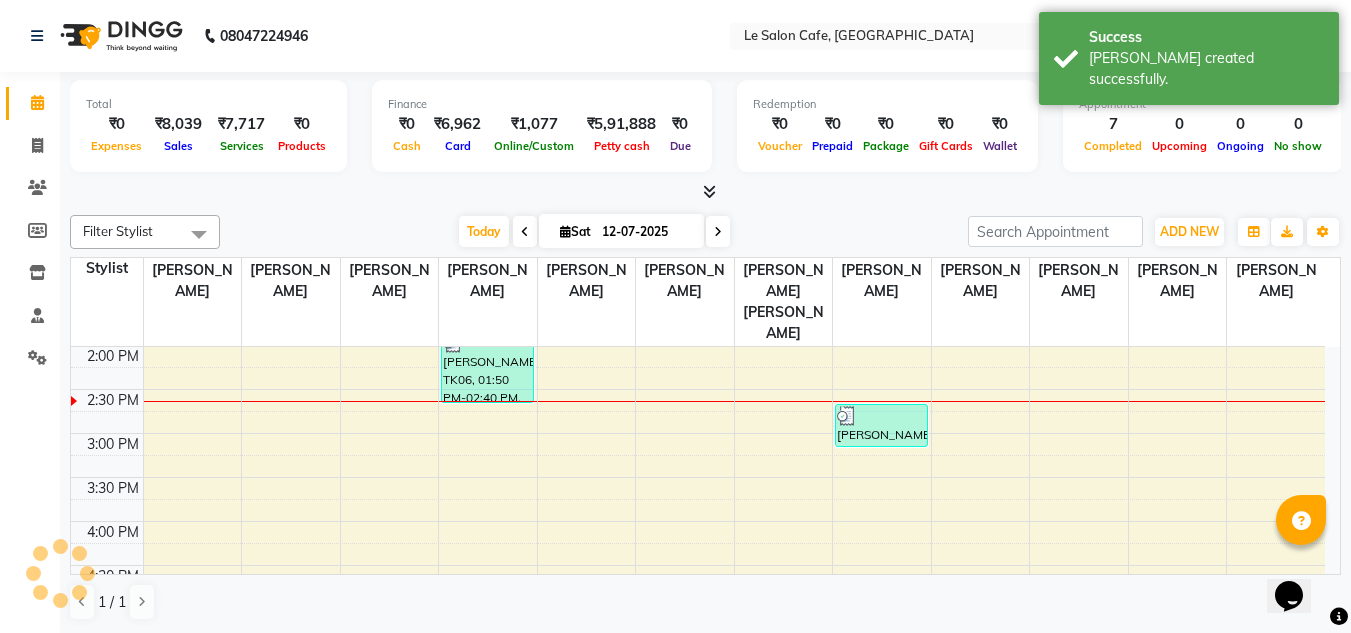 scroll, scrollTop: 0, scrollLeft: 0, axis: both 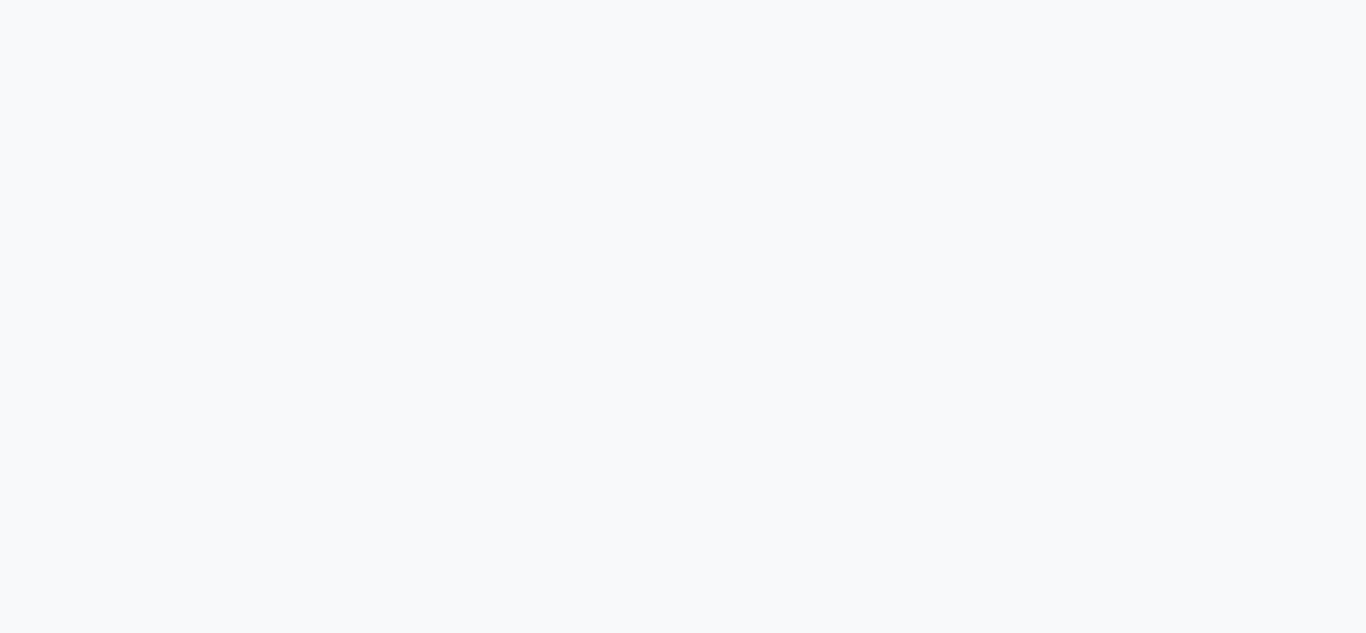 select on "service" 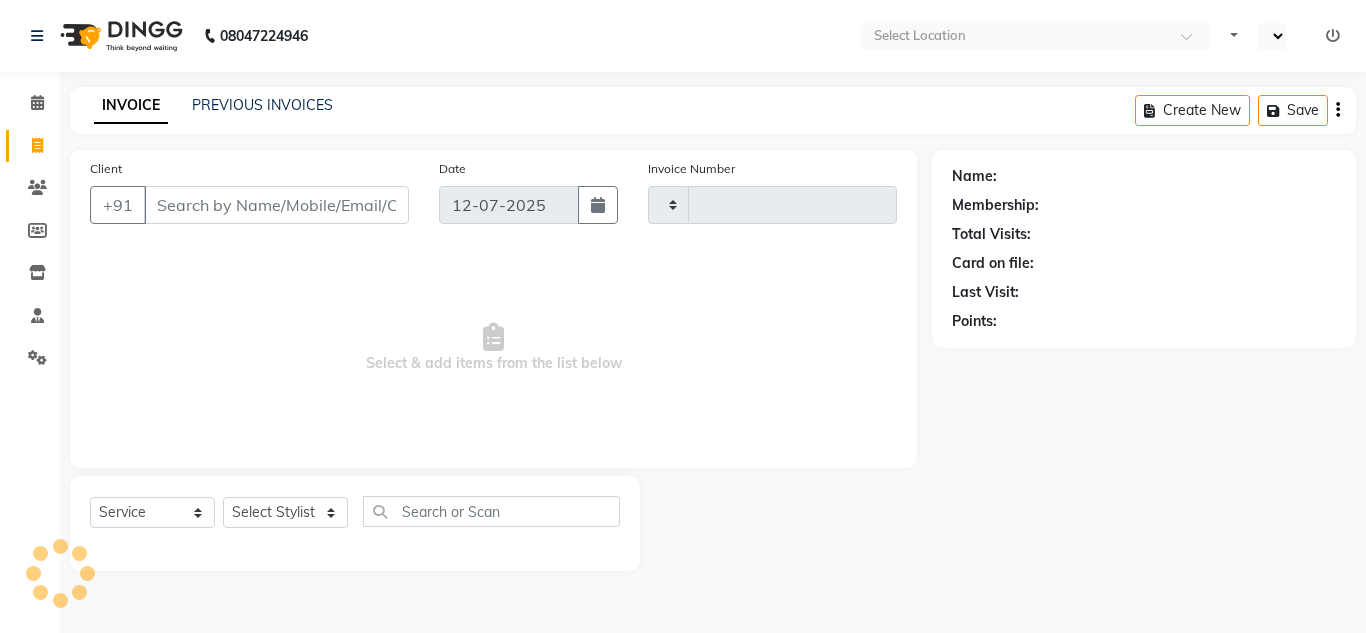 select on "en" 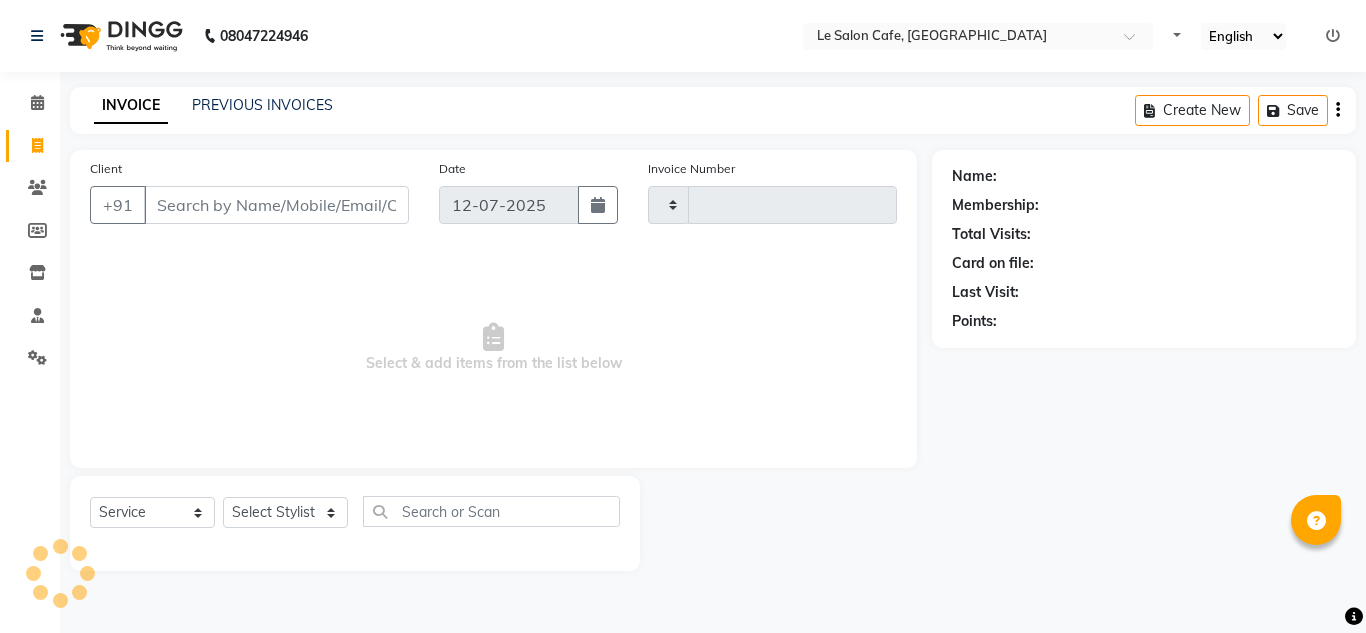 type on "1545" 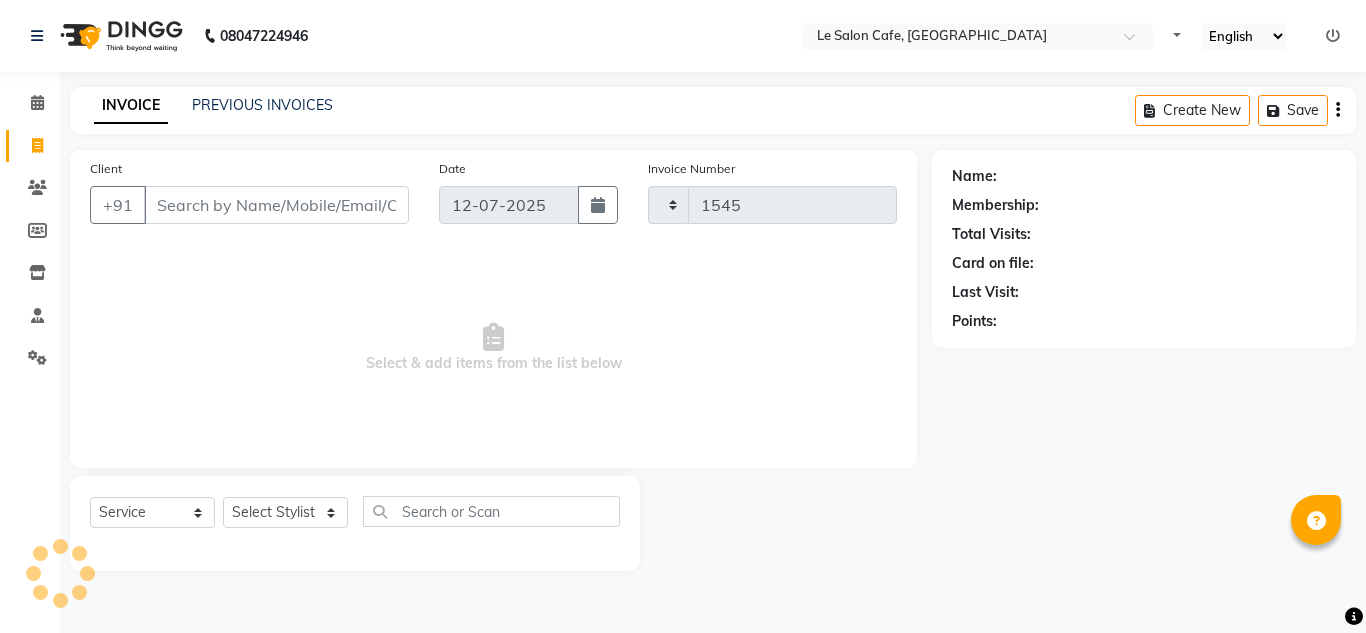 select on "594" 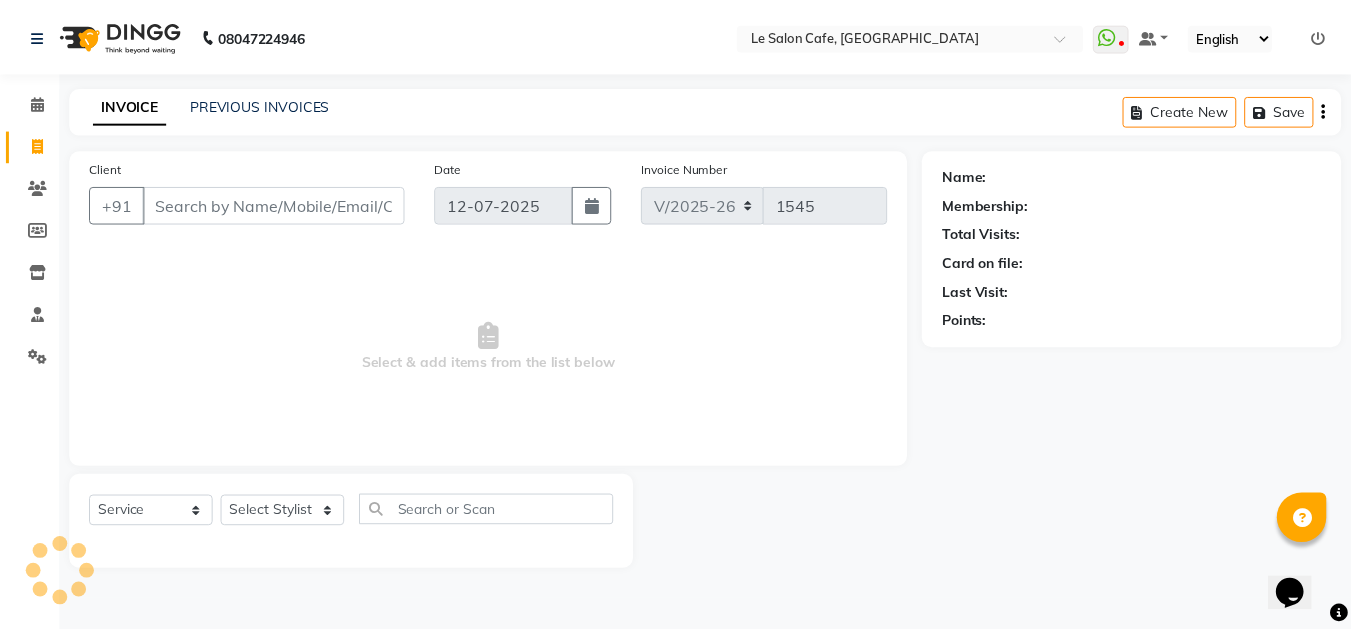 scroll, scrollTop: 0, scrollLeft: 0, axis: both 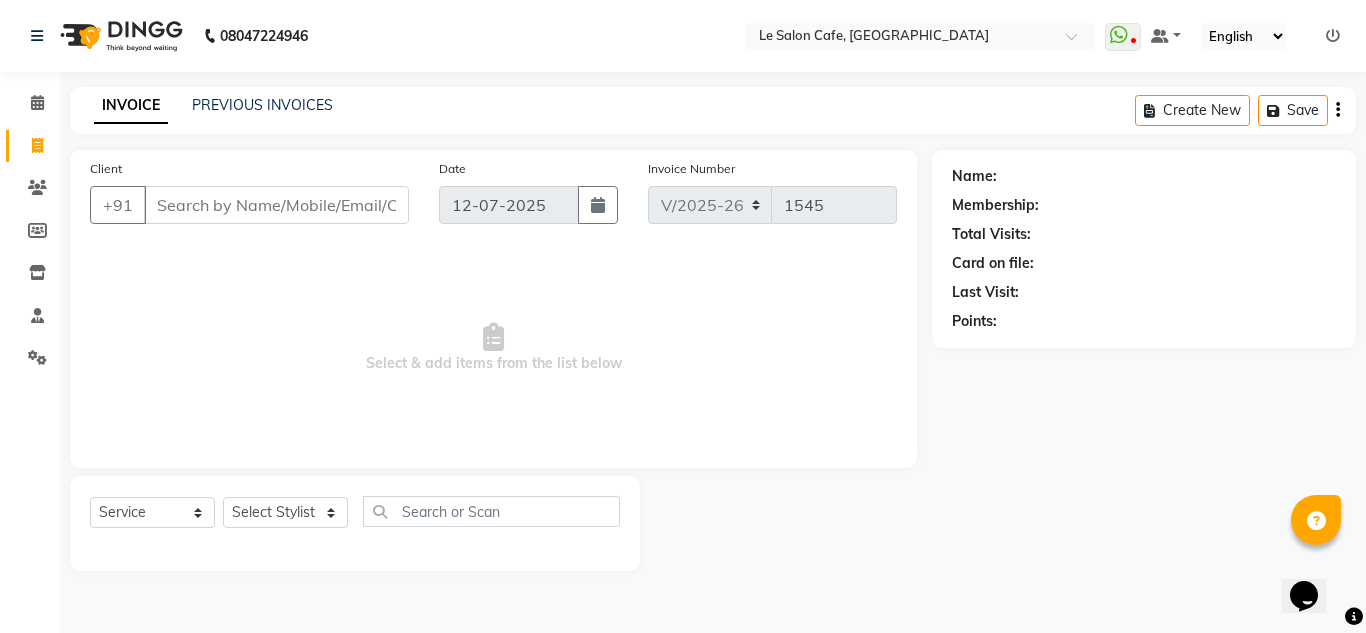 click on "Client" at bounding box center (276, 205) 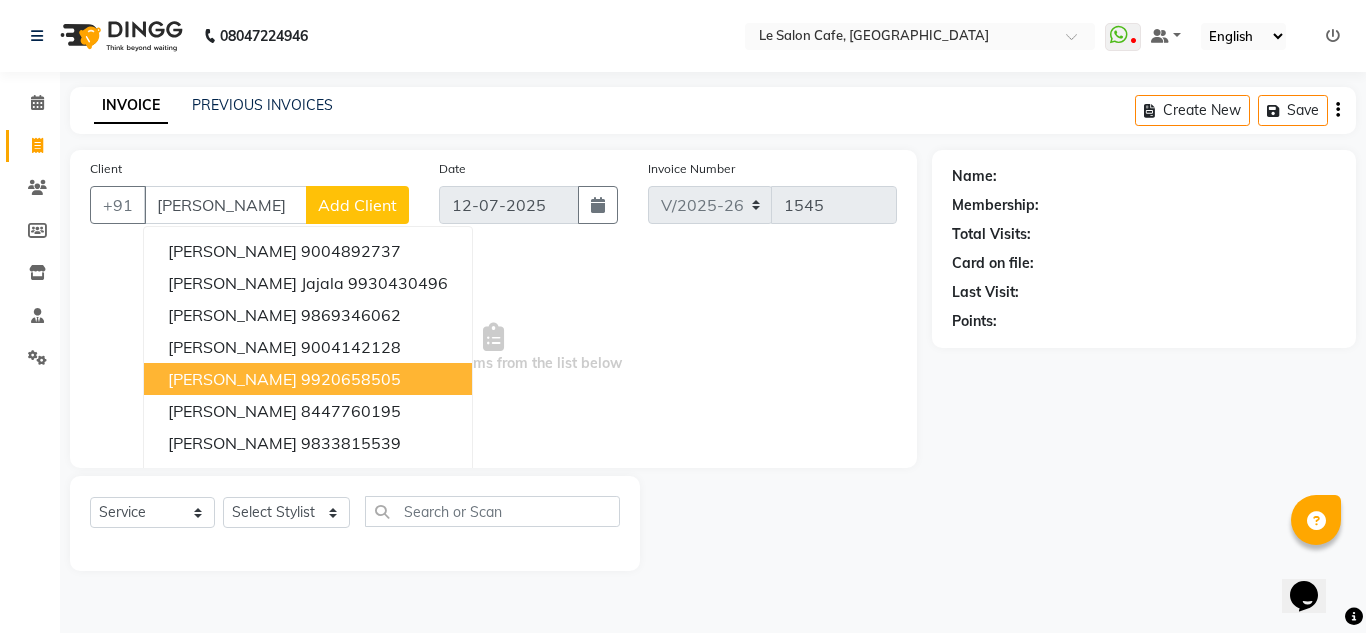 click on "[PERSON_NAME]" at bounding box center (232, 379) 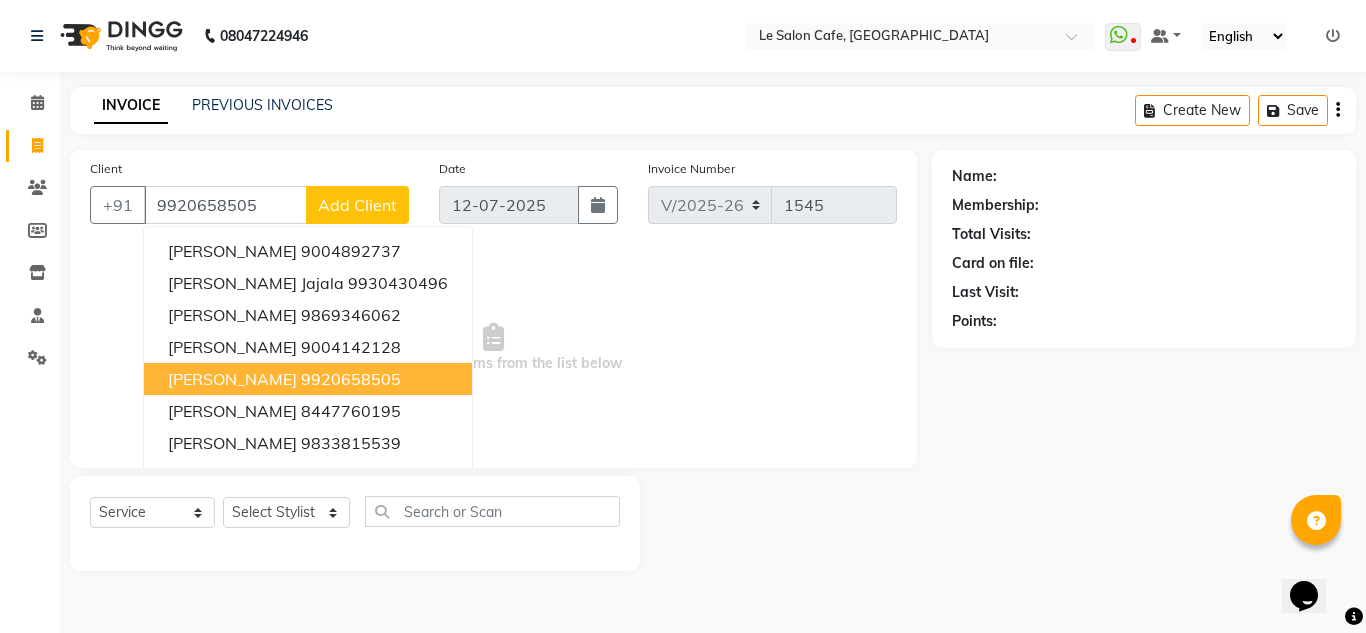type on "9920658505" 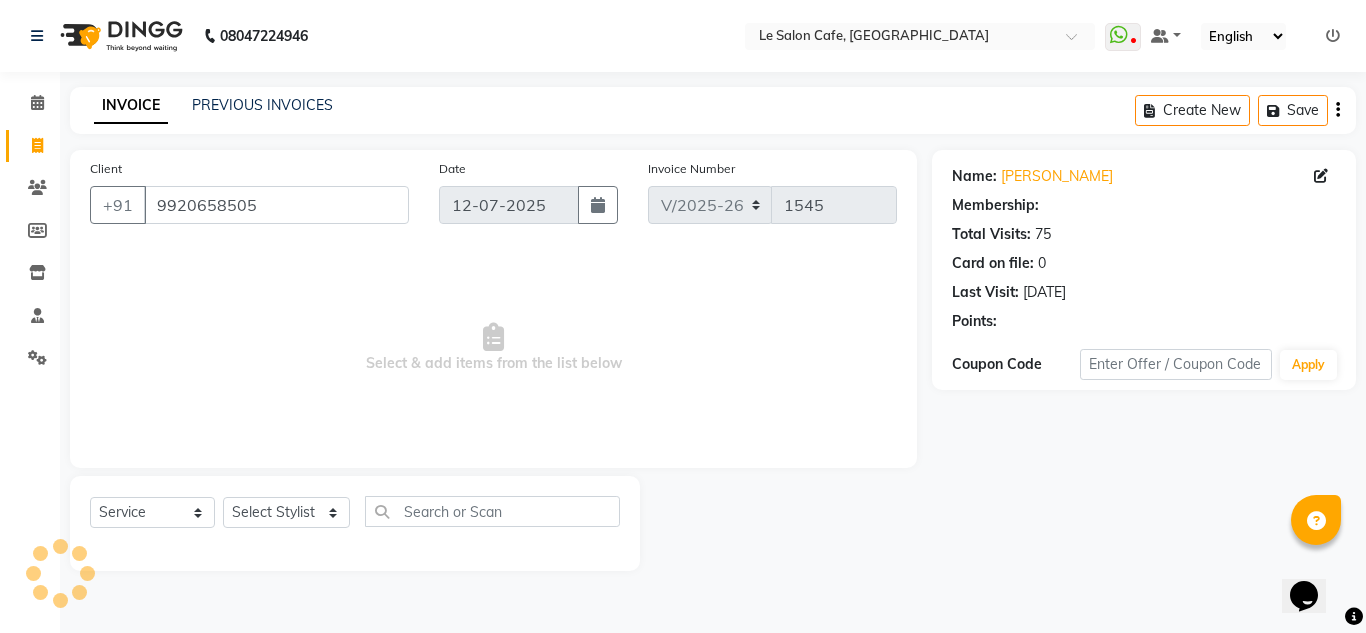 select on "1: Object" 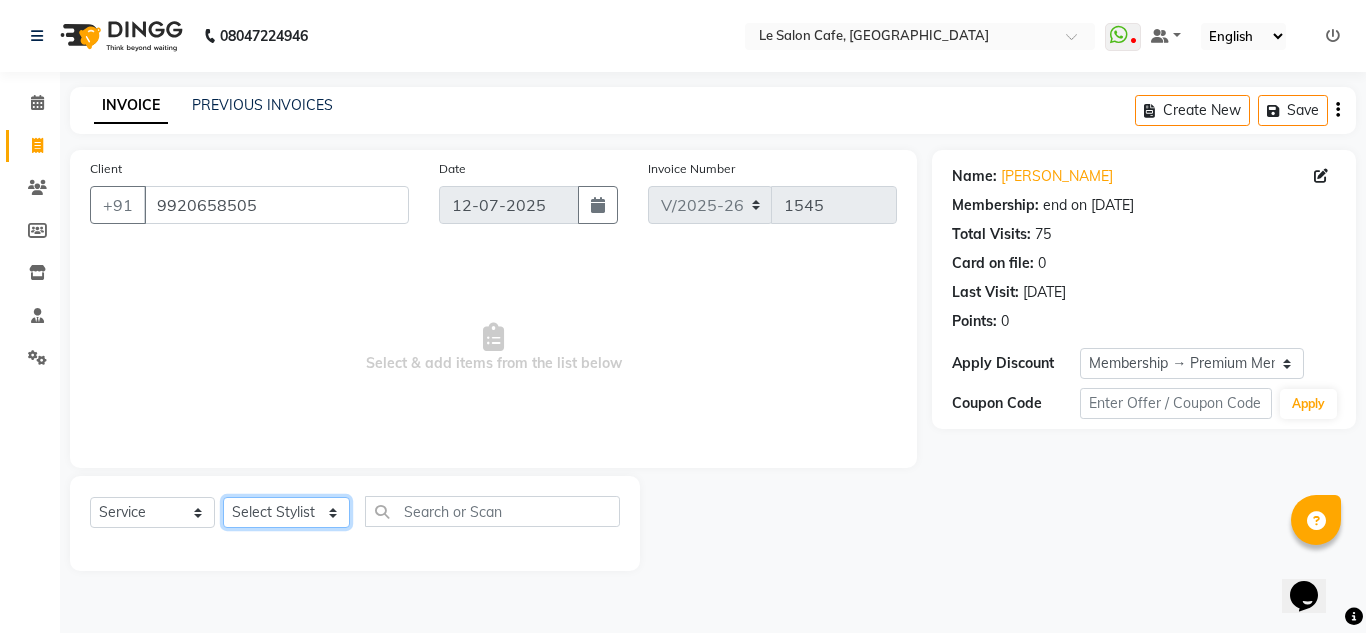 click on "Select Stylist [PERSON_NAME]  [PERSON_NAME]  Front Desk  [PERSON_NAME]  Pooja [PERSON_NAME] [PERSON_NAME]  [PERSON_NAME] [PERSON_NAME]  [PERSON_NAME] [PERSON_NAME] [PERSON_NAME] [PERSON_NAME] [PERSON_NAME]" 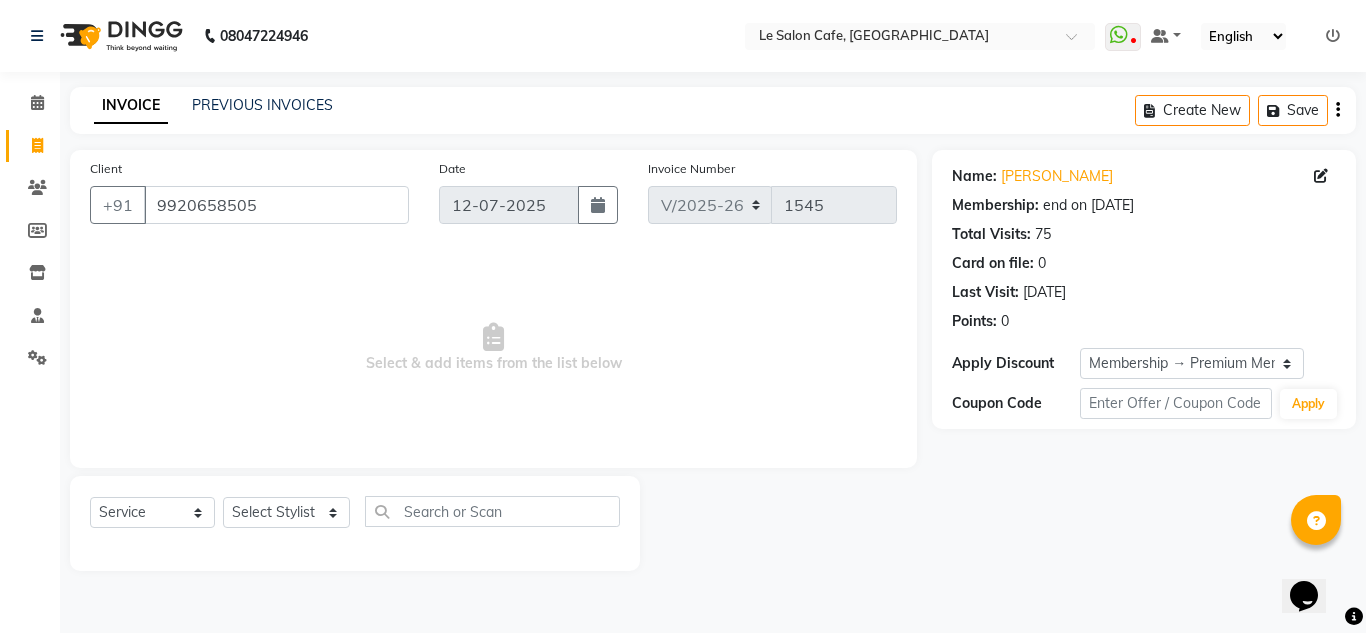 click on "INVOICE PREVIOUS INVOICES Create New   Save  Client [PHONE_NUMBER] Date [DATE] Invoice Number V/2025 V/[PHONE_NUMBER]  Select & add items from the list below  Select  Service  Product  Membership  Package Voucher Prepaid Gift Card  Select Stylist [PERSON_NAME]  [PERSON_NAME]  Front Desk  [PERSON_NAME]  Pooja [PERSON_NAME] [PERSON_NAME]  [PERSON_NAME] [PERSON_NAME]  [PERSON_NAME] [PERSON_NAME] [PERSON_NAME] [PERSON_NAME] [PERSON_NAME]  Name: [PERSON_NAME] Membership: end on [DATE] Total Visits:  75 Card on file:  0 Last Visit:   [DATE] Points:   0  Apply Discount Select Membership → Premium Membership Coupon Code Apply" 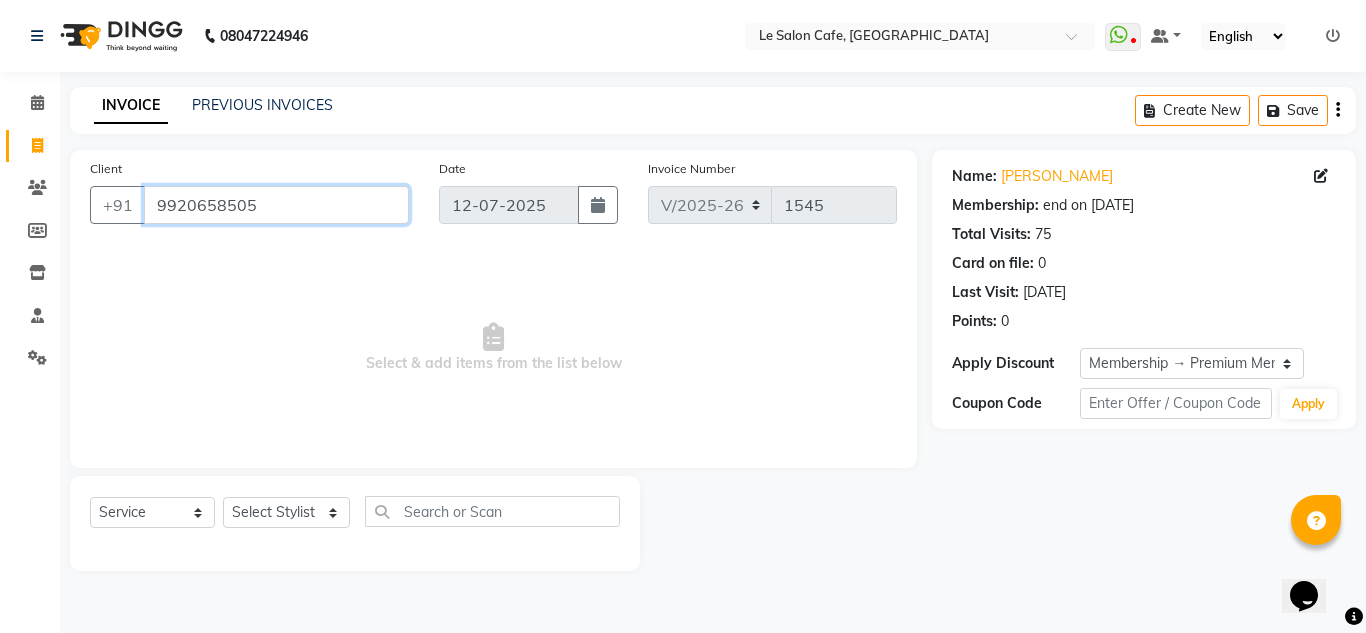 drag, startPoint x: 279, startPoint y: 205, endPoint x: 292, endPoint y: 198, distance: 14.764823 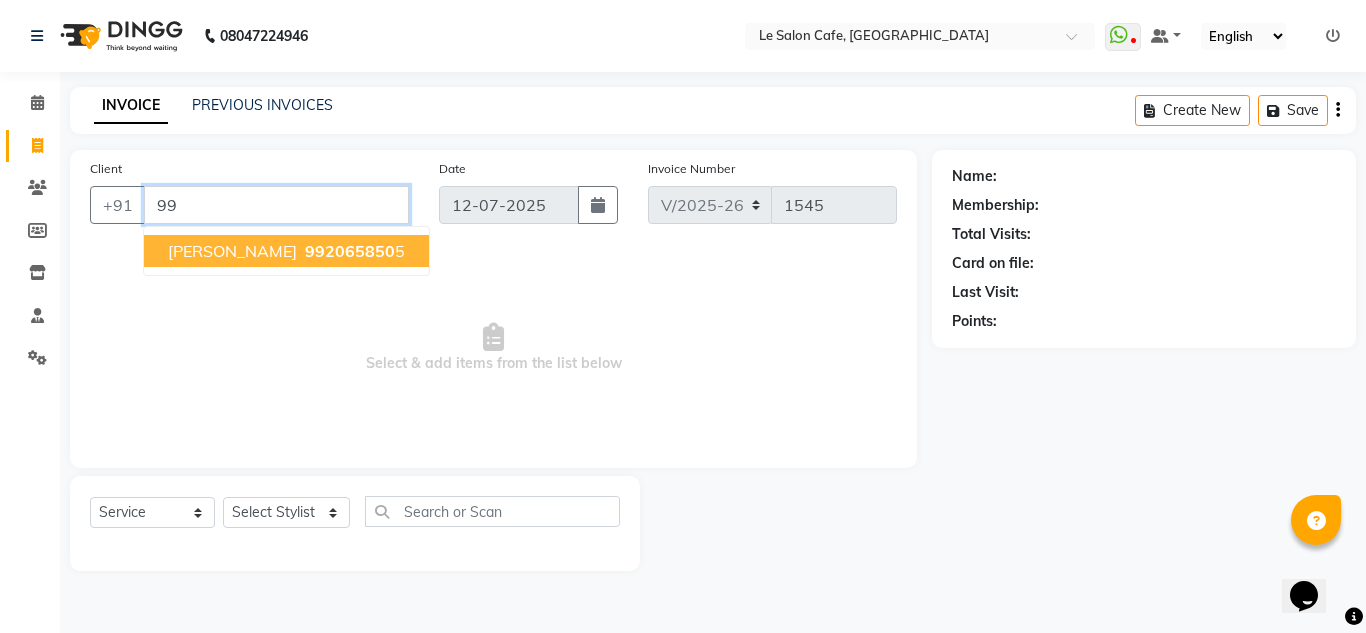 type on "9" 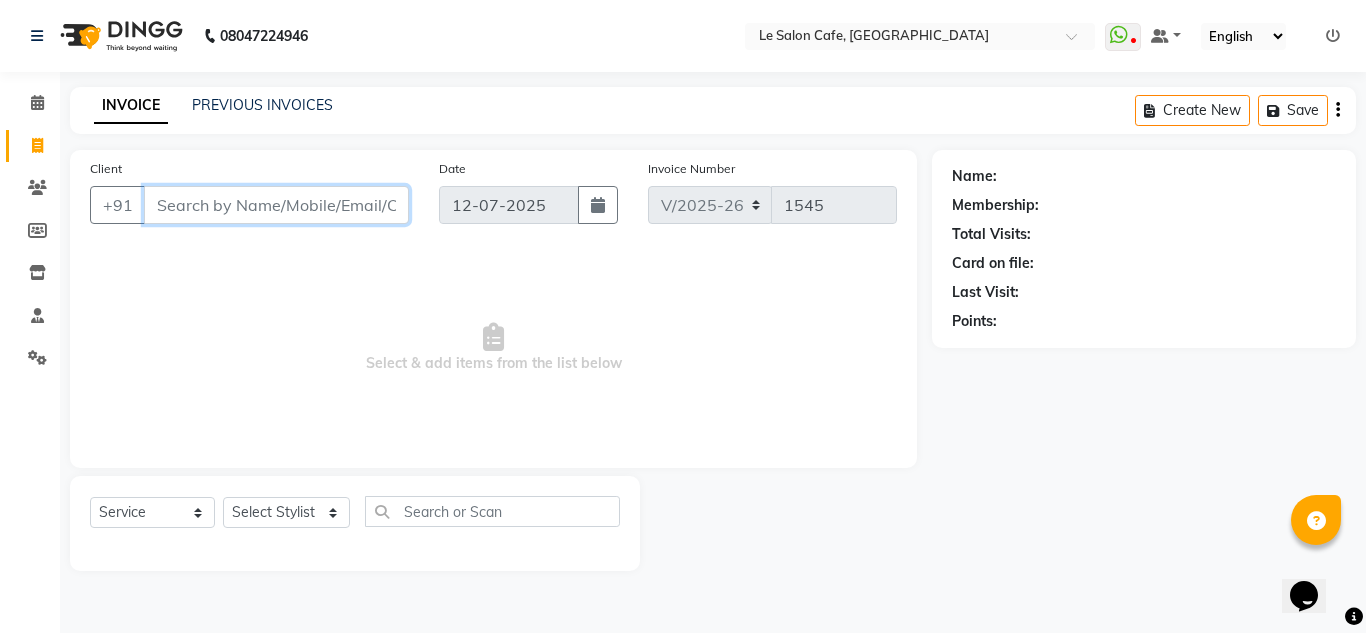 type 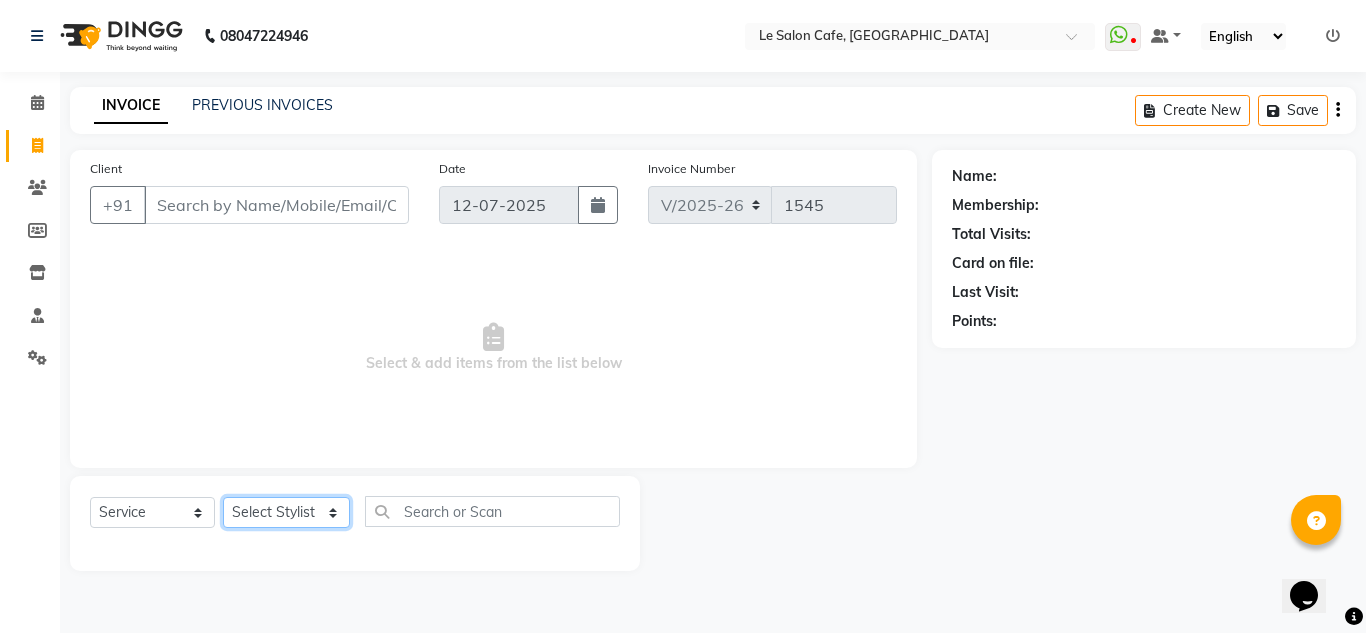 click on "Select Stylist [PERSON_NAME]  [PERSON_NAME]  Front Desk  [PERSON_NAME]  Pooja [PERSON_NAME] [PERSON_NAME]  [PERSON_NAME] [PERSON_NAME]  [PERSON_NAME] [PERSON_NAME] [PERSON_NAME] [PERSON_NAME] [PERSON_NAME]" 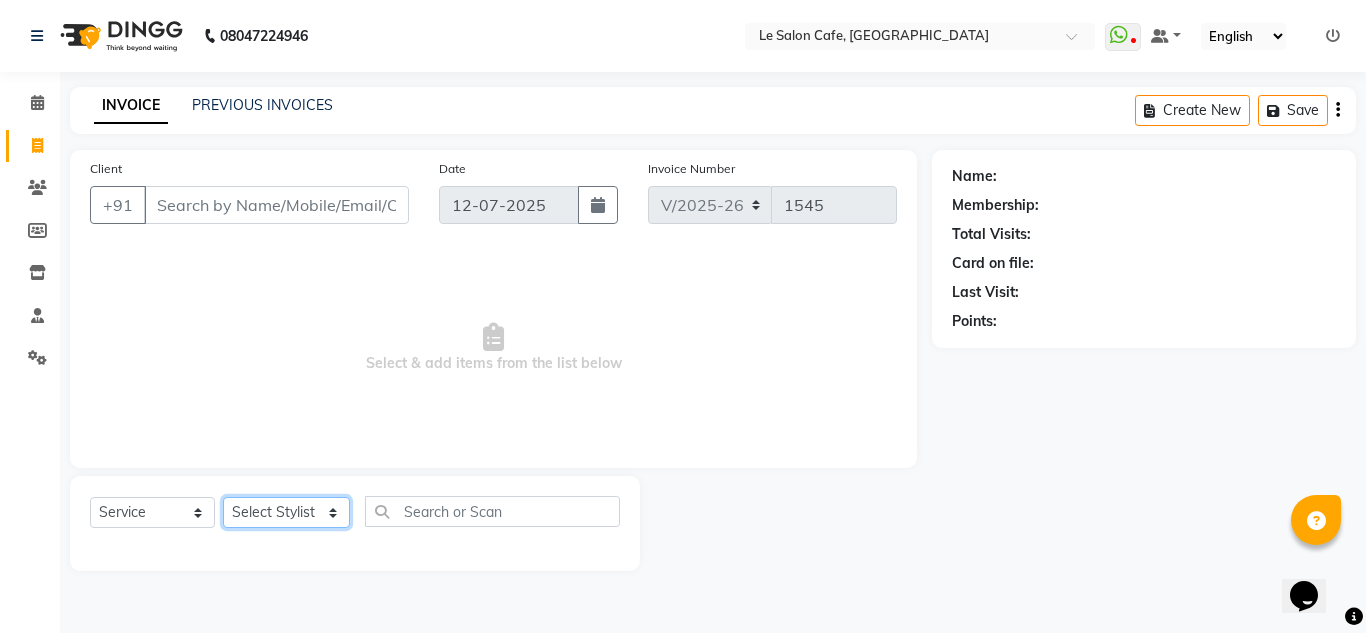 select on "8340" 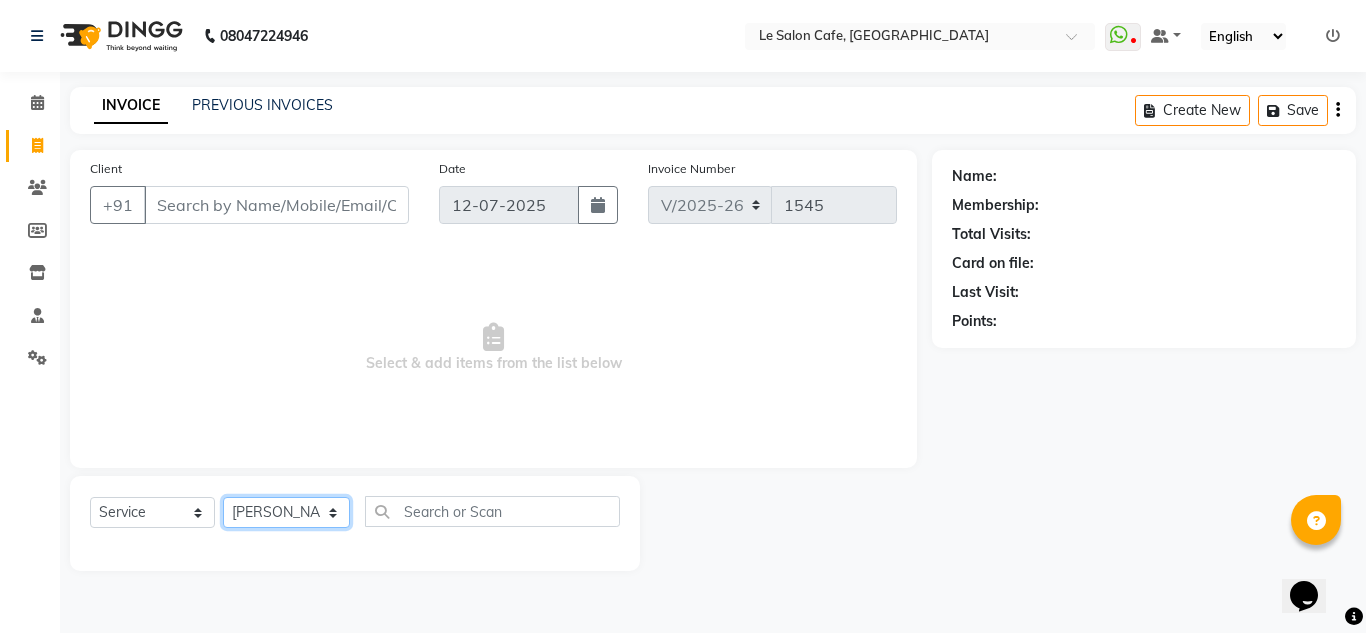 click on "Select Stylist [PERSON_NAME]  [PERSON_NAME]  Front Desk  [PERSON_NAME]  Pooja [PERSON_NAME] [PERSON_NAME]  [PERSON_NAME] [PERSON_NAME]  [PERSON_NAME] [PERSON_NAME] [PERSON_NAME] [PERSON_NAME] [PERSON_NAME]" 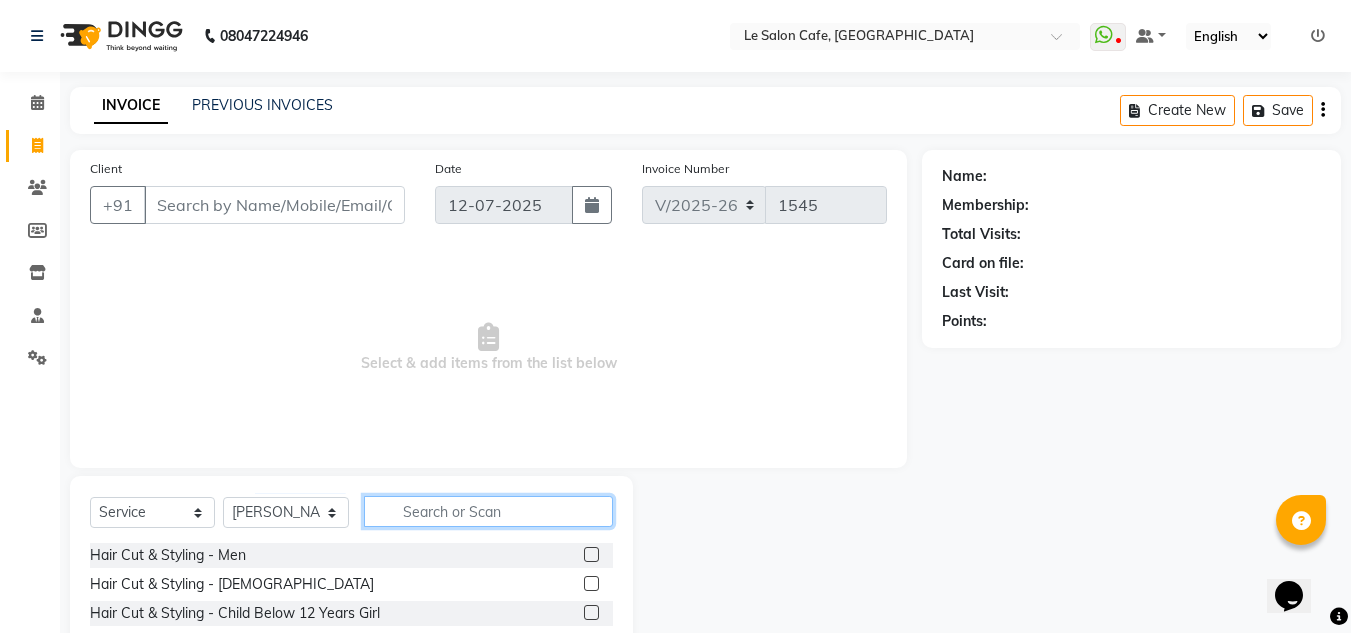 click 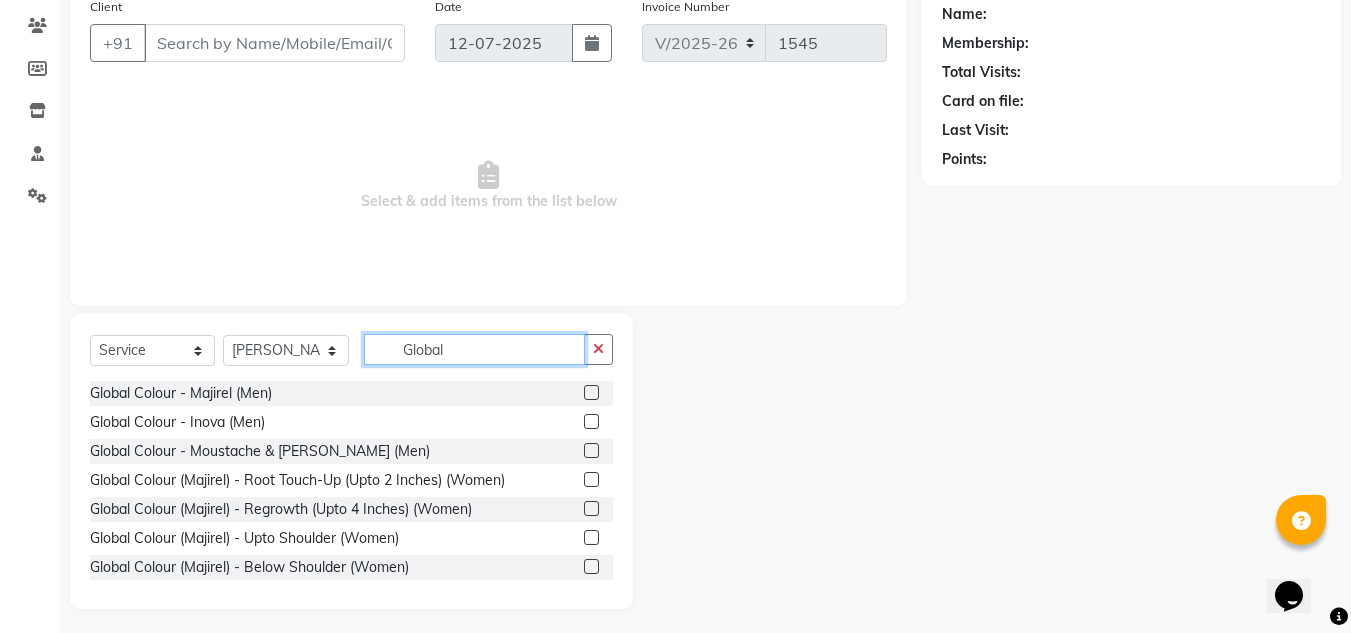 scroll, scrollTop: 168, scrollLeft: 0, axis: vertical 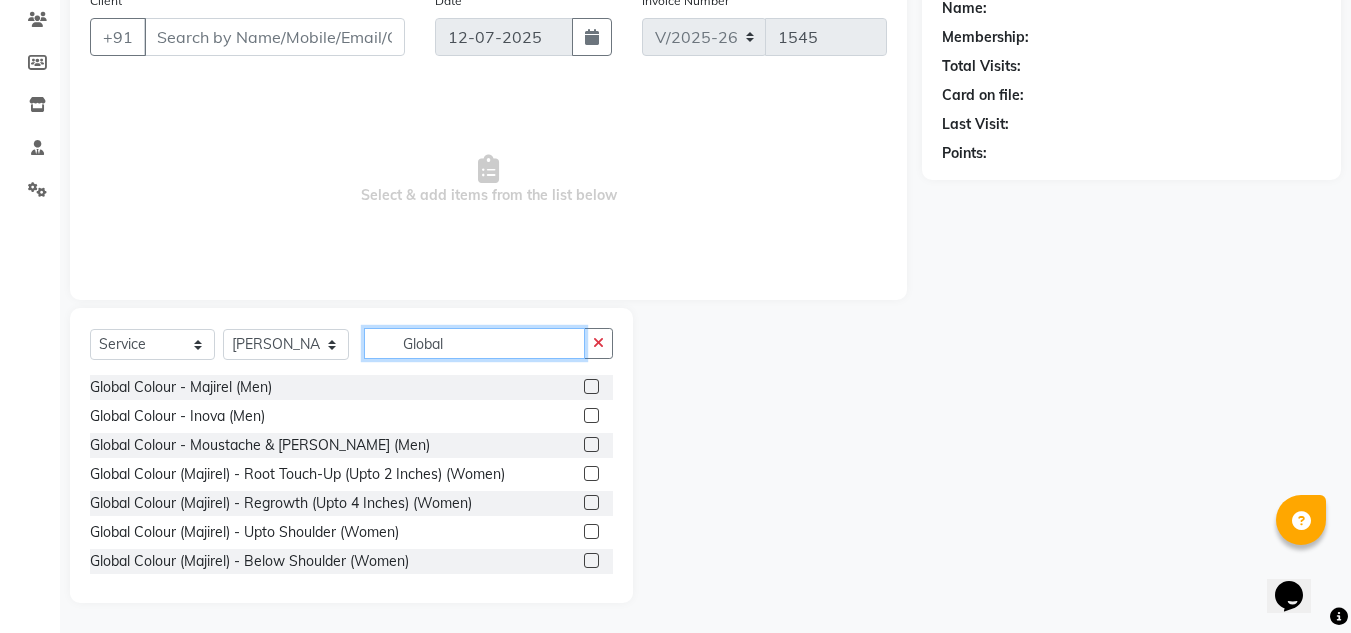 type on "Global" 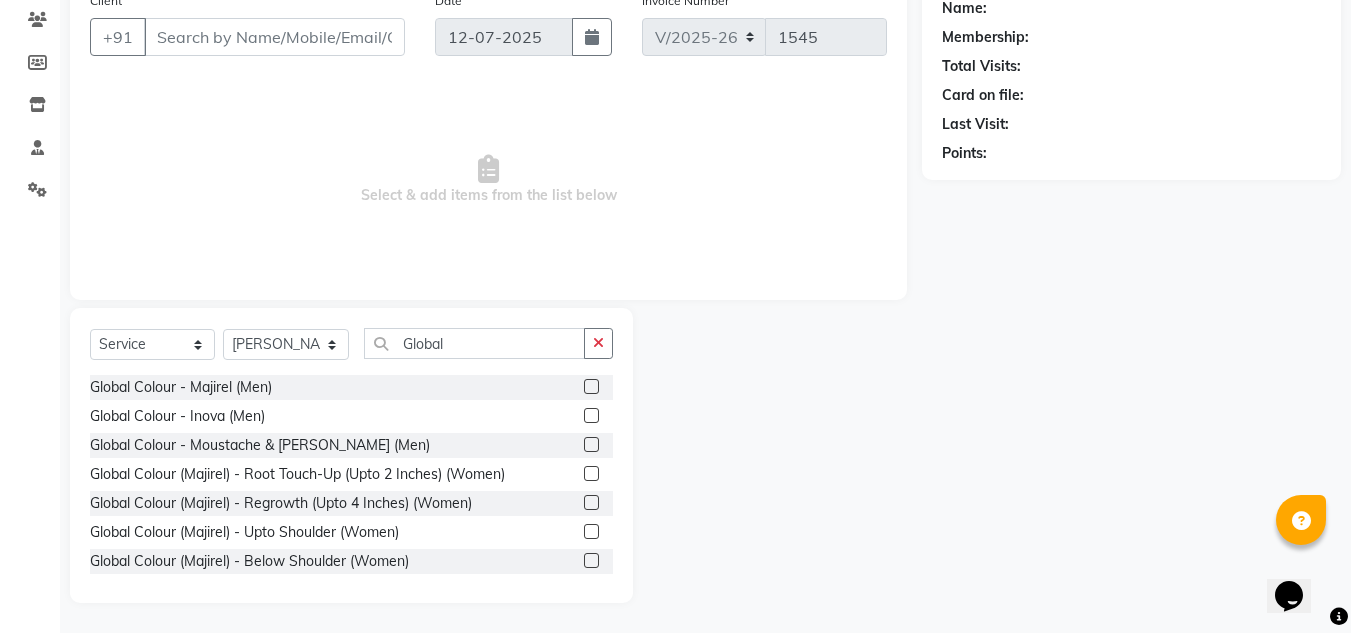click 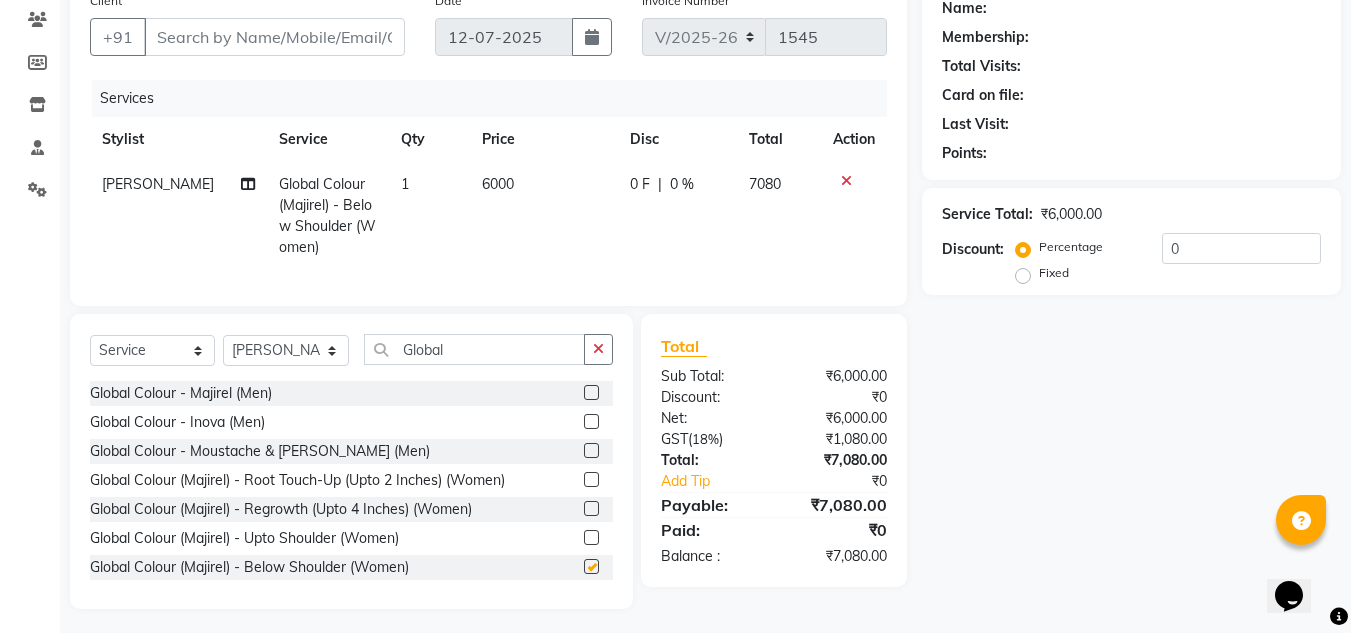 checkbox on "false" 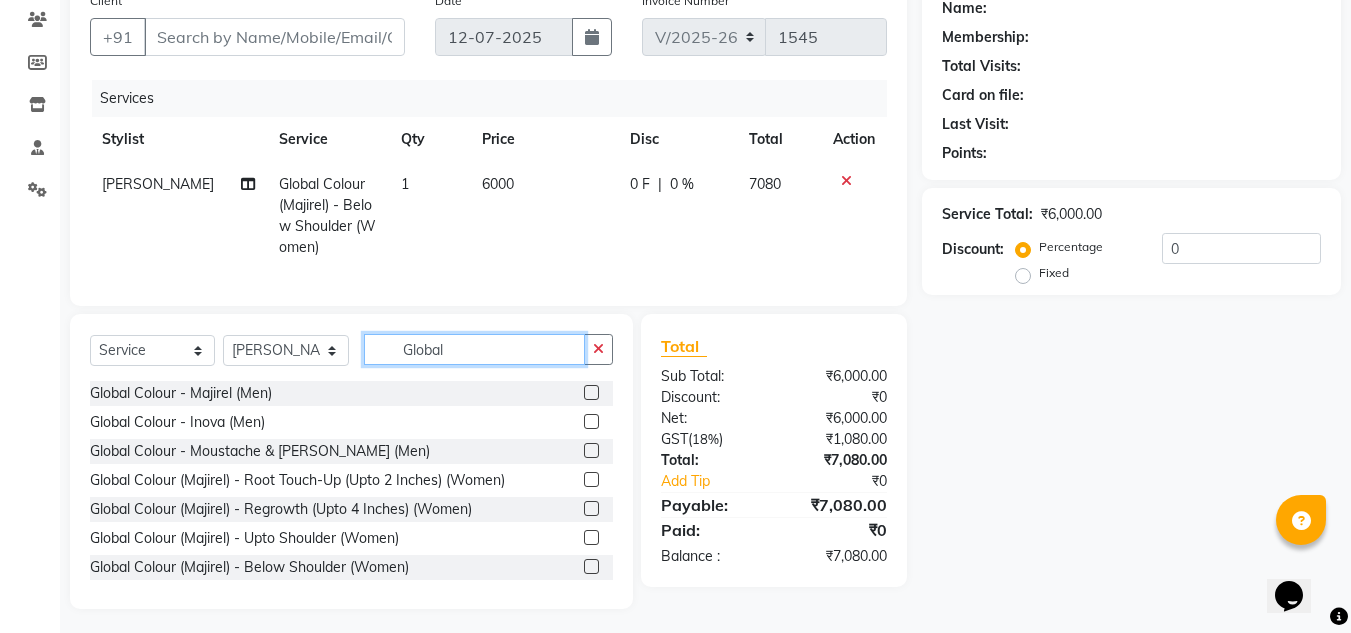 click on "Global" 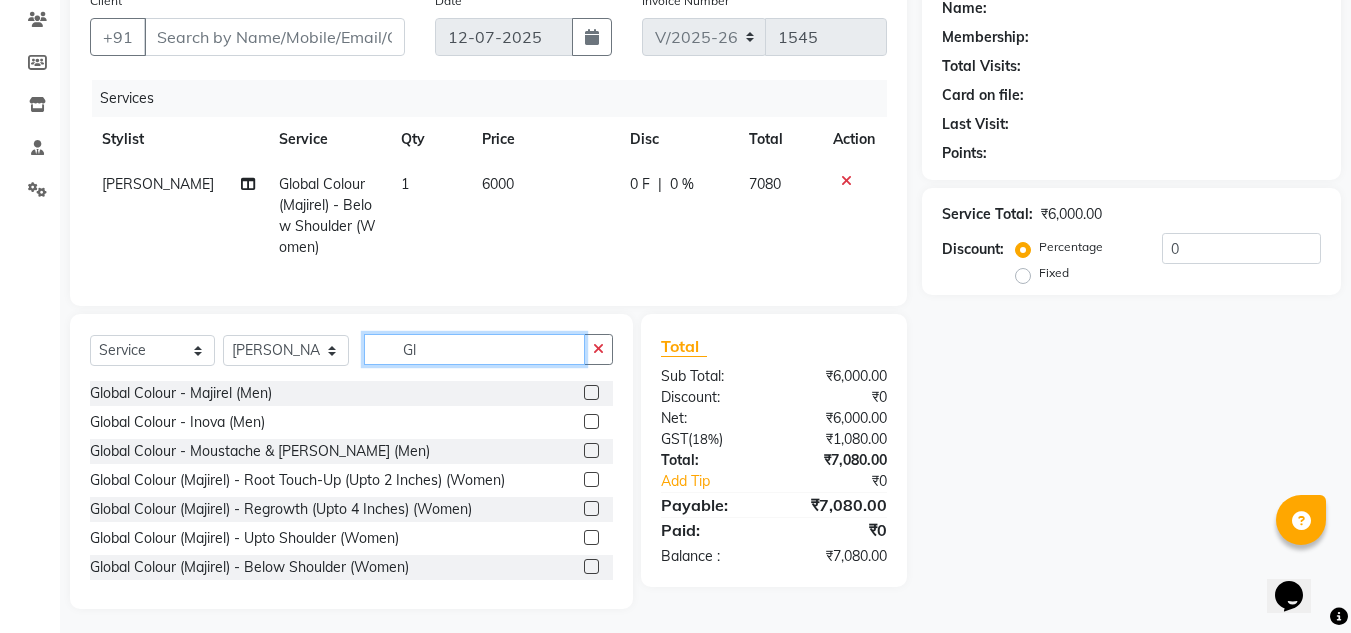 type on "G" 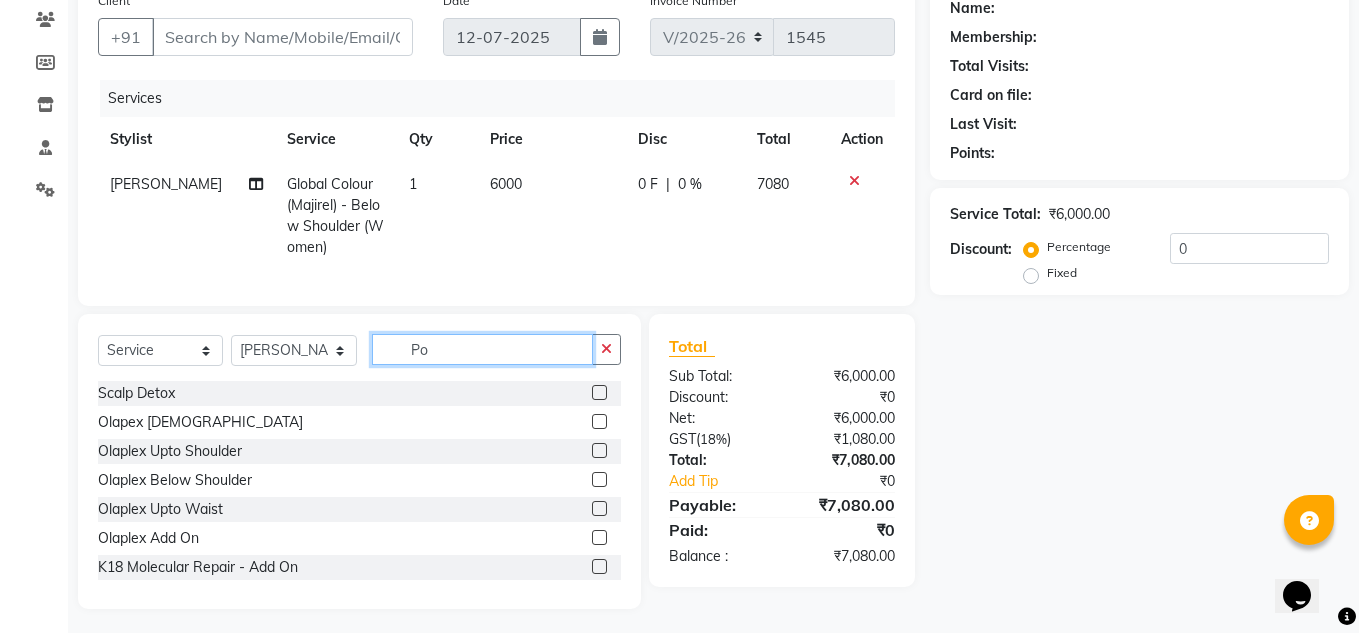 scroll, scrollTop: 167, scrollLeft: 0, axis: vertical 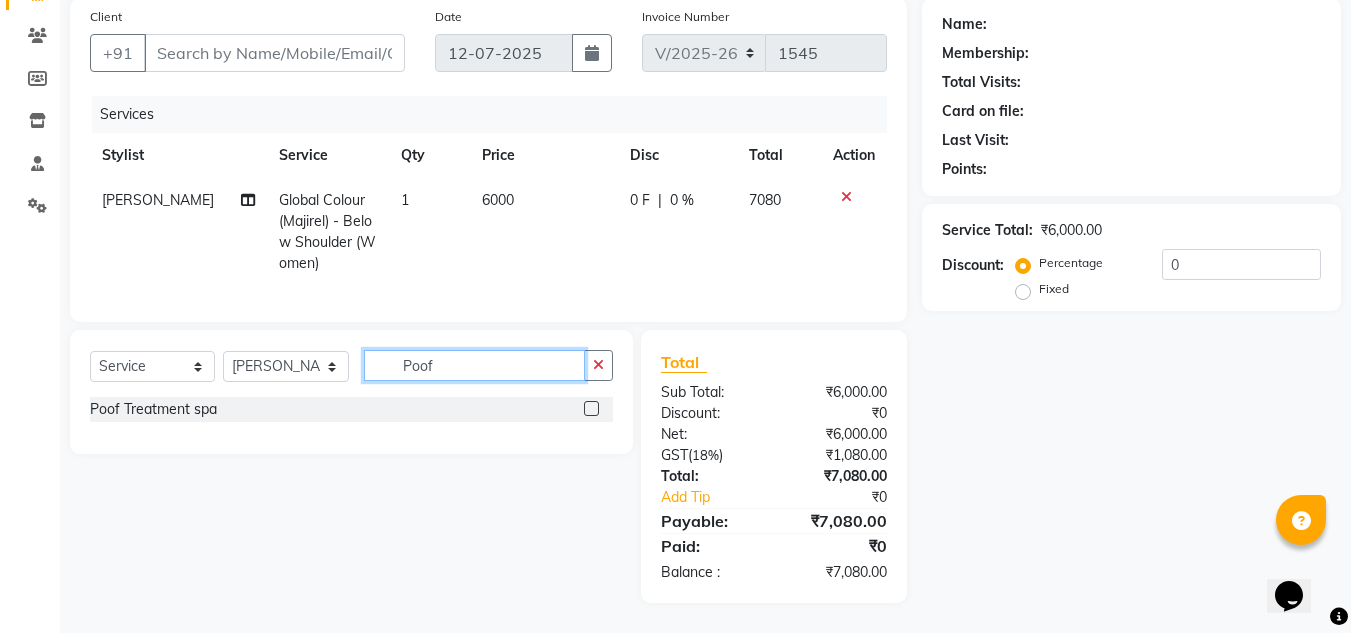 type on "Poof" 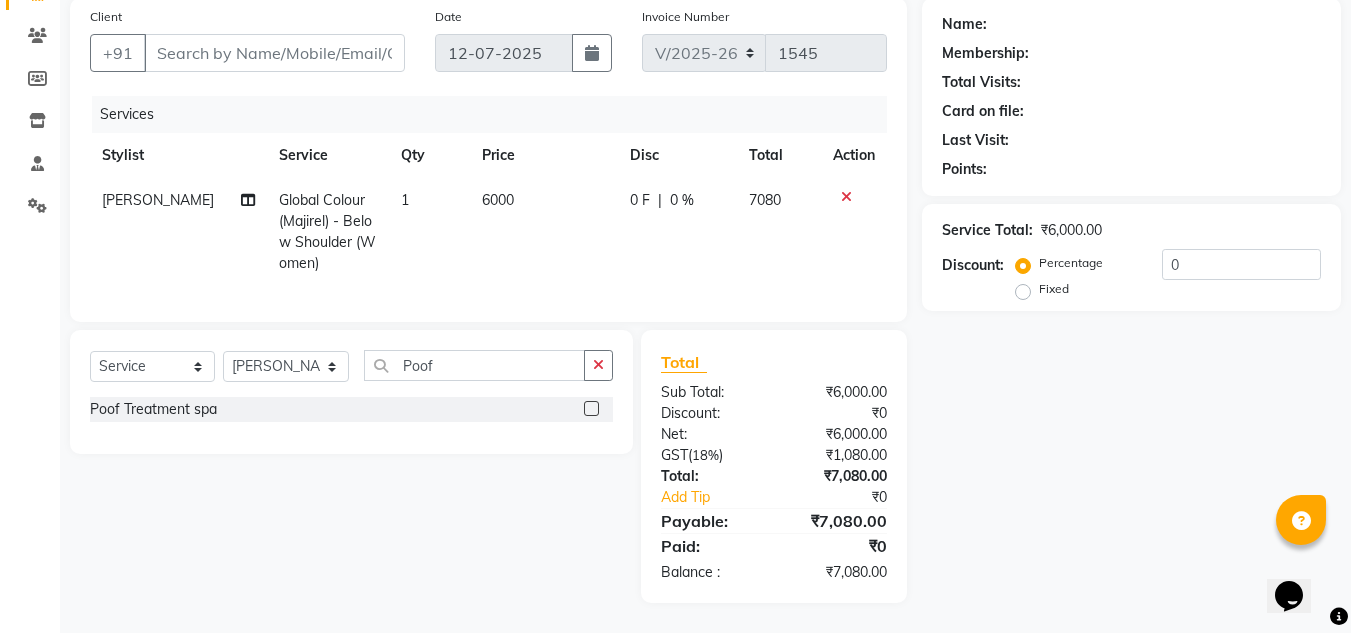 click 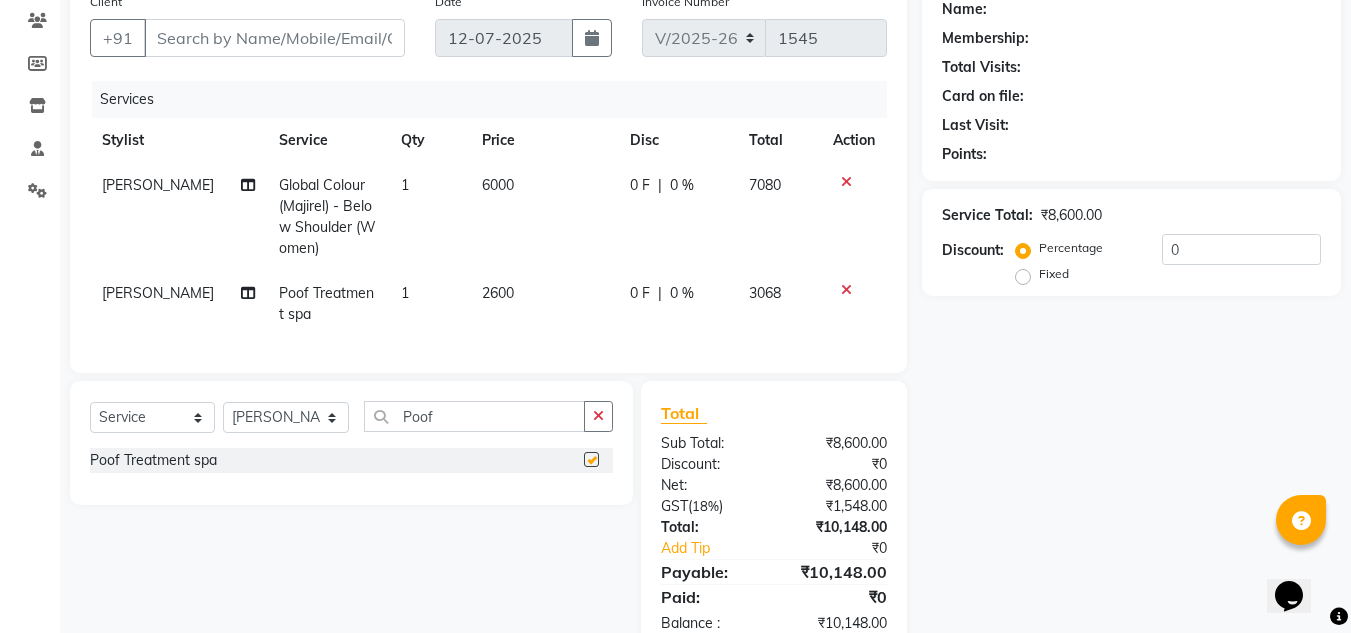 checkbox on "false" 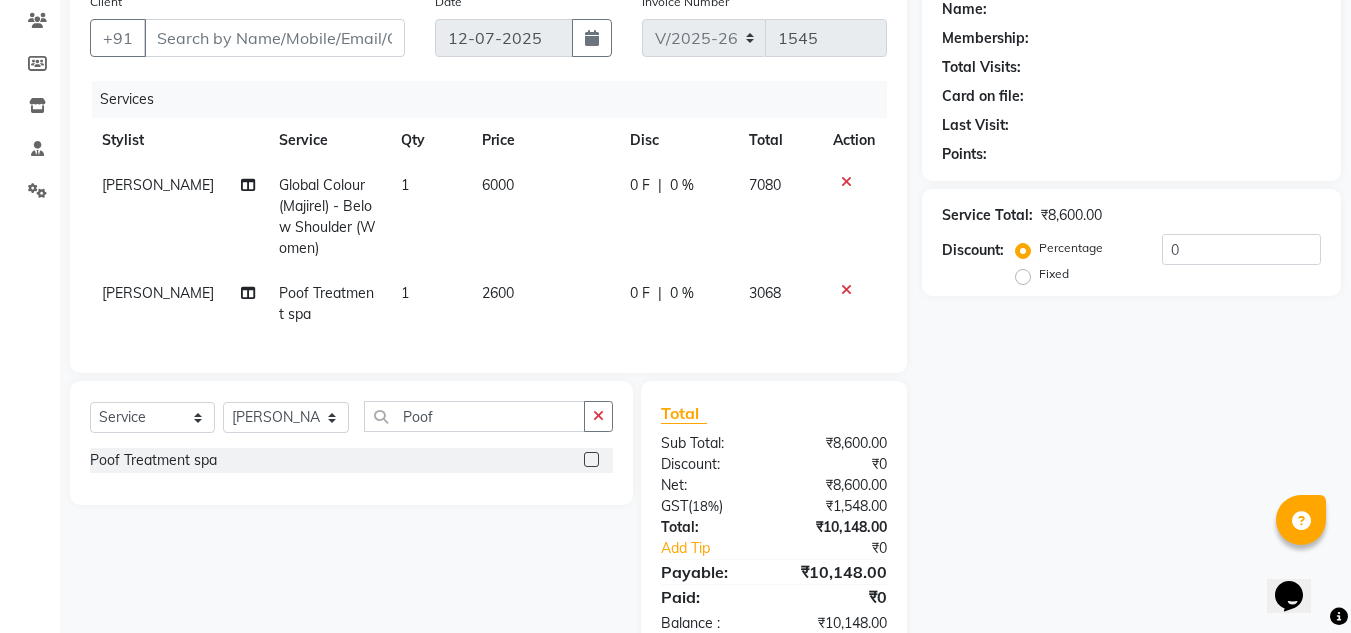 click on "Name: Membership: Total Visits: Card on file: Last Visit:  Points:  Service Total:  ₹8,600.00  Discount:  Percentage   Fixed  0" 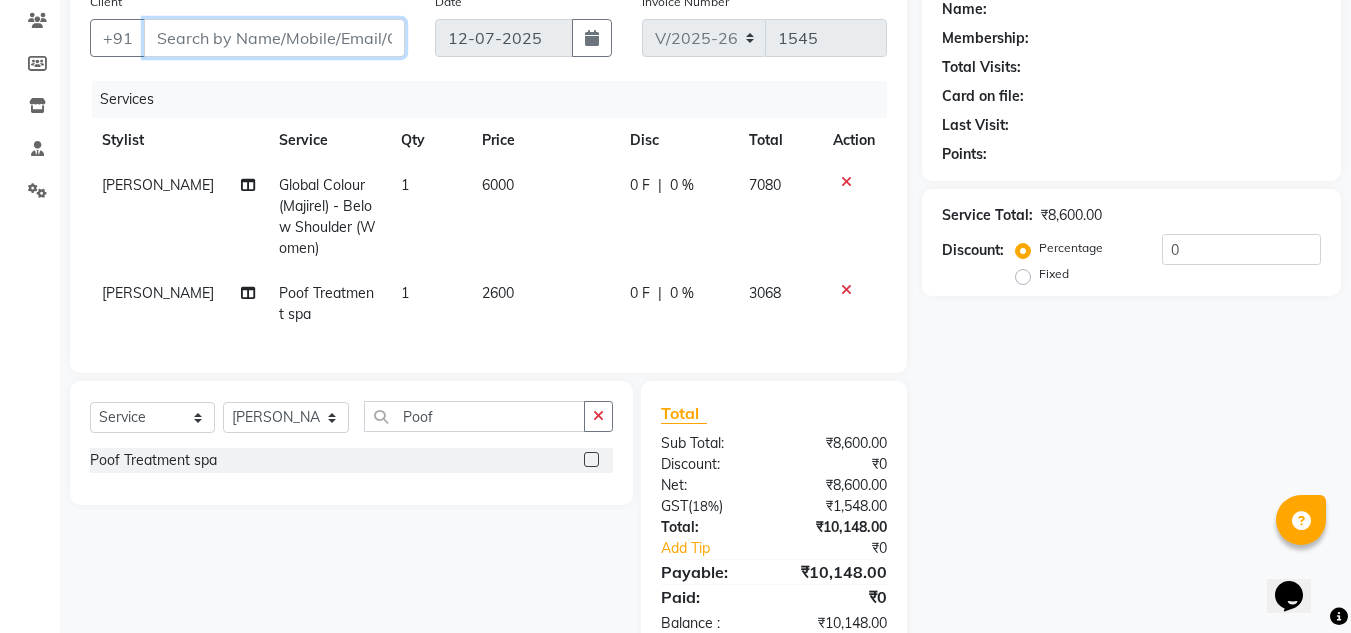 click on "Client" at bounding box center (274, 38) 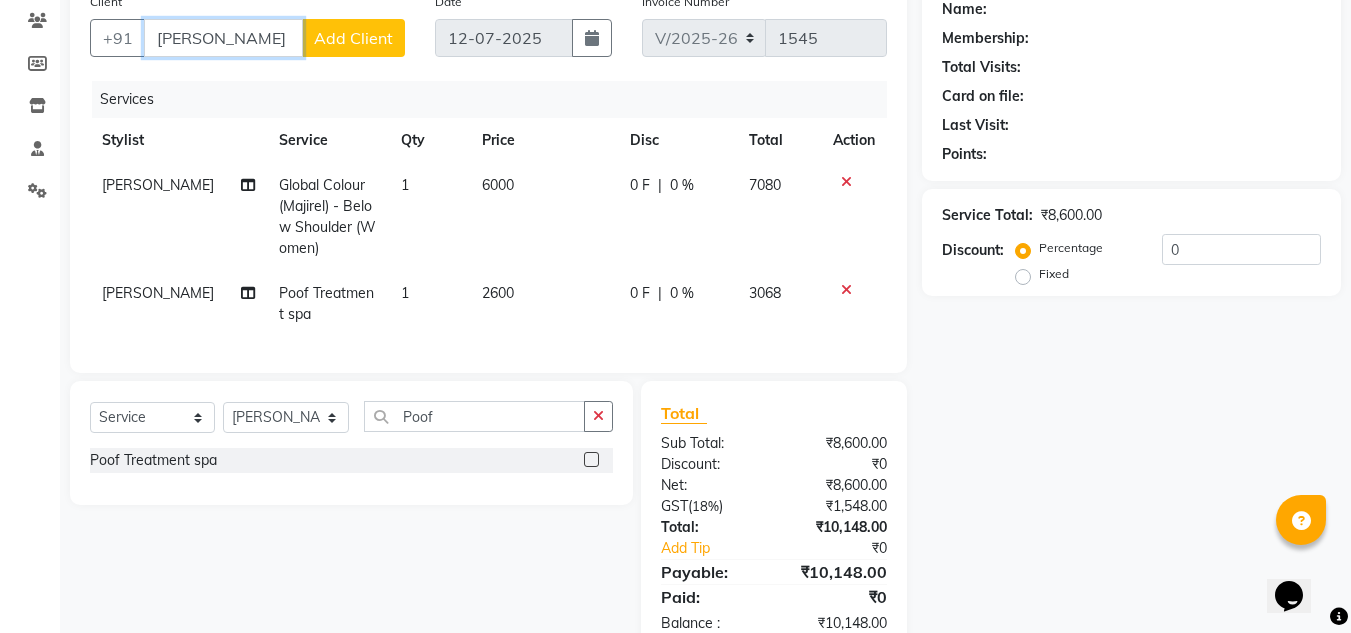 type on "[PERSON_NAME]" 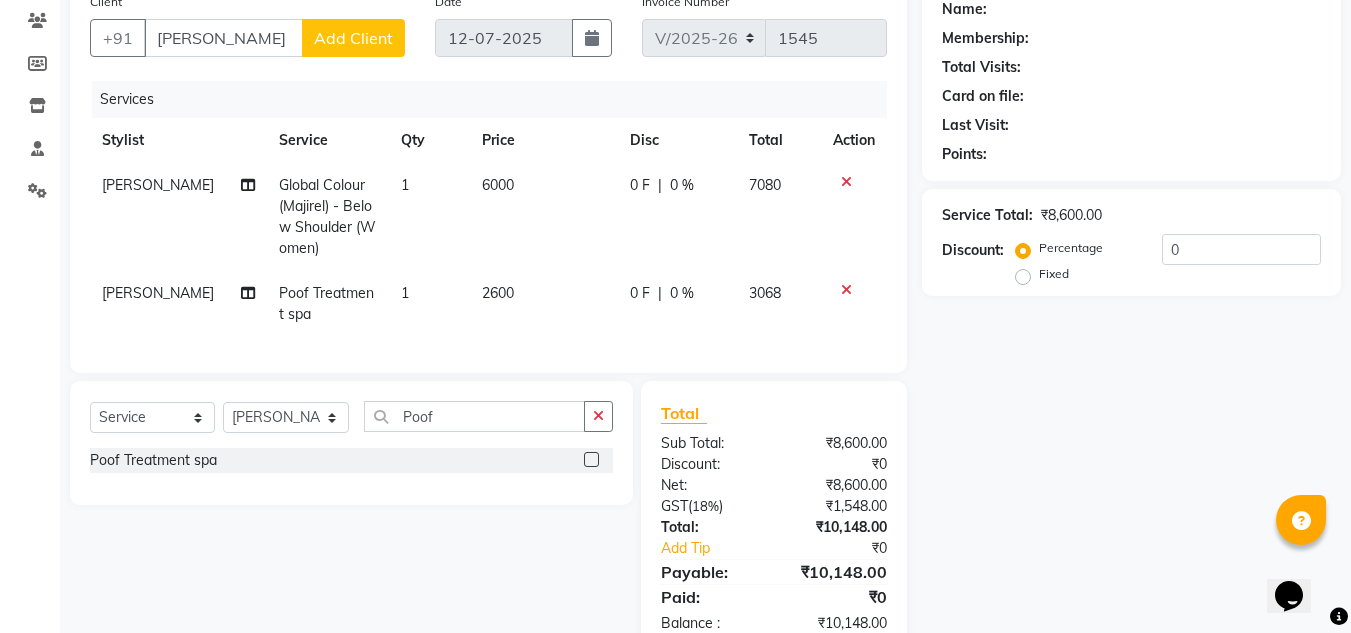 click on "Add Client" 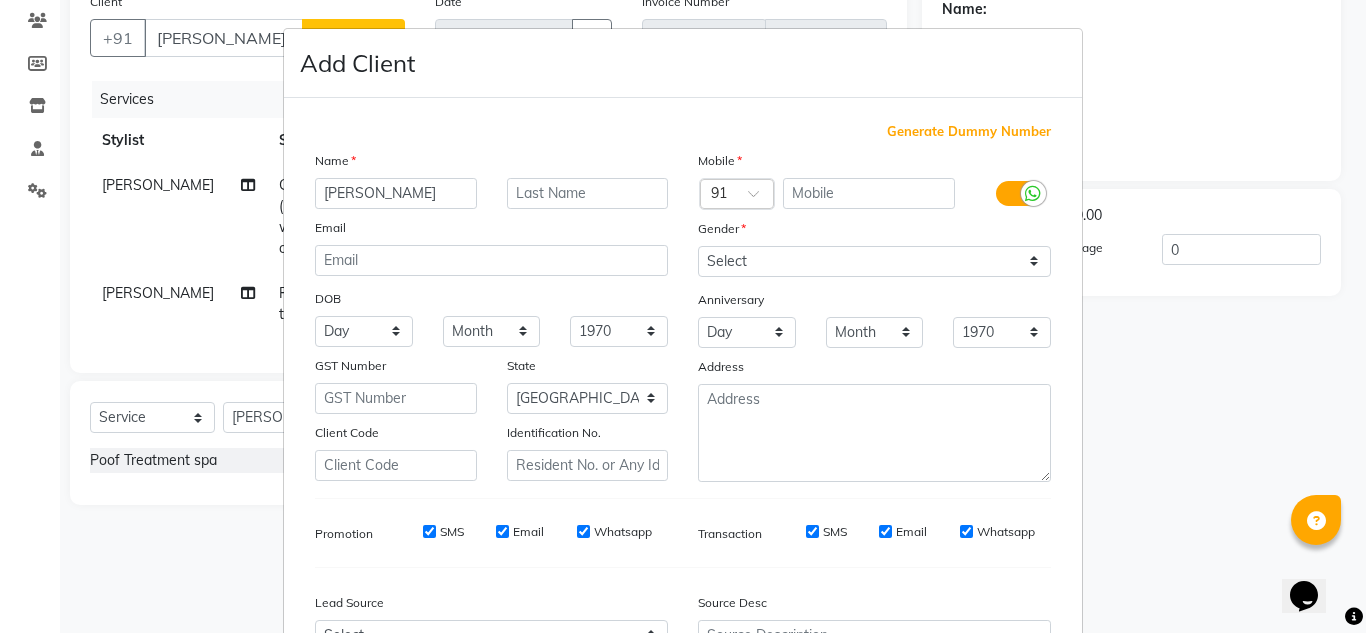 drag, startPoint x: 372, startPoint y: 195, endPoint x: 426, endPoint y: 195, distance: 54 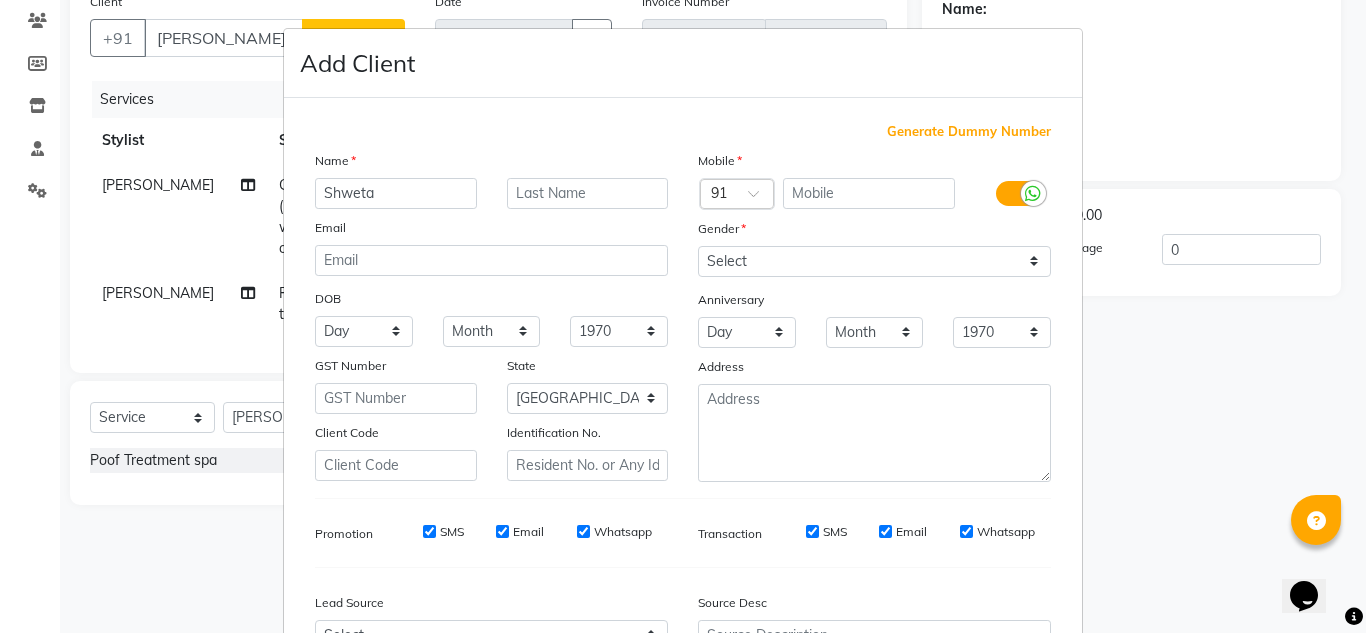 type on "Shweta" 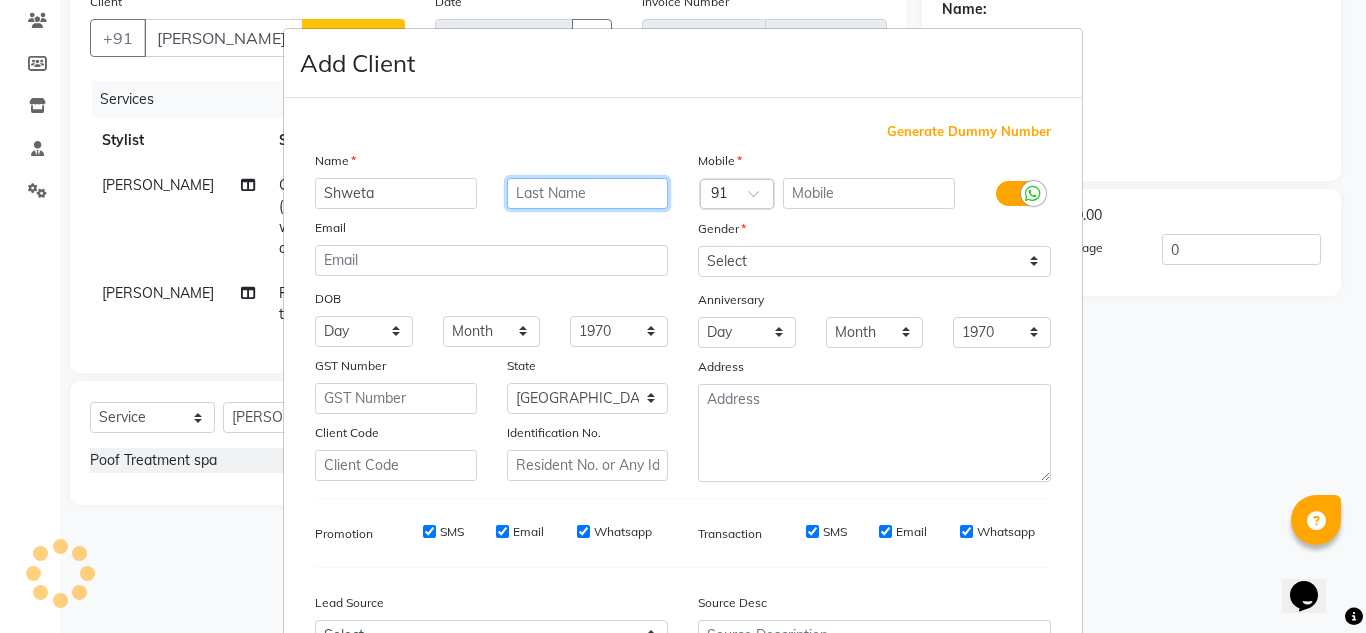 click at bounding box center (588, 193) 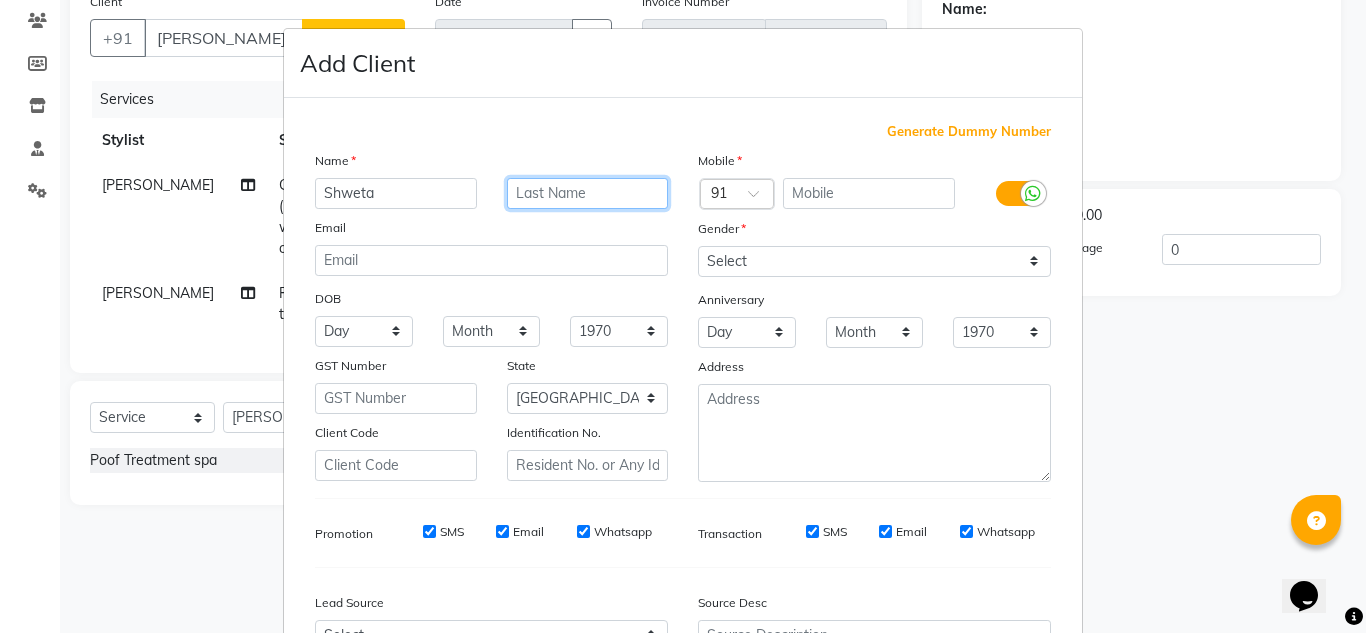 paste on "Sawant" 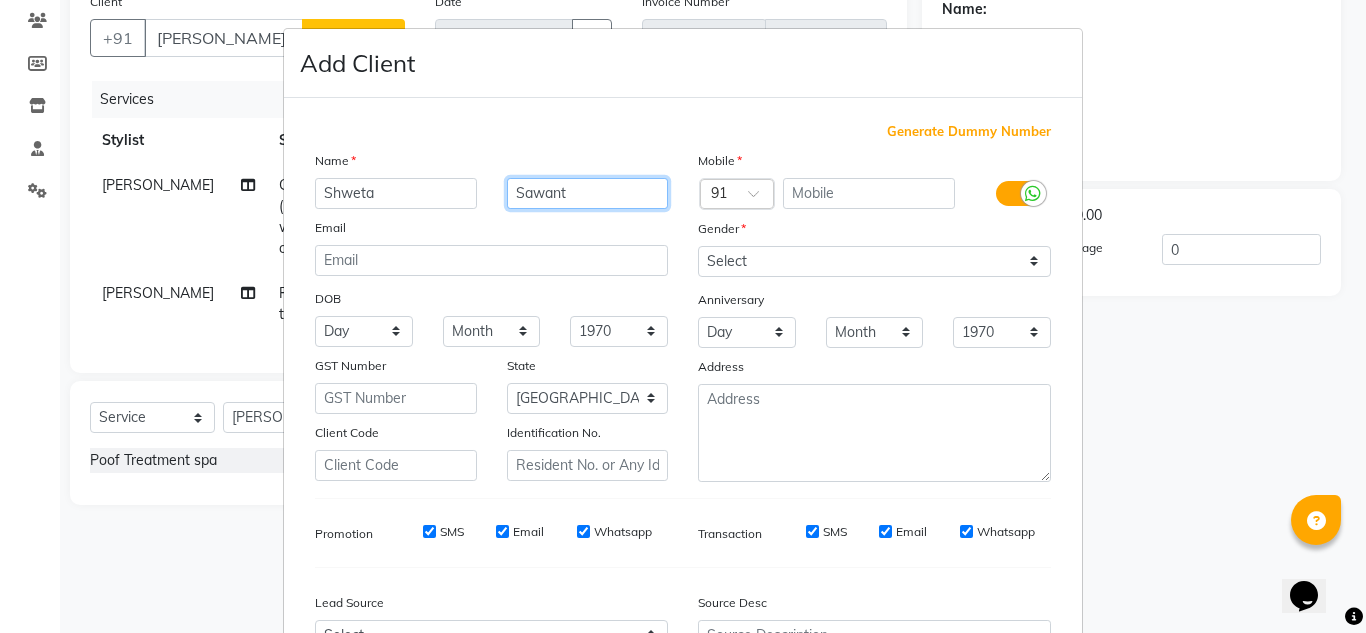 type on "Sawant" 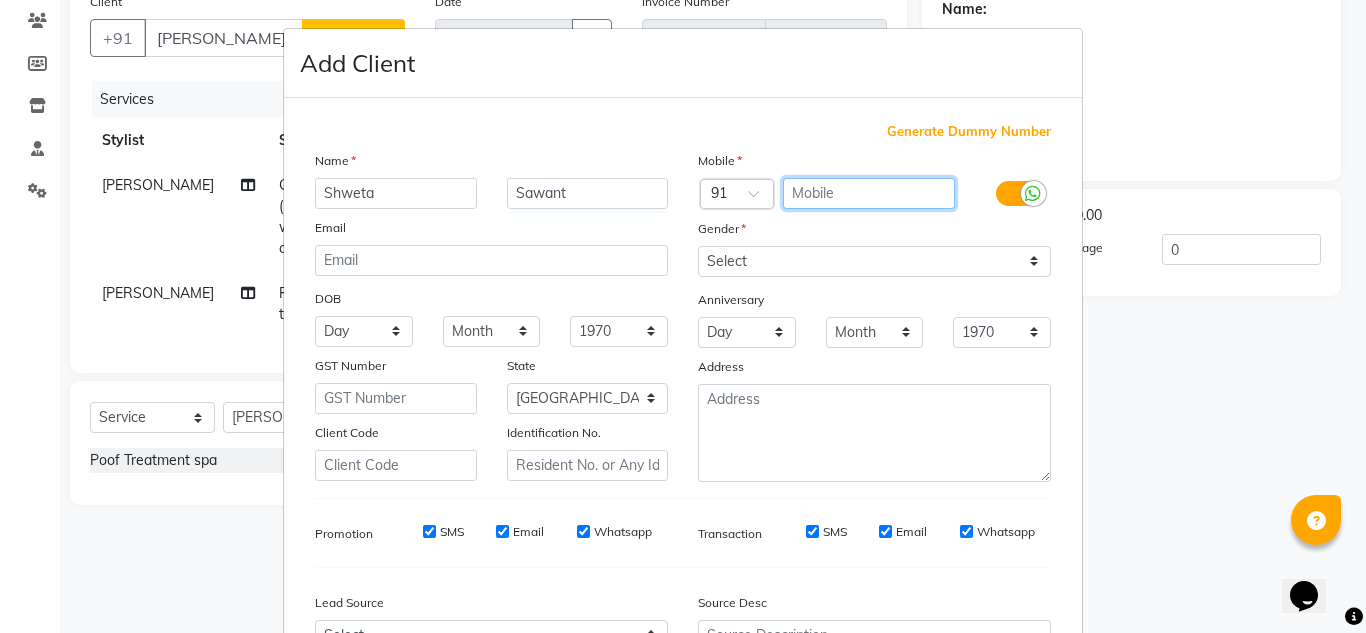 click at bounding box center (869, 193) 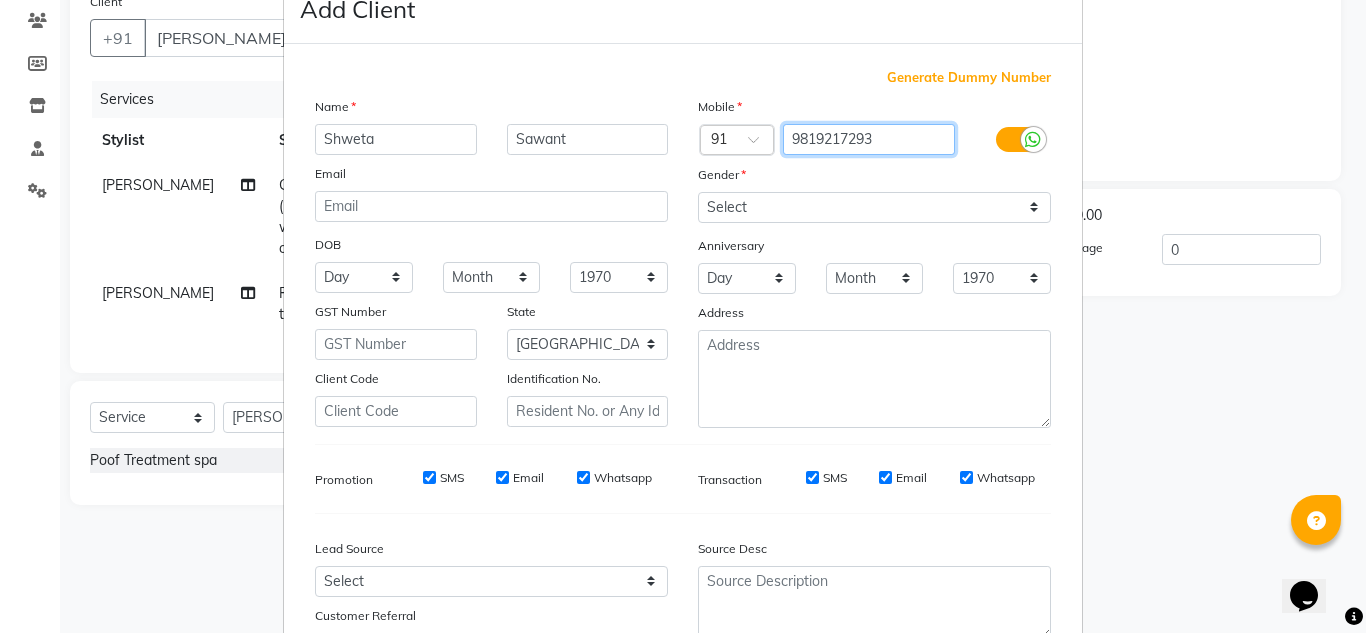 scroll, scrollTop: 100, scrollLeft: 0, axis: vertical 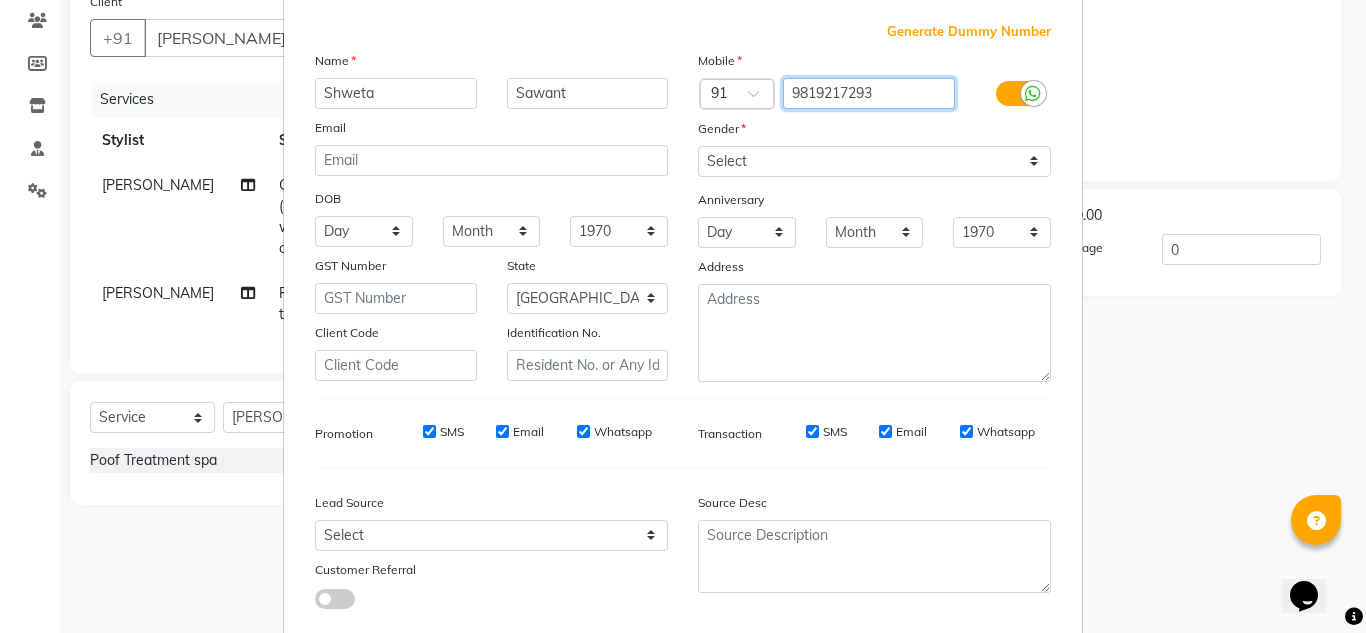 type on "9819217293" 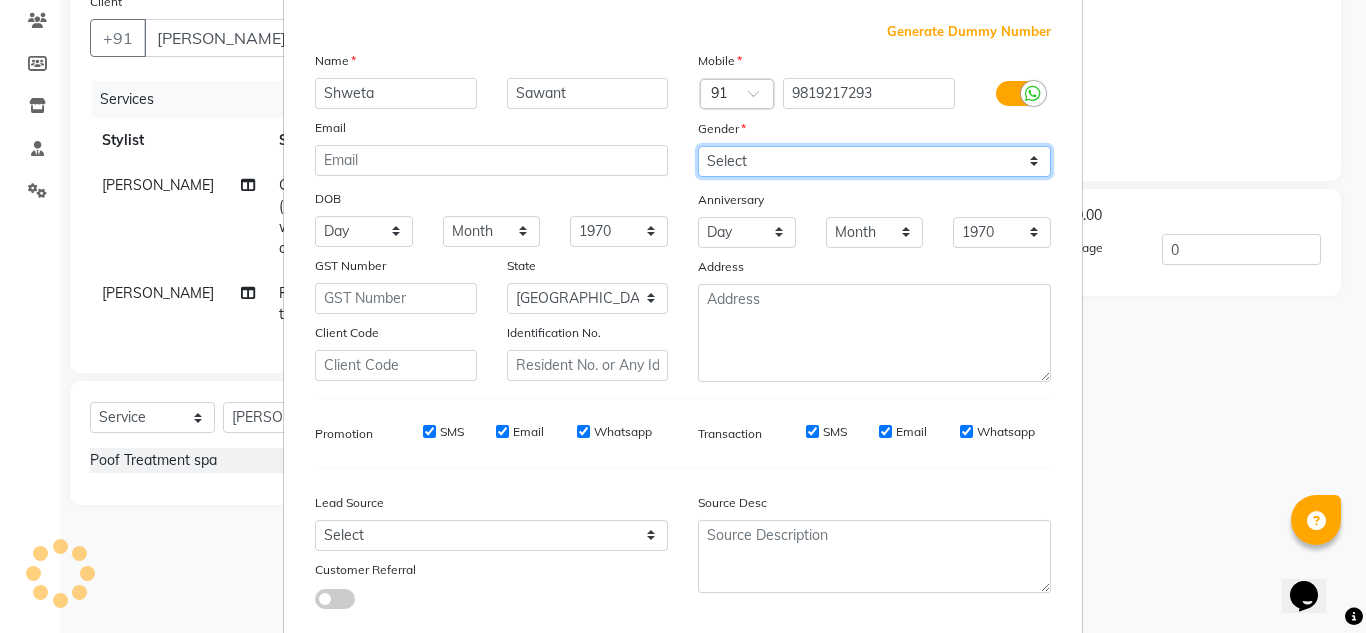 drag, startPoint x: 745, startPoint y: 157, endPoint x: 744, endPoint y: 167, distance: 10.049875 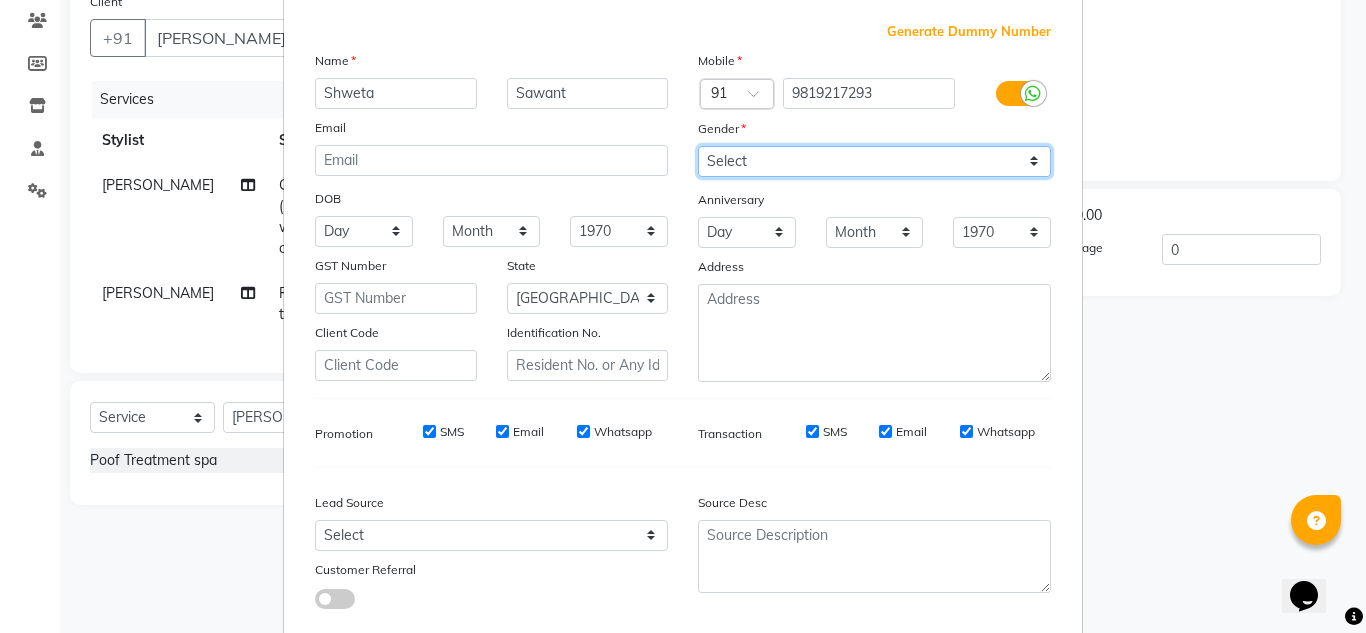 select on "female" 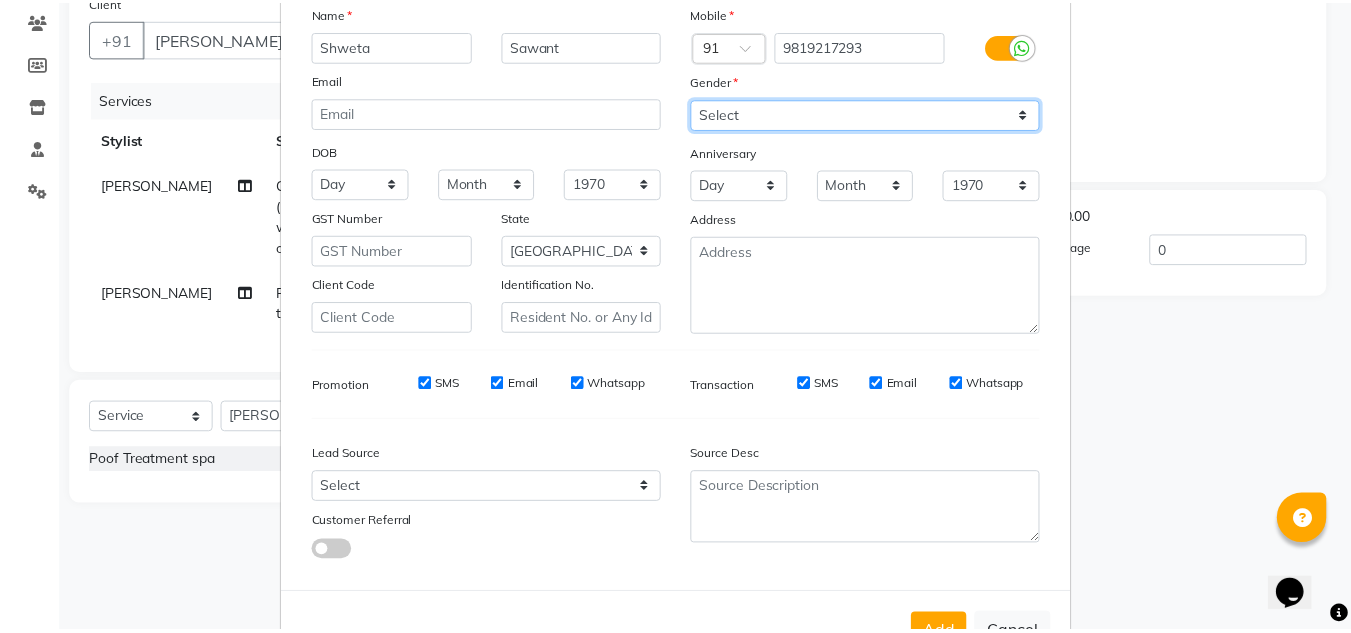 scroll, scrollTop: 216, scrollLeft: 0, axis: vertical 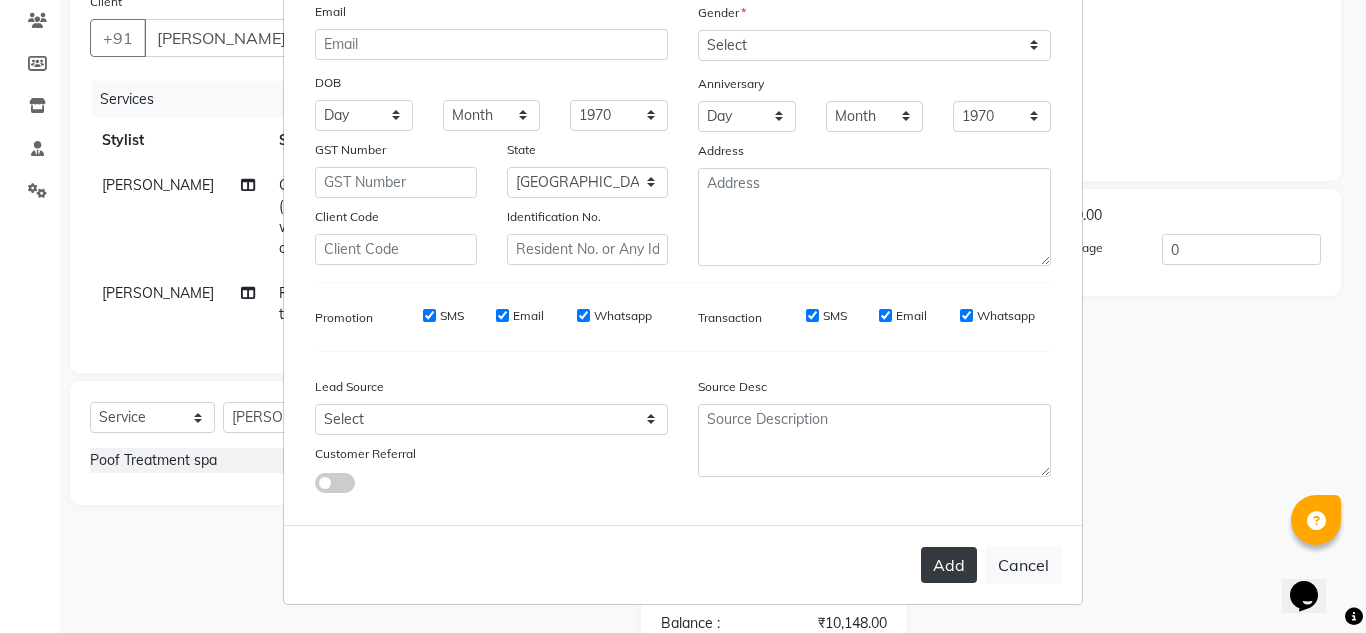 click on "Add" at bounding box center [949, 565] 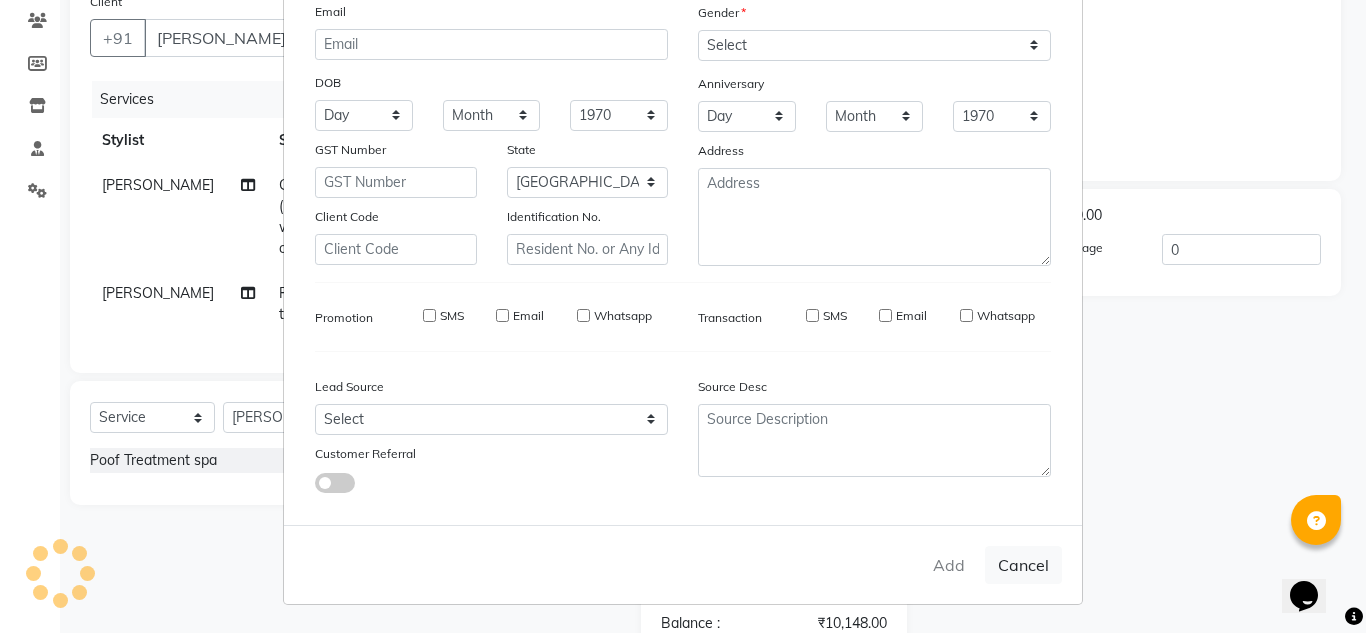 type on "9819217293" 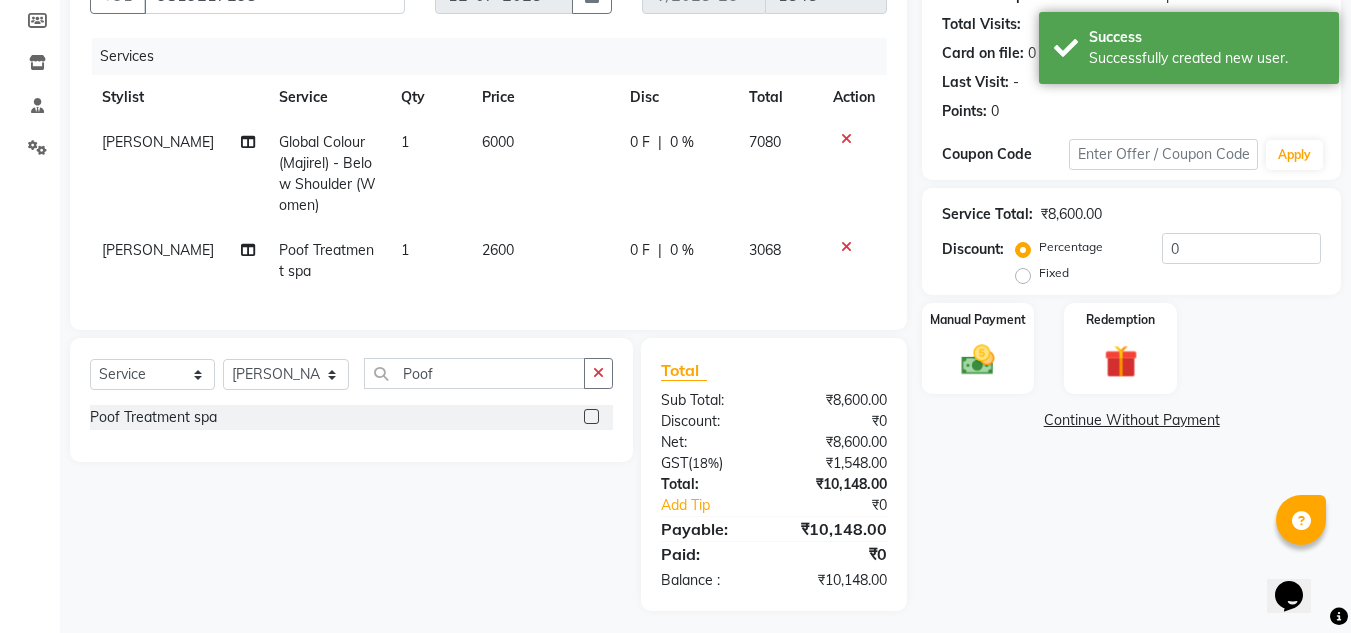 scroll, scrollTop: 233, scrollLeft: 0, axis: vertical 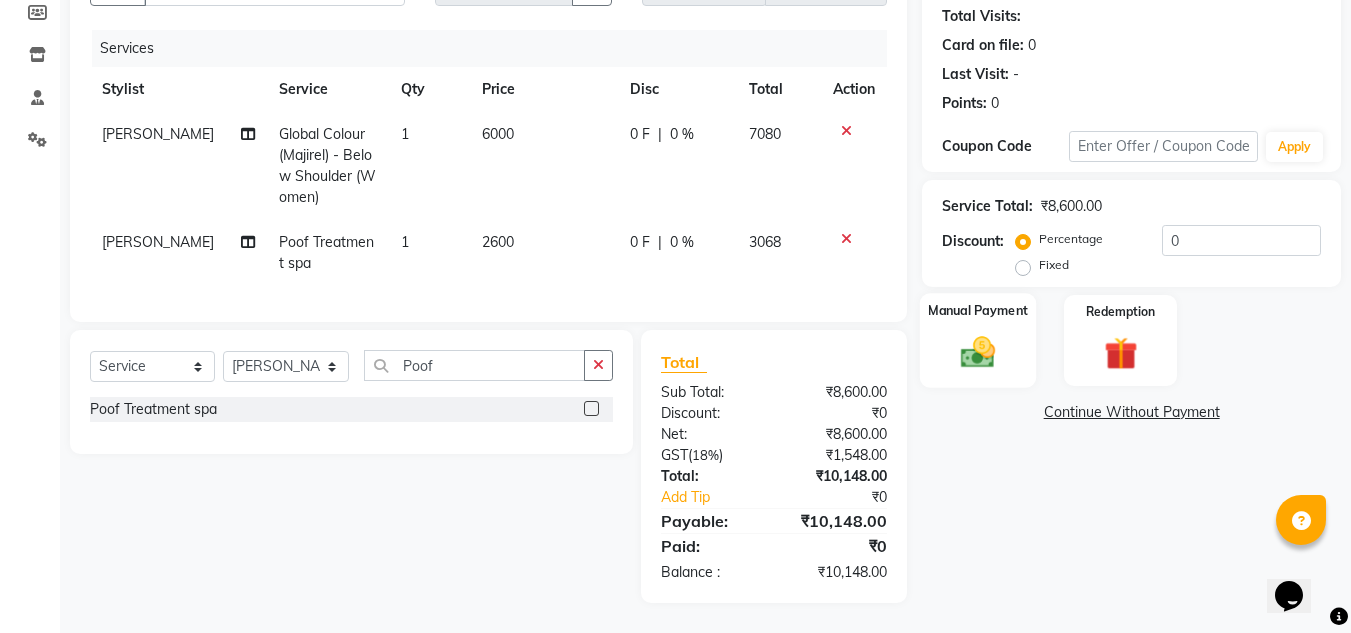 click on "Manual Payment" 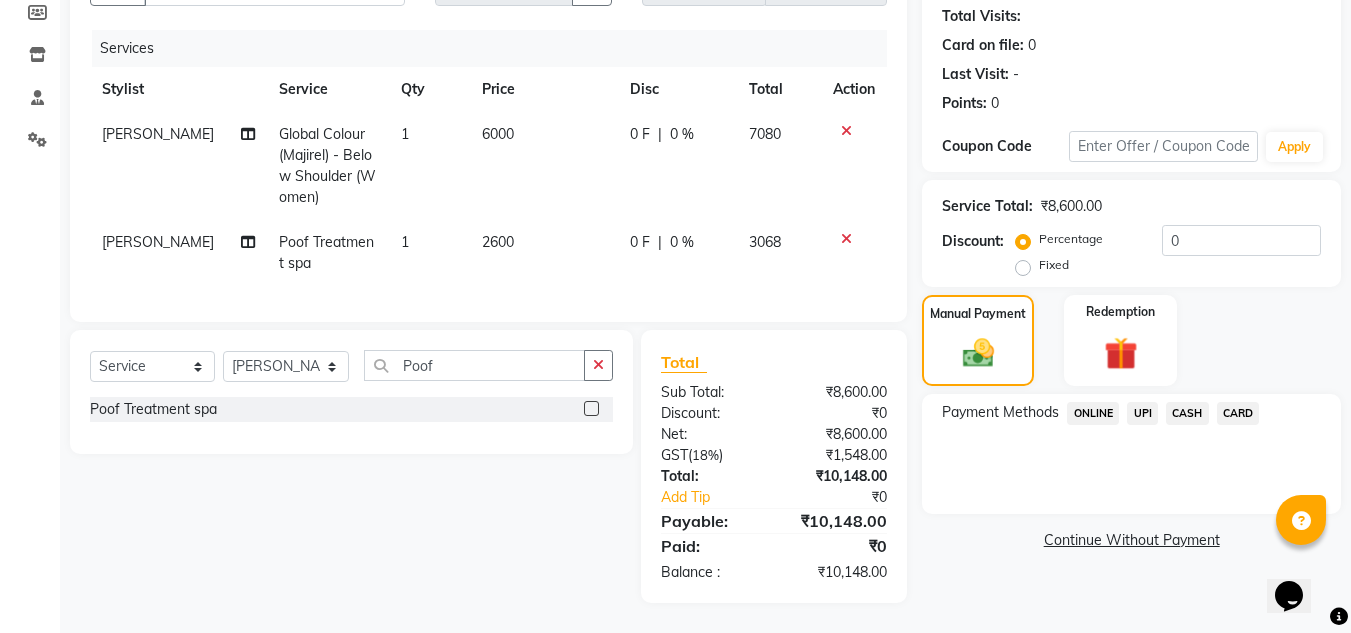 click on "UPI" 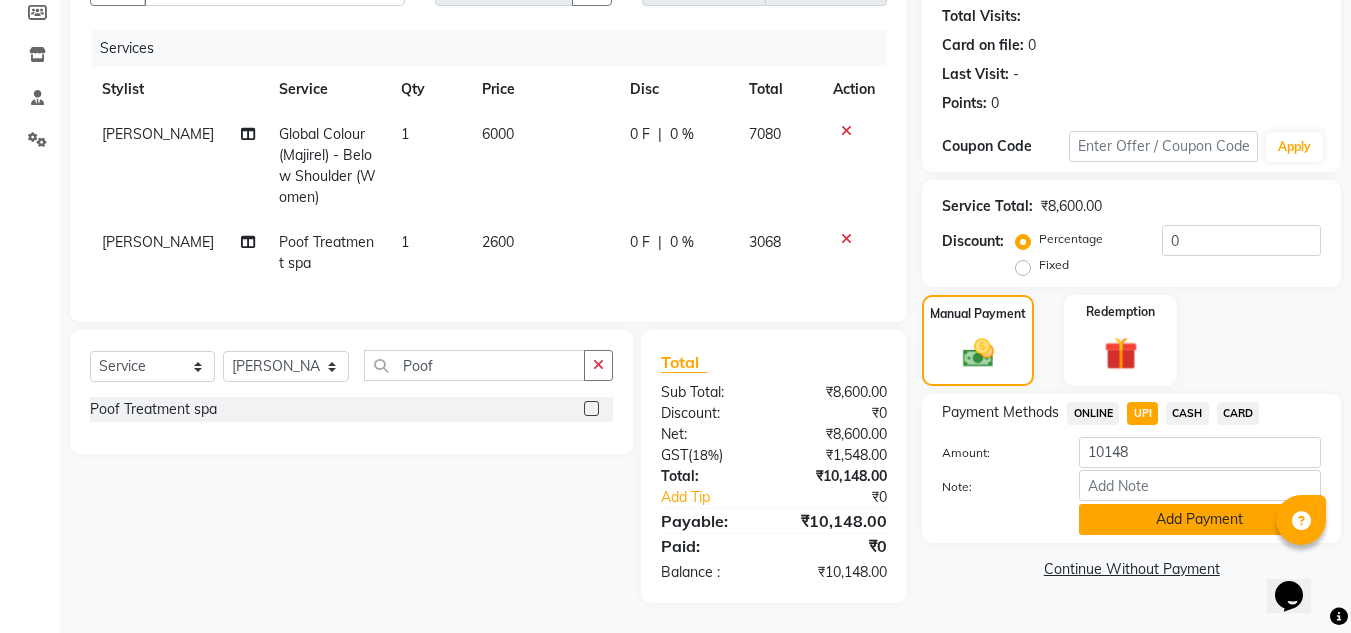 click on "Add Payment" 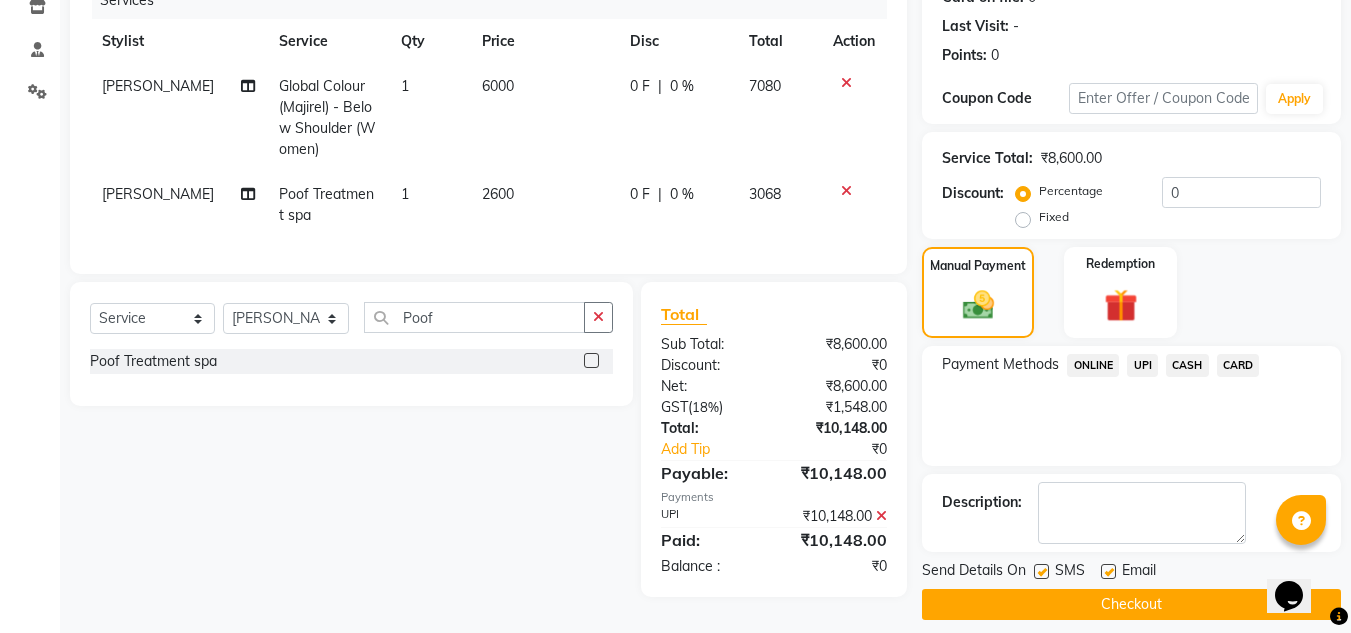 scroll, scrollTop: 283, scrollLeft: 0, axis: vertical 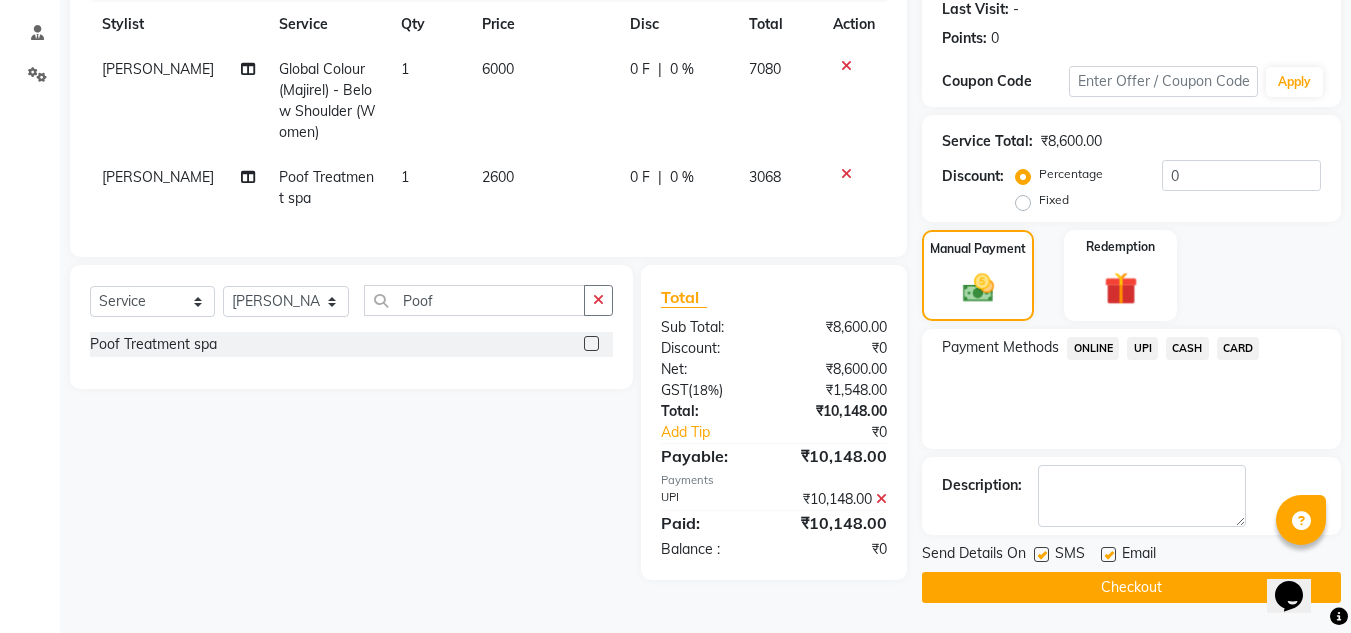click 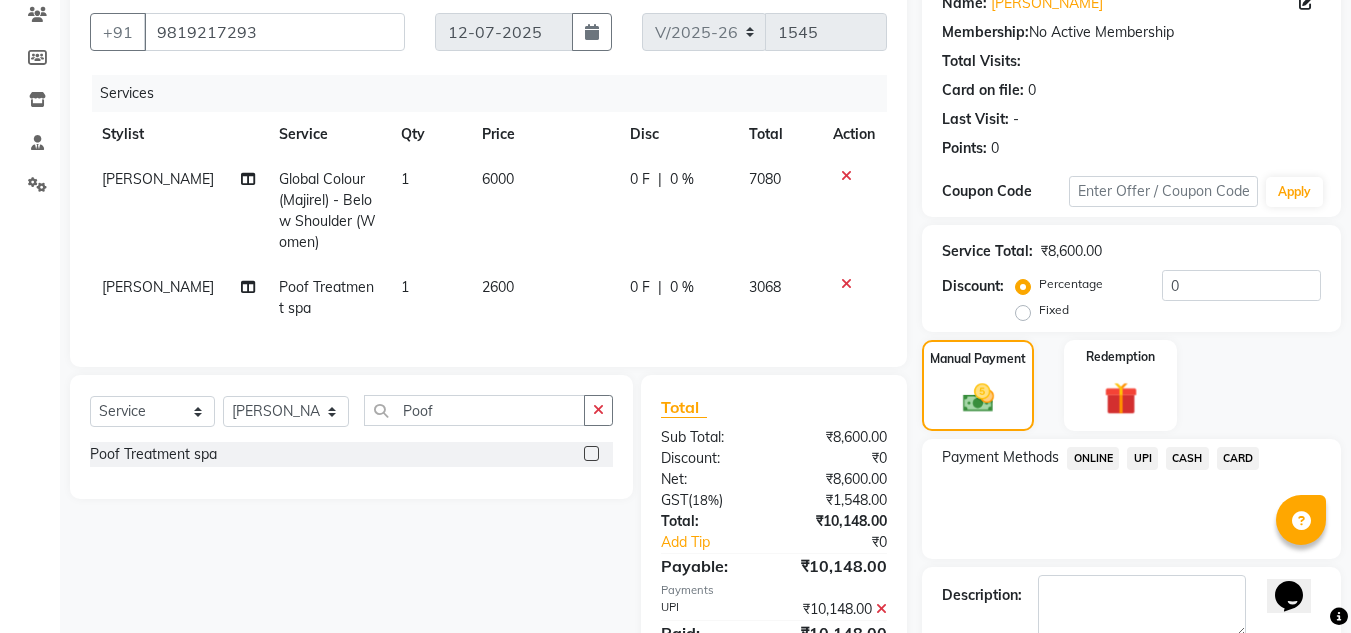 scroll, scrollTop: 283, scrollLeft: 0, axis: vertical 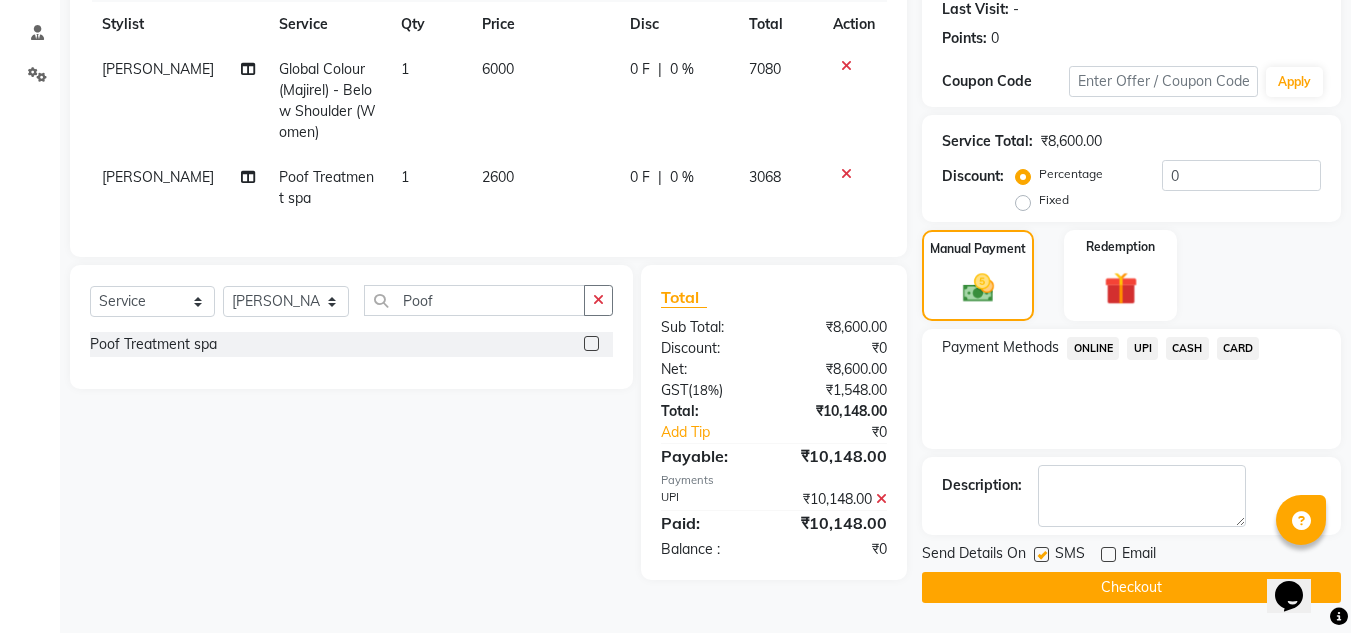click on "Checkout" 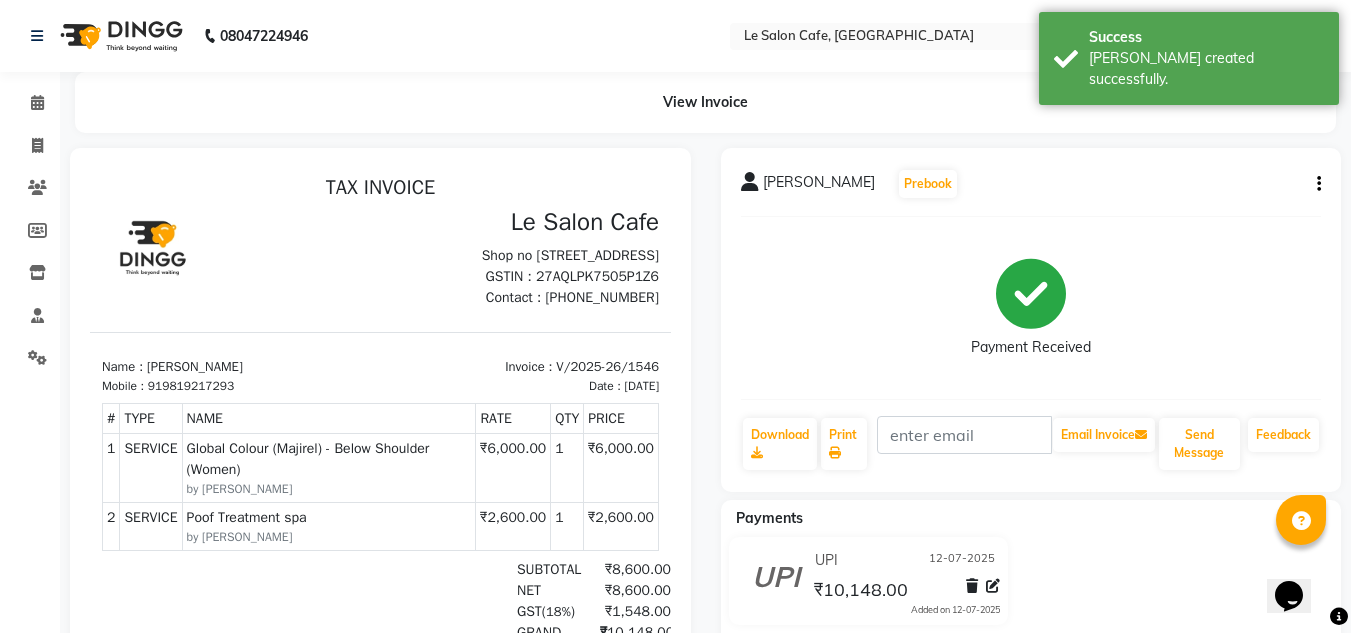 scroll, scrollTop: 0, scrollLeft: 0, axis: both 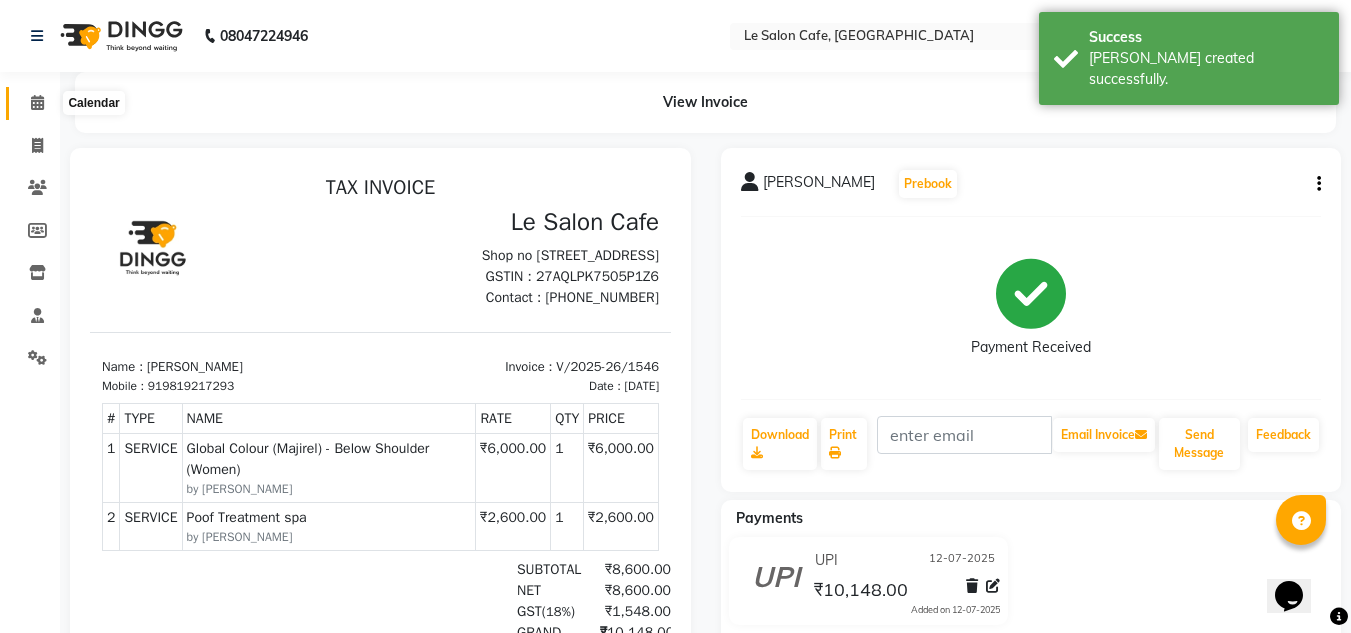 click 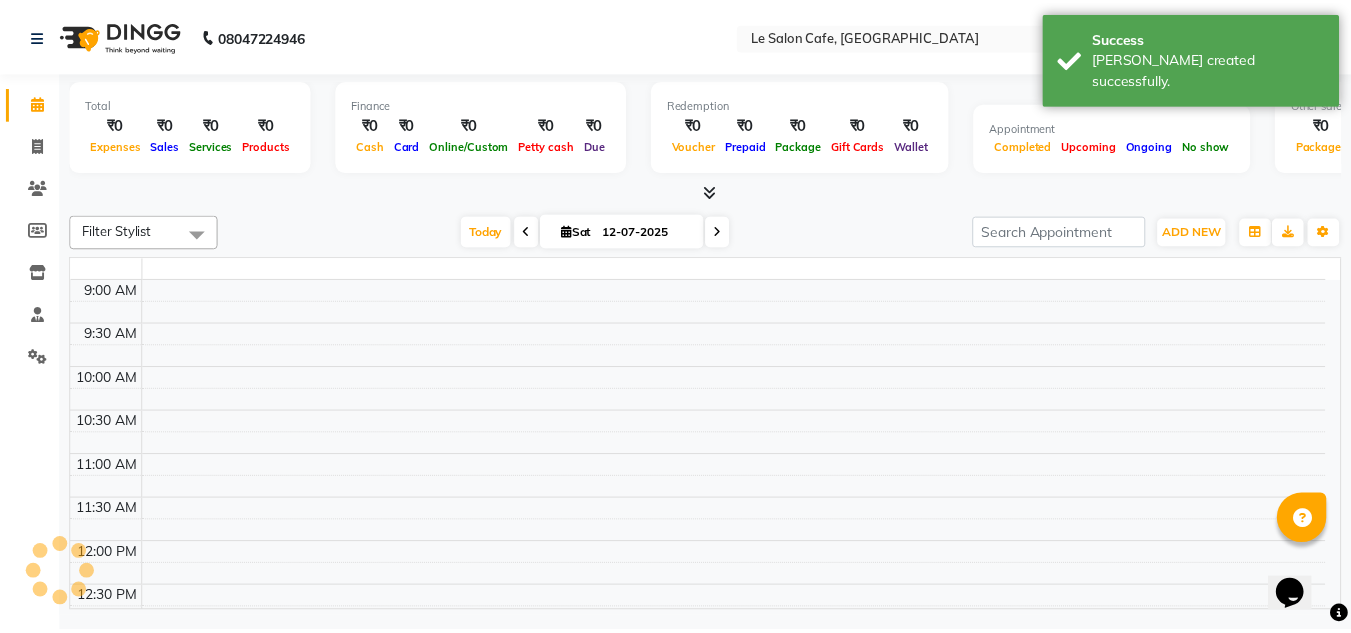 scroll, scrollTop: 0, scrollLeft: 0, axis: both 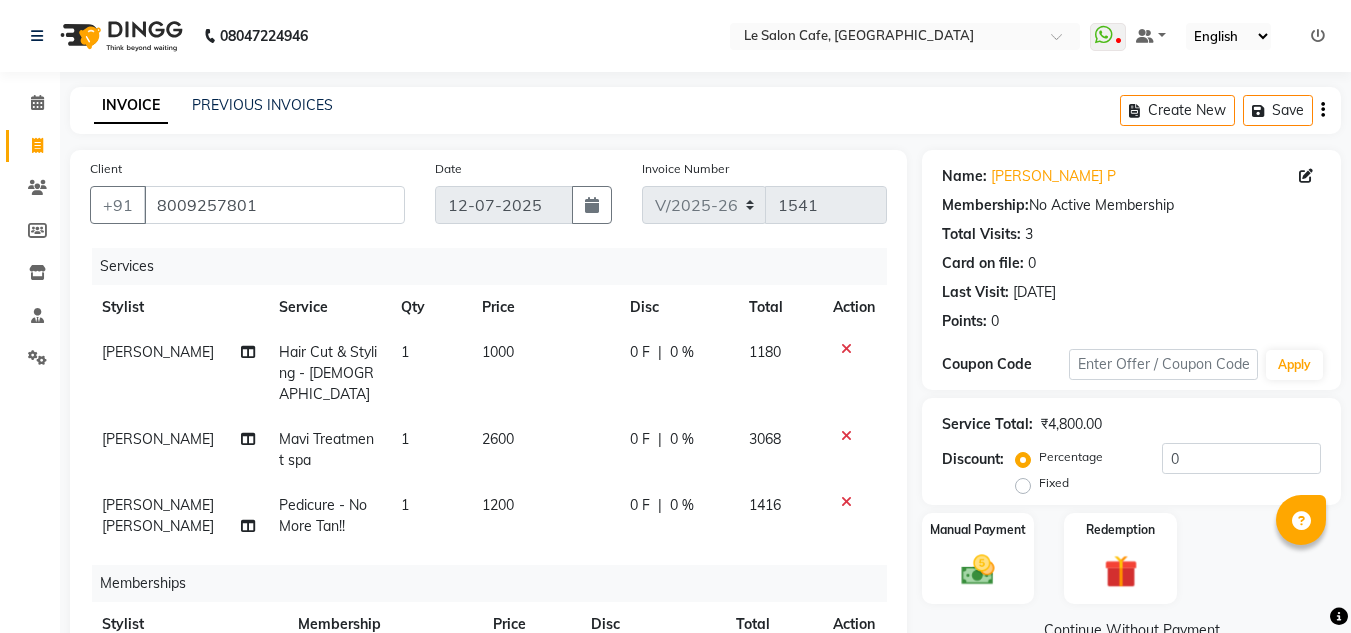 select on "594" 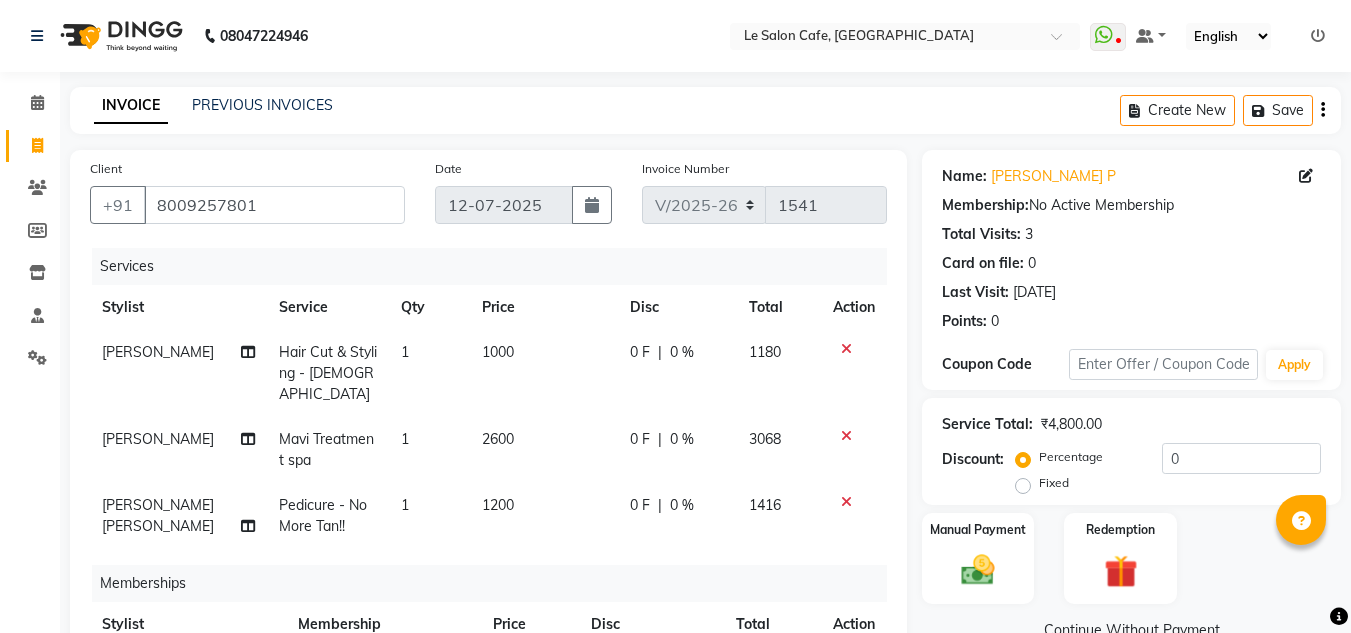 scroll, scrollTop: 400, scrollLeft: 0, axis: vertical 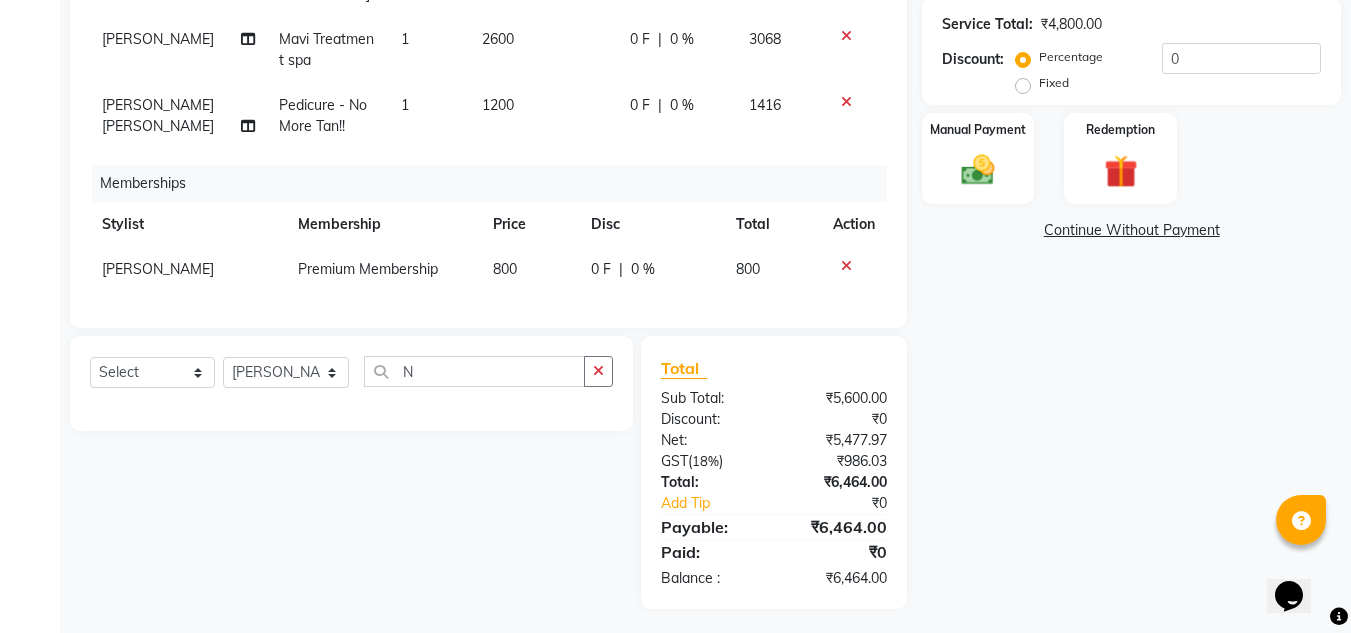 click 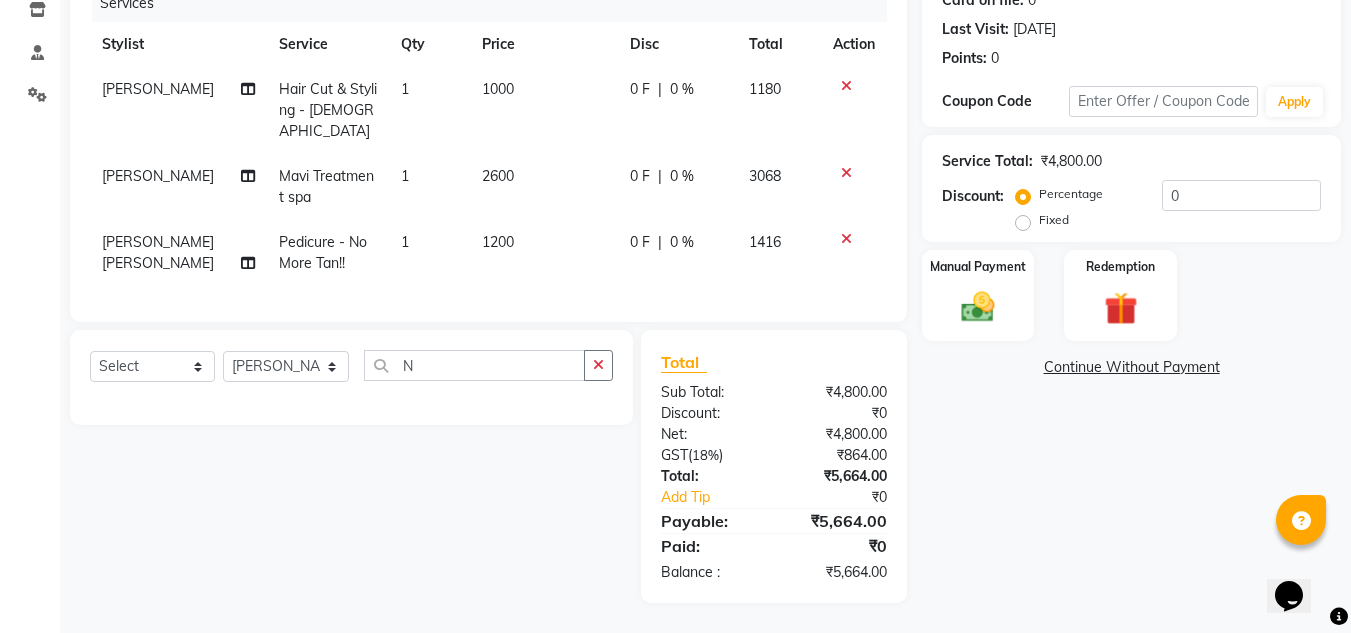 scroll, scrollTop: 257, scrollLeft: 0, axis: vertical 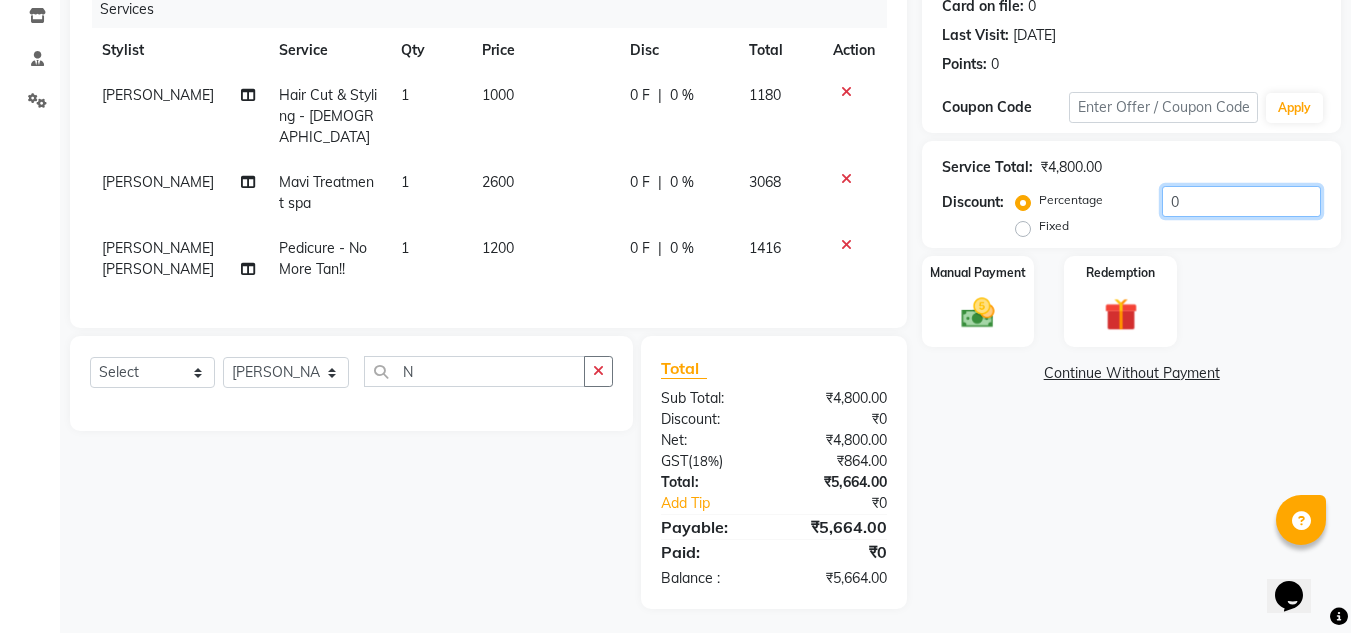 click on "0" 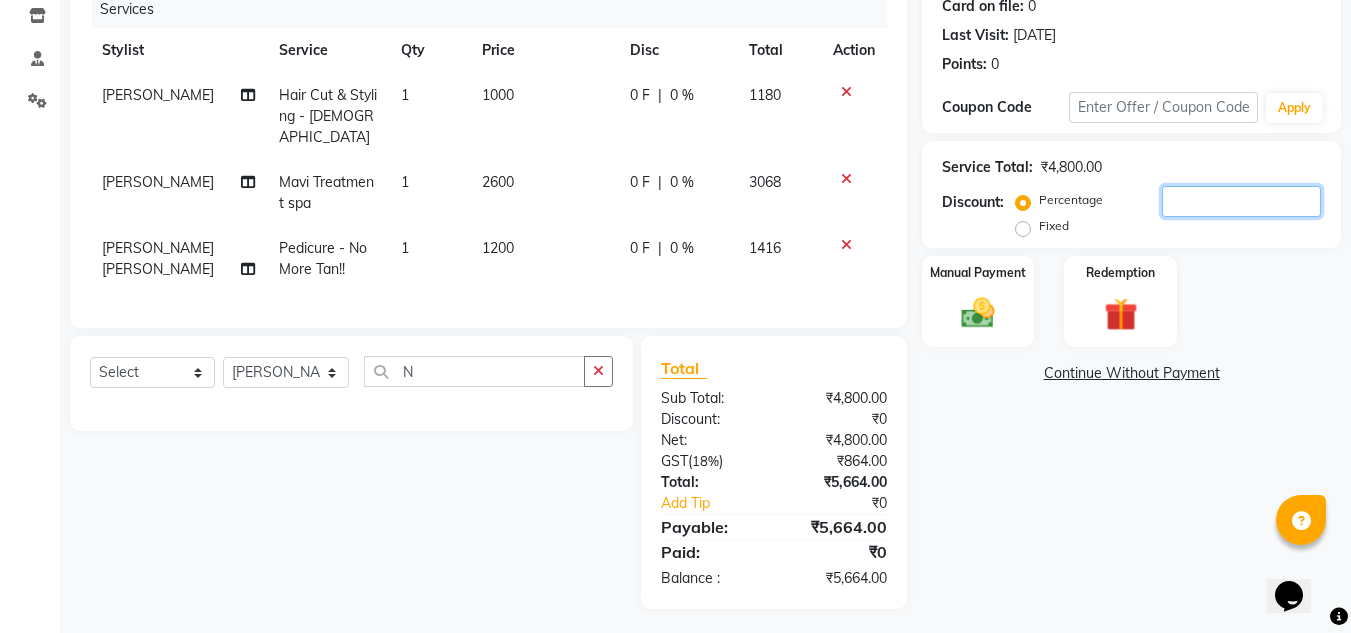 type on "5" 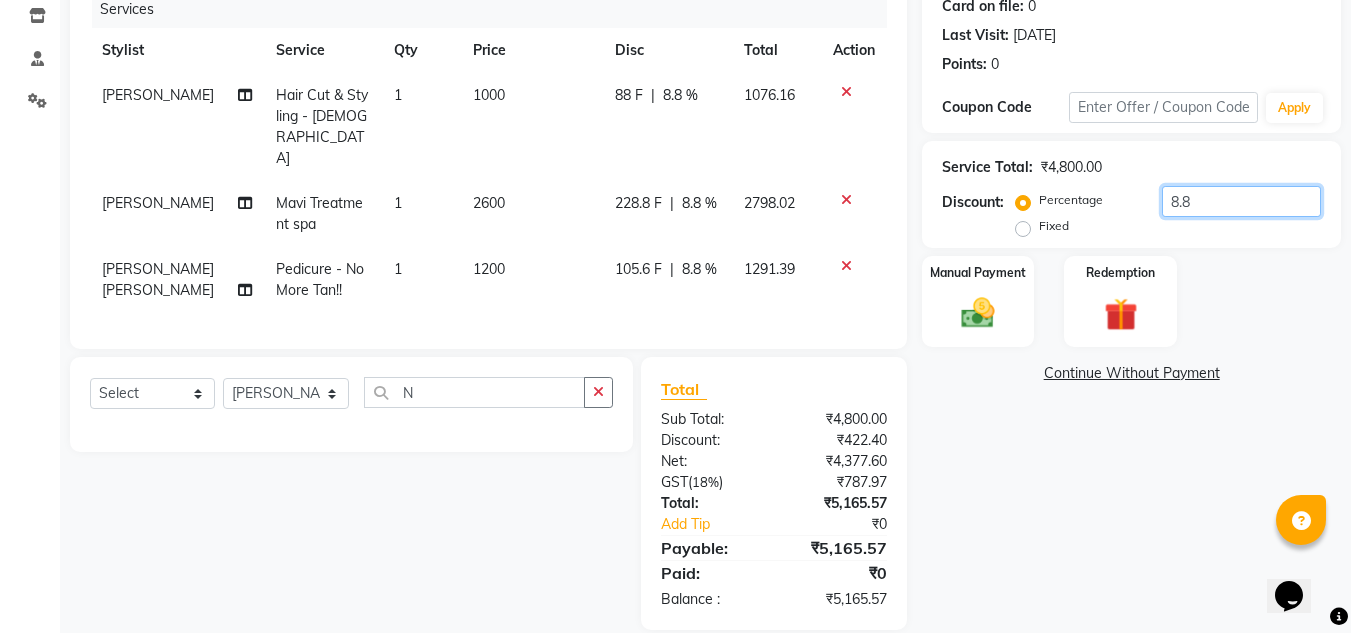 type on "8.8" 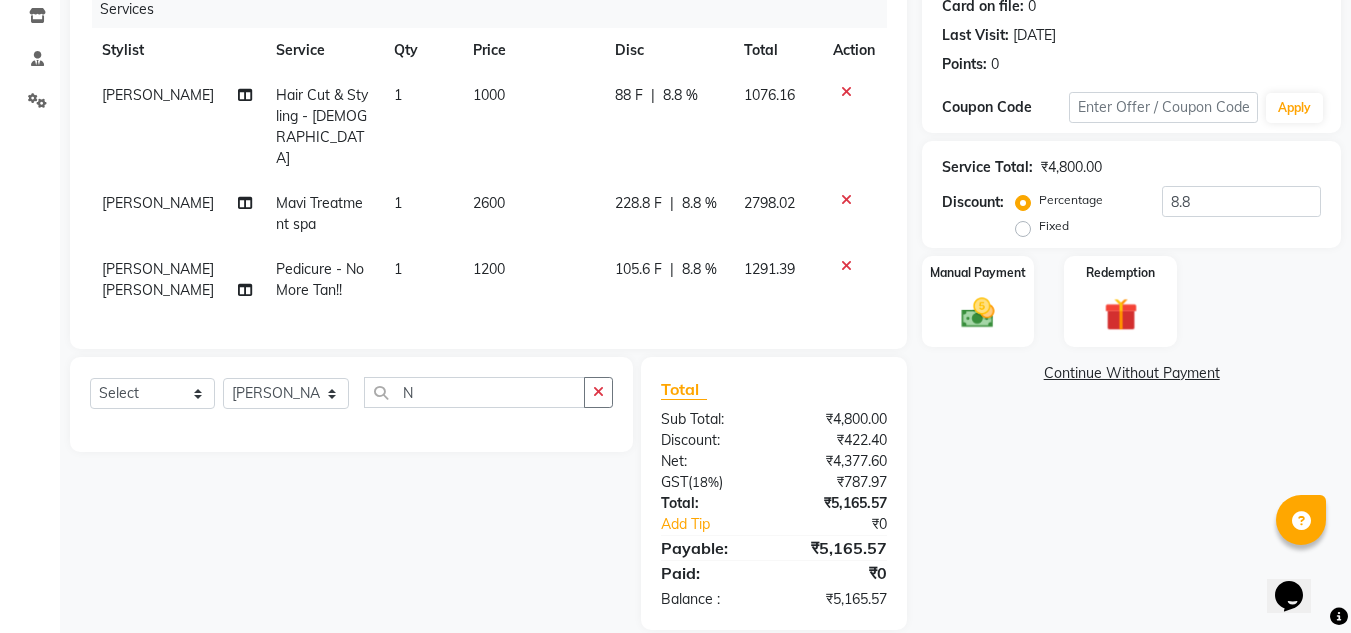 click on "Name: Samridhi P Membership:  No Active Membership  Total Visits:  3 Card on file:  0 Last Visit:   11-07-2025 Points:   0  Coupon Code Apply Service Total:  ₹4,800.00  Discount:  Percentage   Fixed  8.8 Manual Payment Redemption  Continue Without Payment" 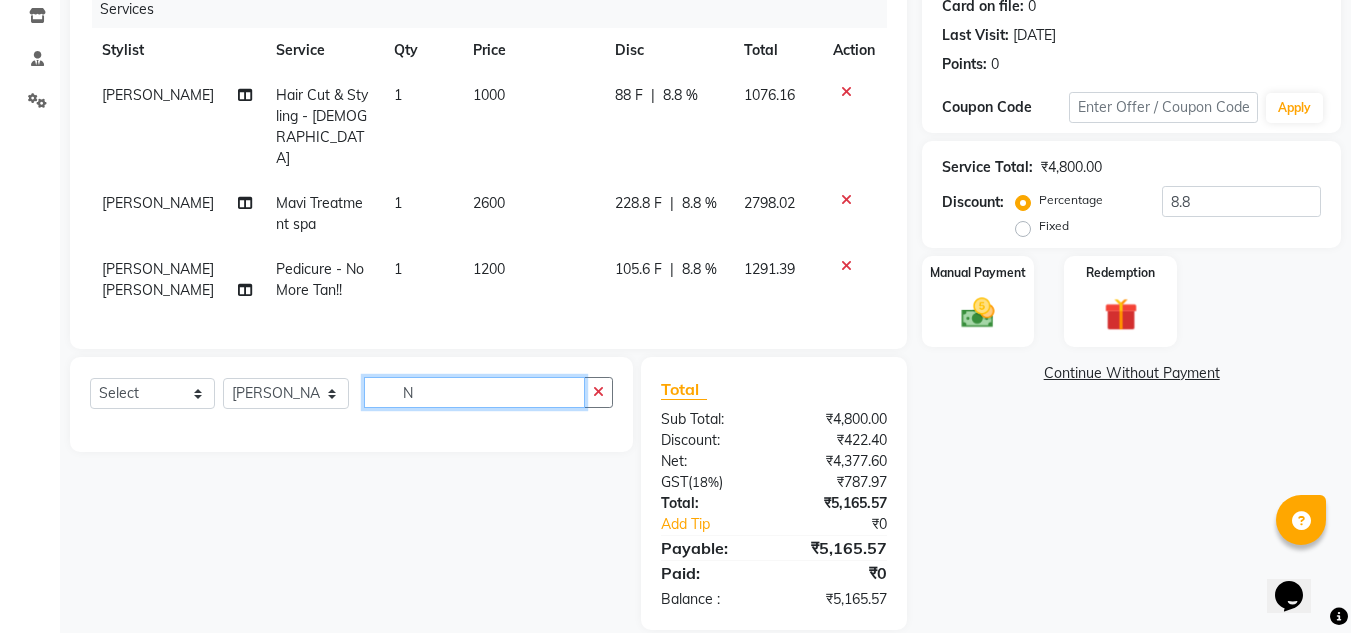 click on "N" 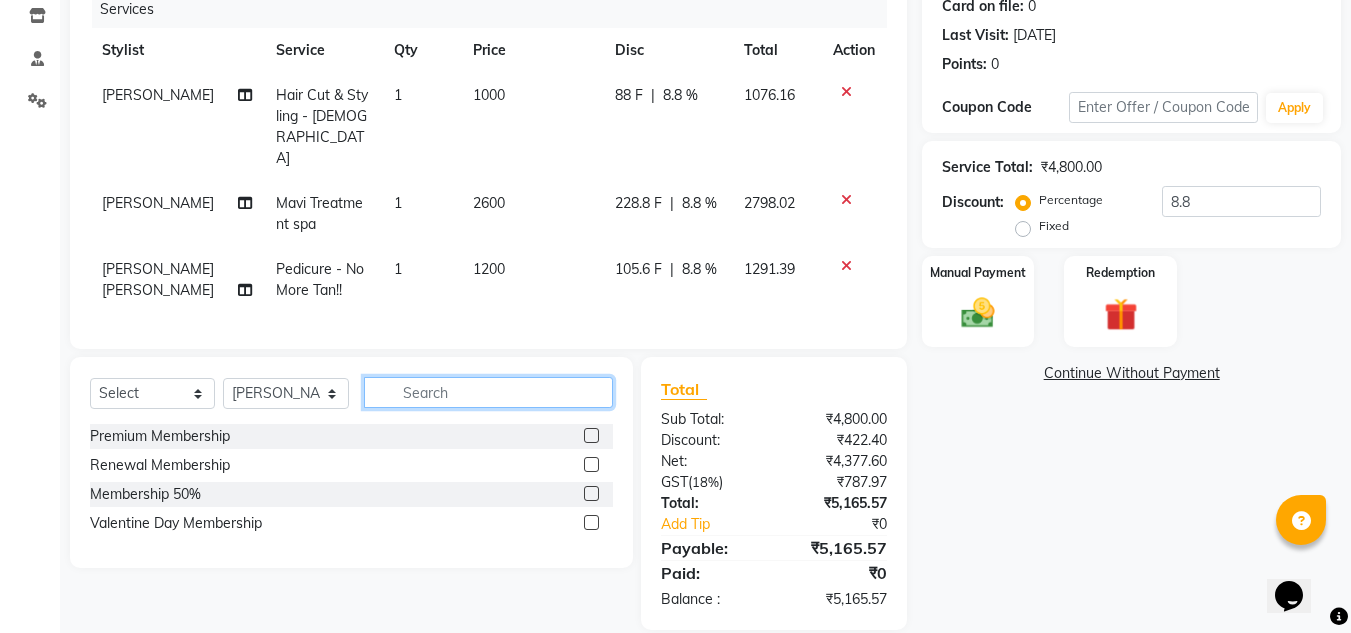 type 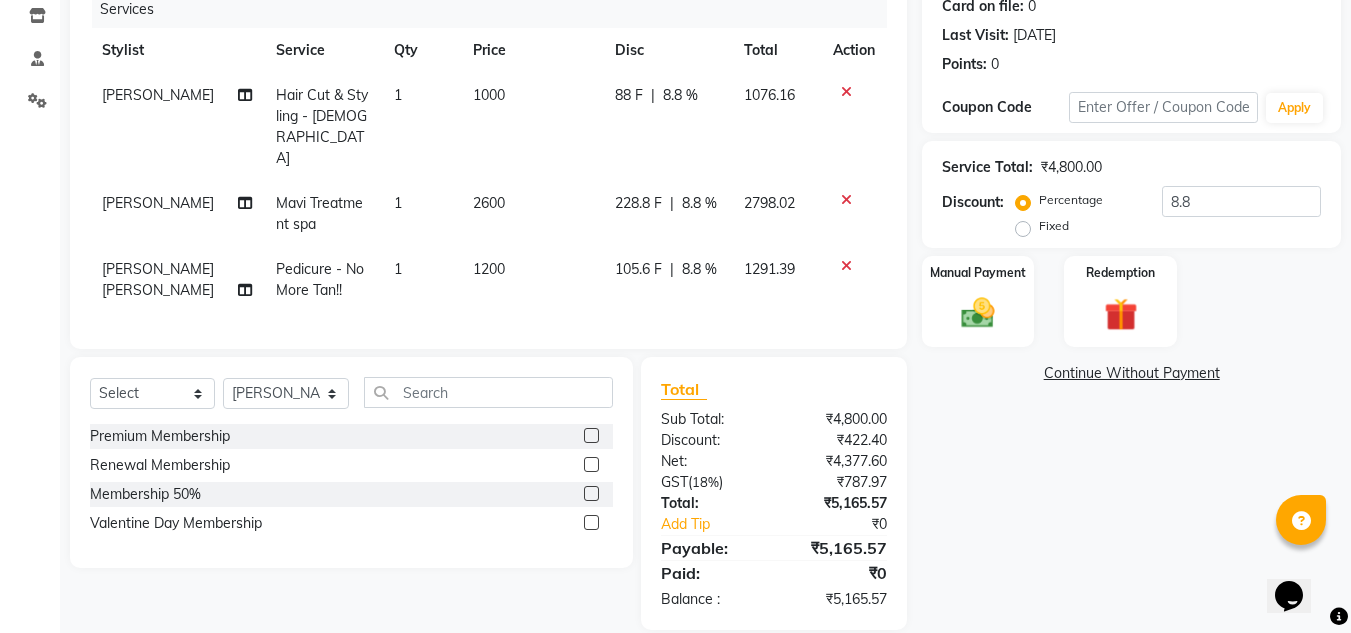 click 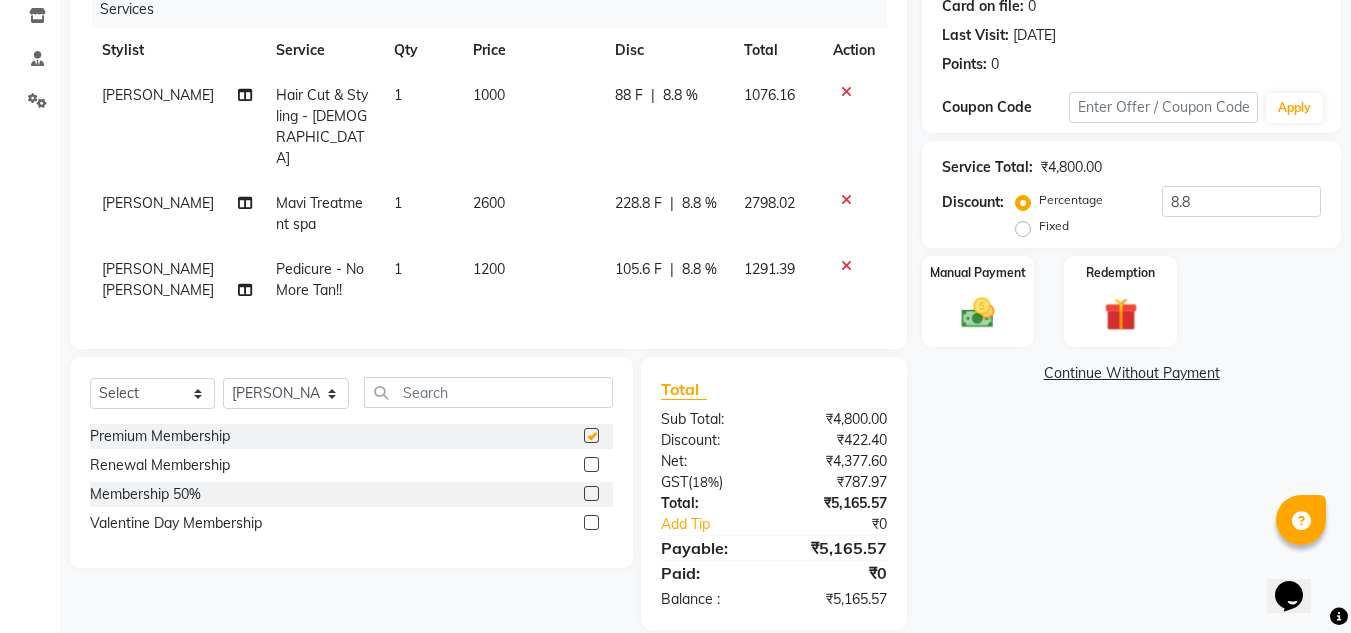 checkbox on "false" 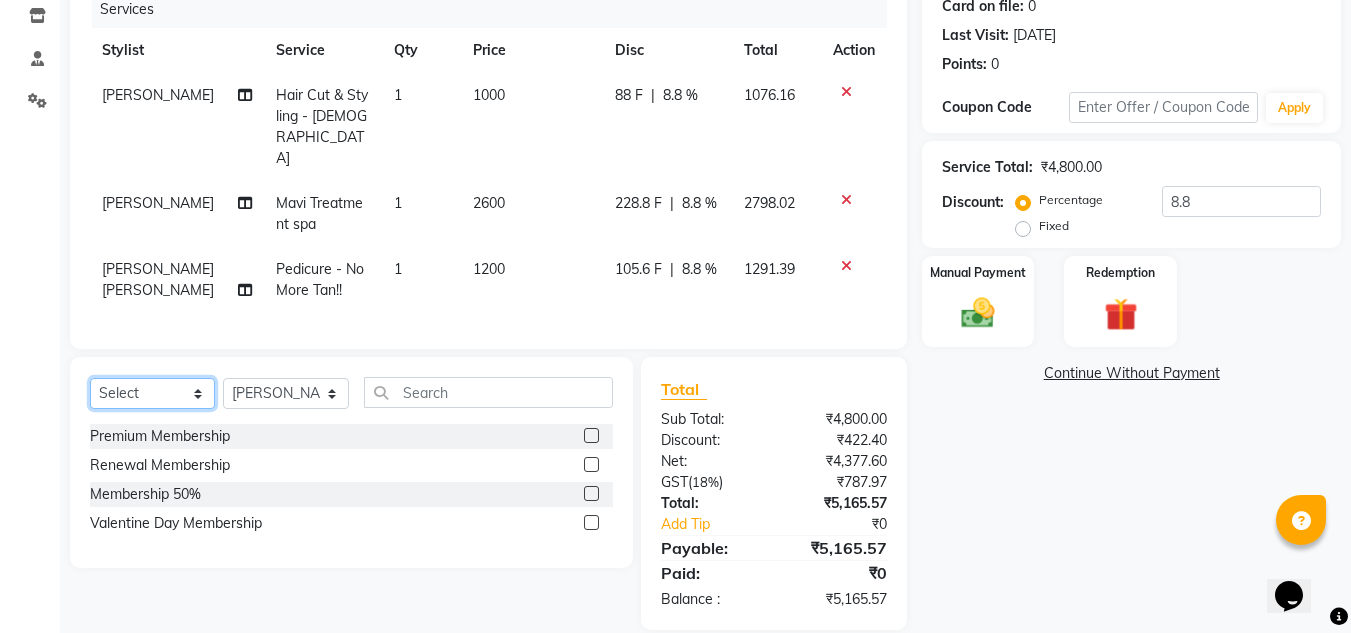 click on "Select  Service  Product  Membership  Package Voucher Prepaid Gift Card" 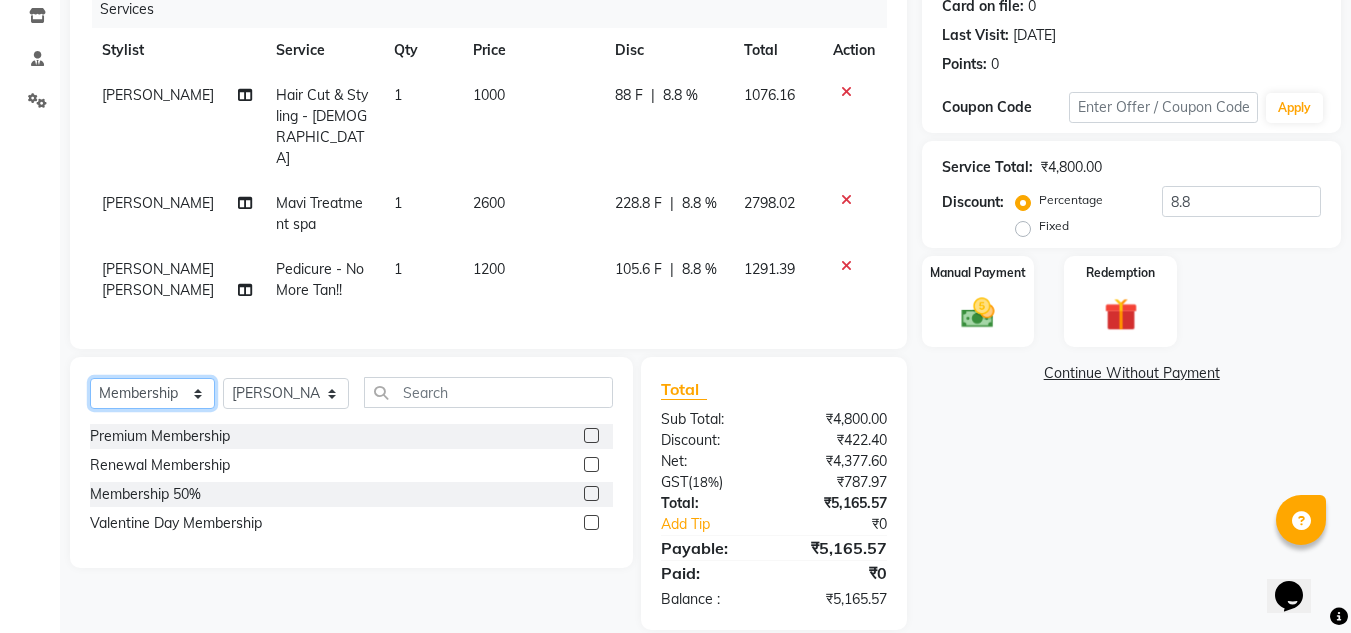 click on "Select  Service  Product  Membership  Package Voucher Prepaid Gift Card" 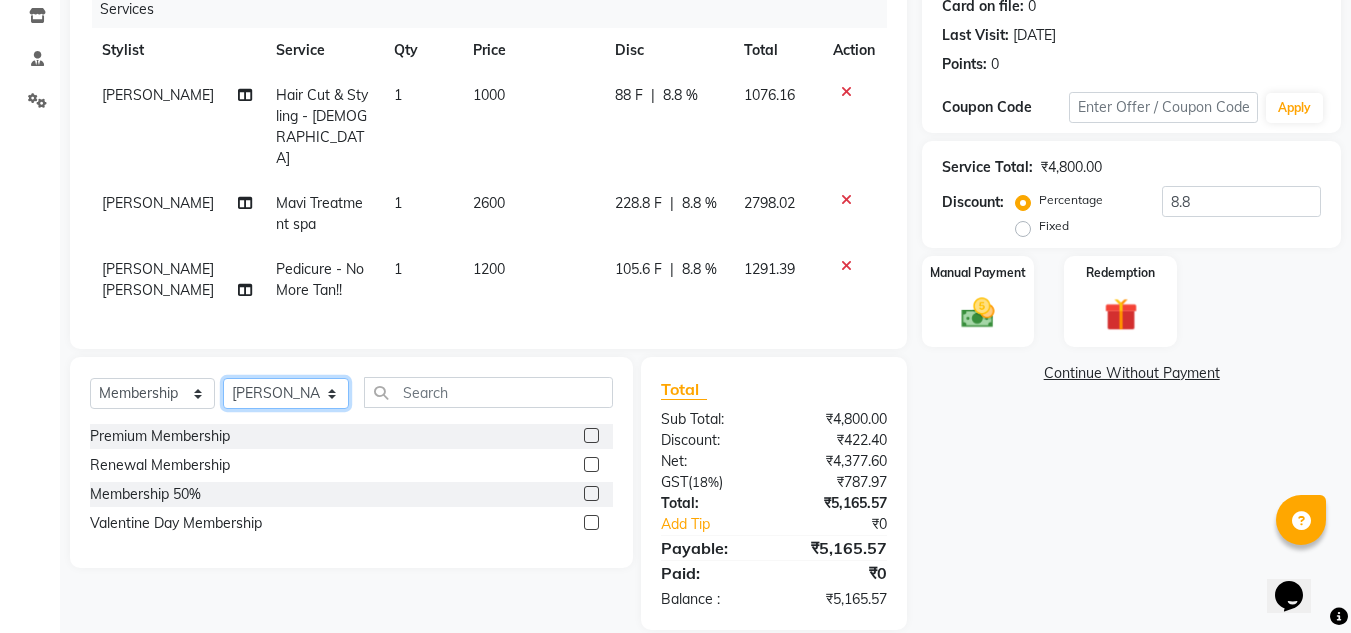 click on "Select Stylist Abid Salmani  Aniket Kadam  Front Desk  Muskan Khan  Pooja Kolge Reena Shaukat Ali  Sangeeta Kadri Shailendra Chauhan  Shekhar Sangle Soniyaa Varma Suchita Mistry Swapnil Kamble Wasim Ansari" 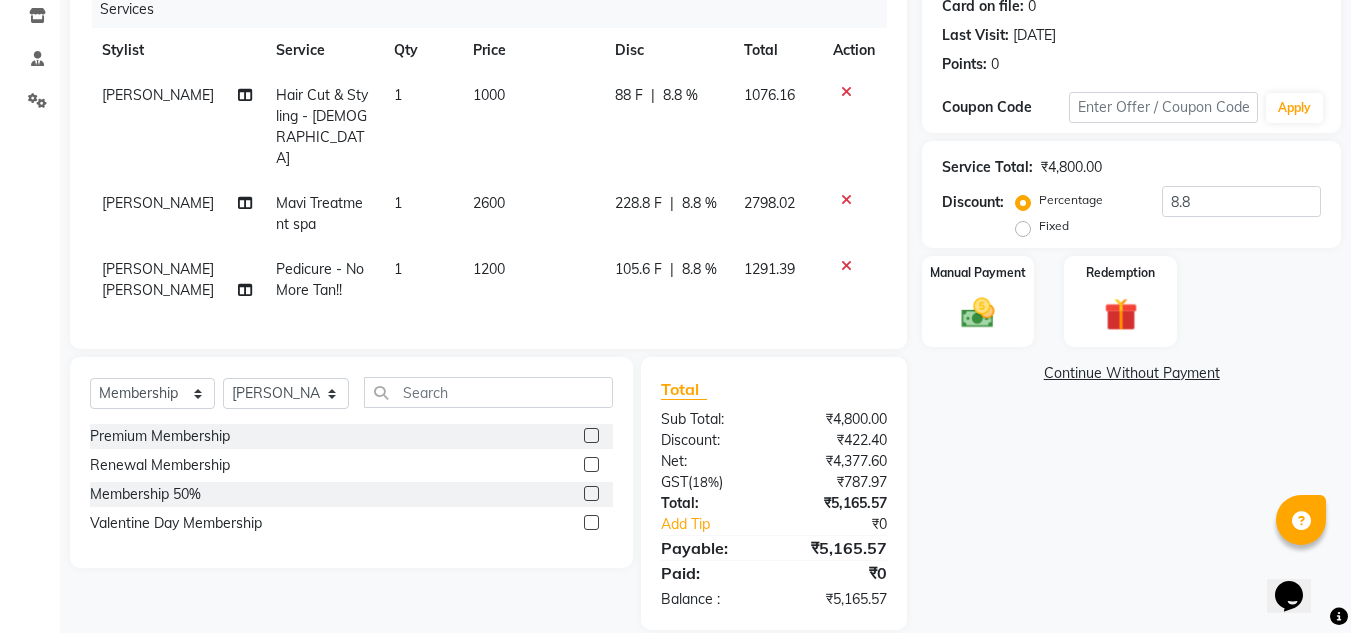 click 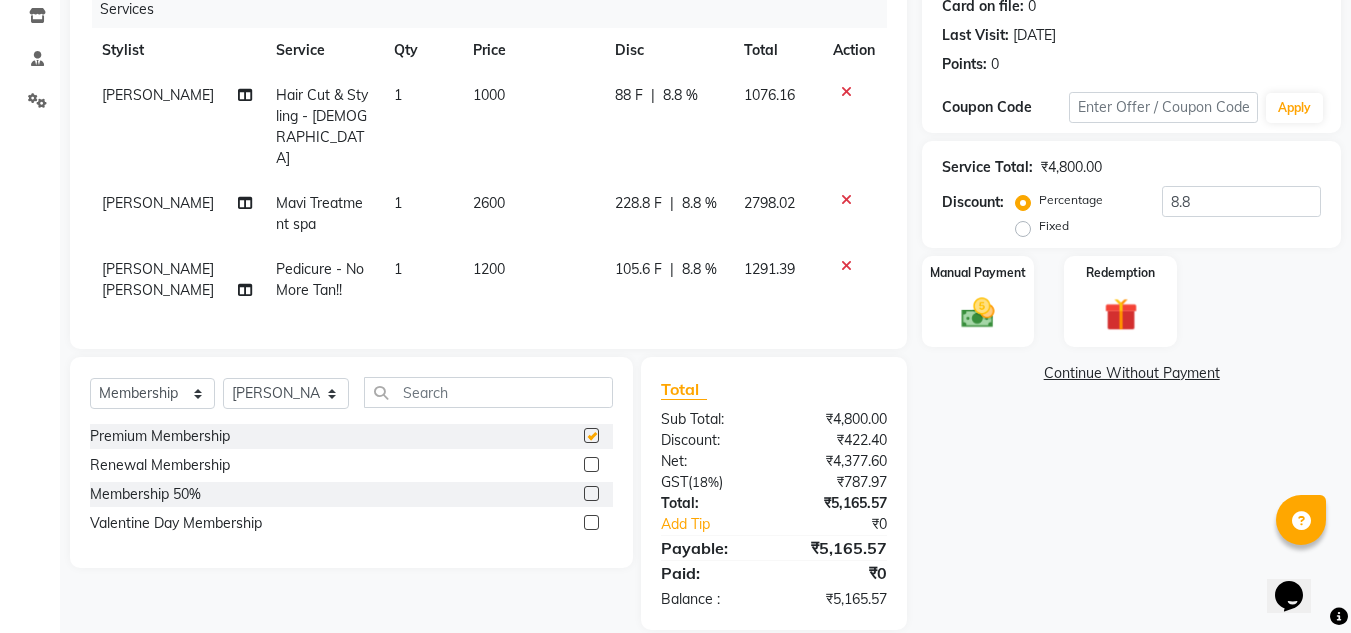 select on "select" 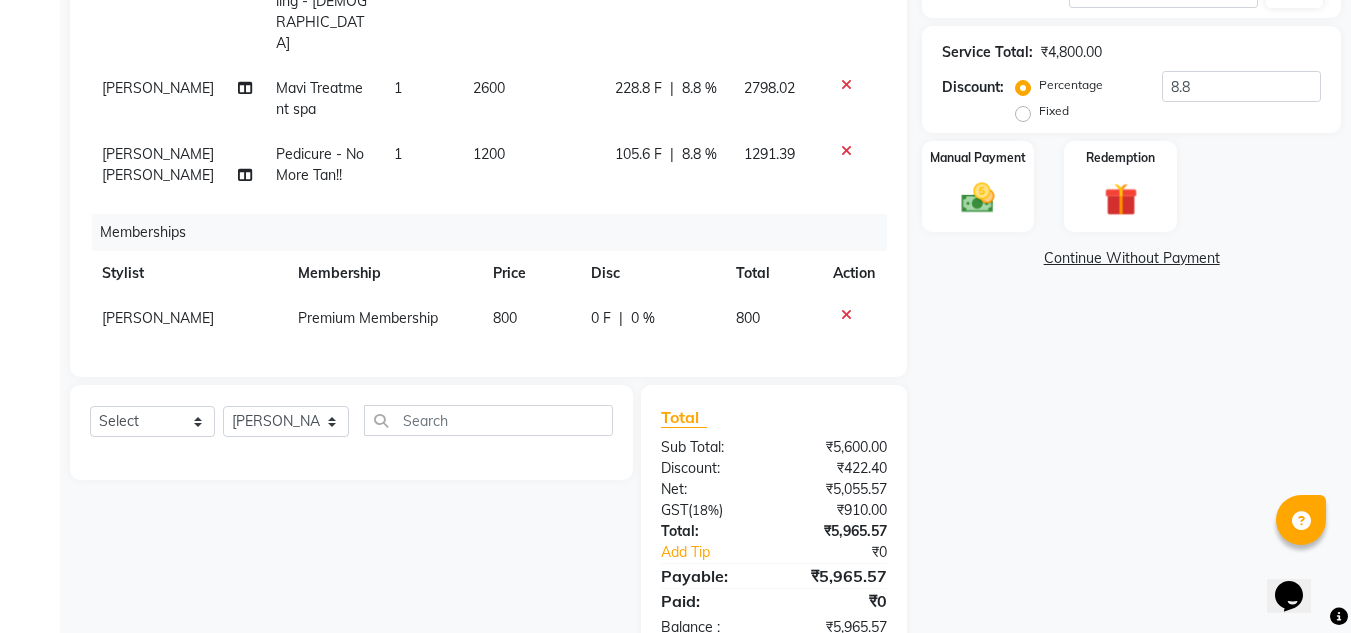 scroll, scrollTop: 400, scrollLeft: 0, axis: vertical 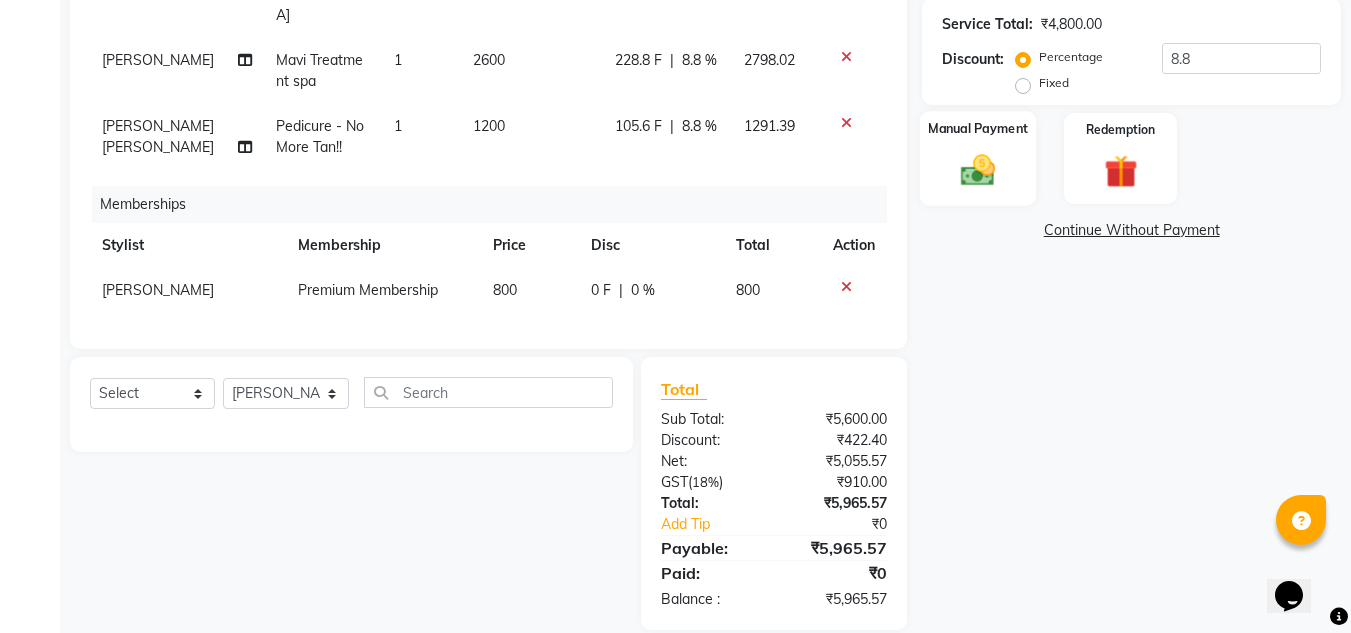 click 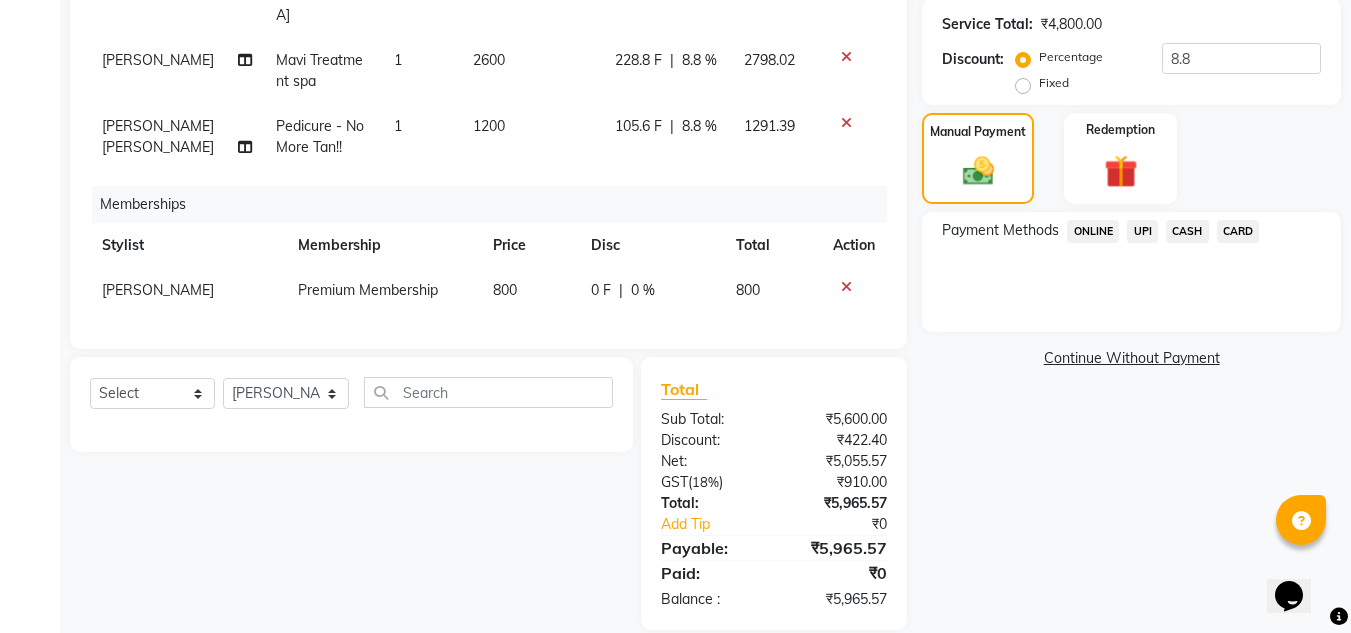 click on "UPI" 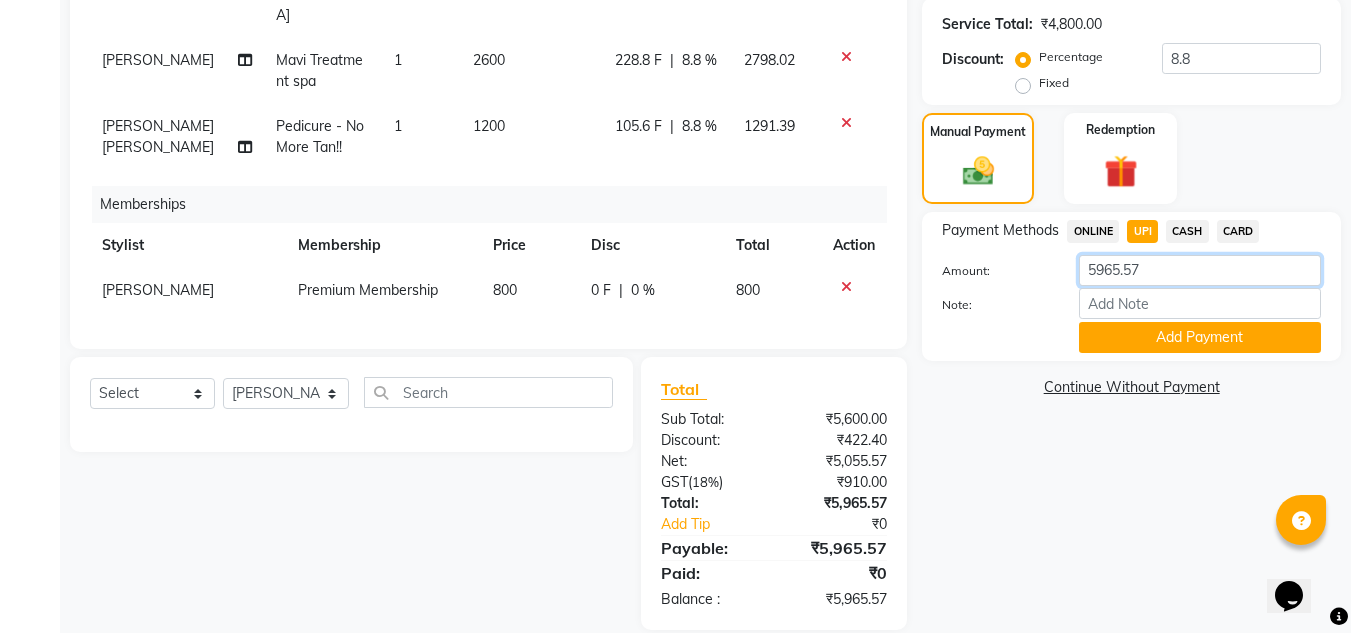 click on "5965.57" 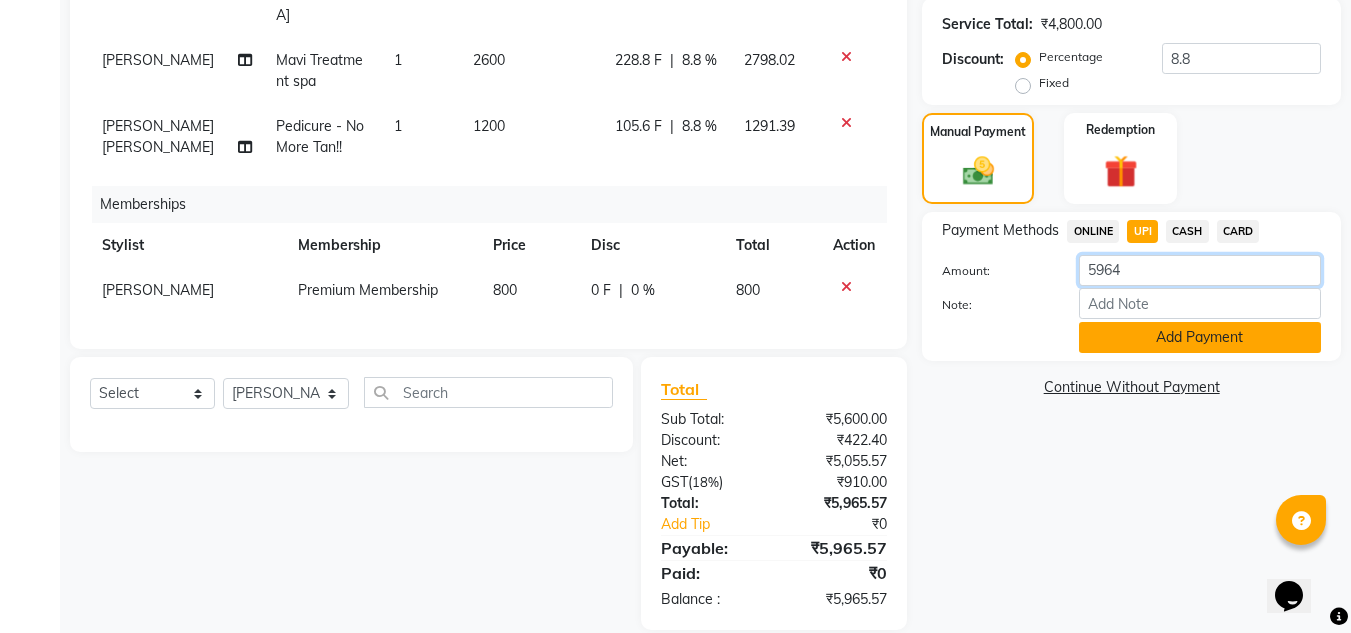 type on "5964" 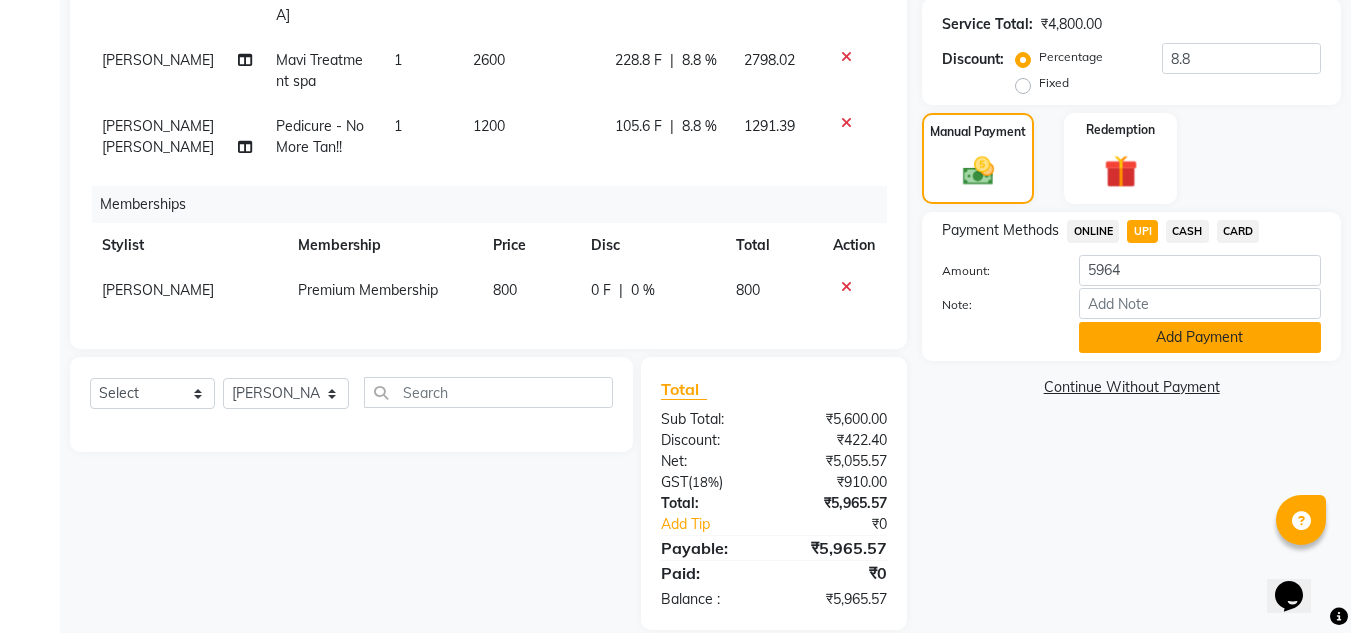 click on "Add Payment" 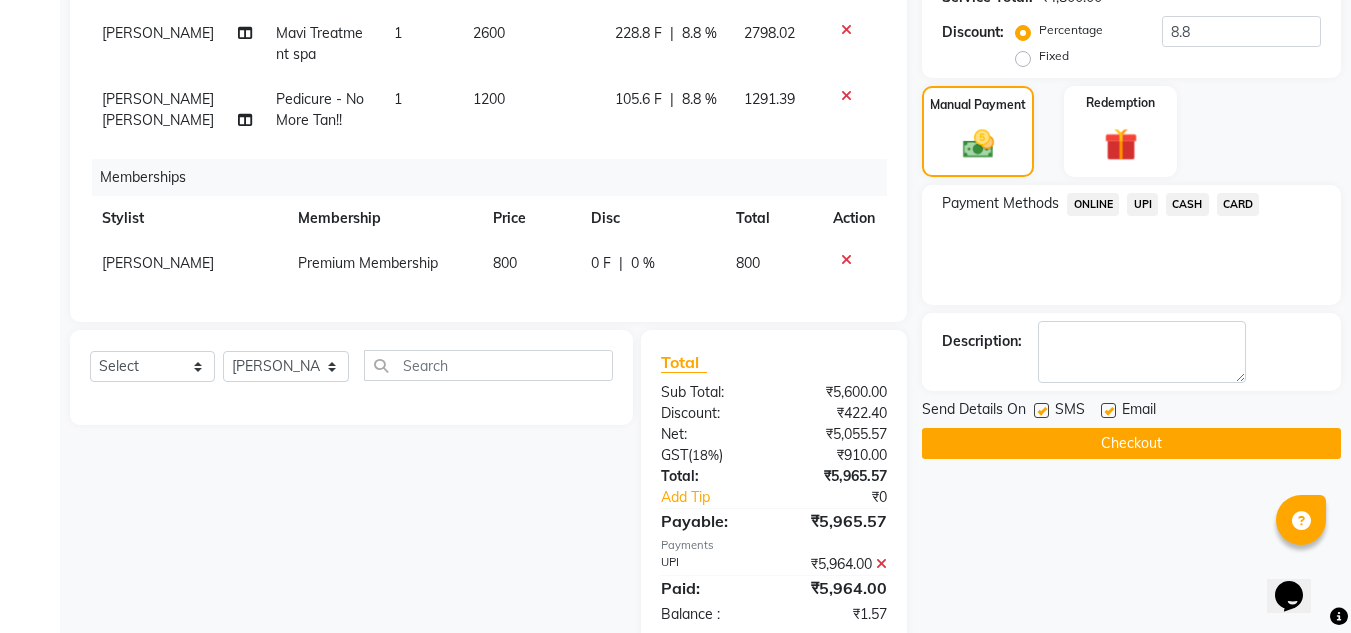 scroll, scrollTop: 442, scrollLeft: 0, axis: vertical 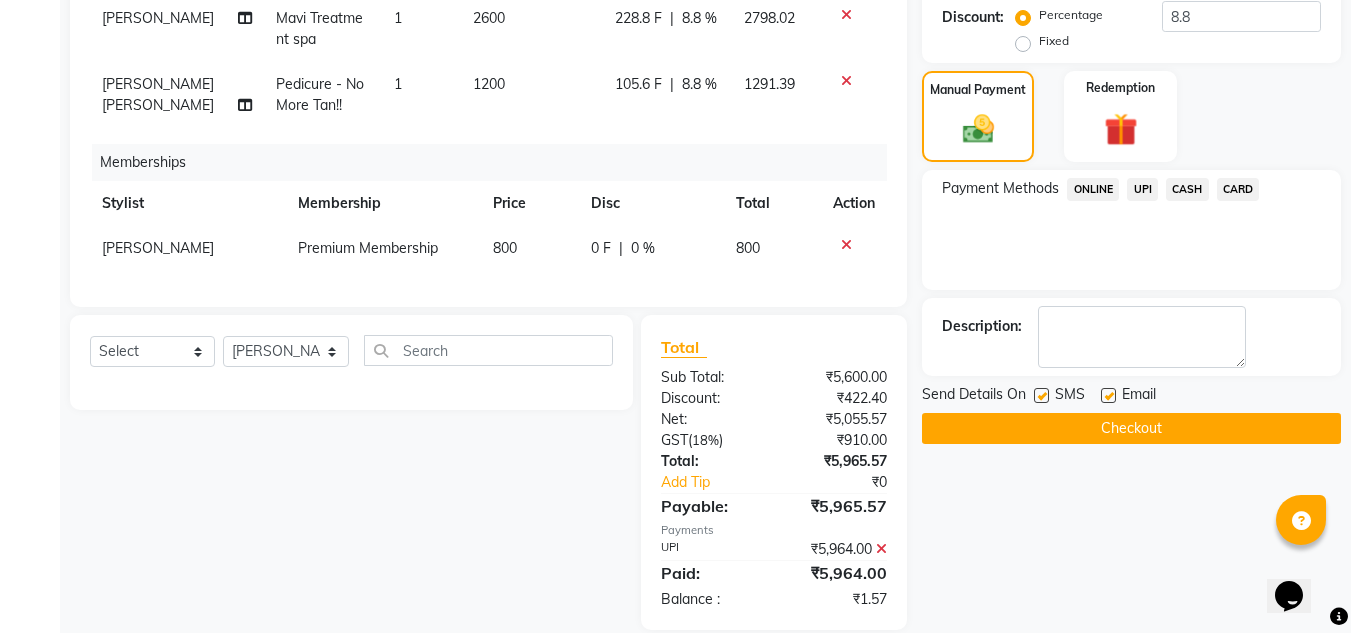 click 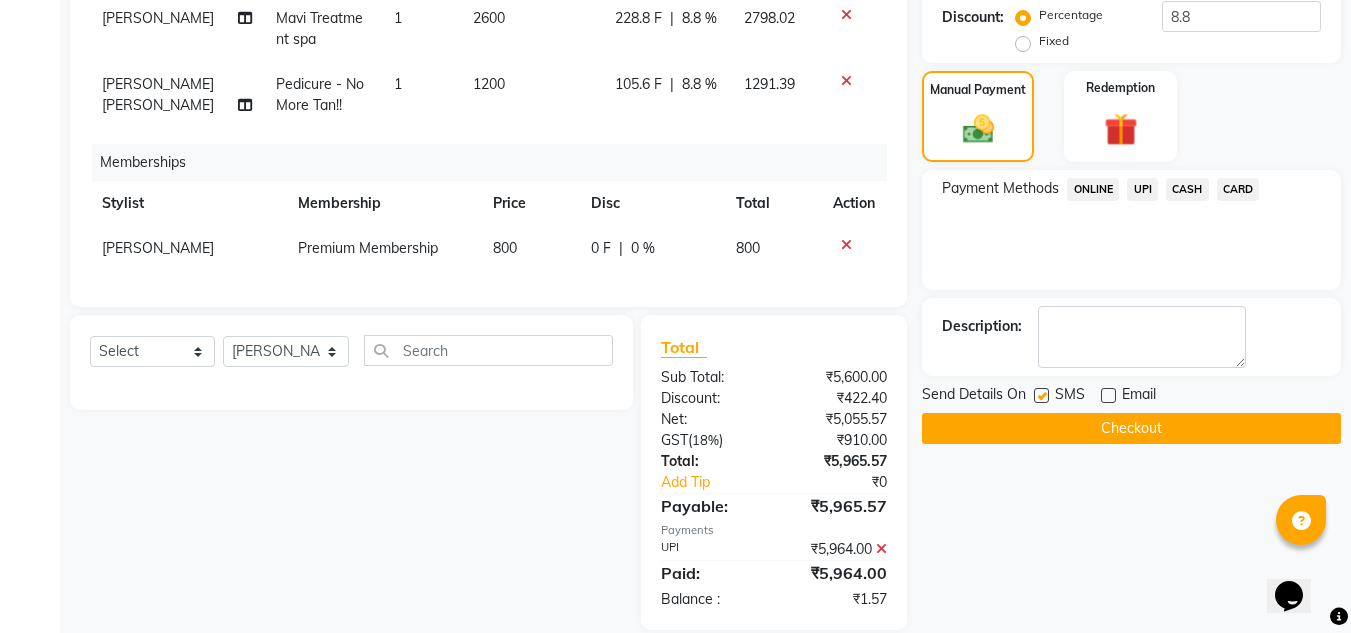 click on "Checkout" 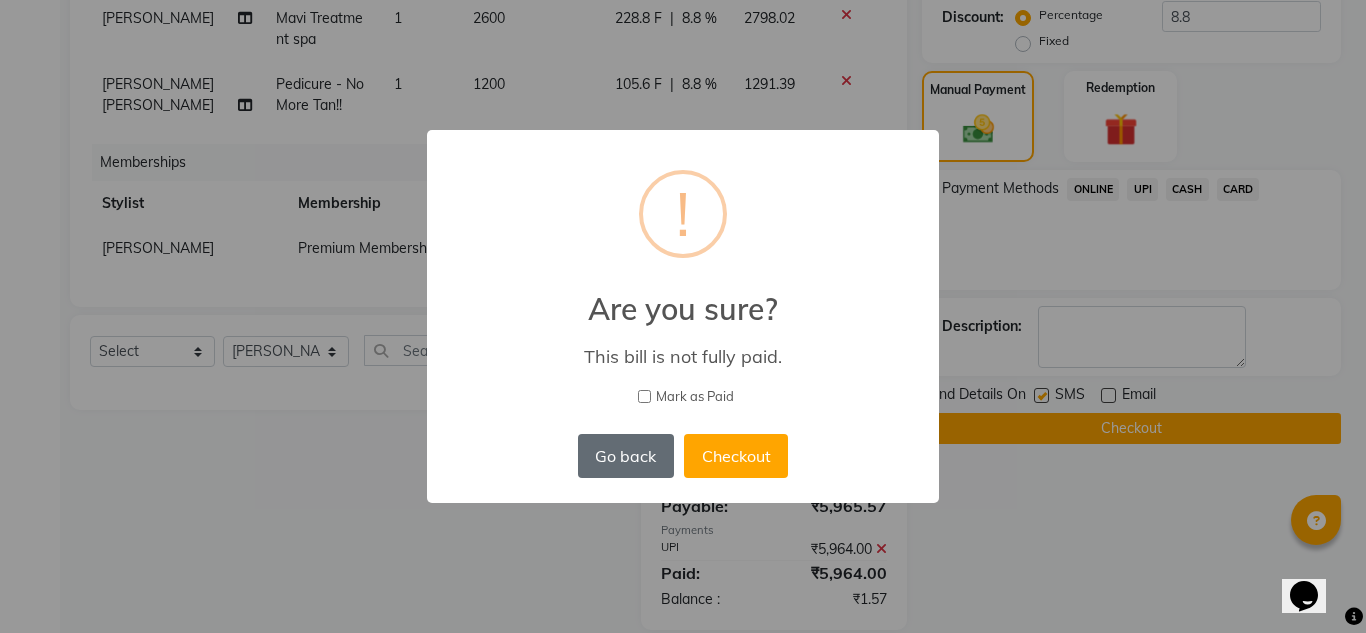 click on "Go back" at bounding box center (626, 456) 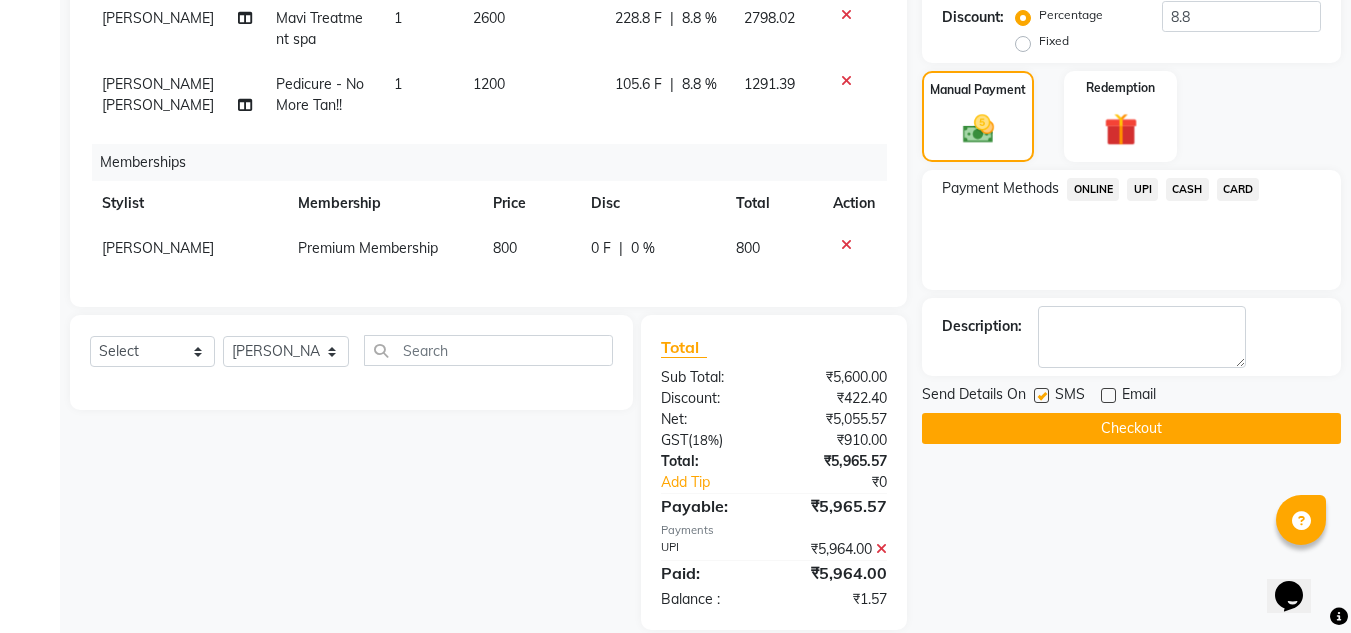 click 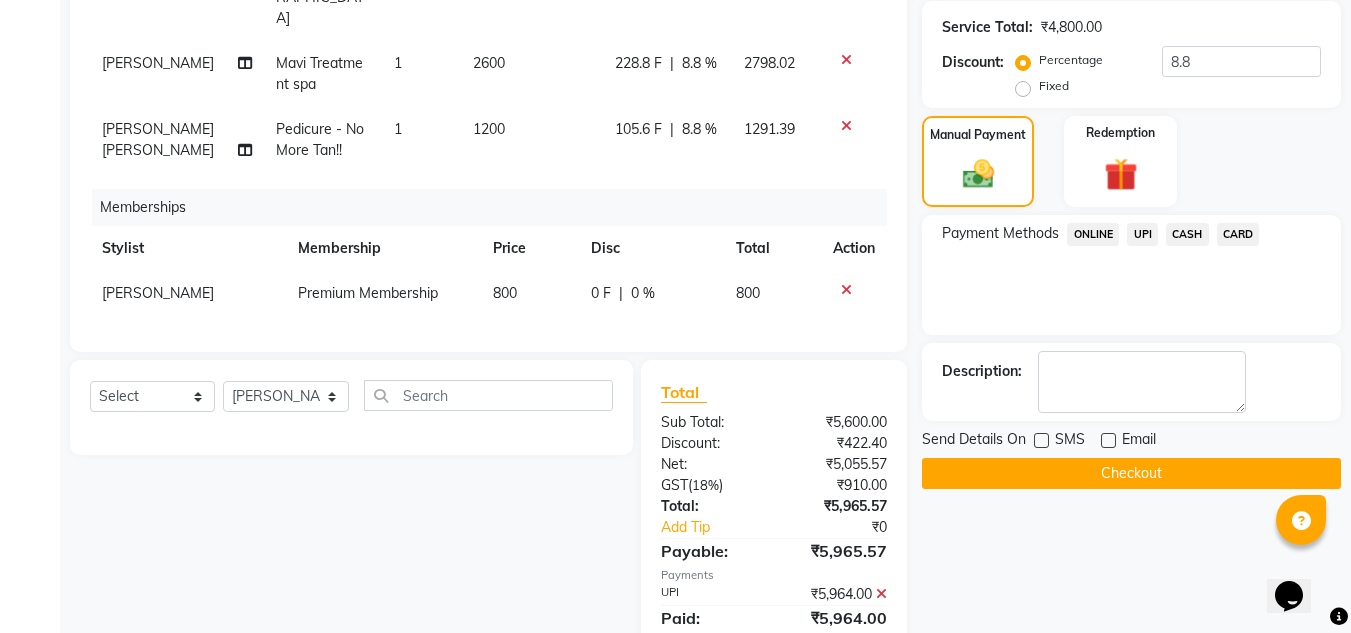 scroll, scrollTop: 400, scrollLeft: 0, axis: vertical 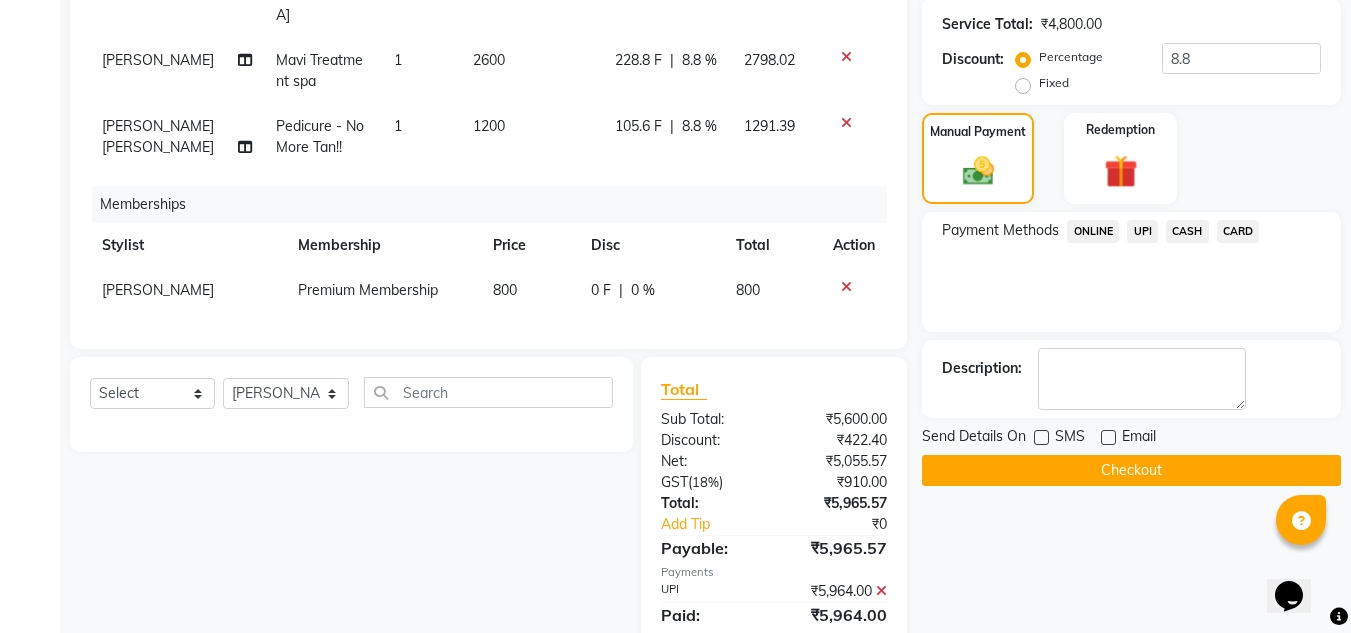 click 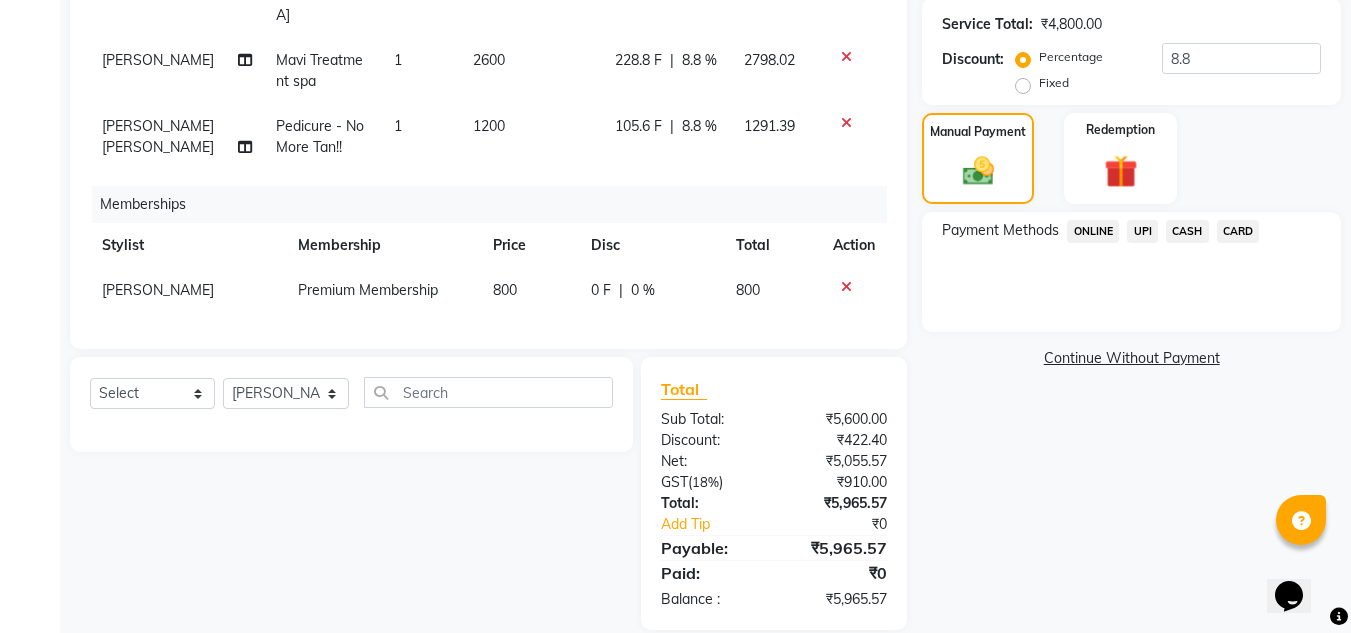 click on "UPI" 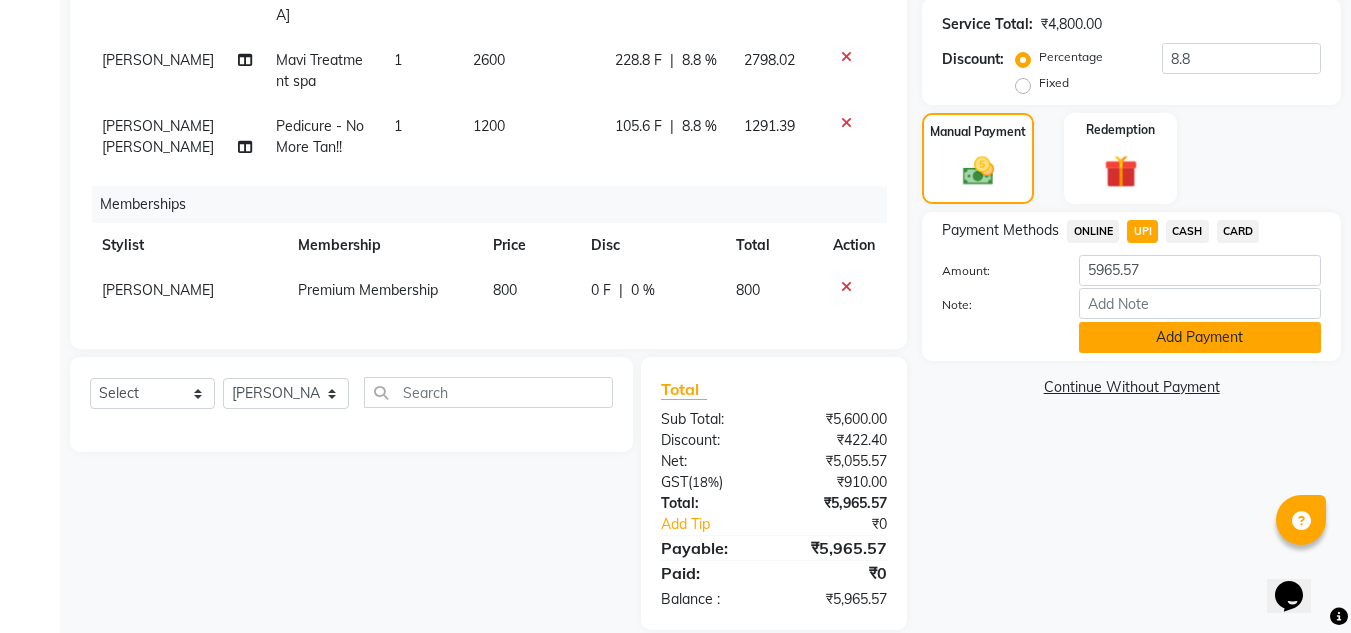 click on "Add Payment" 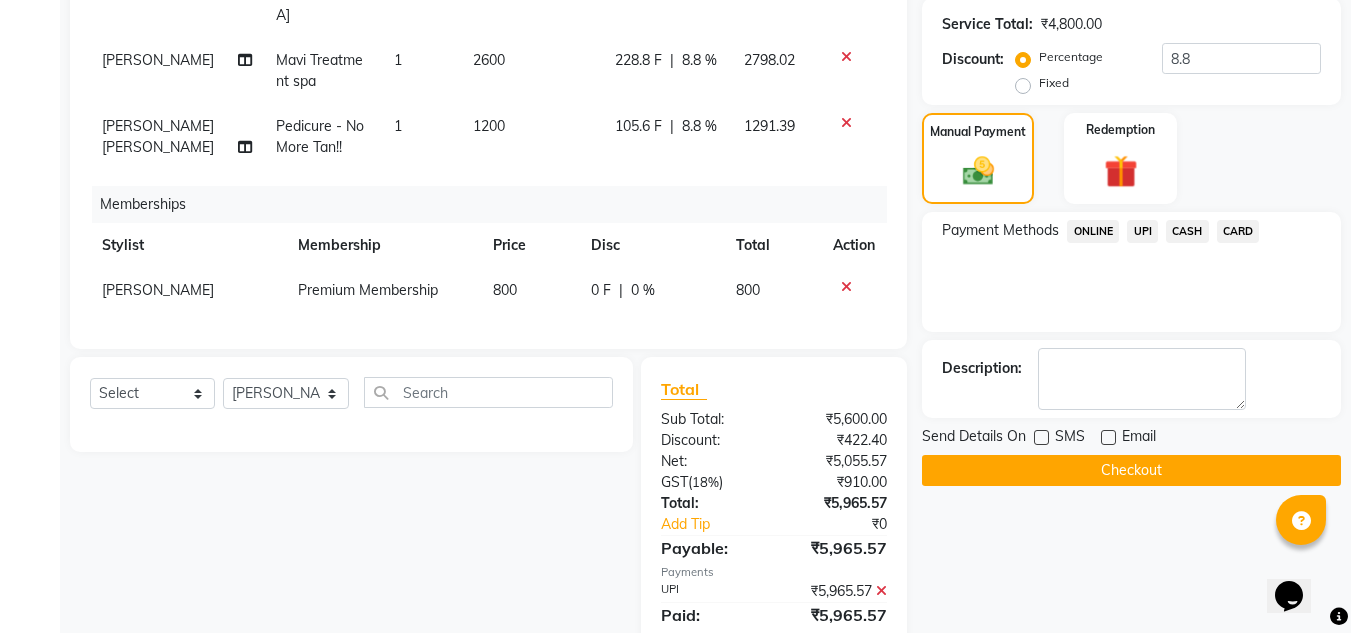 click on "Checkout" 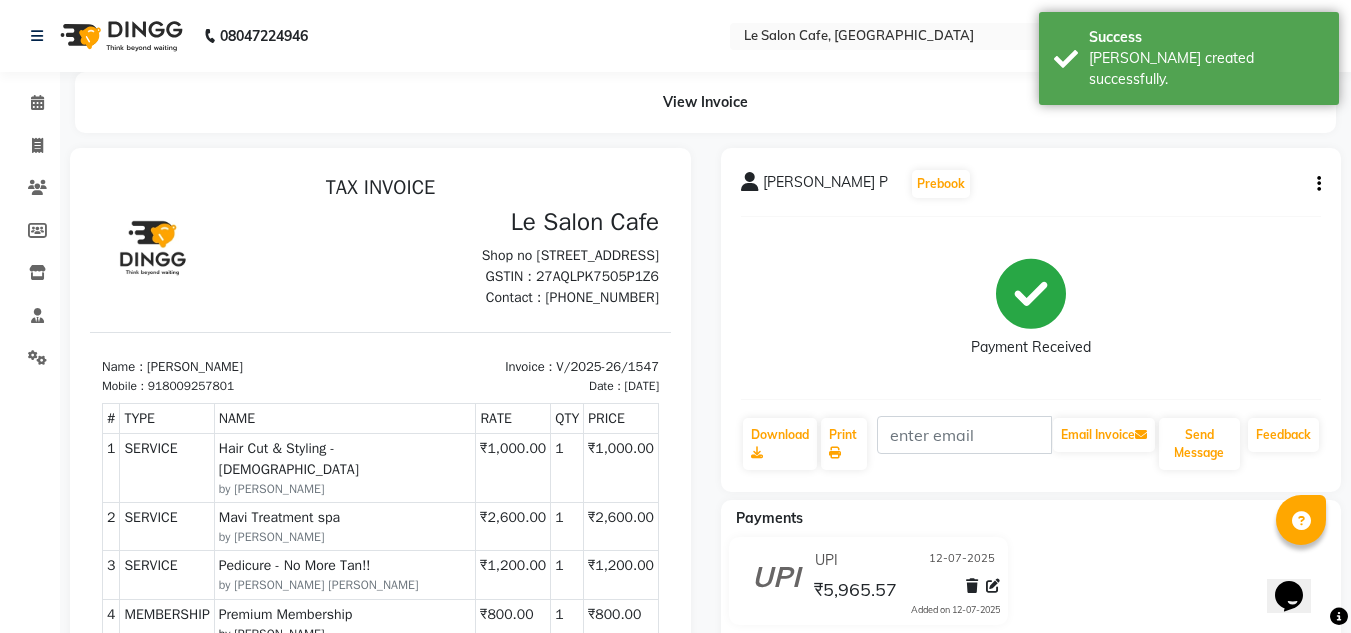 scroll, scrollTop: 0, scrollLeft: 0, axis: both 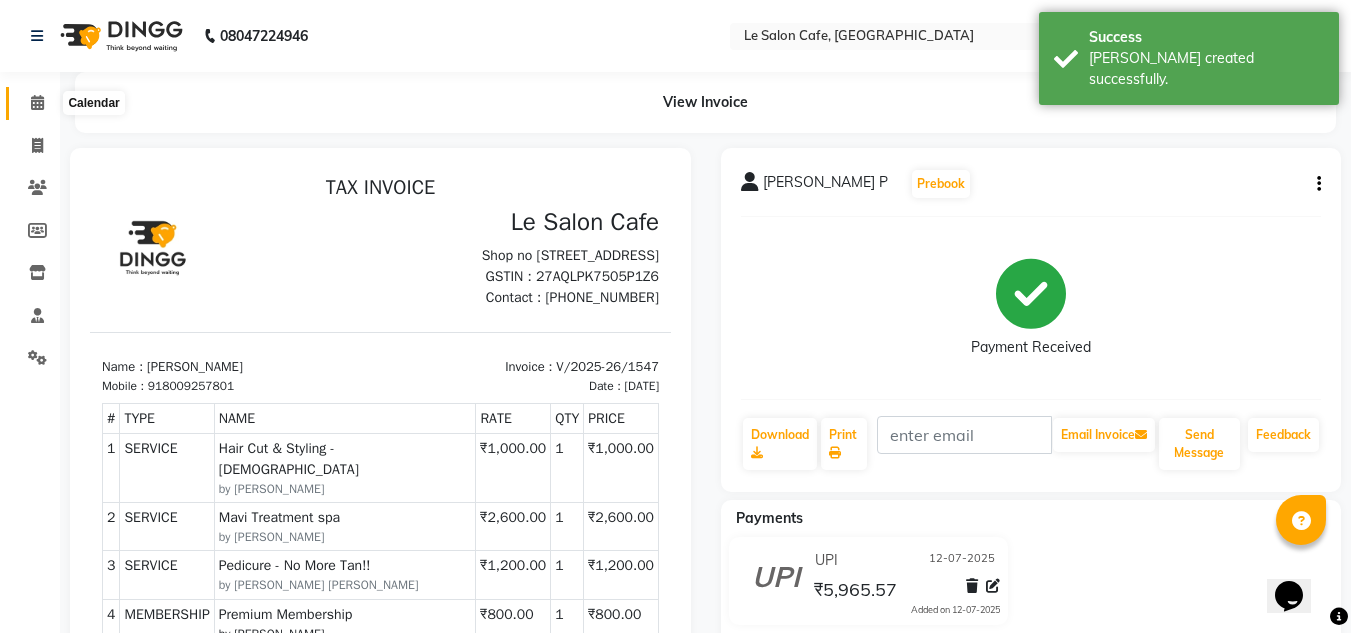 click 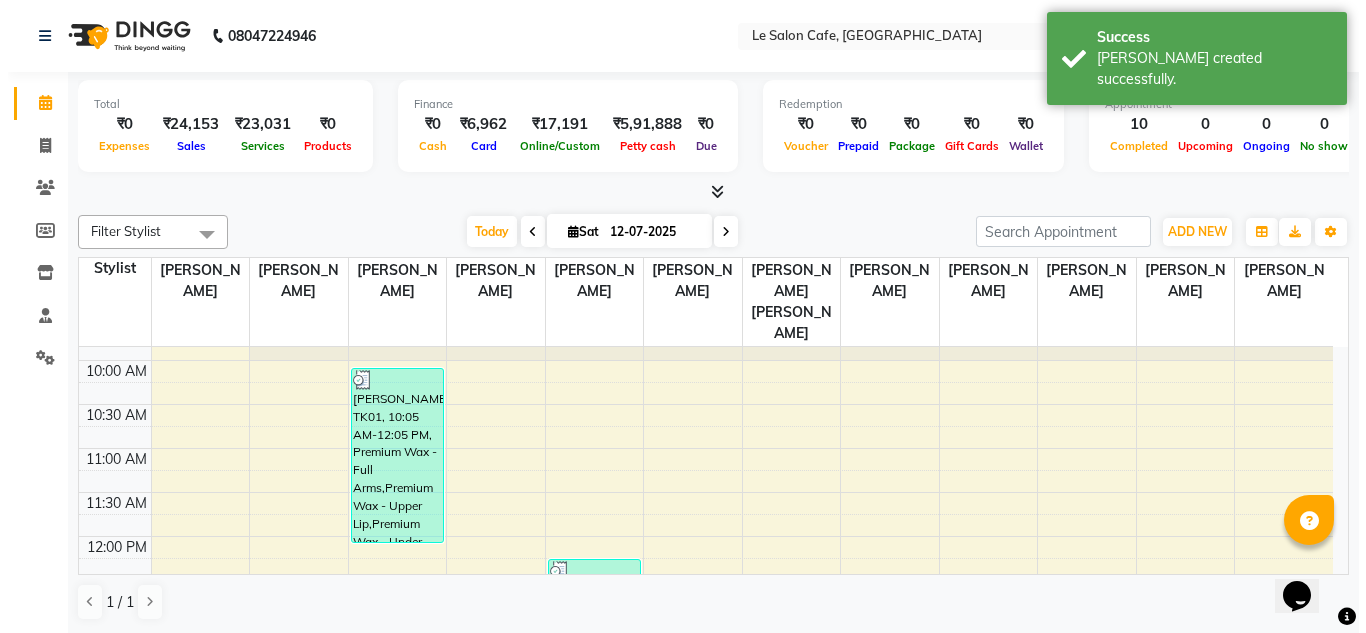 scroll, scrollTop: 300, scrollLeft: 0, axis: vertical 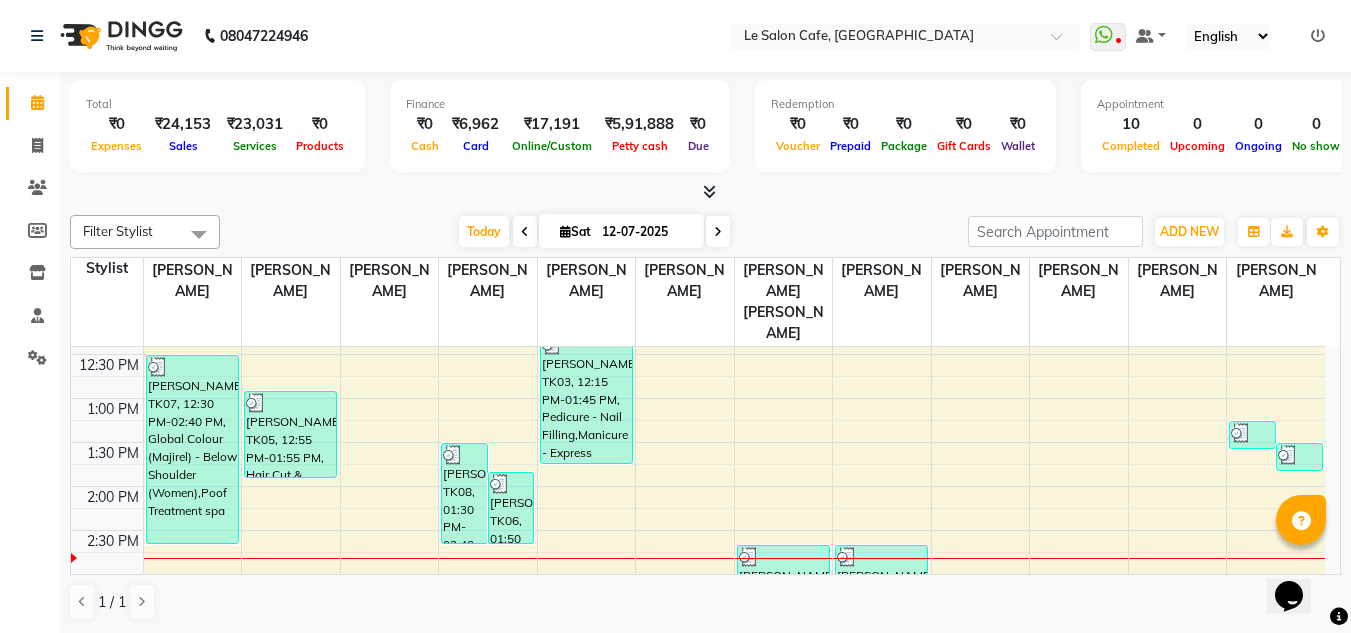 click at bounding box center (1318, 36) 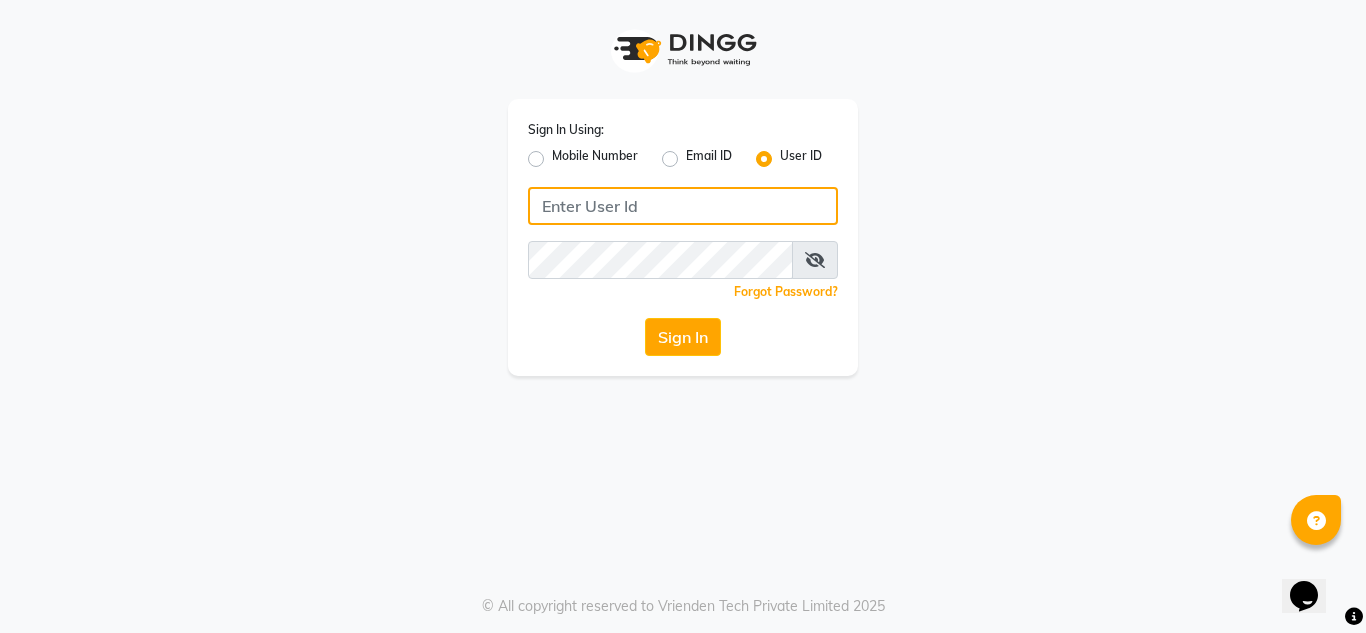 click 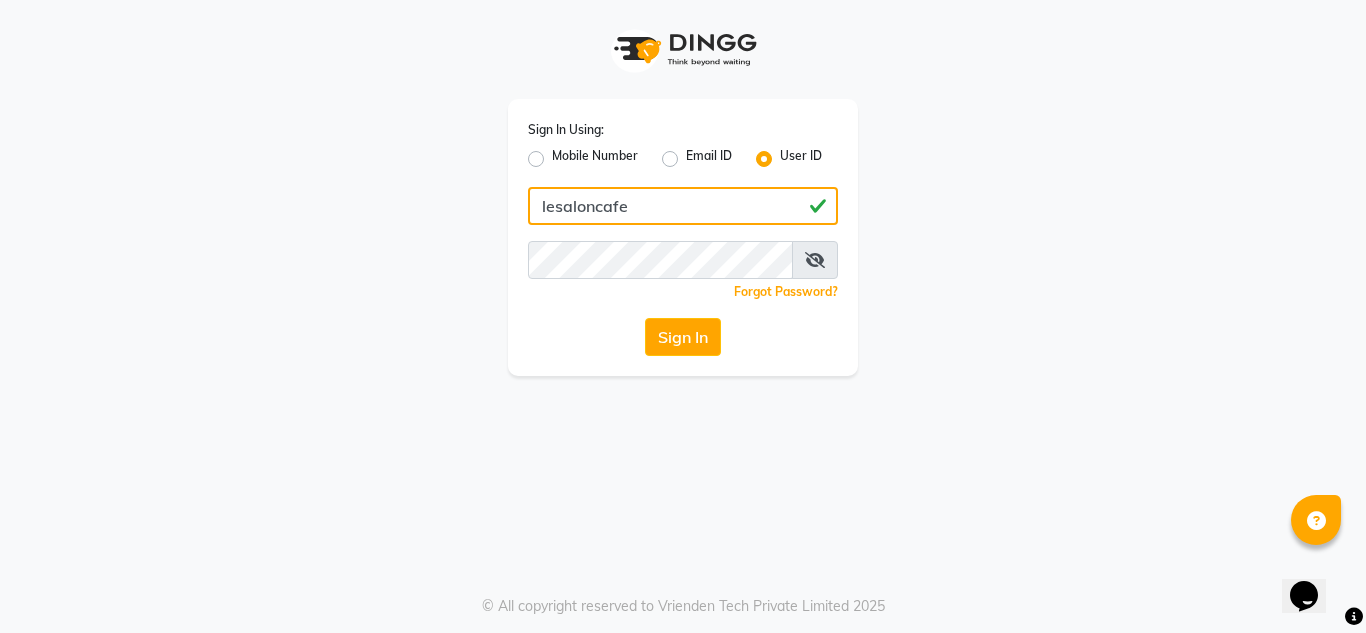 type on "lesaloncafe" 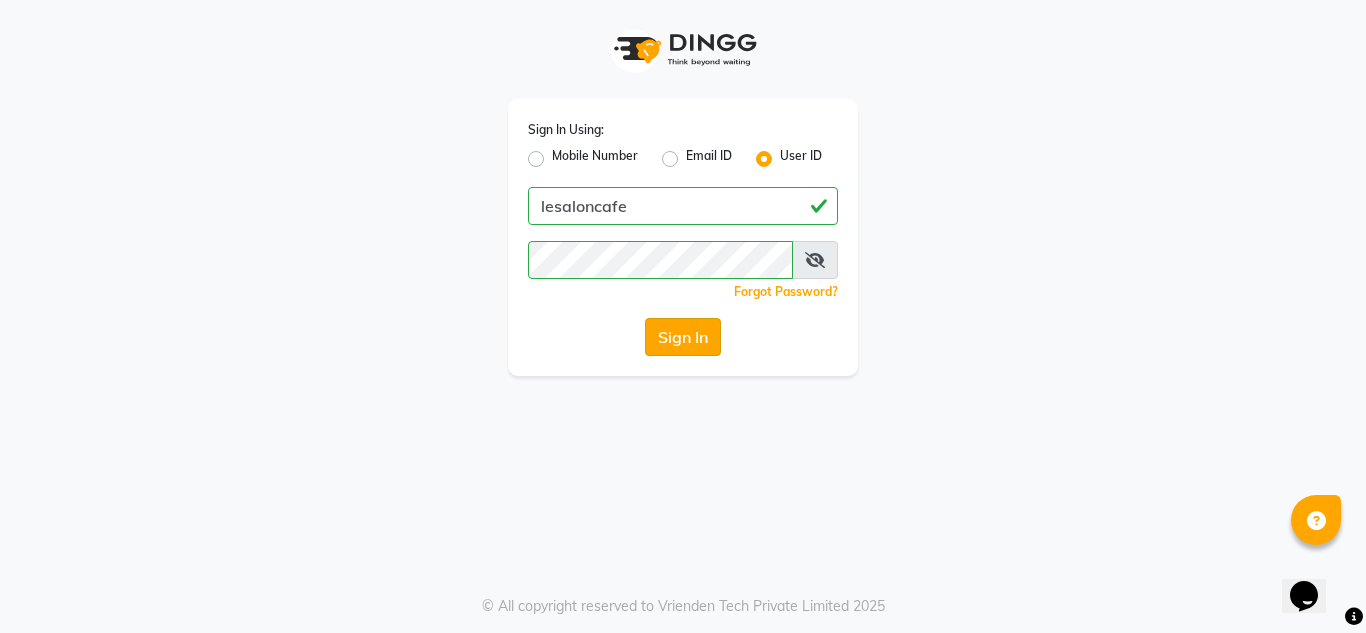 click on "Sign In" 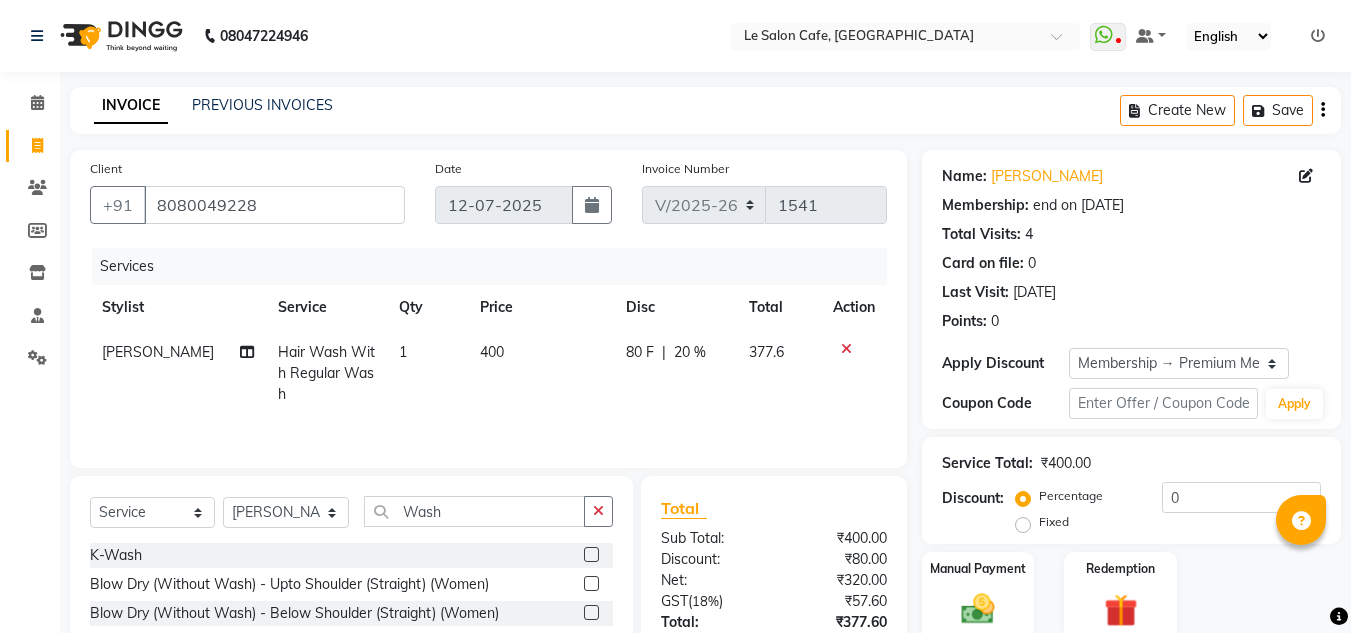 select on "594" 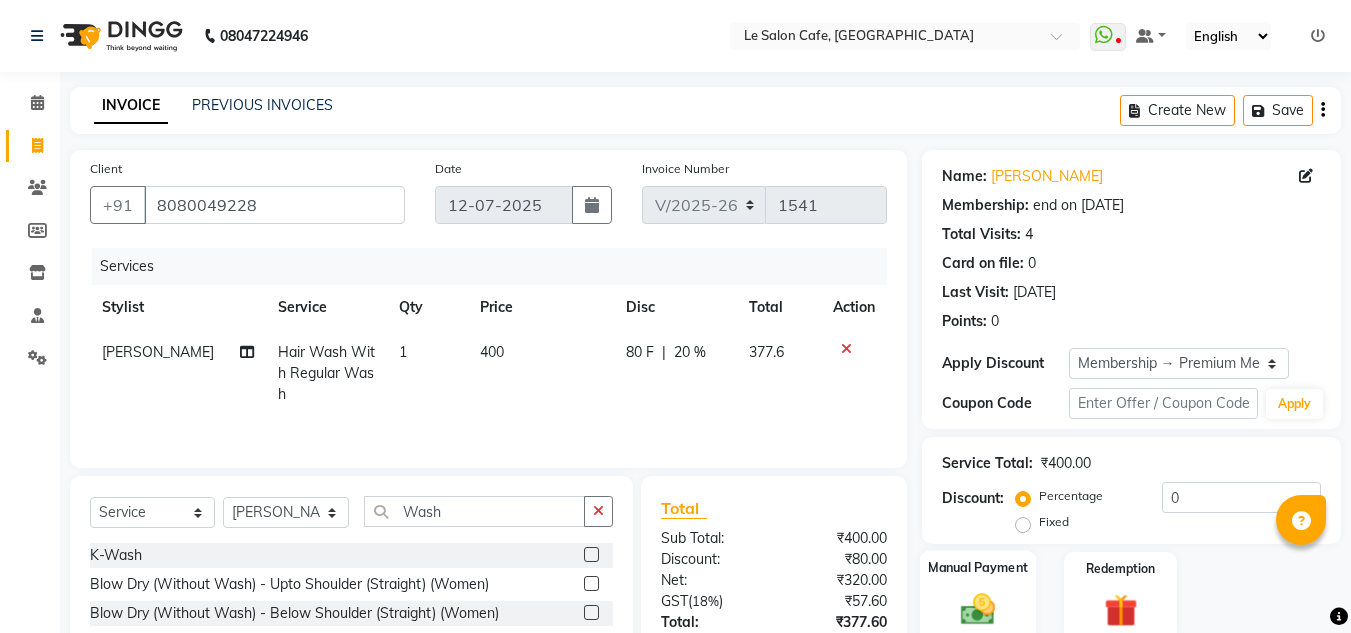 scroll, scrollTop: 168, scrollLeft: 0, axis: vertical 